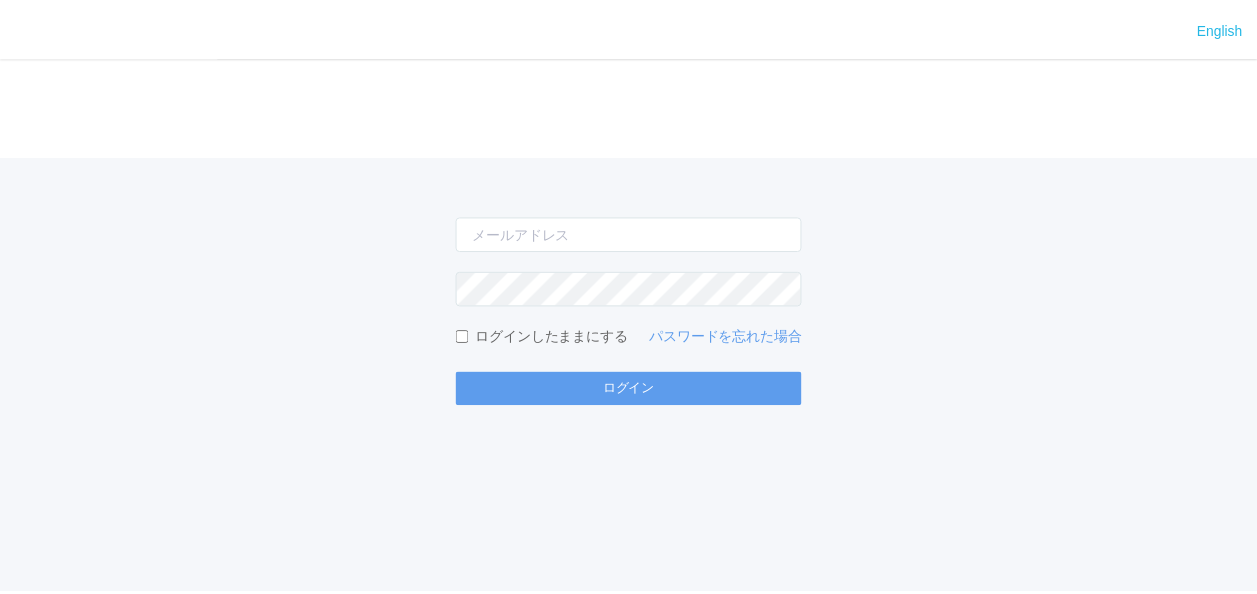 scroll, scrollTop: 0, scrollLeft: 0, axis: both 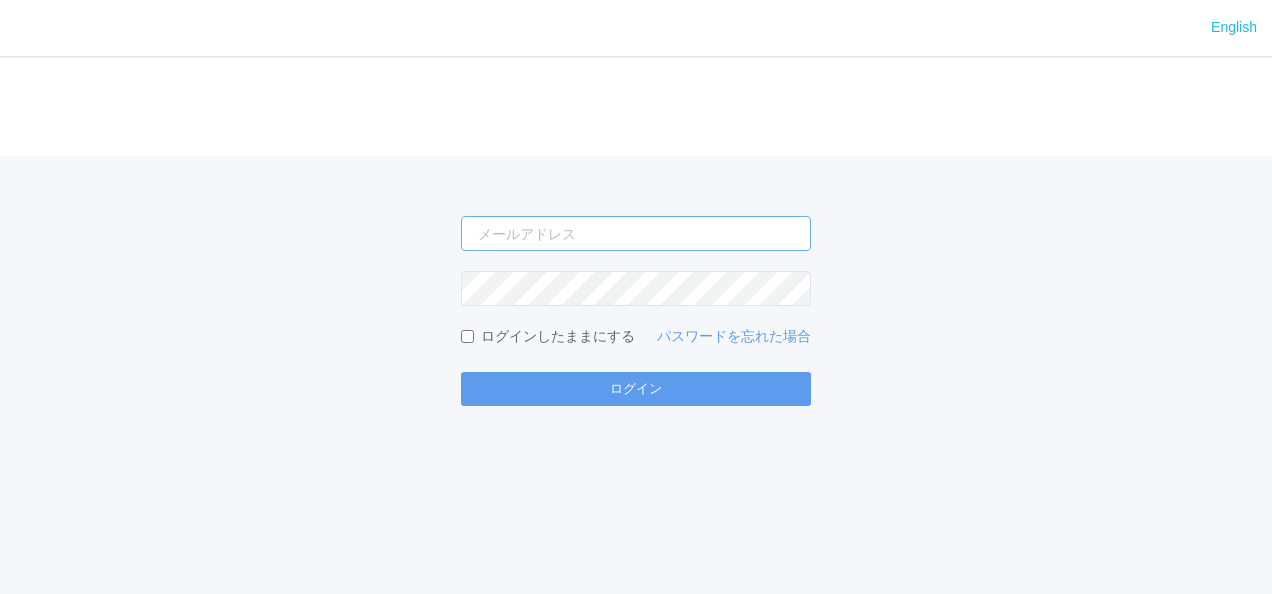 click at bounding box center [636, 233] 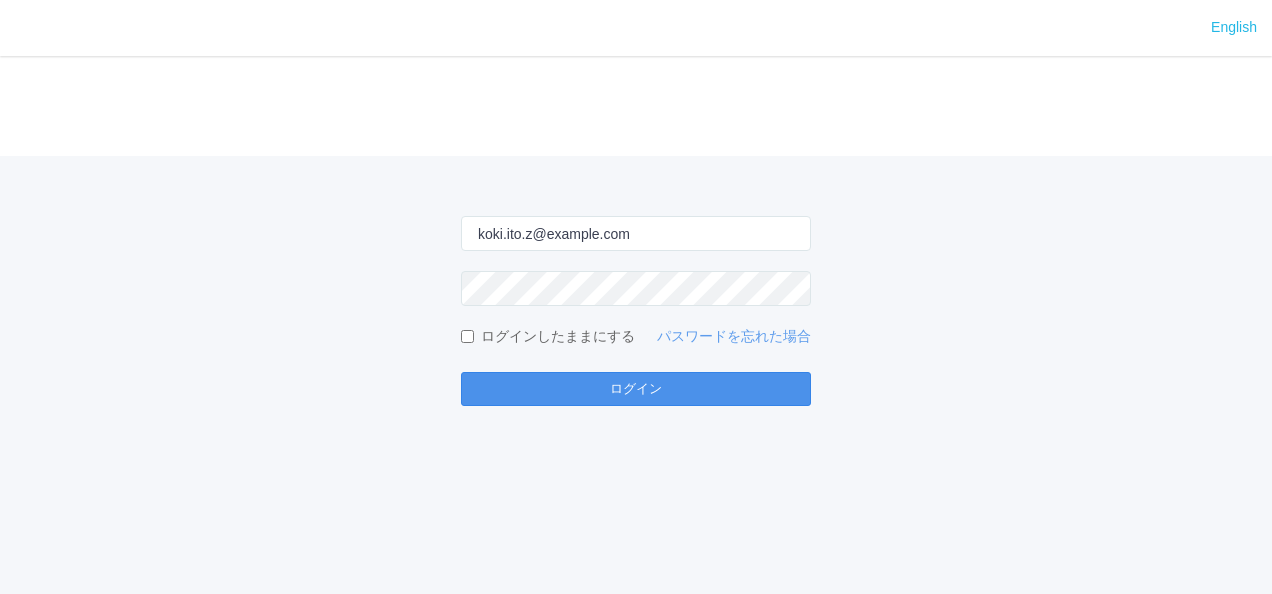click on "ログイン" at bounding box center (636, 389) 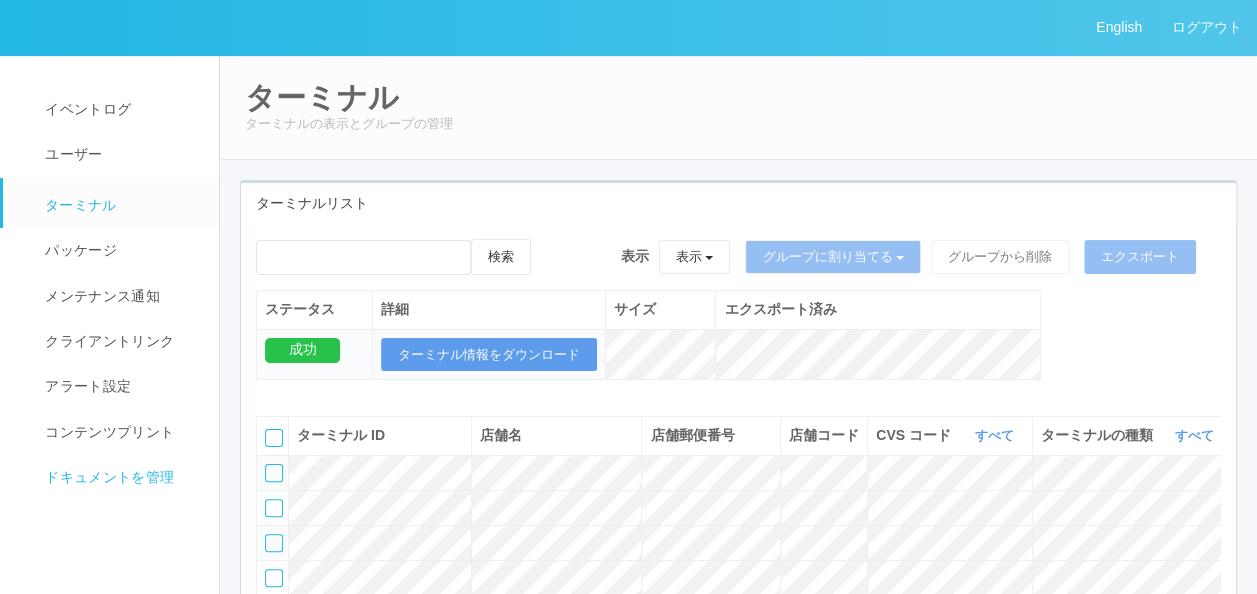 click on "ドキュメントを管理" at bounding box center [85, 109] 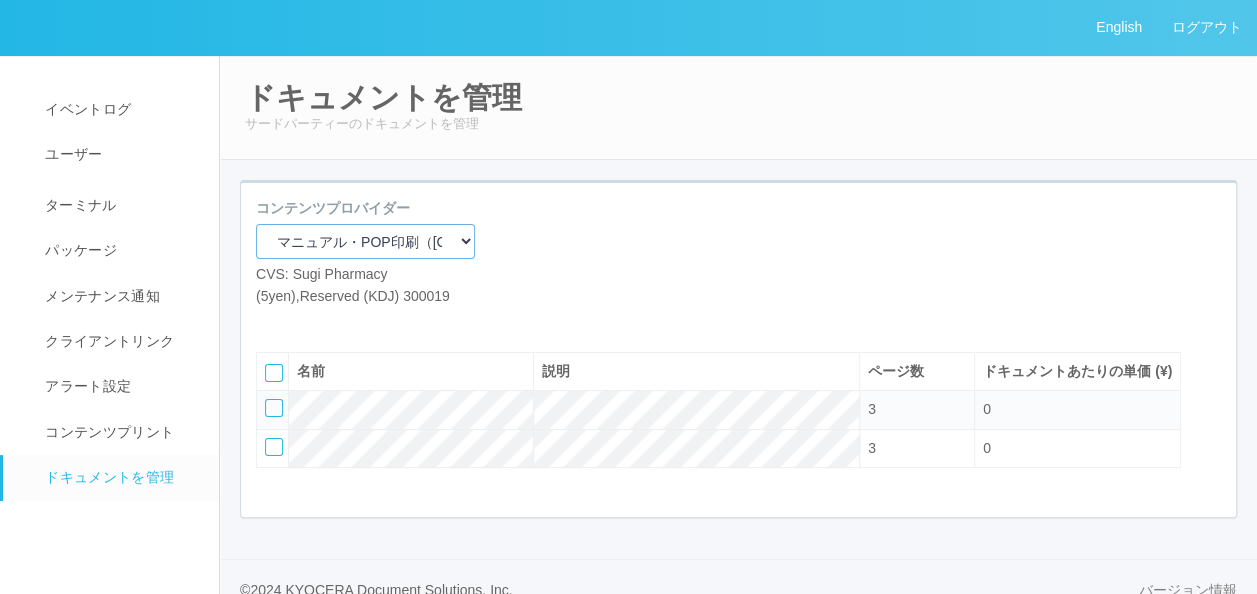 click on "マニュアル・POP印刷（[COMPANY]） マニュアル・POP印刷（DY） マニュアル・POP印刷（共通） マニュアル・POP印刷（セコマ） マニュアル・POP印刷（セコマフォルダ） 北海道学力コンクール" at bounding box center (365, 241) 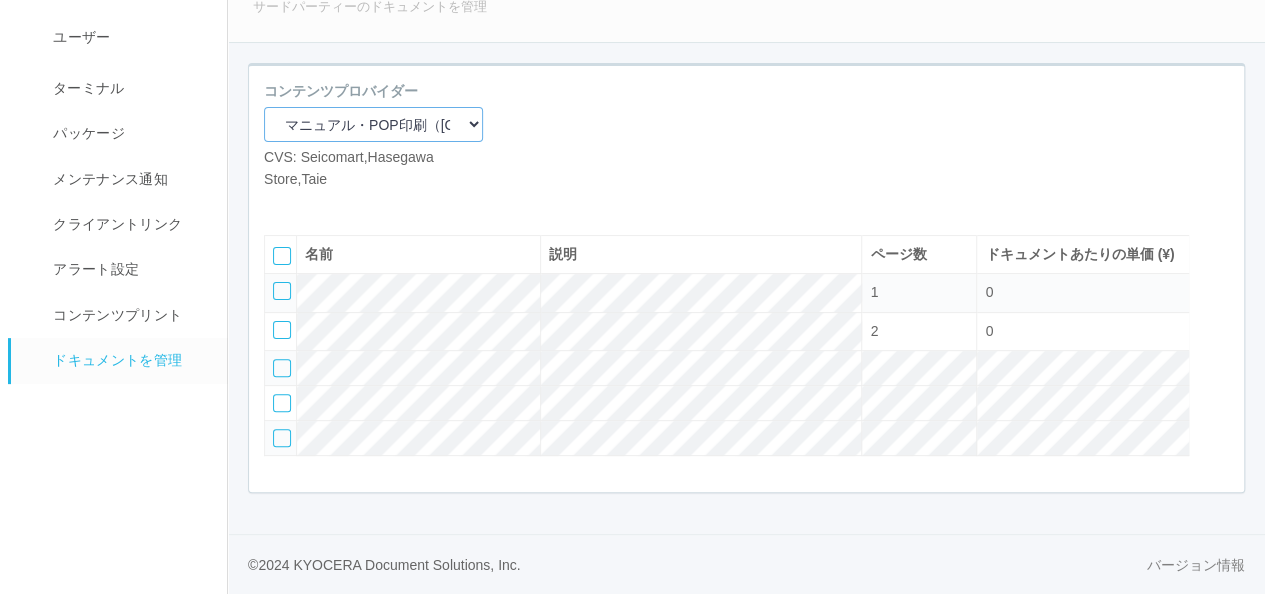 scroll, scrollTop: 158, scrollLeft: 0, axis: vertical 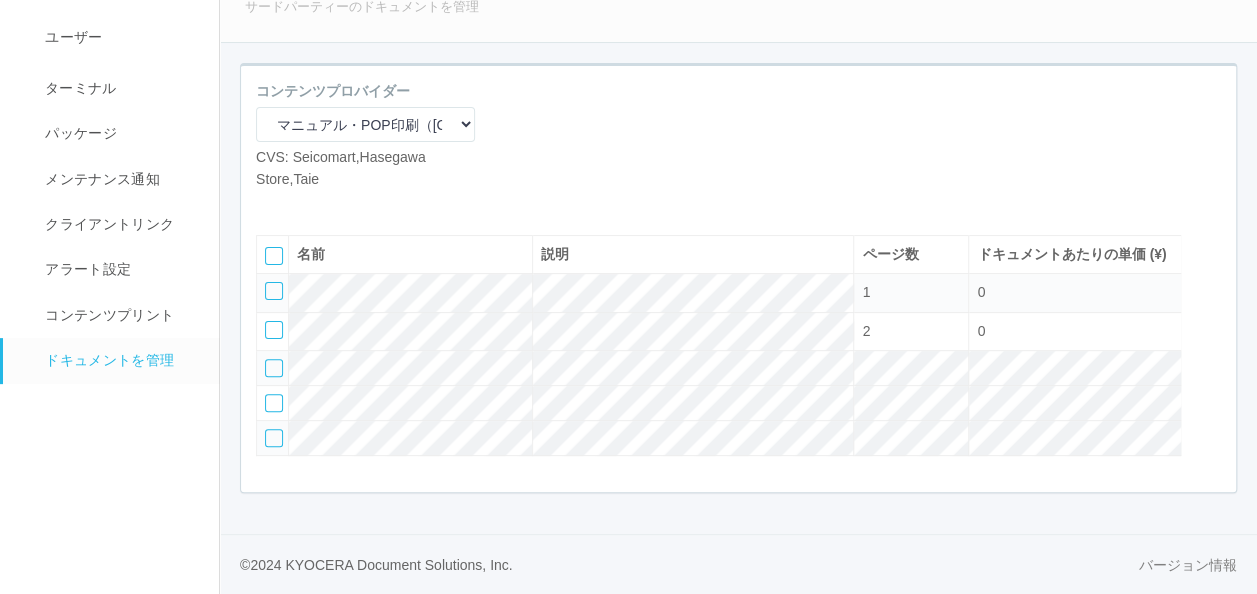 click at bounding box center (271, 205) 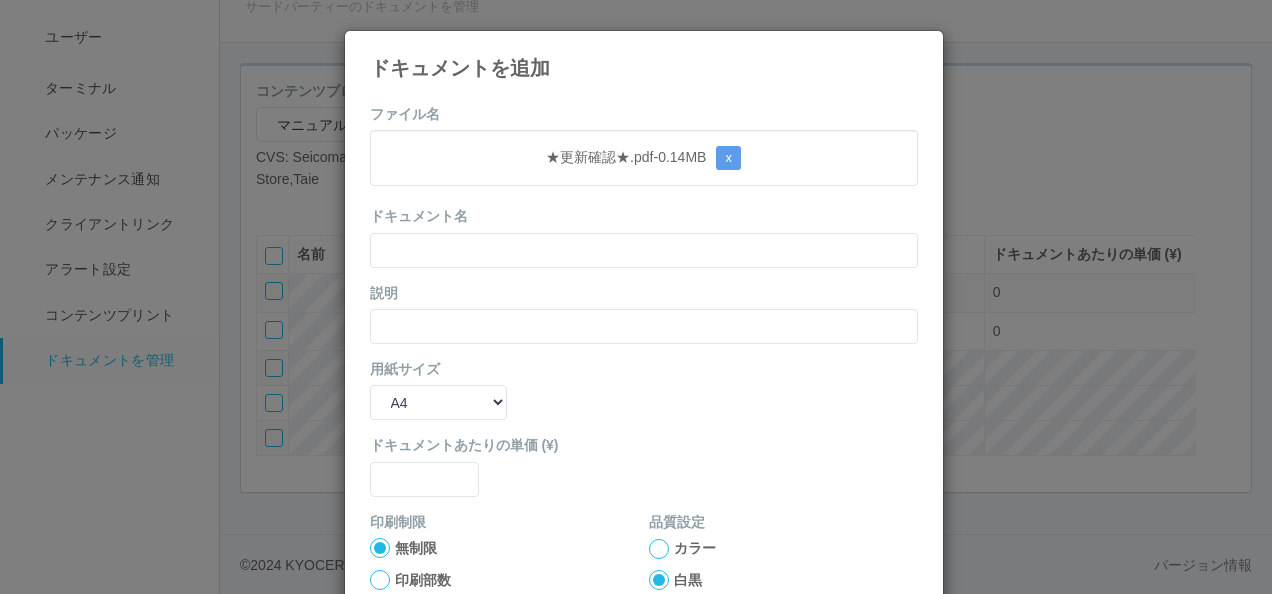 click on "ファイル名 ★更新確認★.pdf  -  0.14  MB x ドキュメント名 説明 用紙サイズ B5 A4 B4 A3 ドキュメントあたりの単価 (¥) 印刷制限 無制限 印刷部数 品質設定 カラー 白黒 両面印刷 片面に印刷 両面に印刷 (長辺とじ)両面に印刷 (短辺とじ) ファイル追加 キャンセル" at bounding box center [644, 464] 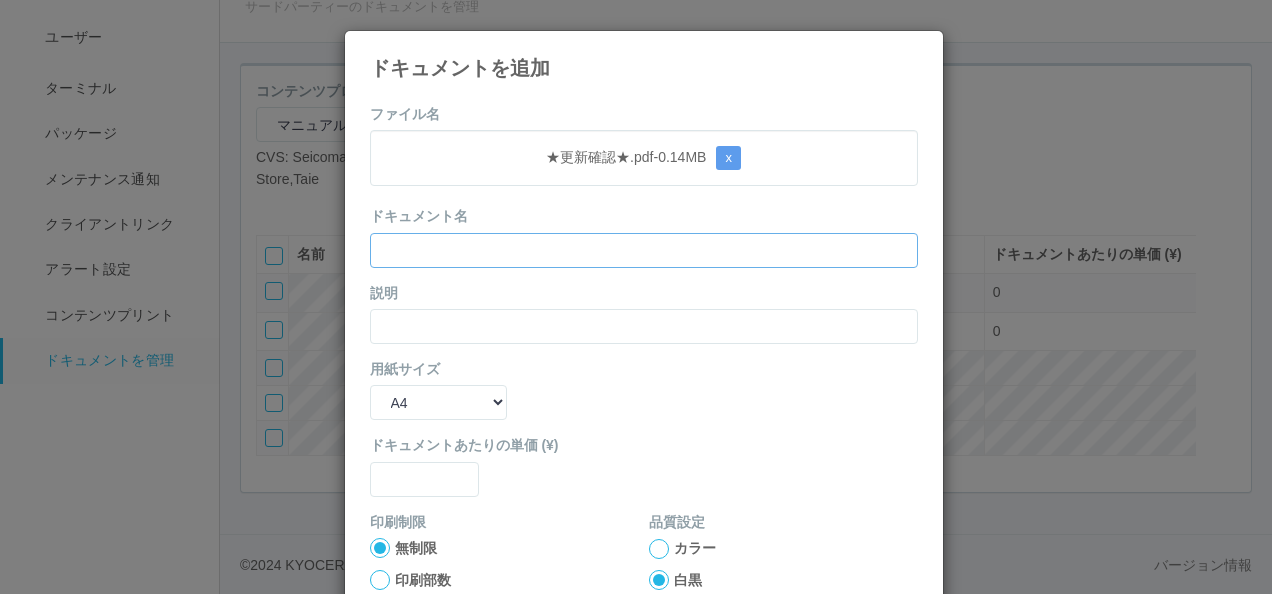 click at bounding box center [644, 250] 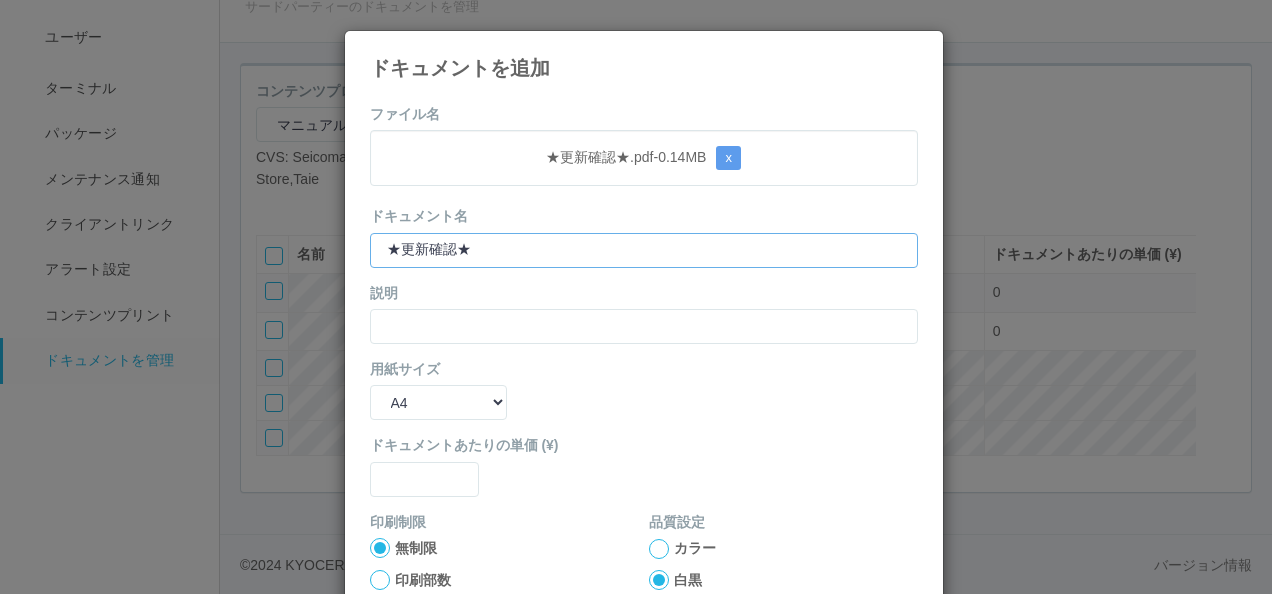 type on "★更新確認★" 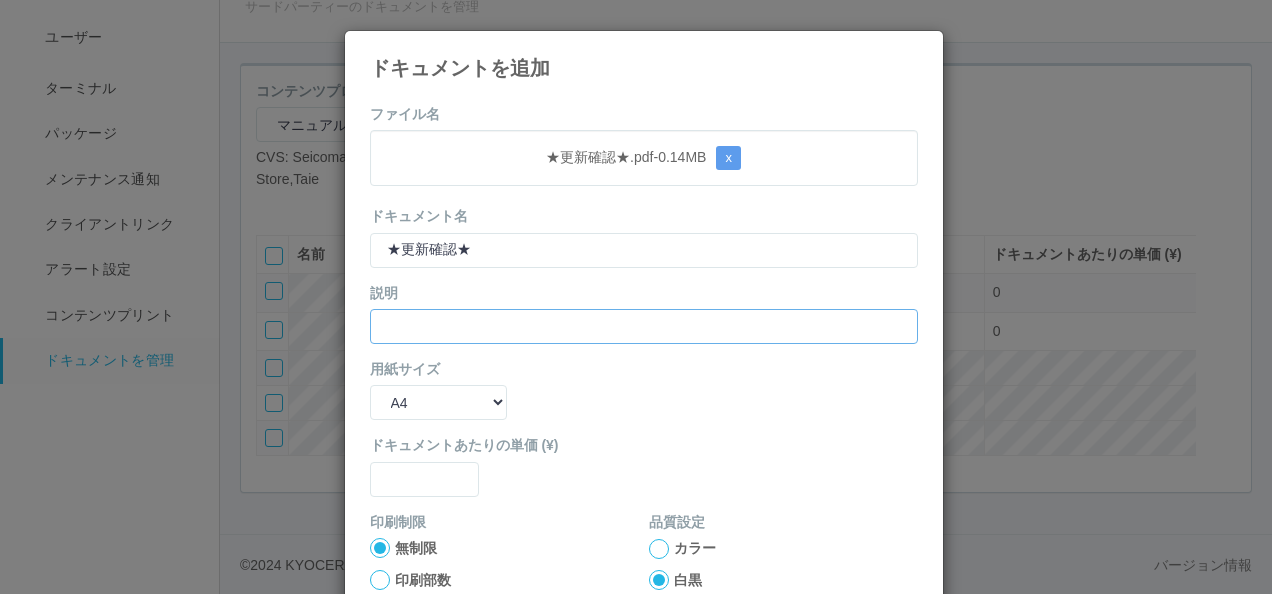 click at bounding box center [644, 326] 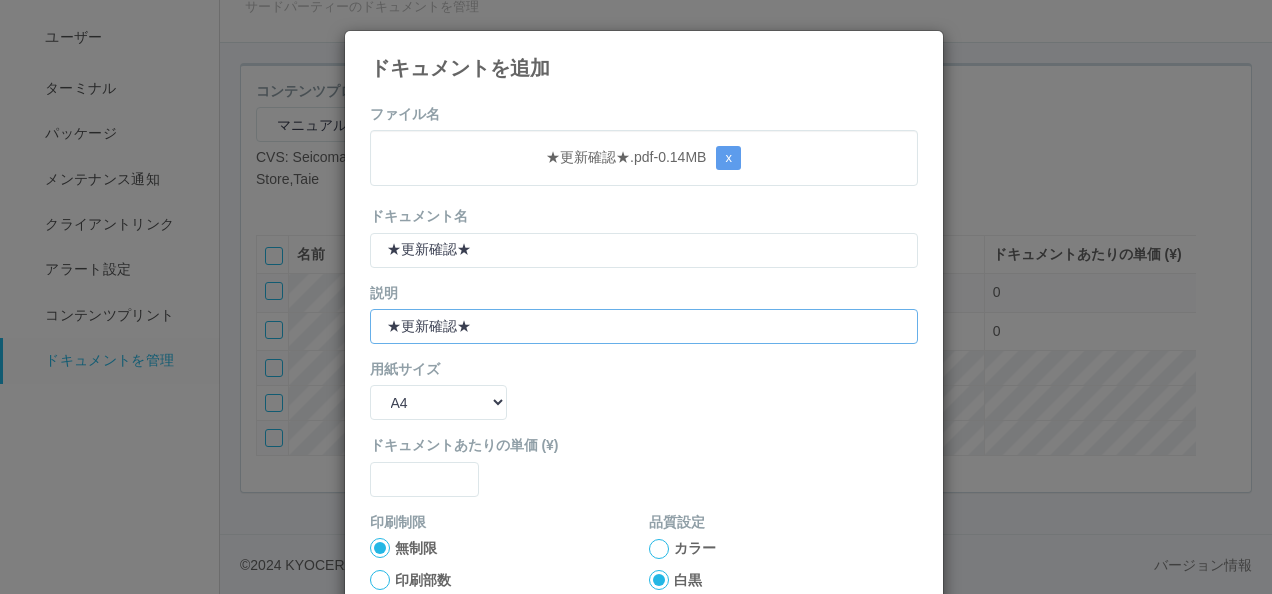 type on "★更新確認★" 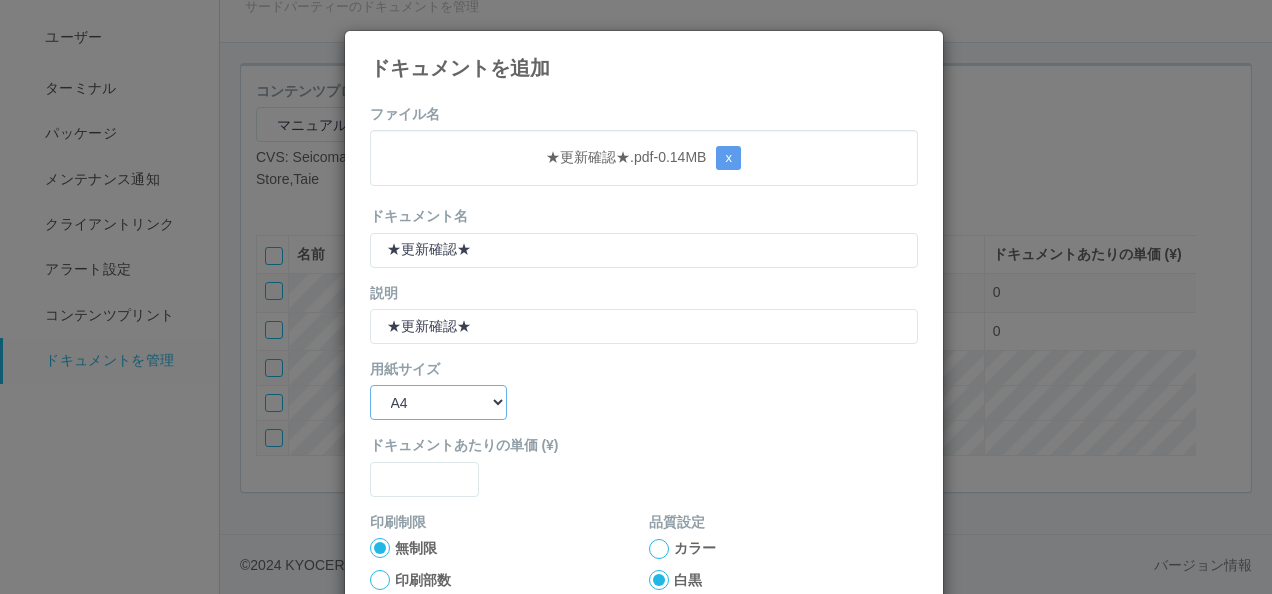 drag, startPoint x: 431, startPoint y: 394, endPoint x: 430, endPoint y: 404, distance: 10.049875 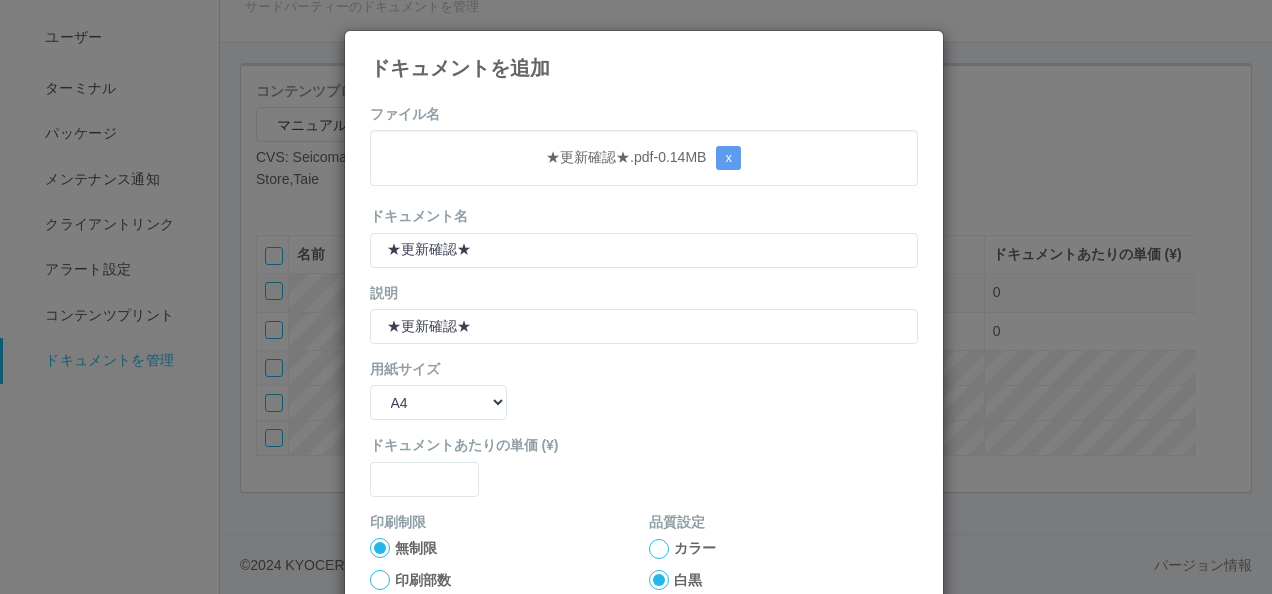 click on "用紙サイズ B5 A4 B4 A3" at bounding box center [644, 389] 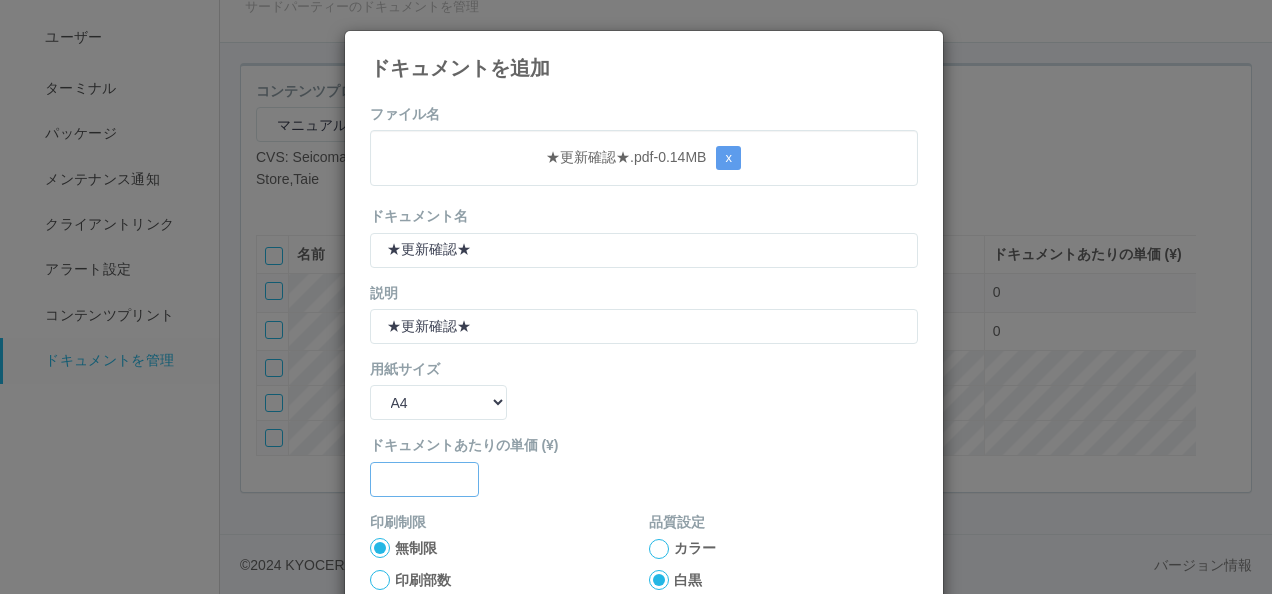 click at bounding box center (644, 250) 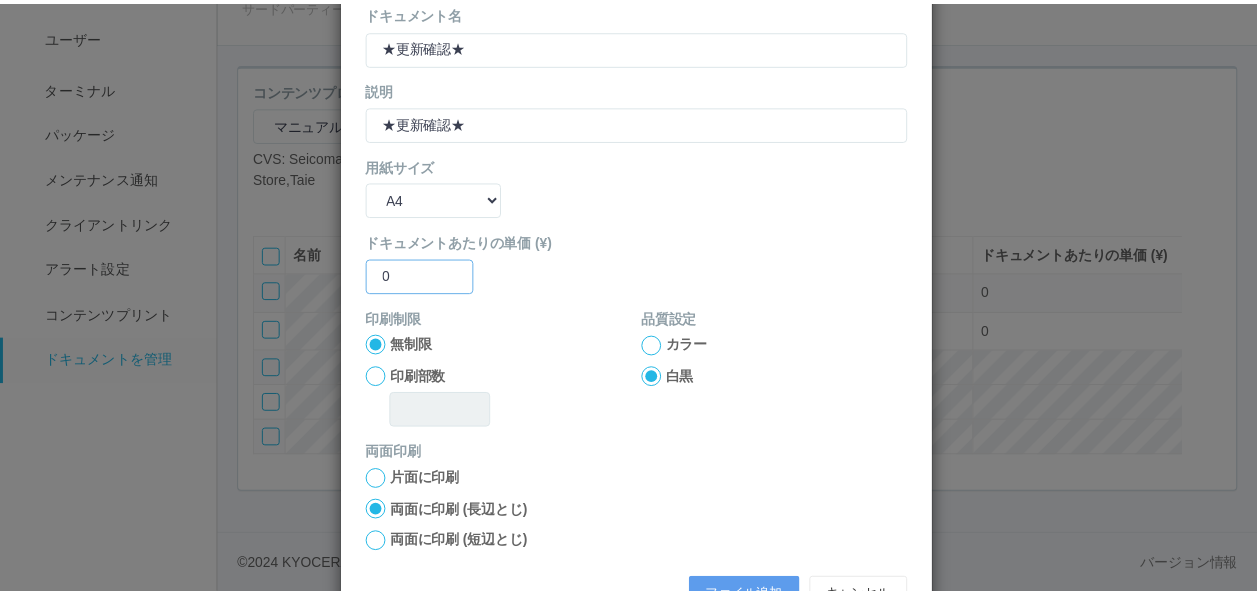 scroll, scrollTop: 264, scrollLeft: 0, axis: vertical 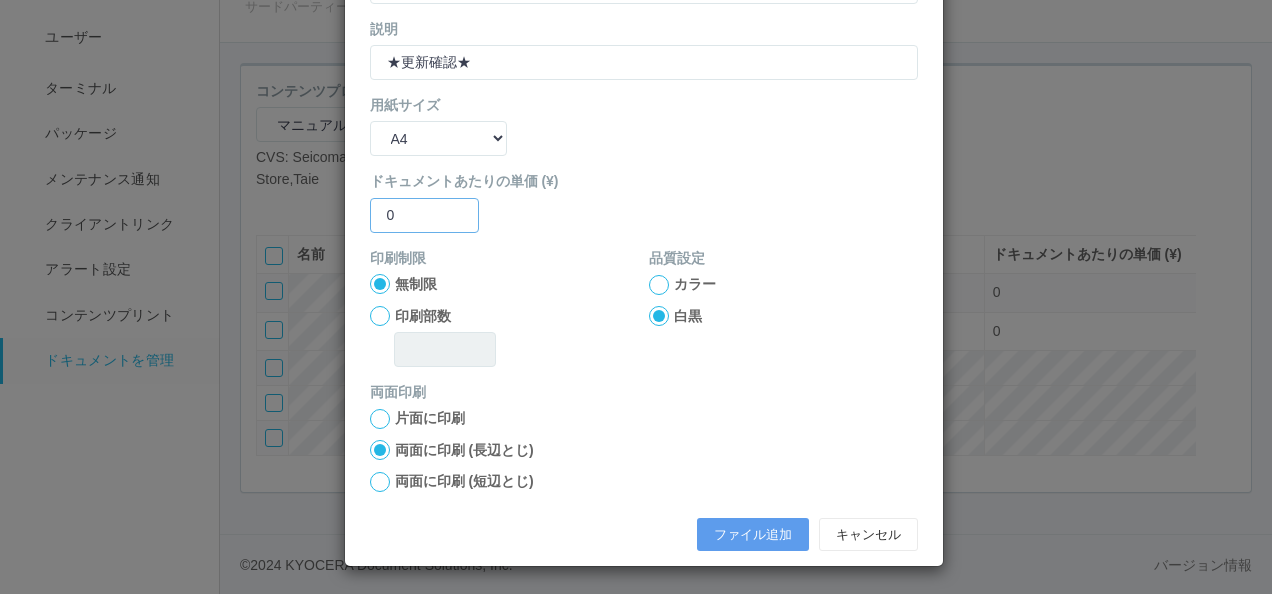 type on "0" 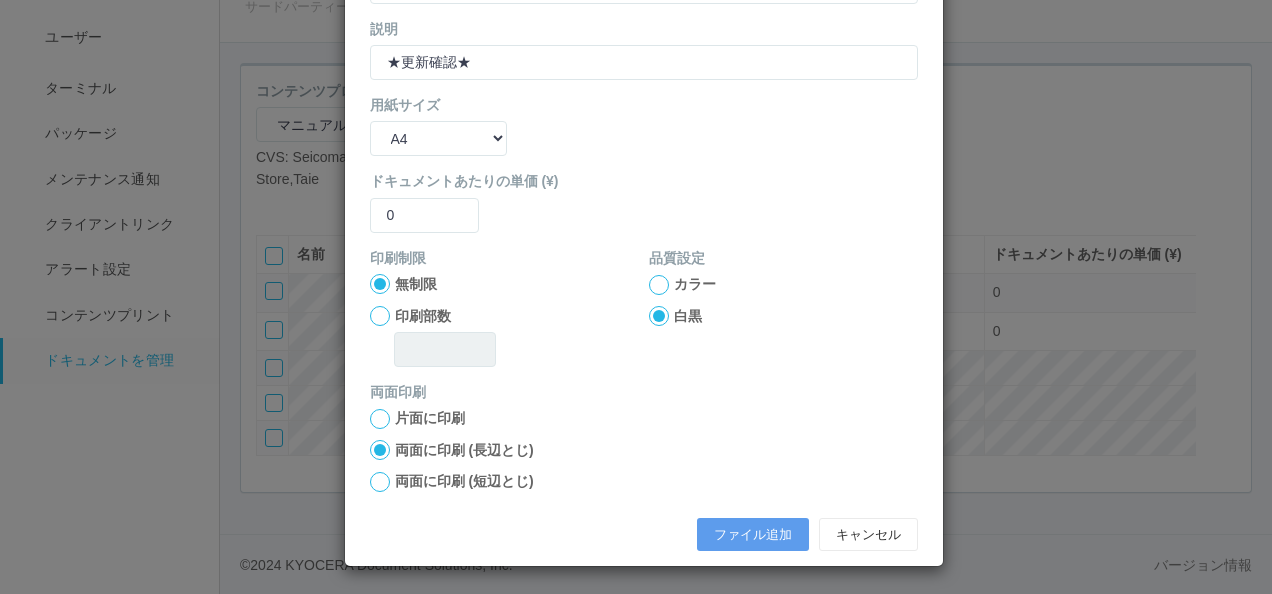 click on "カラー 白黒" at bounding box center (504, 320) 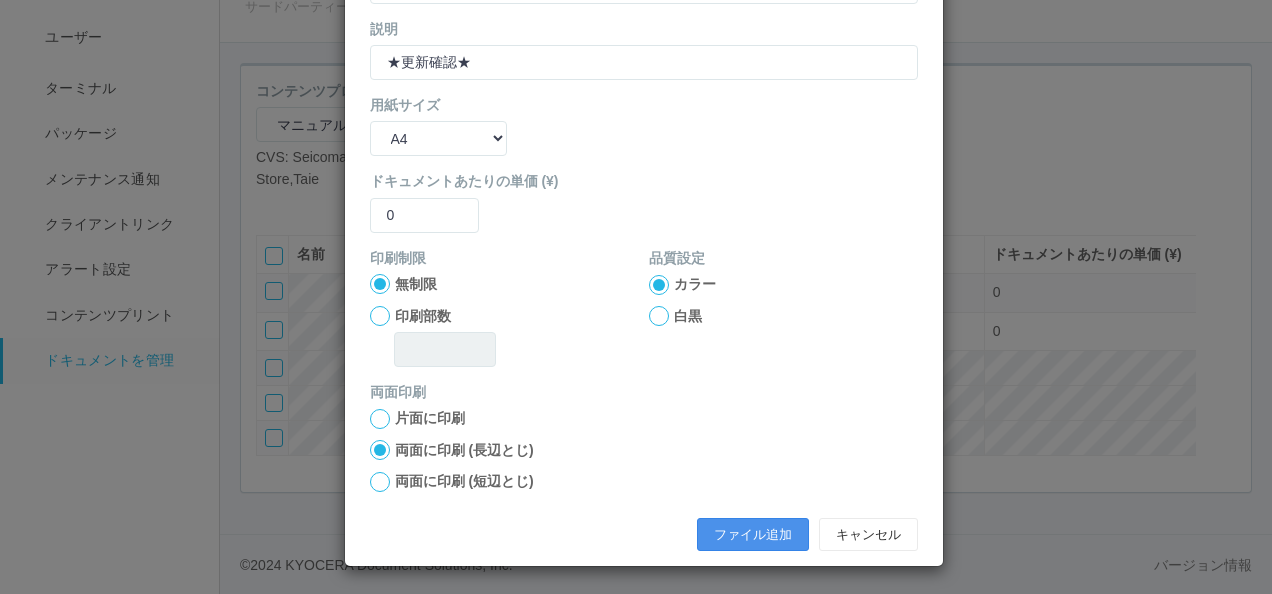 click on "ファイル追加" at bounding box center [753, 535] 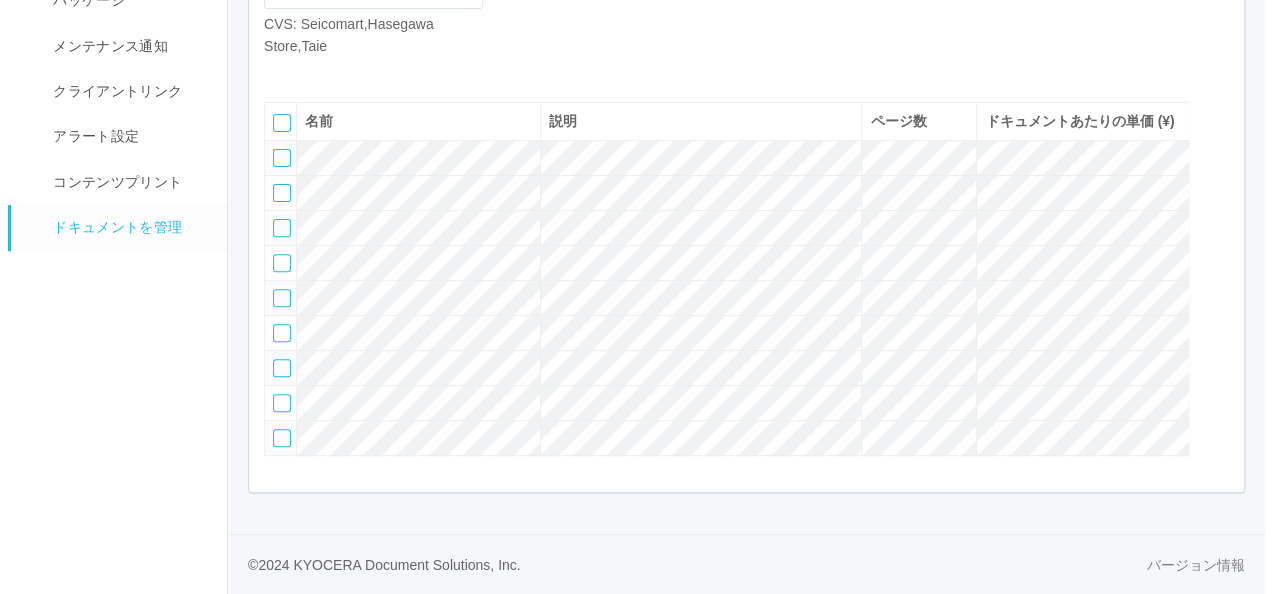 scroll, scrollTop: 310, scrollLeft: 0, axis: vertical 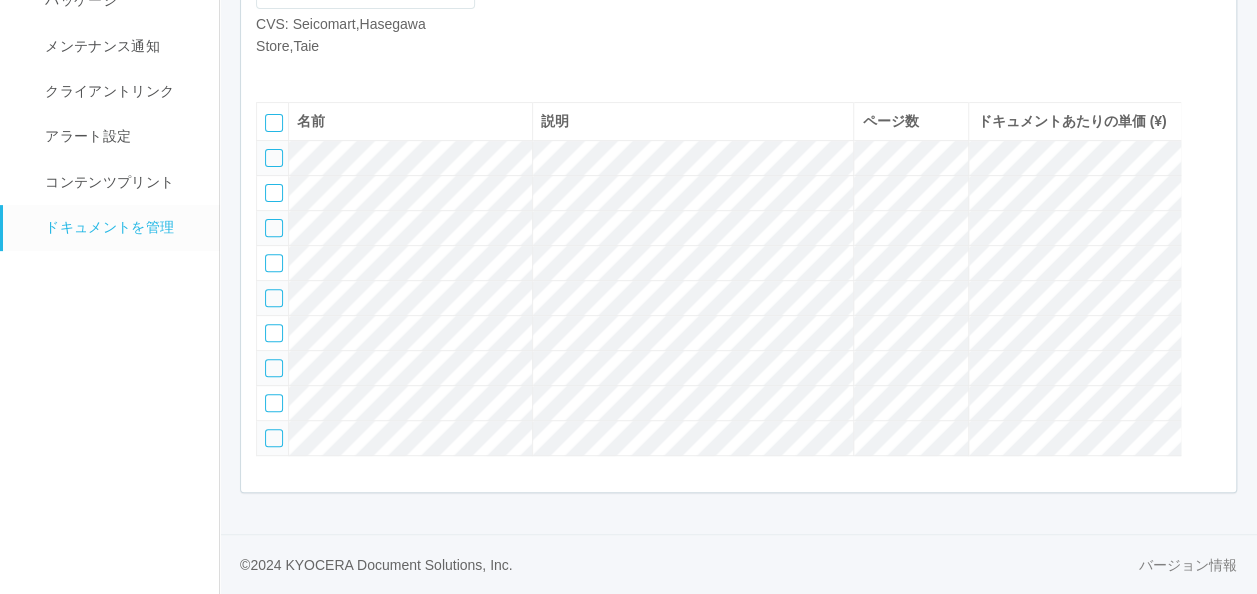 click at bounding box center (271, 72) 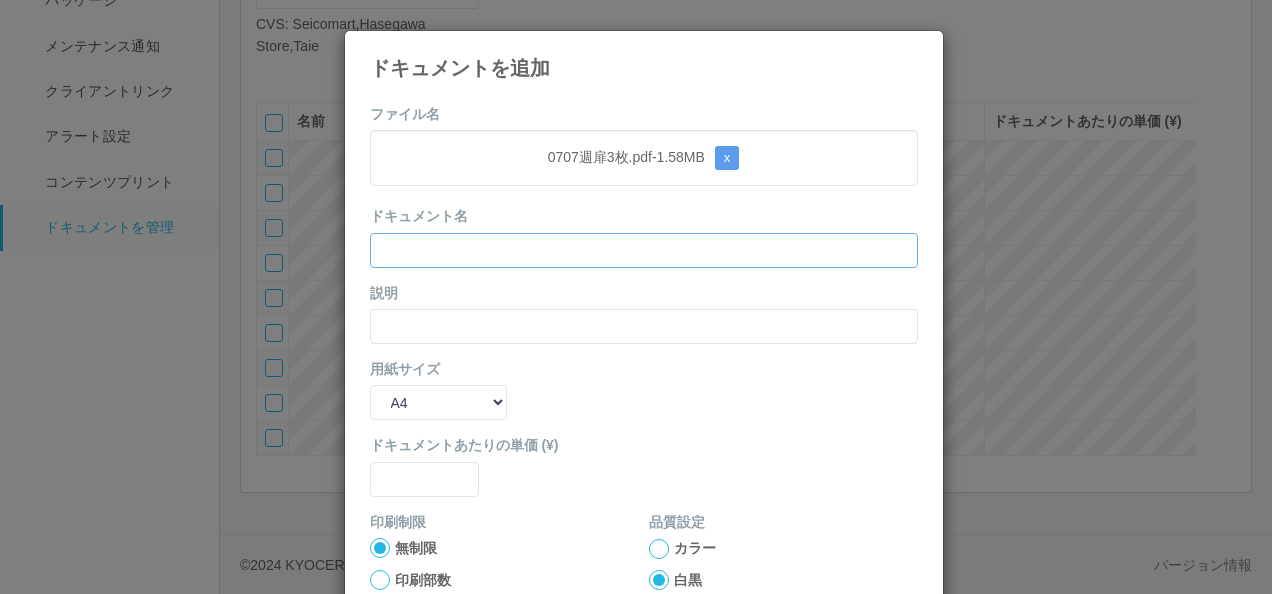 click at bounding box center (644, 250) 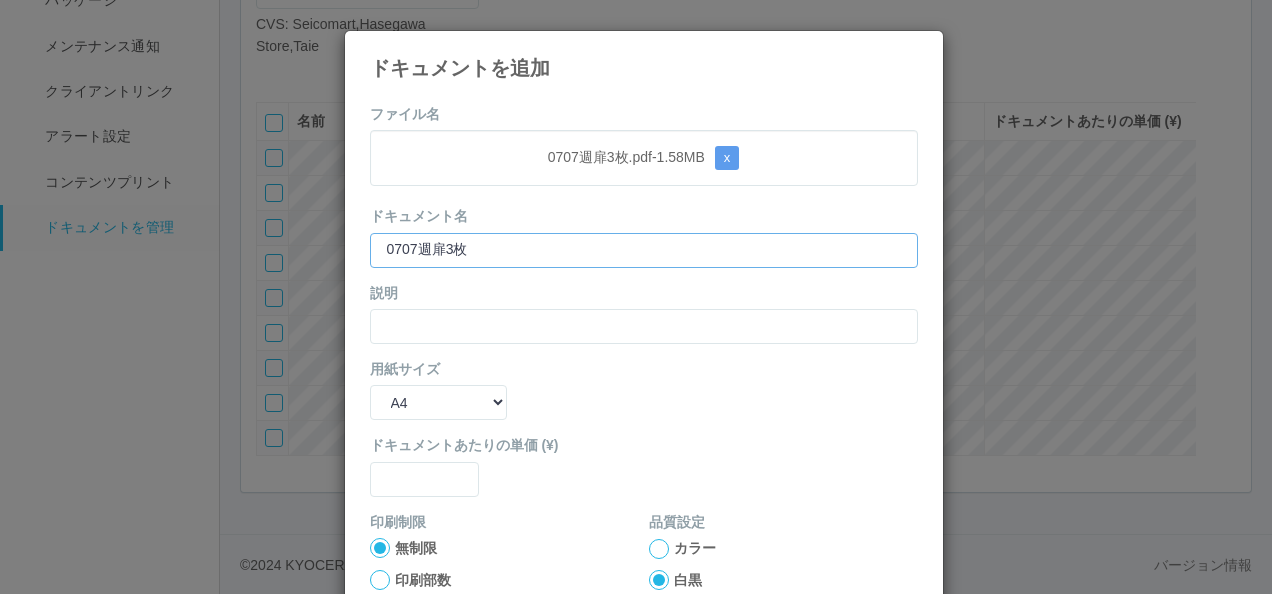 type on "0707週扉3枚" 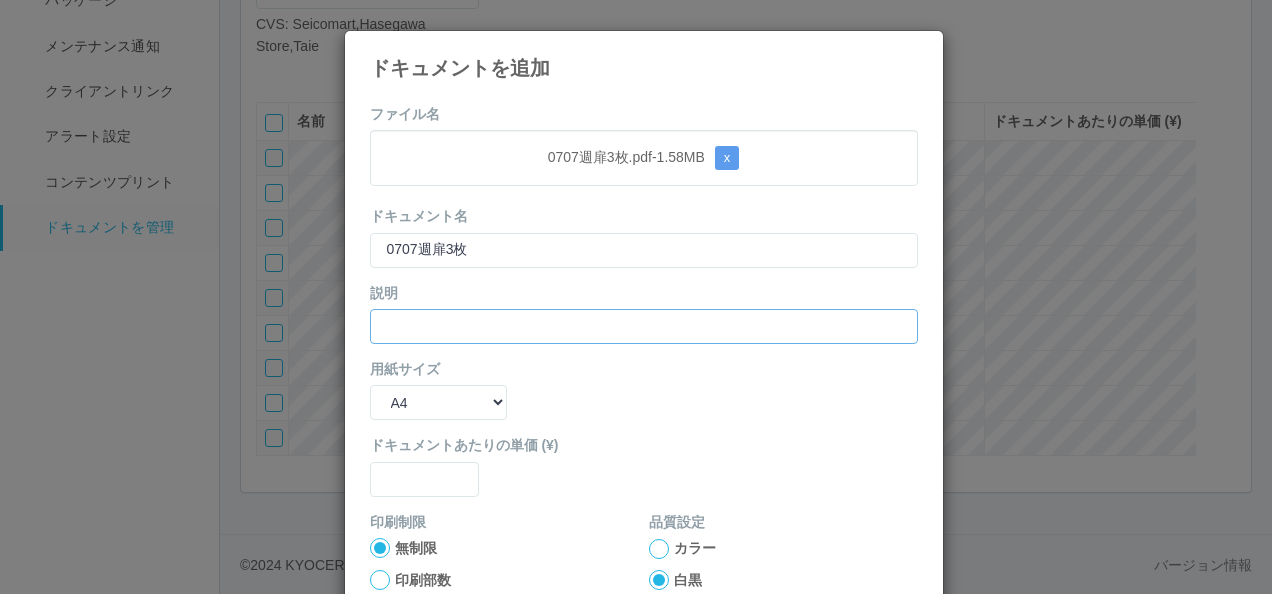 click at bounding box center [644, 326] 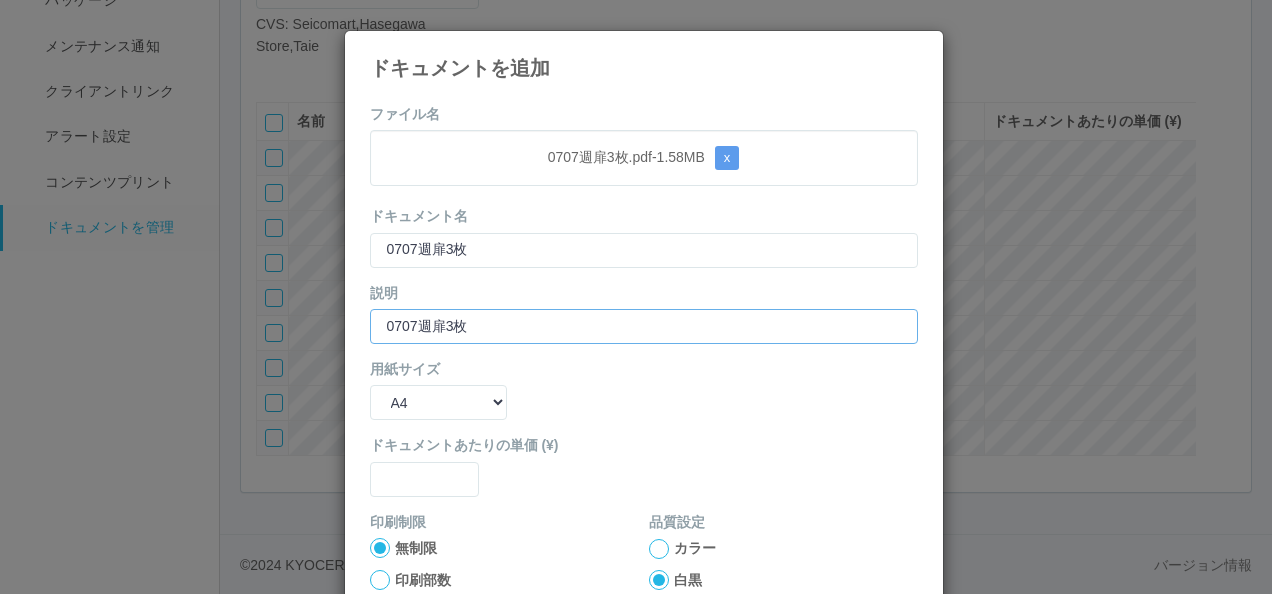 type on "0707週扉3枚" 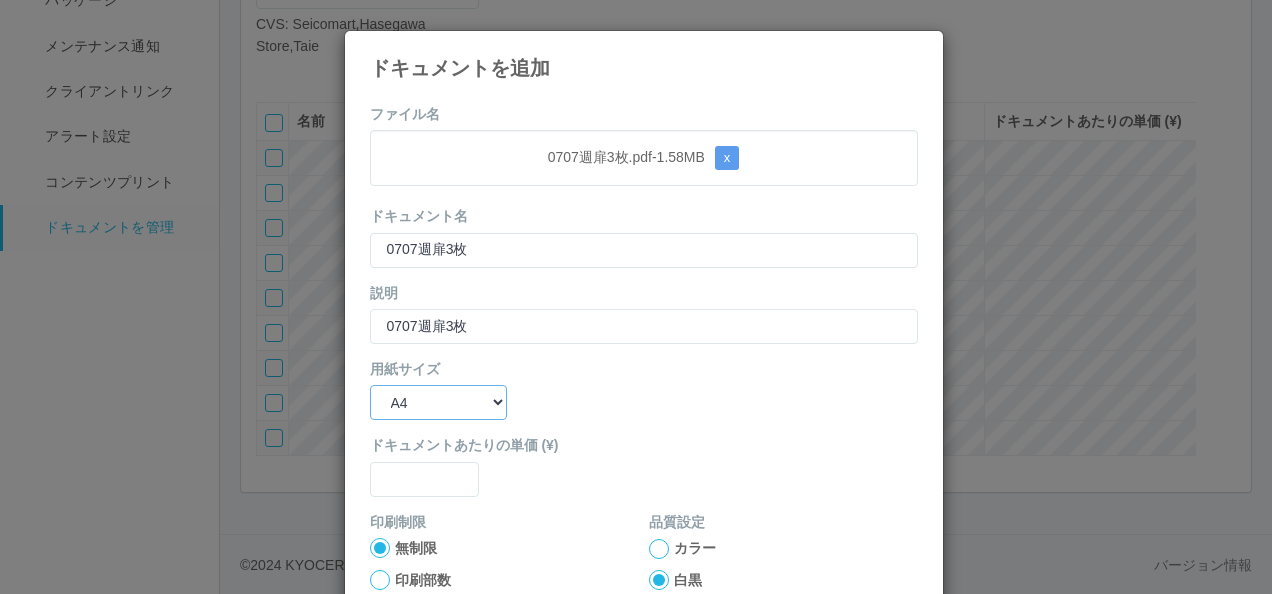 drag, startPoint x: 440, startPoint y: 394, endPoint x: 439, endPoint y: 411, distance: 17.029387 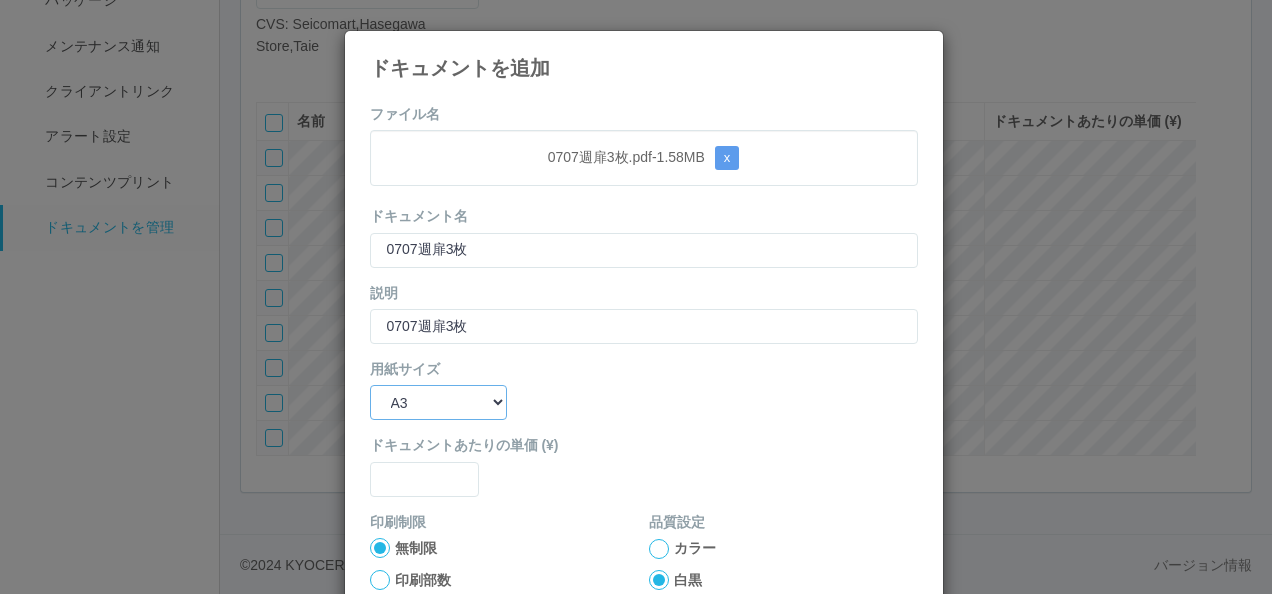 click on "B5 A4 B4 A3" at bounding box center [438, 402] 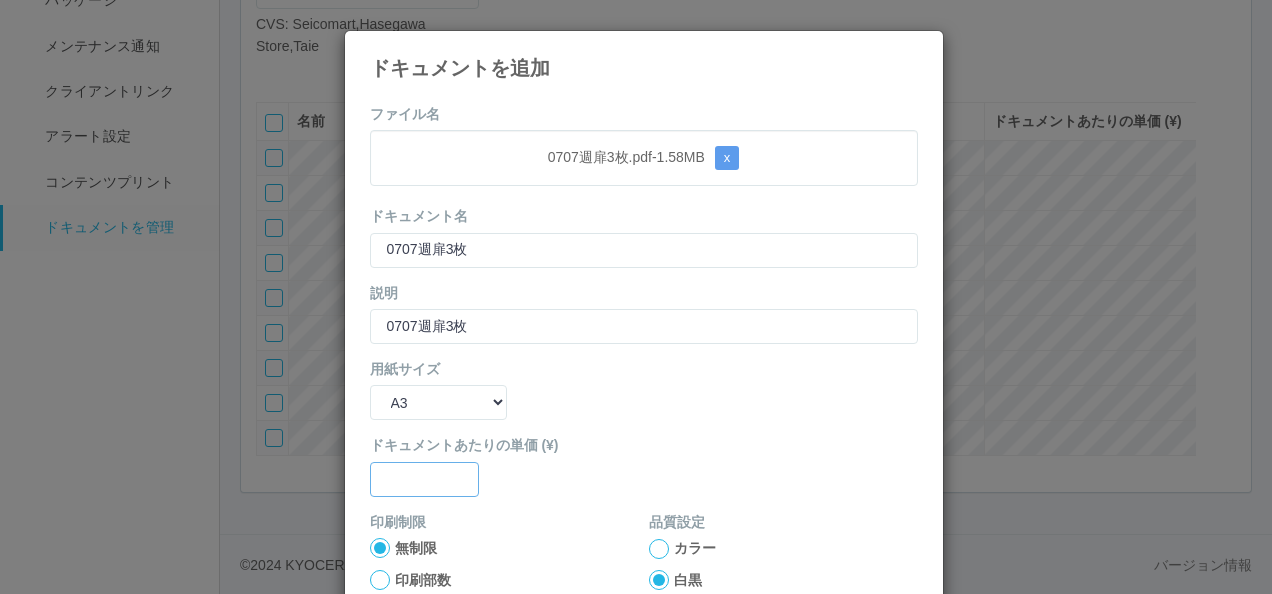 click at bounding box center [644, 250] 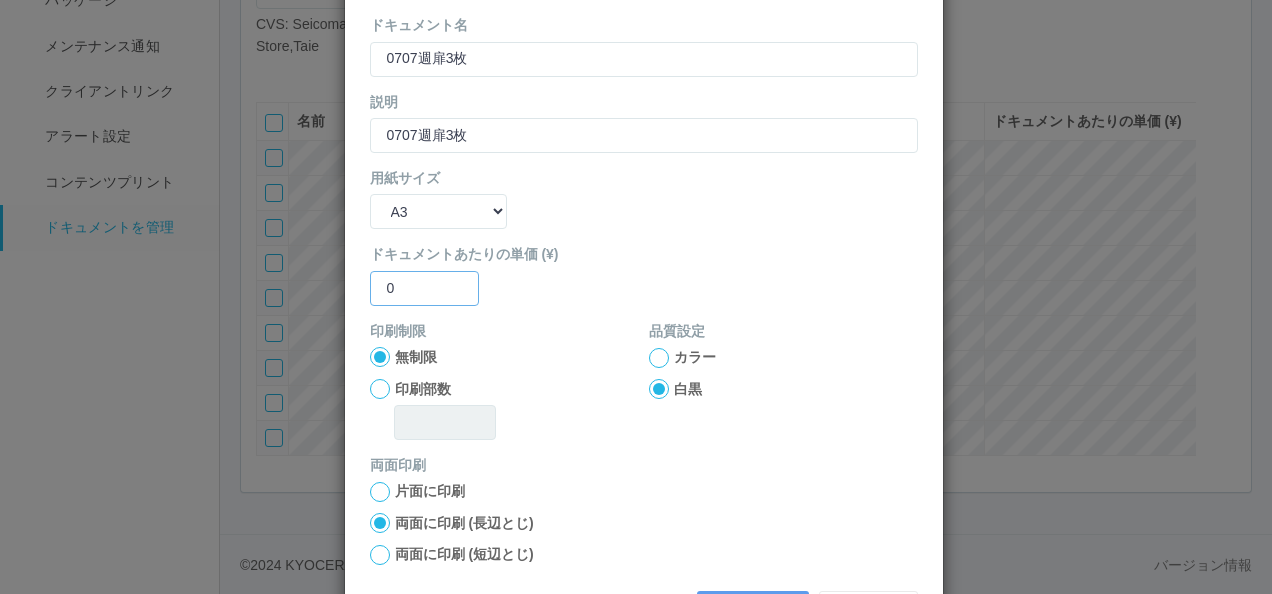 scroll, scrollTop: 200, scrollLeft: 0, axis: vertical 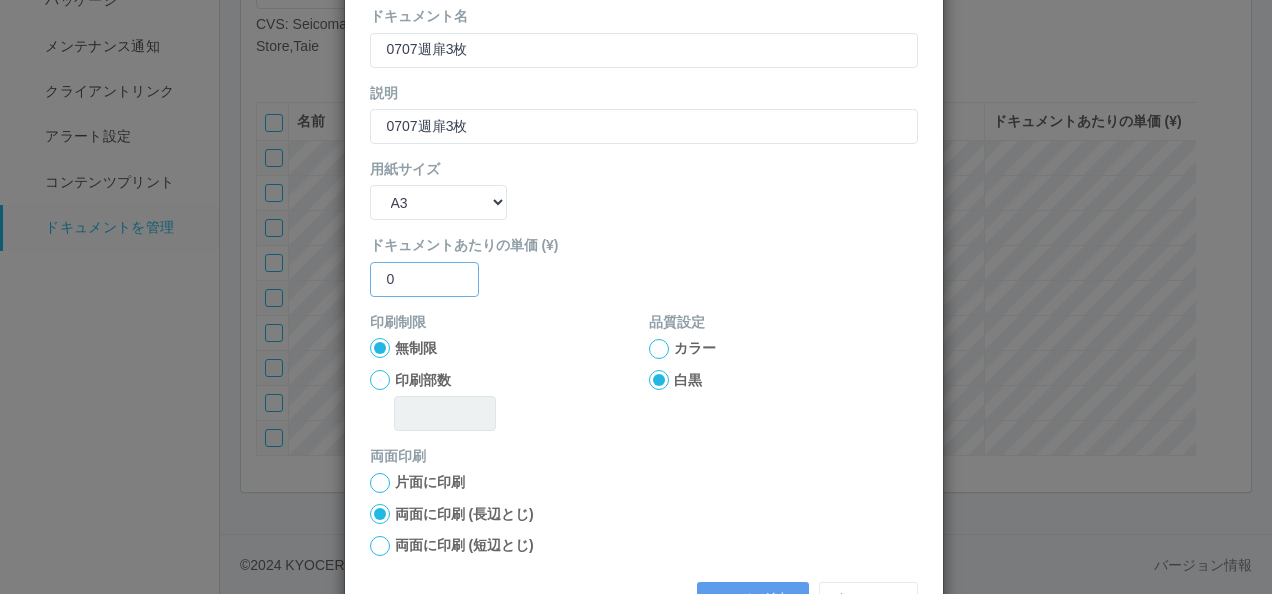 type on "0" 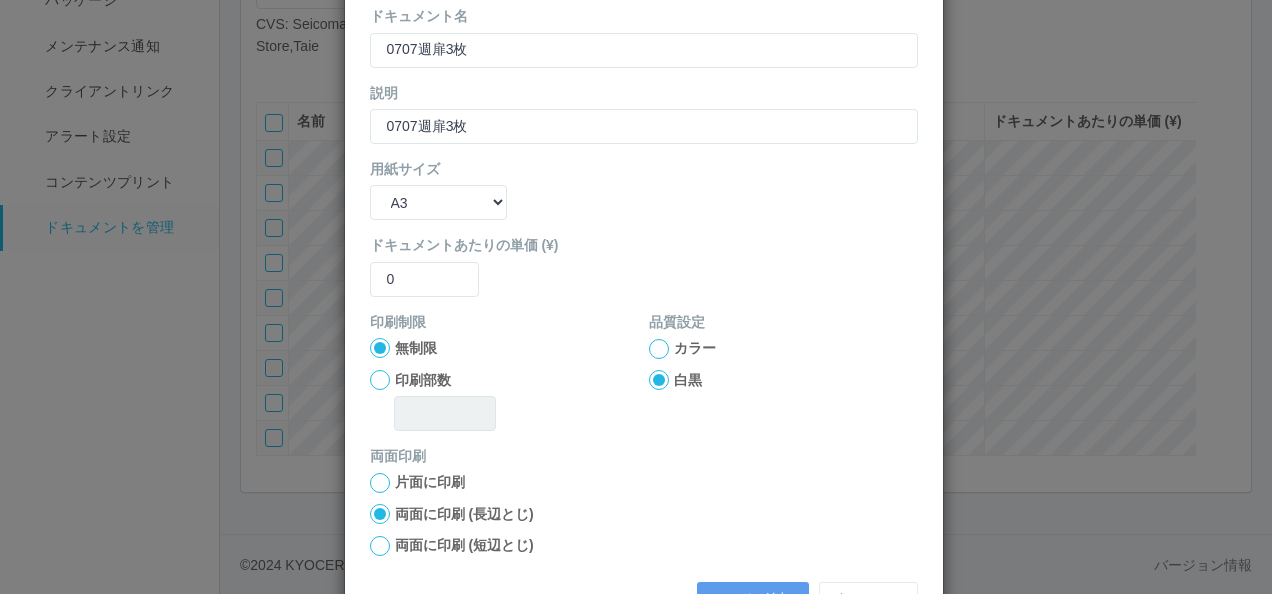 click on "カラー" at bounding box center (695, 348) 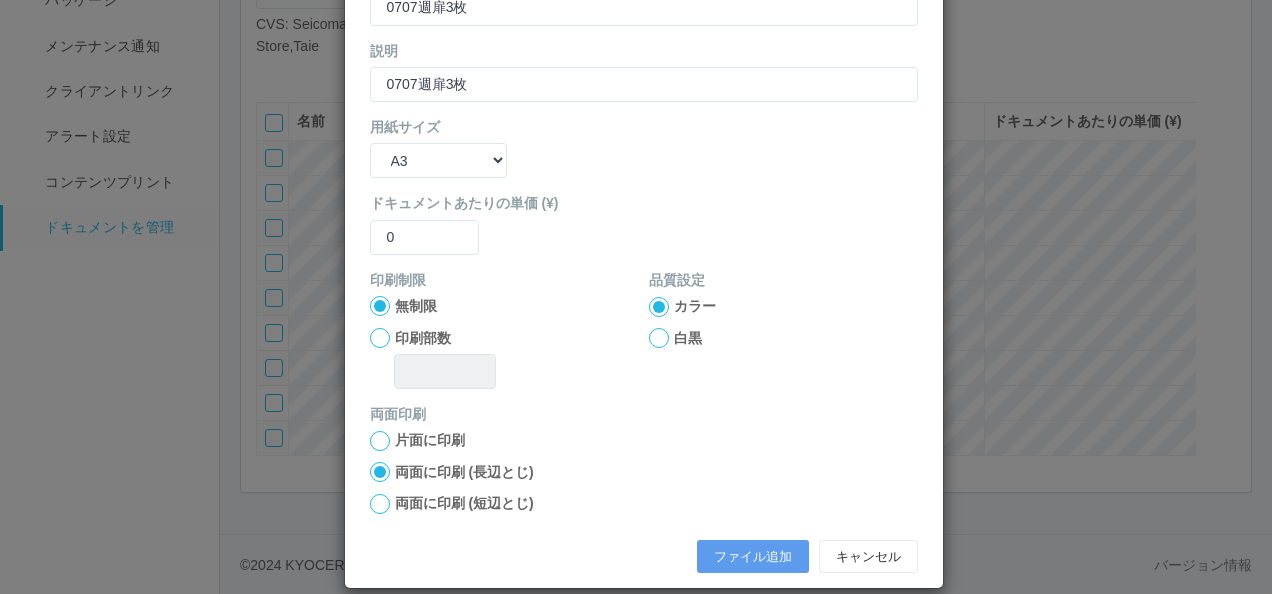 scroll, scrollTop: 264, scrollLeft: 0, axis: vertical 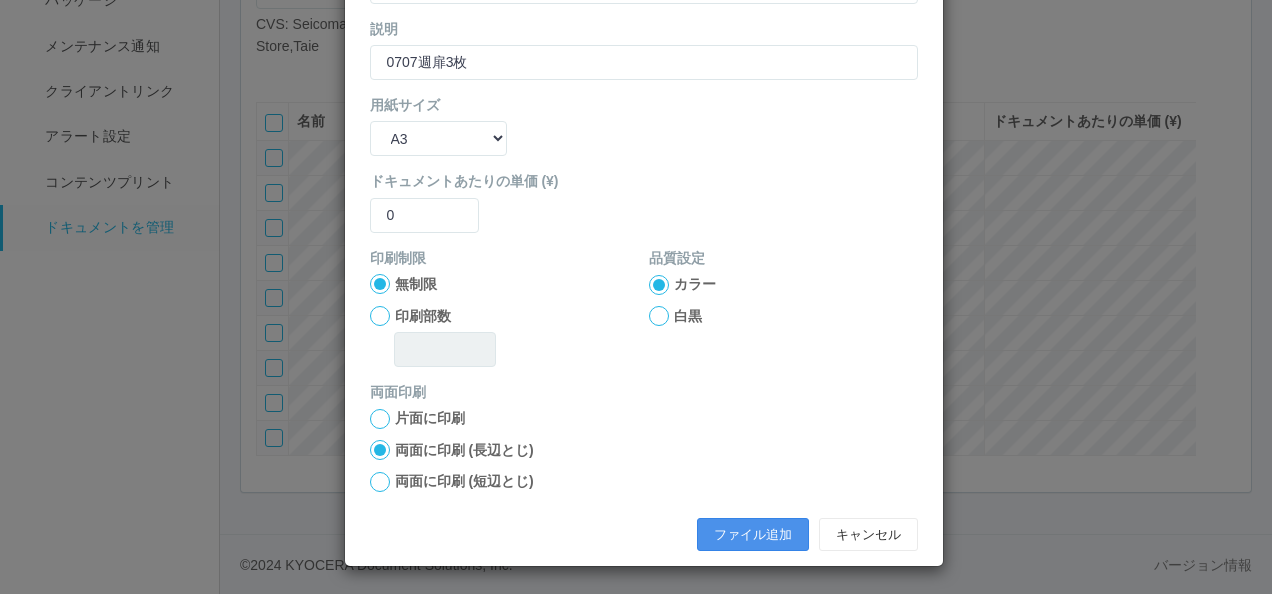 click on "ファイル追加" at bounding box center (753, 535) 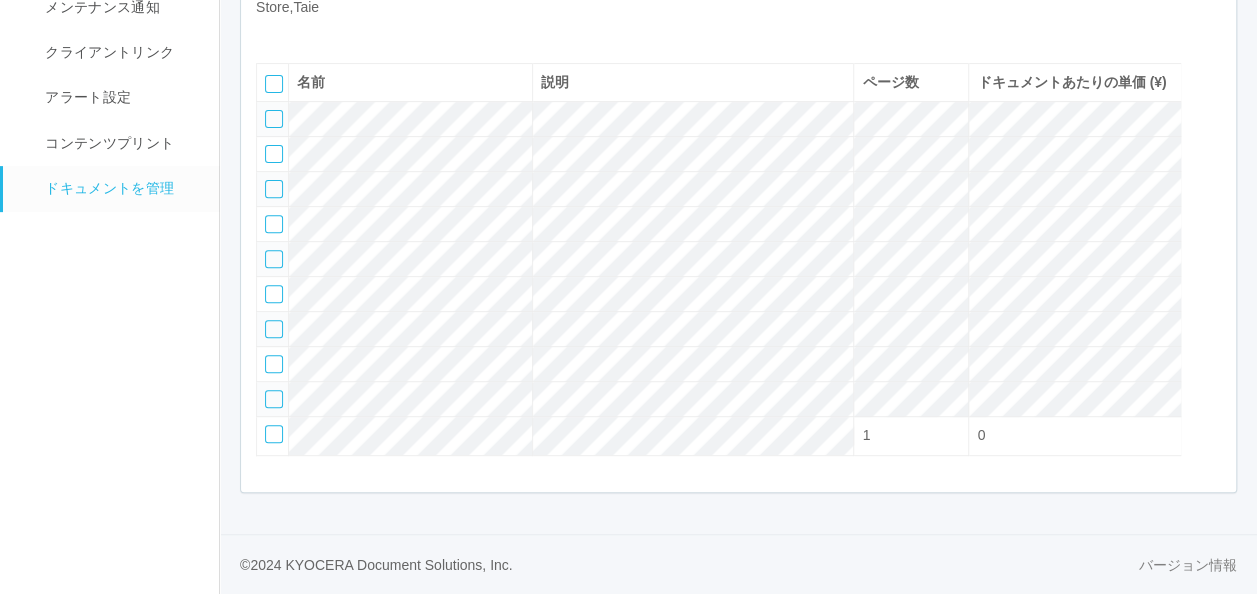 click at bounding box center (271, 33) 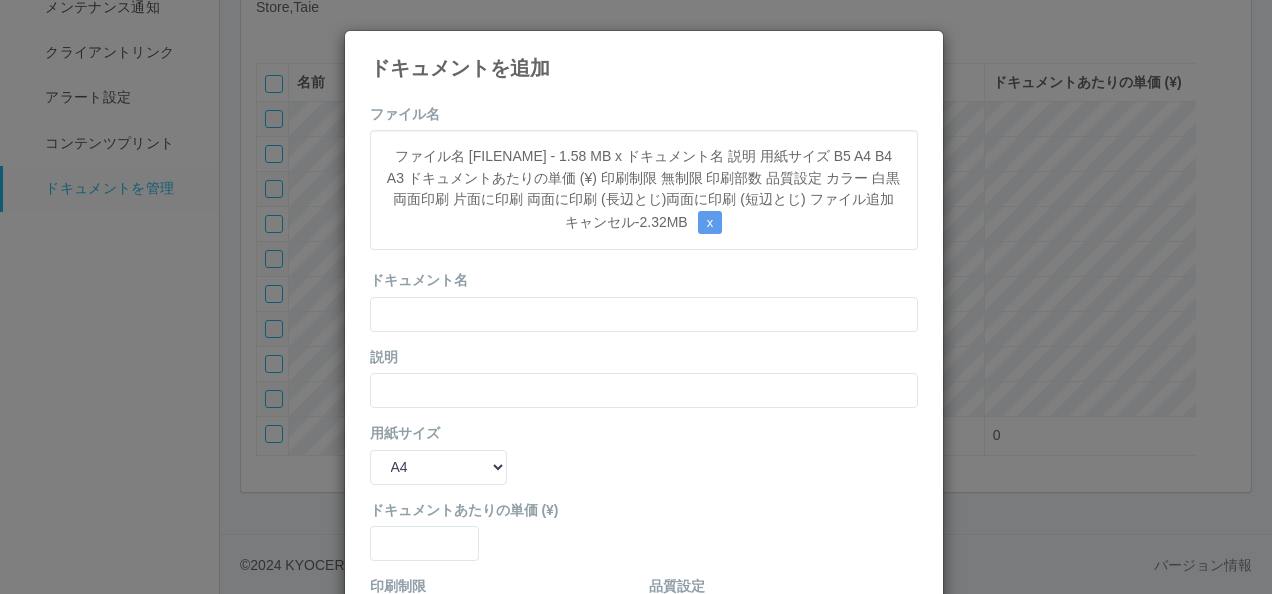 click on "0707週扉4枚.pdf  -  2.32  MB x" at bounding box center [644, 190] 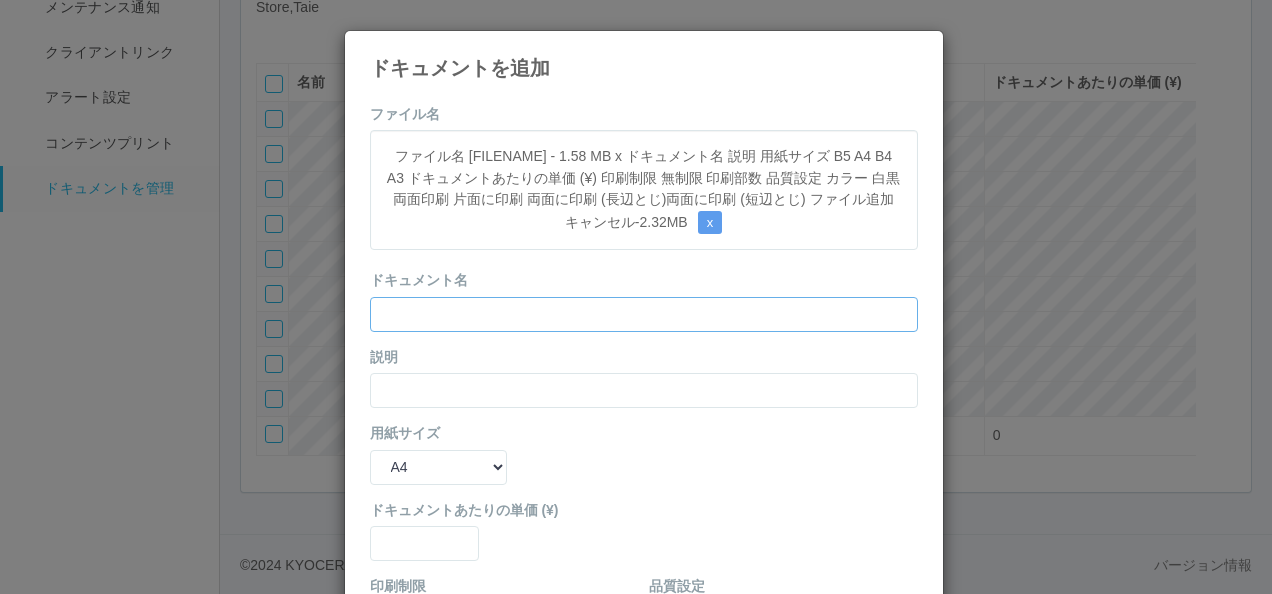 click at bounding box center [644, 314] 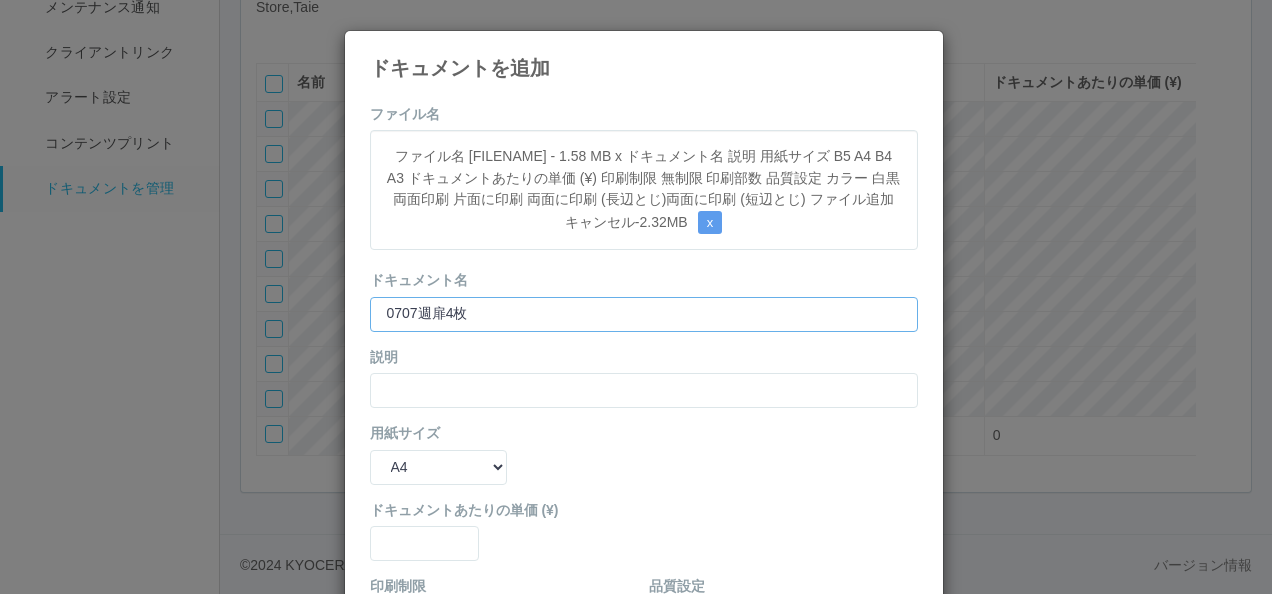 type on "0707週扉4枚" 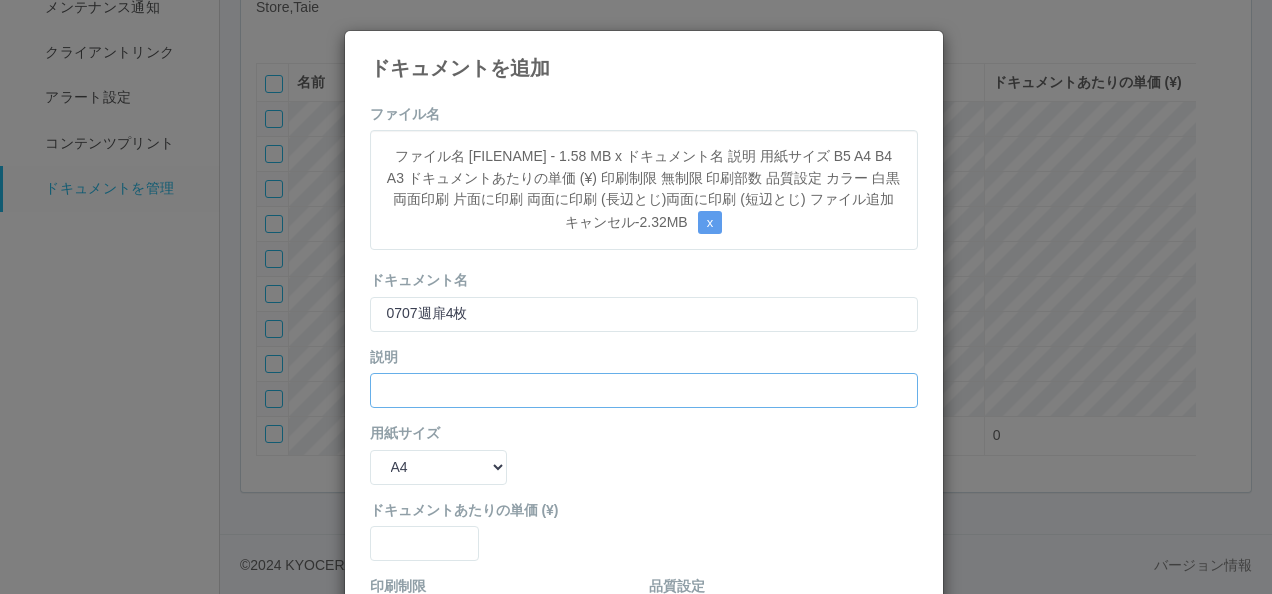 click at bounding box center [644, 390] 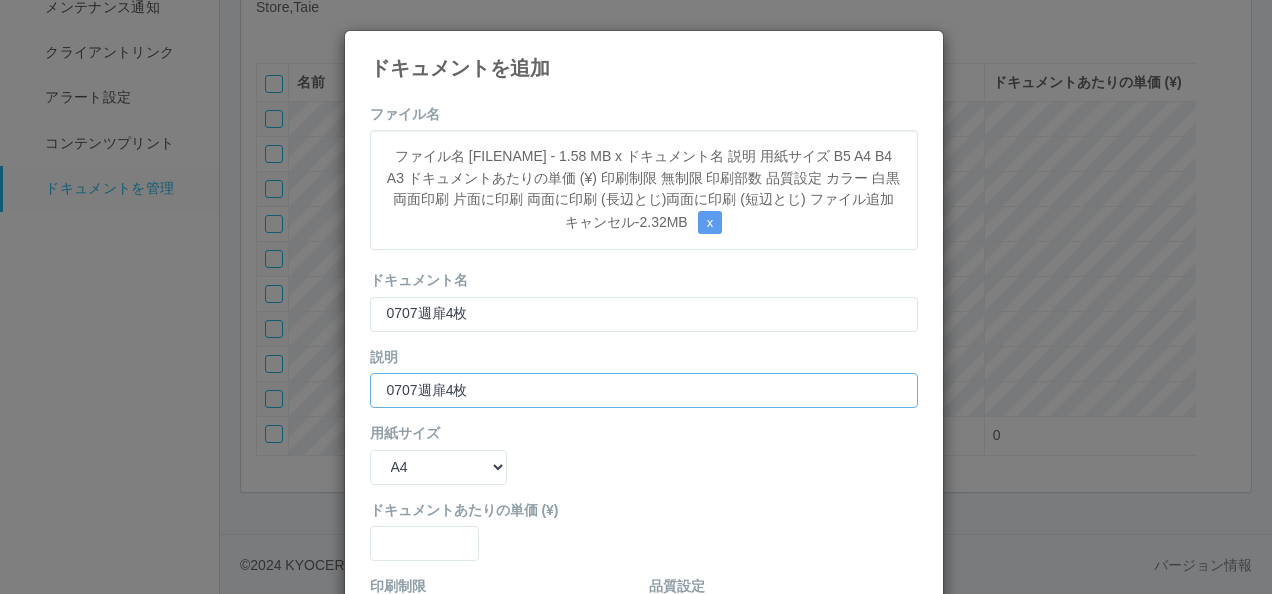 type on "0707週扉4枚" 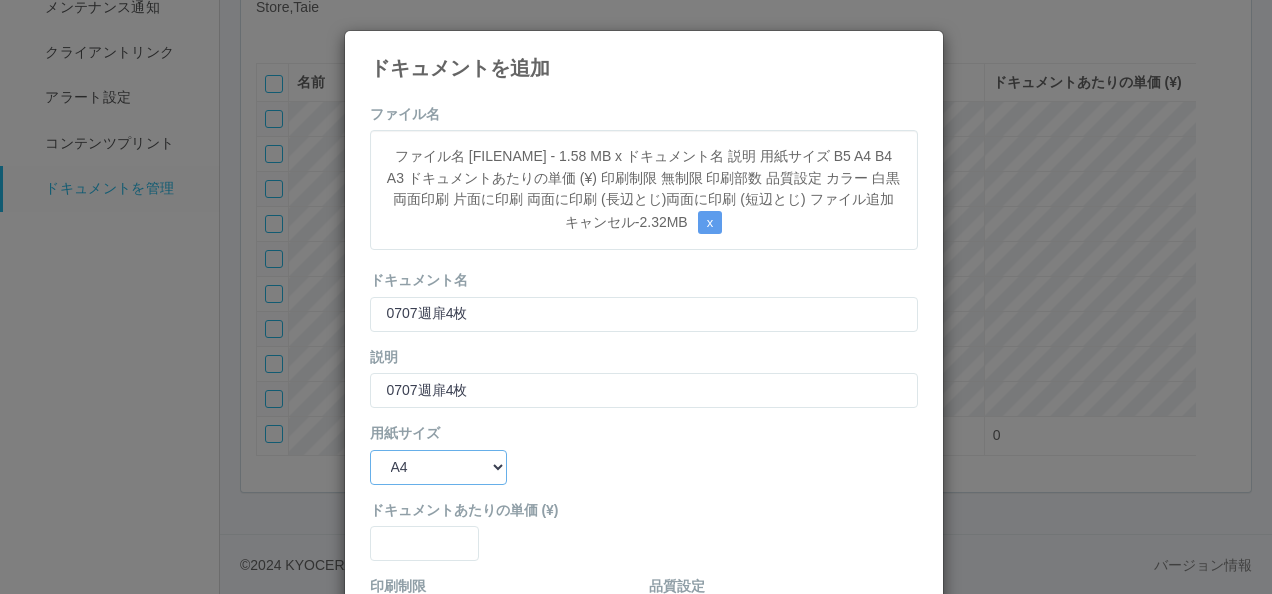 click on "B5 A4 B4 A3" at bounding box center (438, 467) 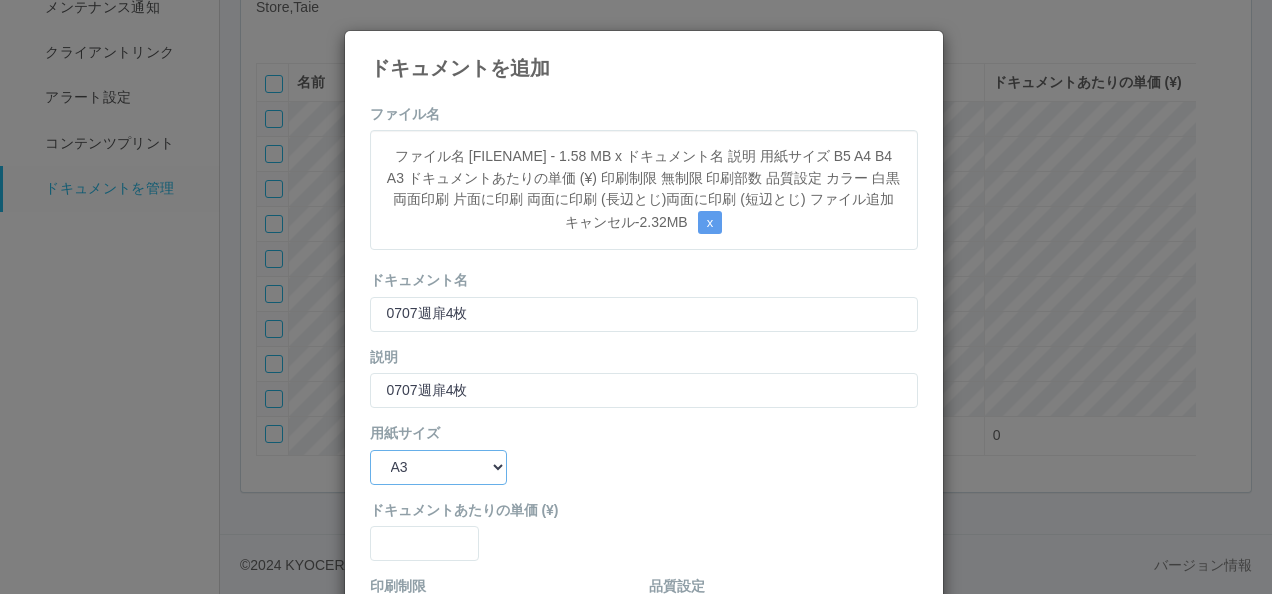 click on "B5 A4 B4 A3" at bounding box center [438, 467] 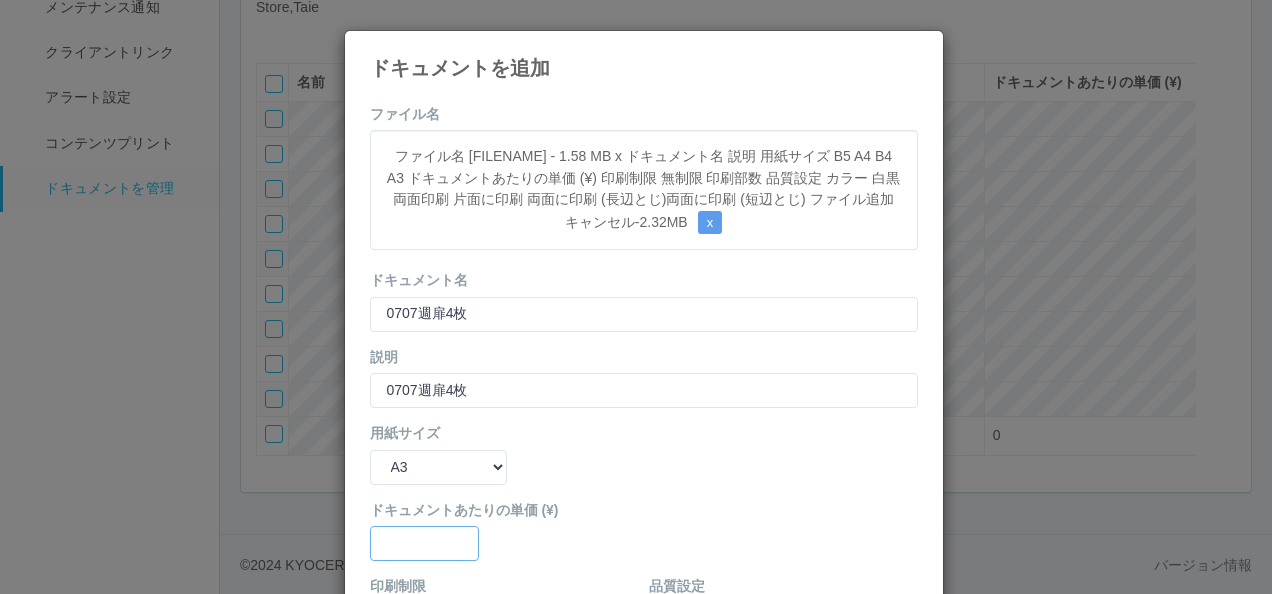 click at bounding box center (644, 314) 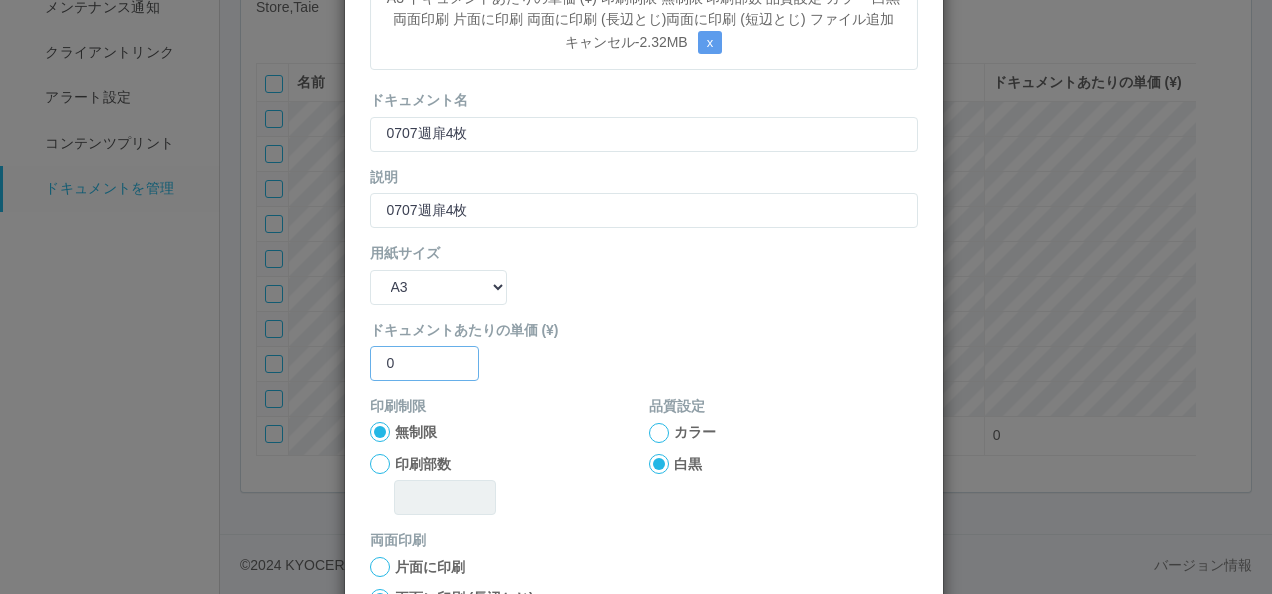 scroll, scrollTop: 200, scrollLeft: 0, axis: vertical 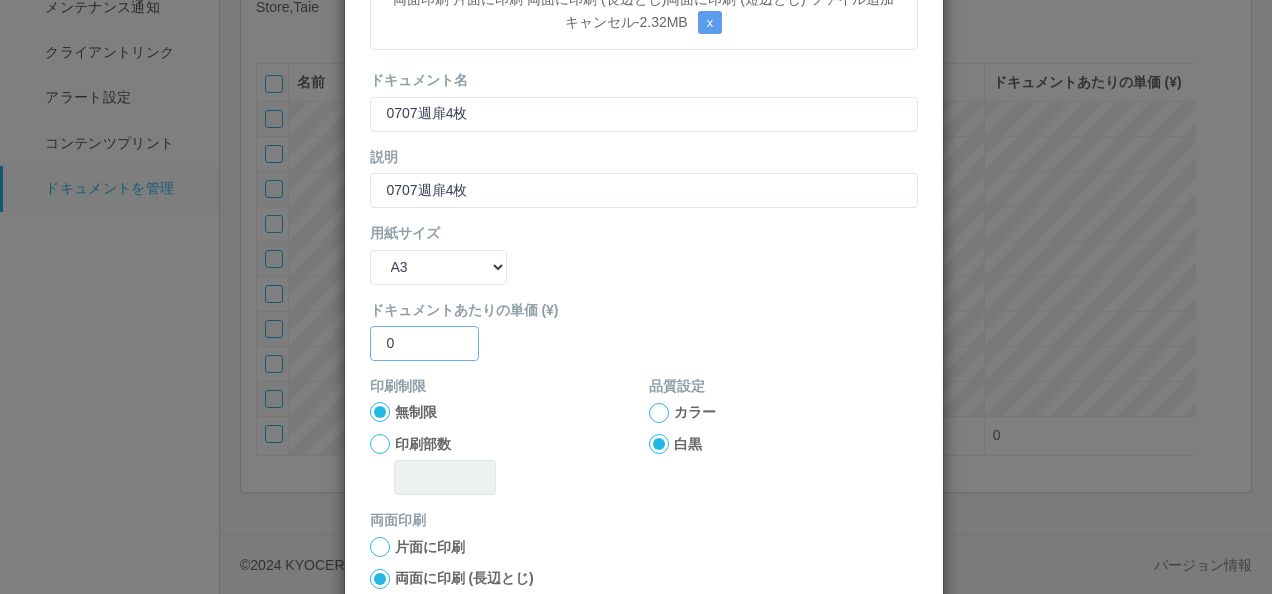 type on "0" 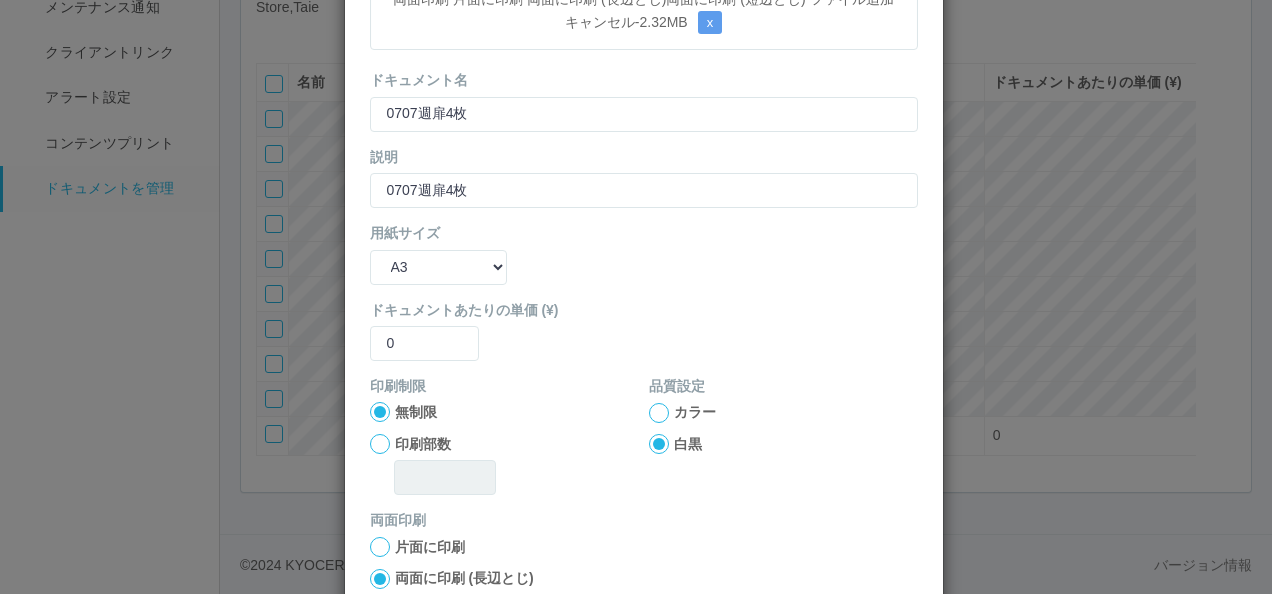 click at bounding box center [380, 412] 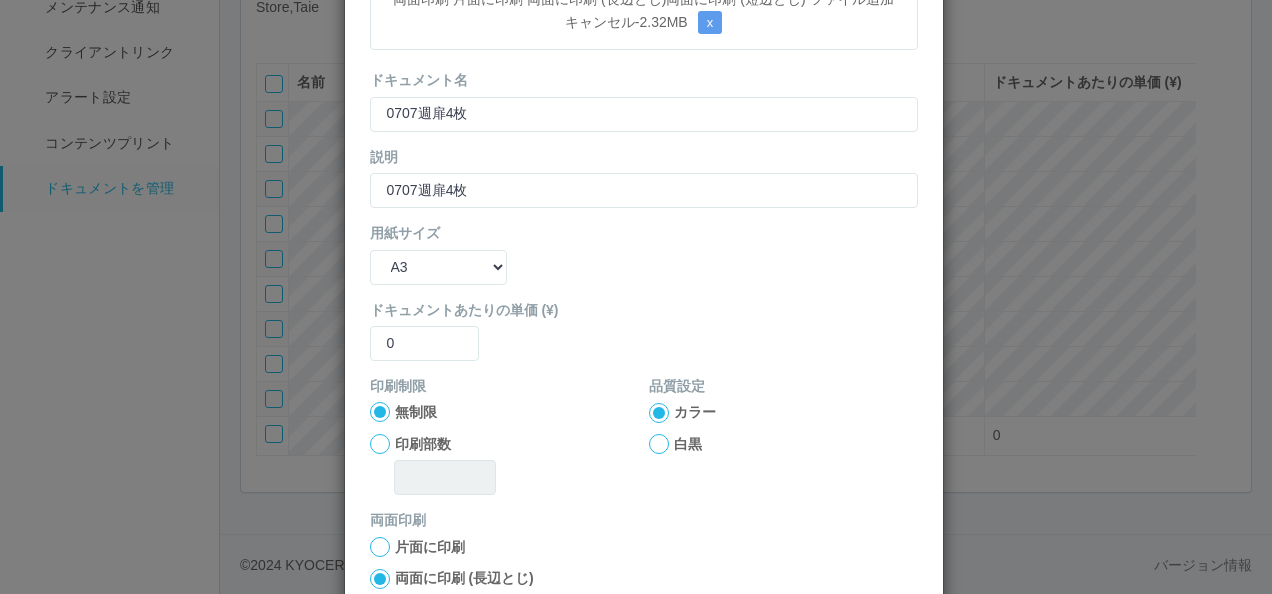 scroll, scrollTop: 264, scrollLeft: 0, axis: vertical 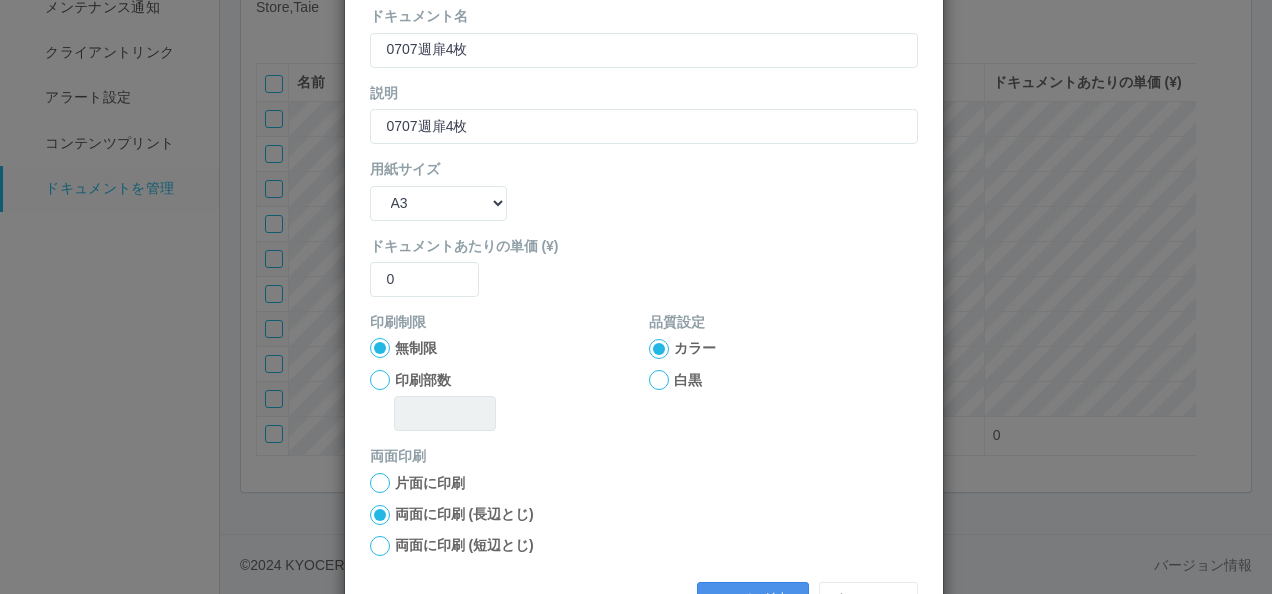 click on "ファイル追加" at bounding box center [753, 599] 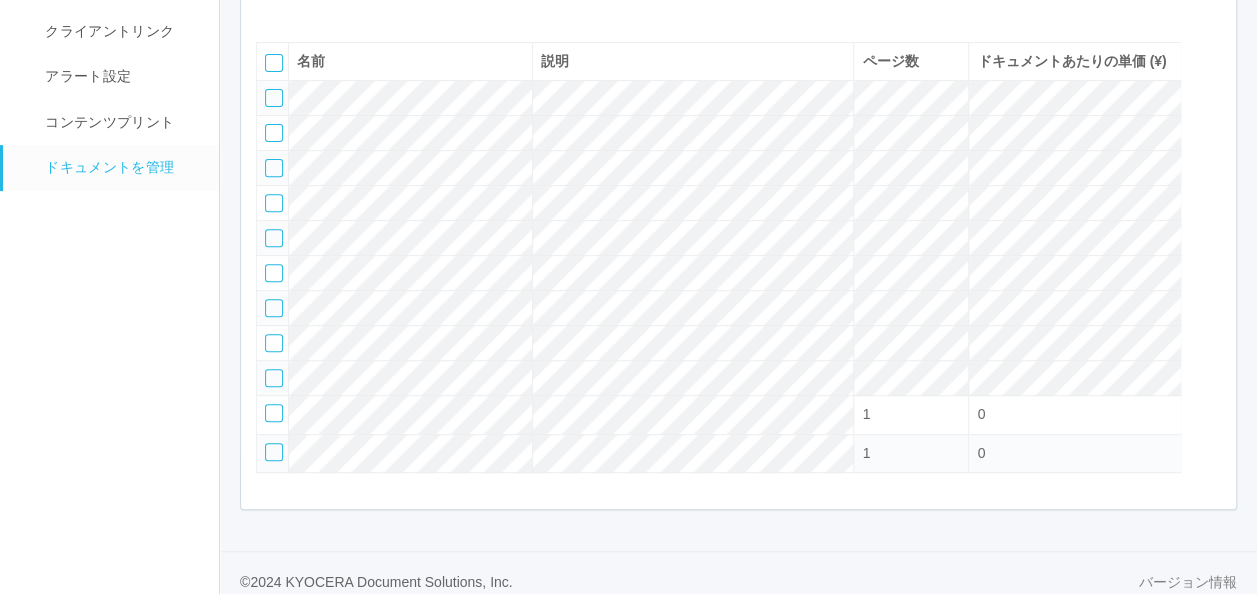 click at bounding box center (271, 12) 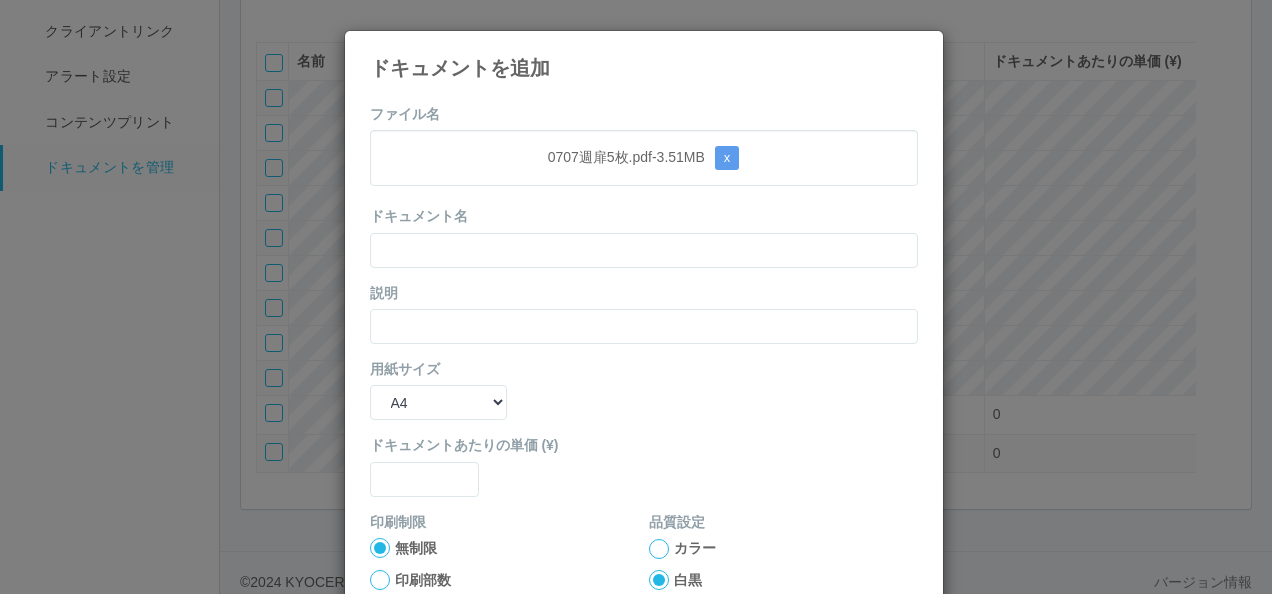 drag, startPoint x: 477, startPoint y: 203, endPoint x: 468, endPoint y: 225, distance: 23.769728 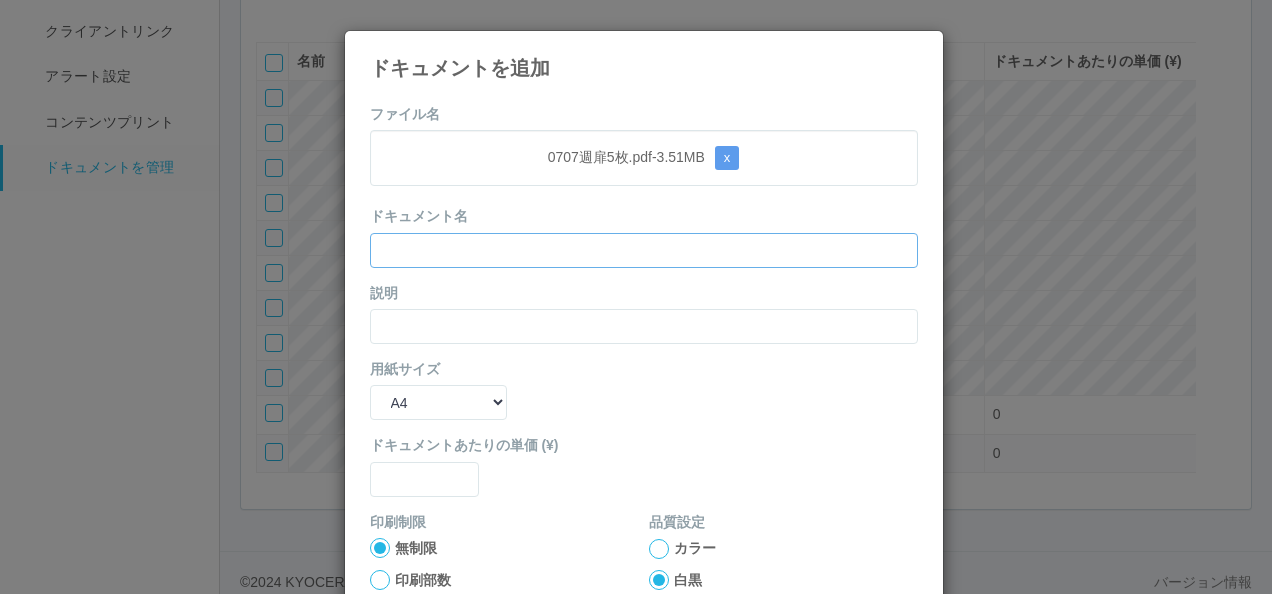 click at bounding box center [644, 250] 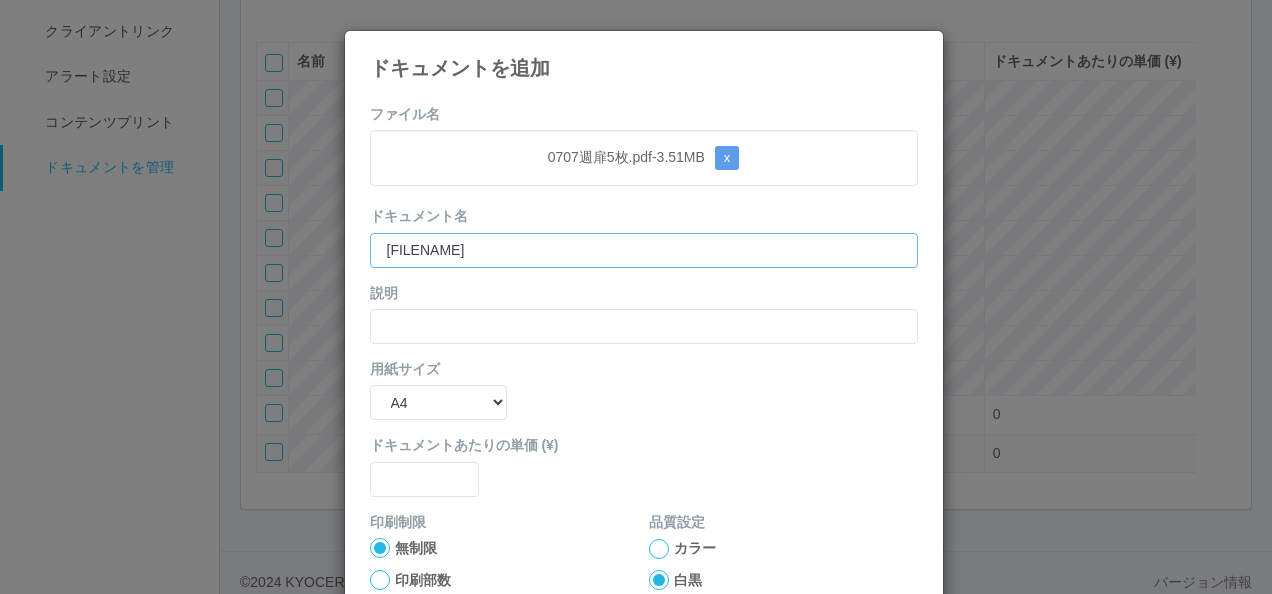 type on "[FILENAME]" 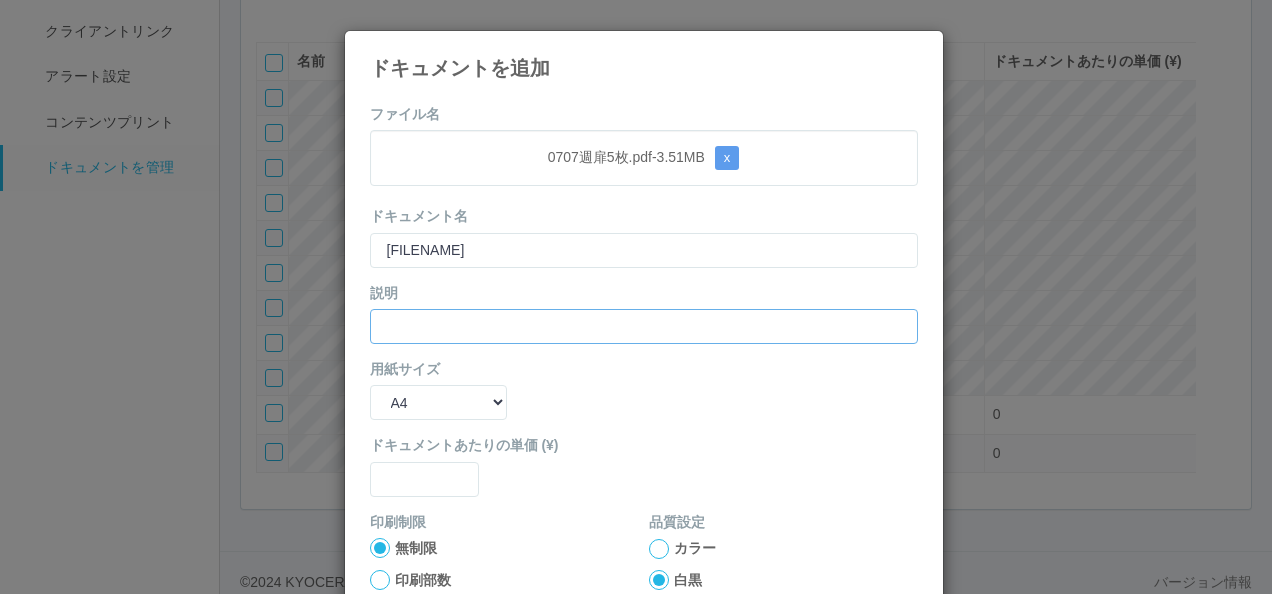 click at bounding box center [644, 326] 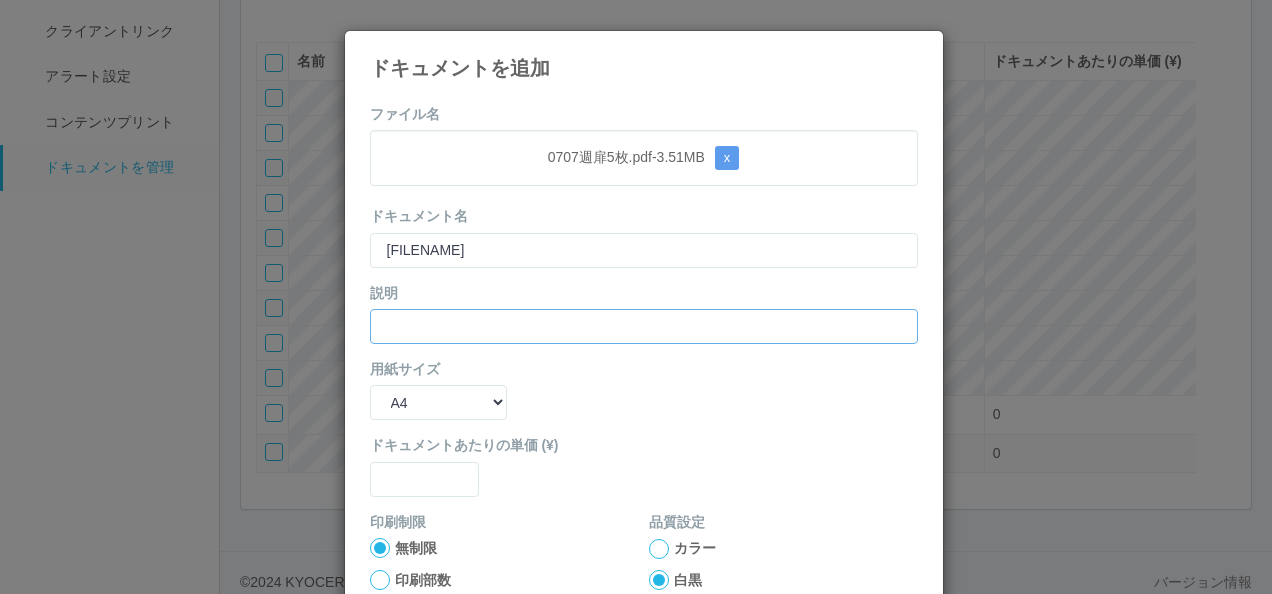 paste on "[FILENAME]" 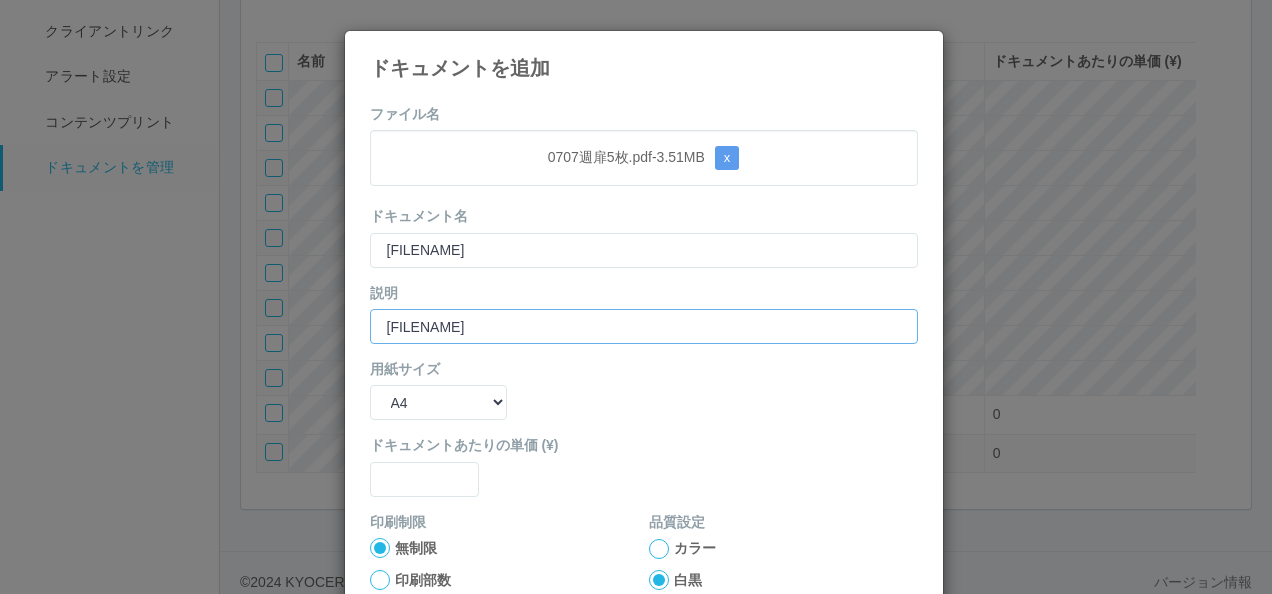 type on "[FILENAME]" 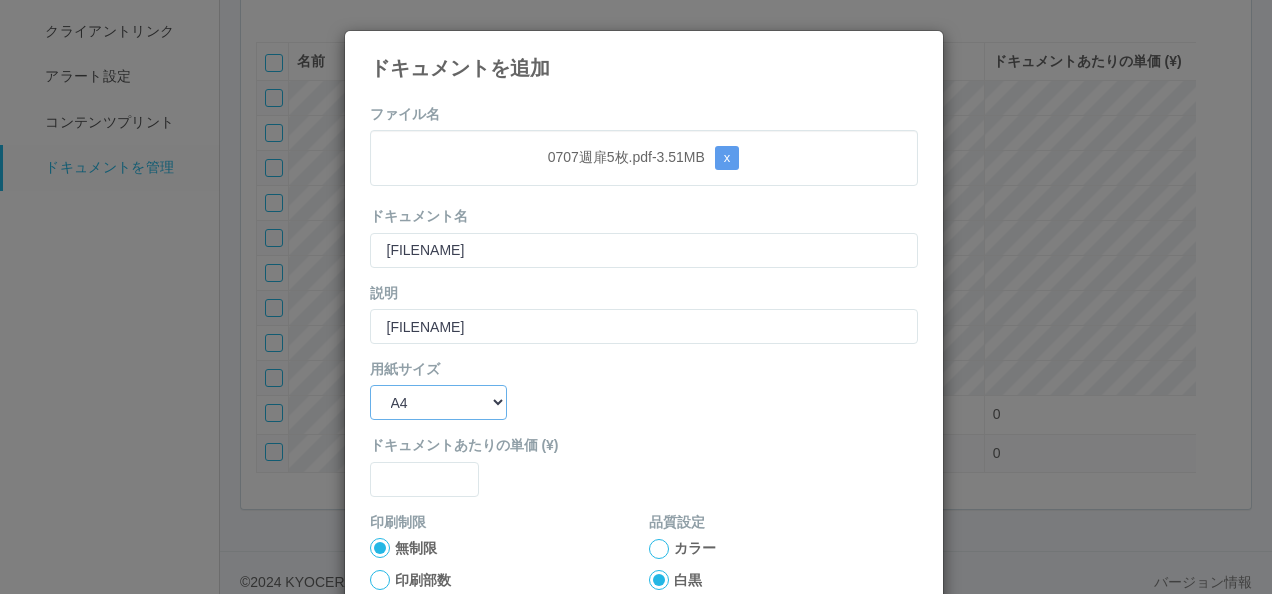 click on "B5 A4 B4 A3" at bounding box center (438, 402) 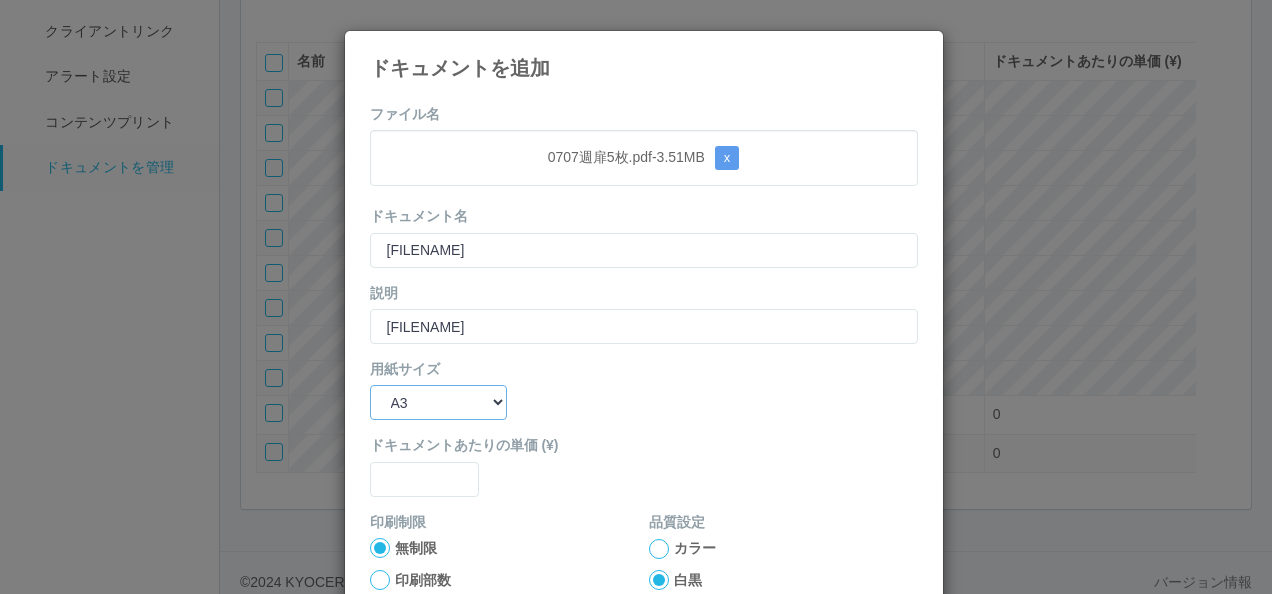 click on "B5 A4 B4 A3" at bounding box center (438, 402) 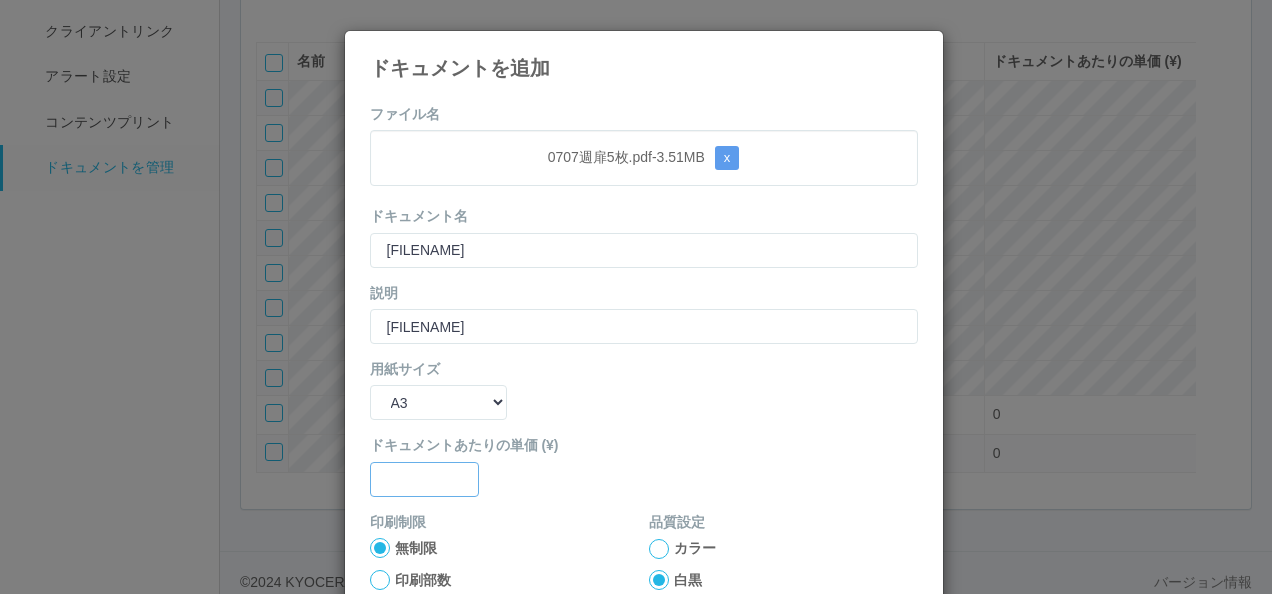 click at bounding box center [644, 250] 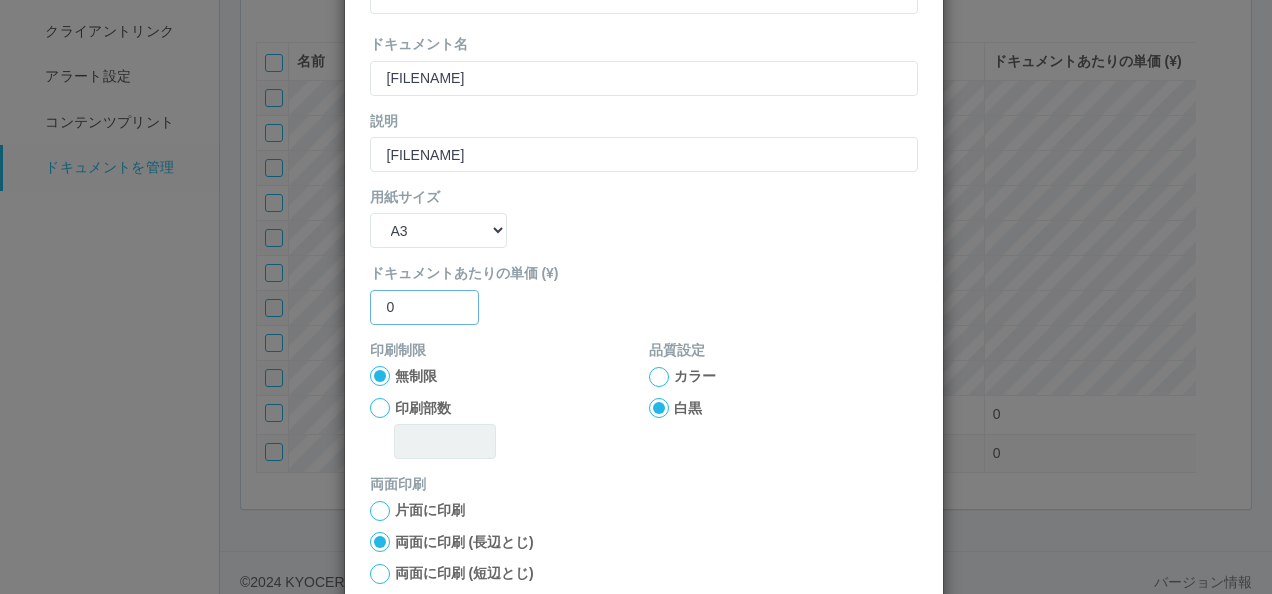 scroll, scrollTop: 200, scrollLeft: 0, axis: vertical 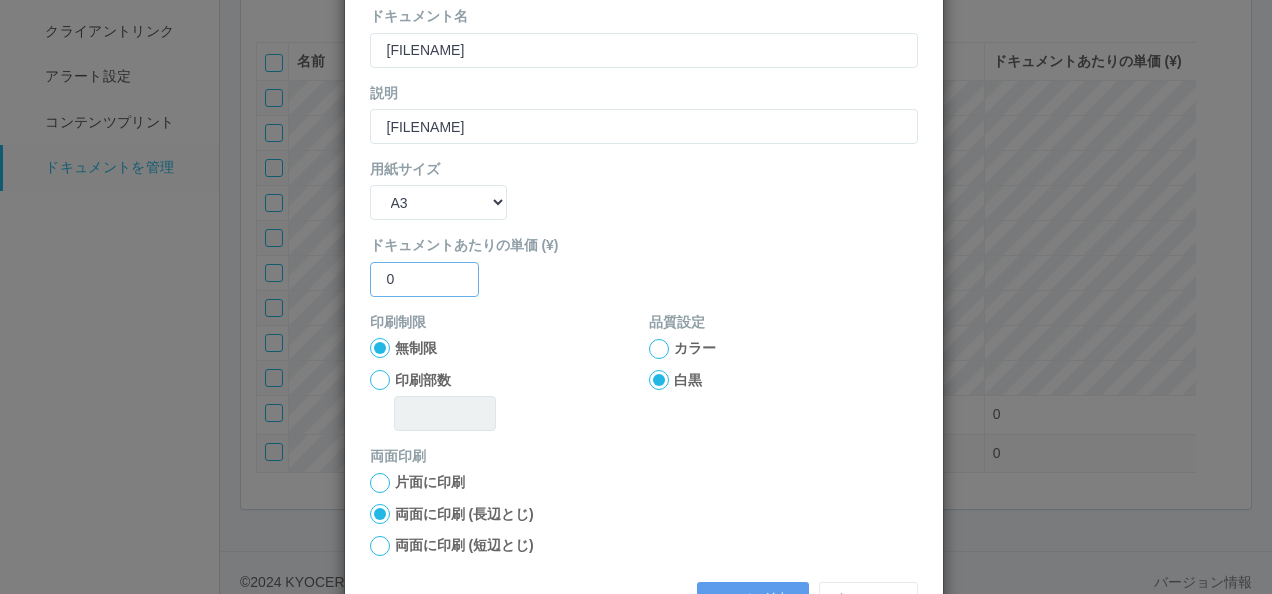 type on "0" 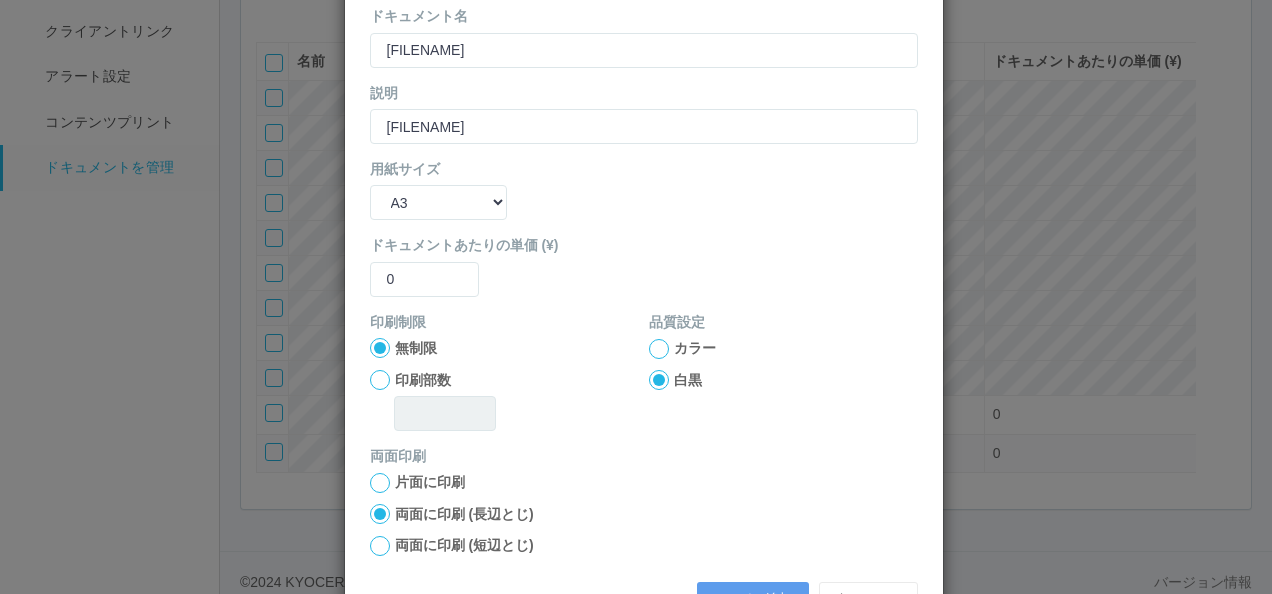 click at bounding box center (380, 348) 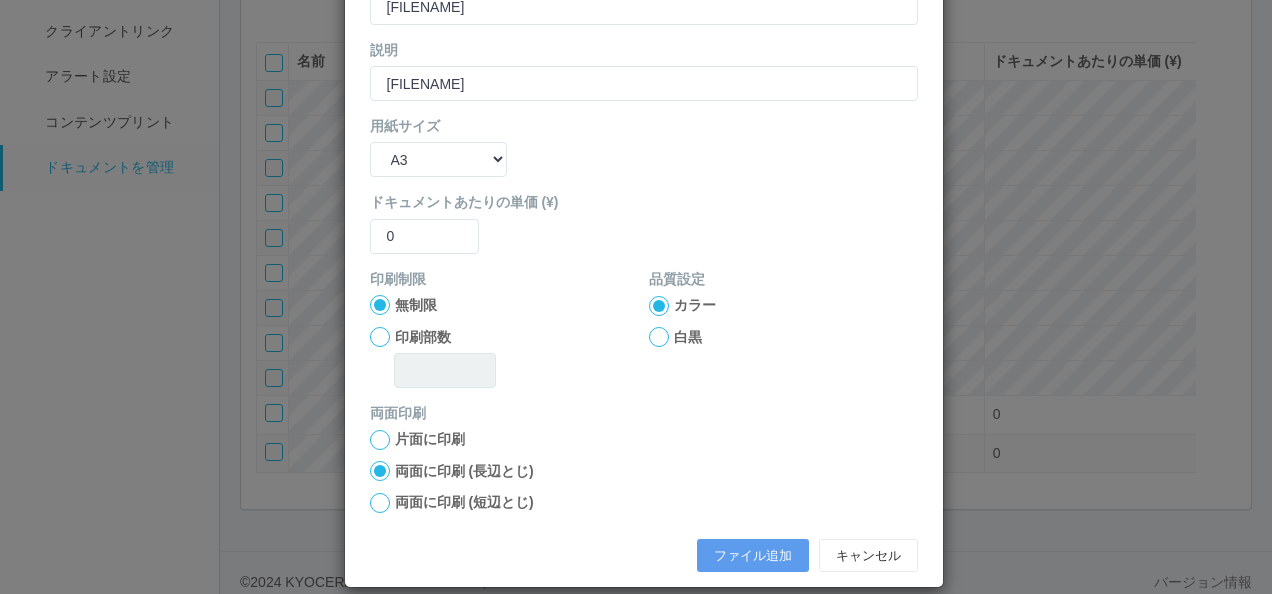 scroll, scrollTop: 264, scrollLeft: 0, axis: vertical 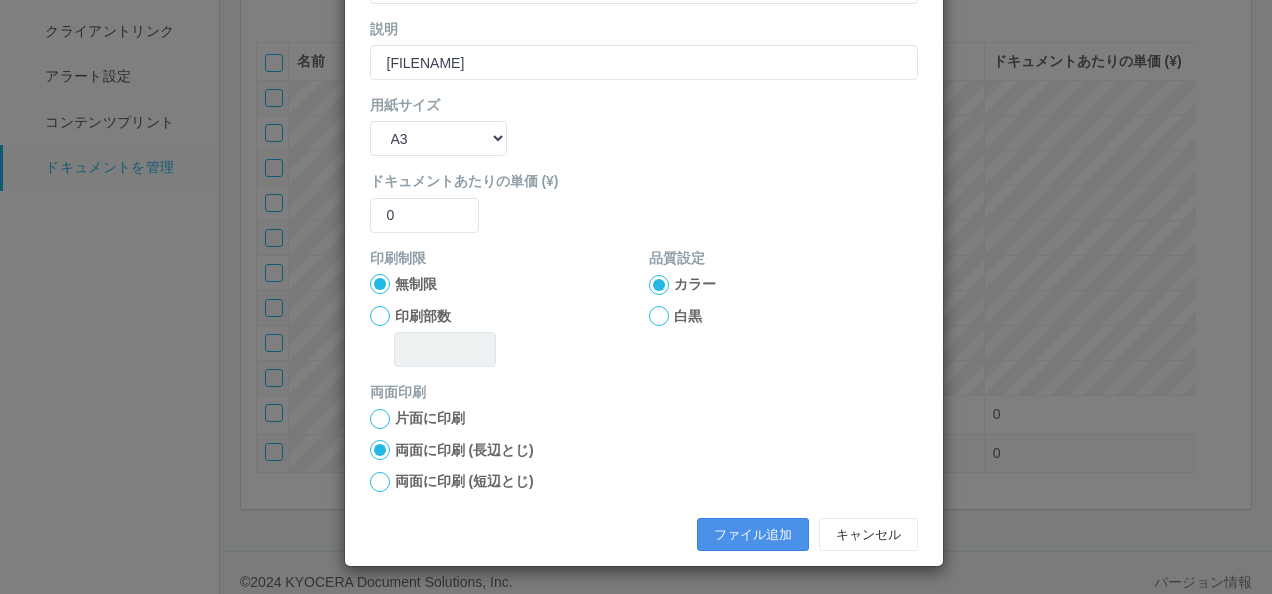 click on "ファイル追加" at bounding box center (753, 535) 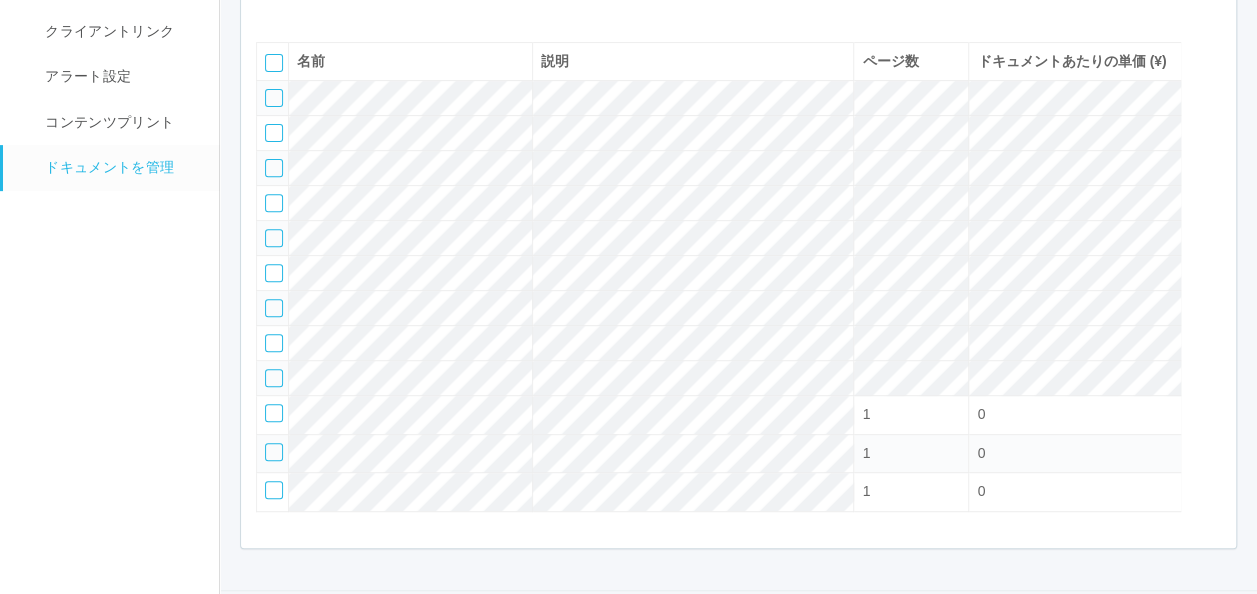 click at bounding box center (271, 12) 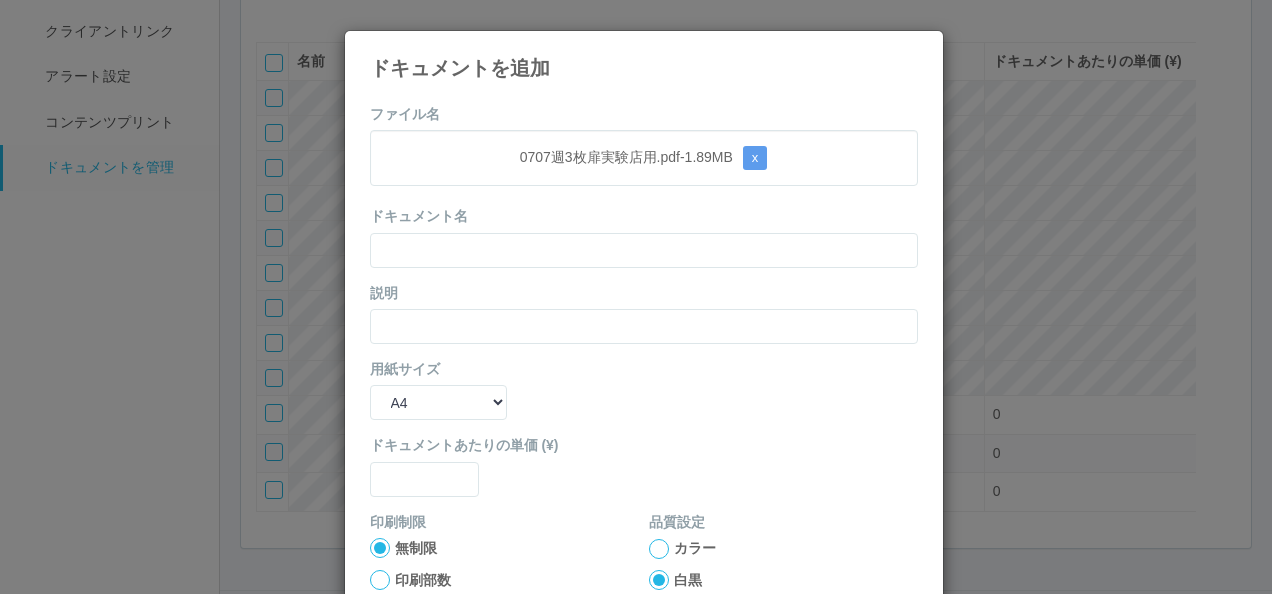 click on "ドキュメント名" at bounding box center (644, 236) 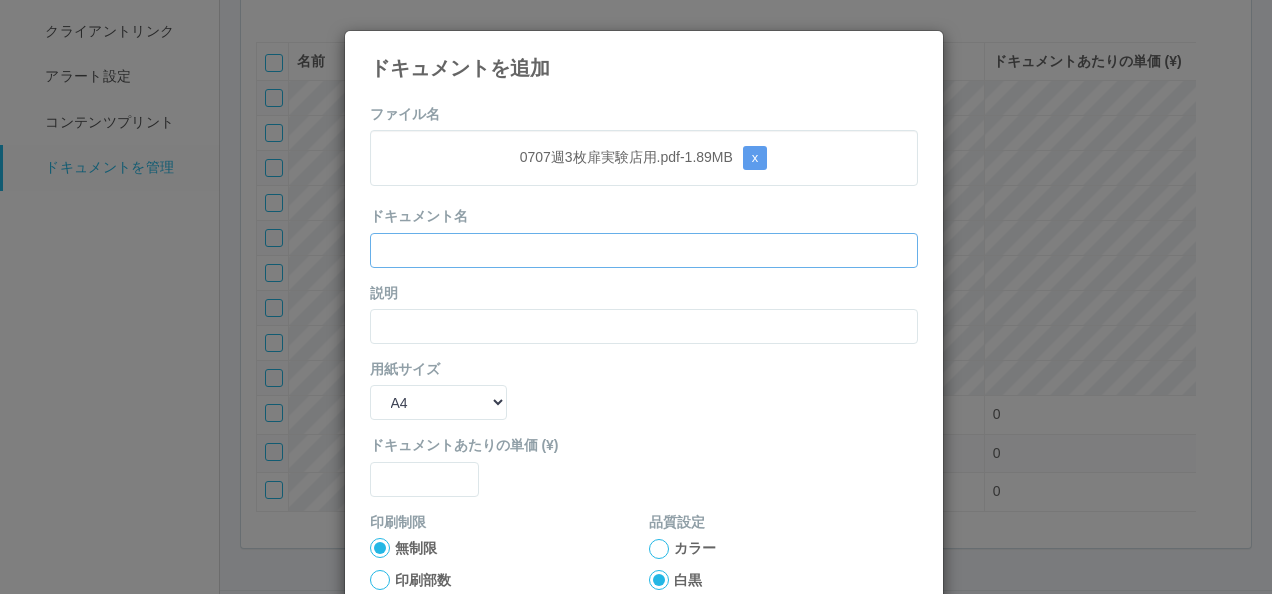 click at bounding box center (644, 250) 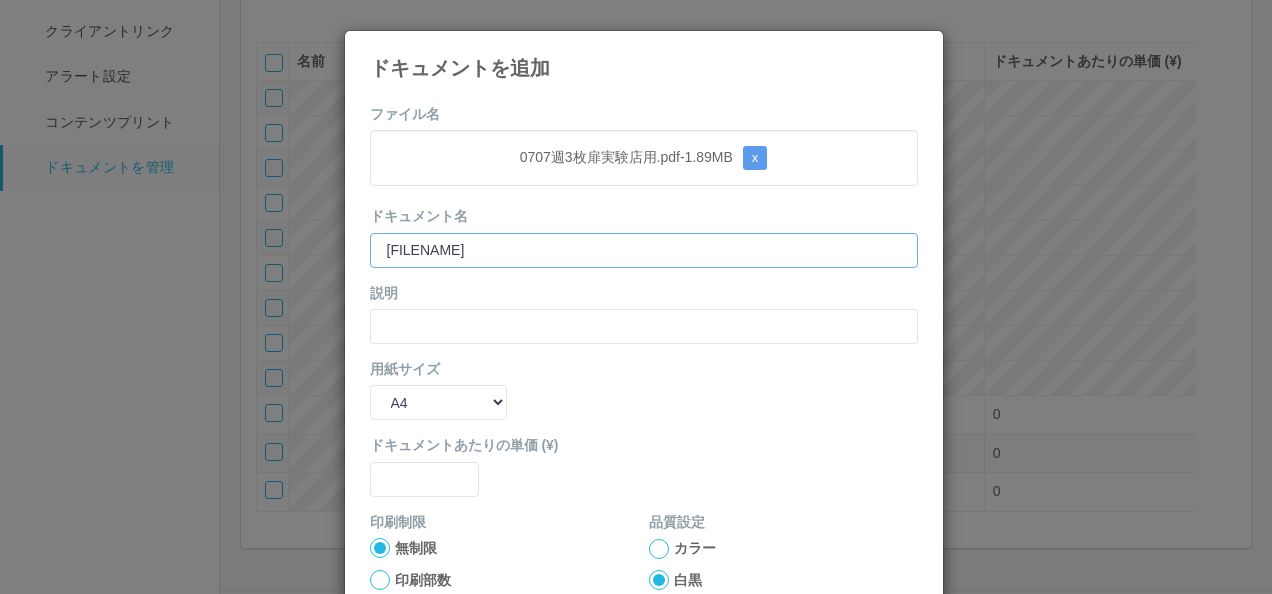 type on "[FILENAME]" 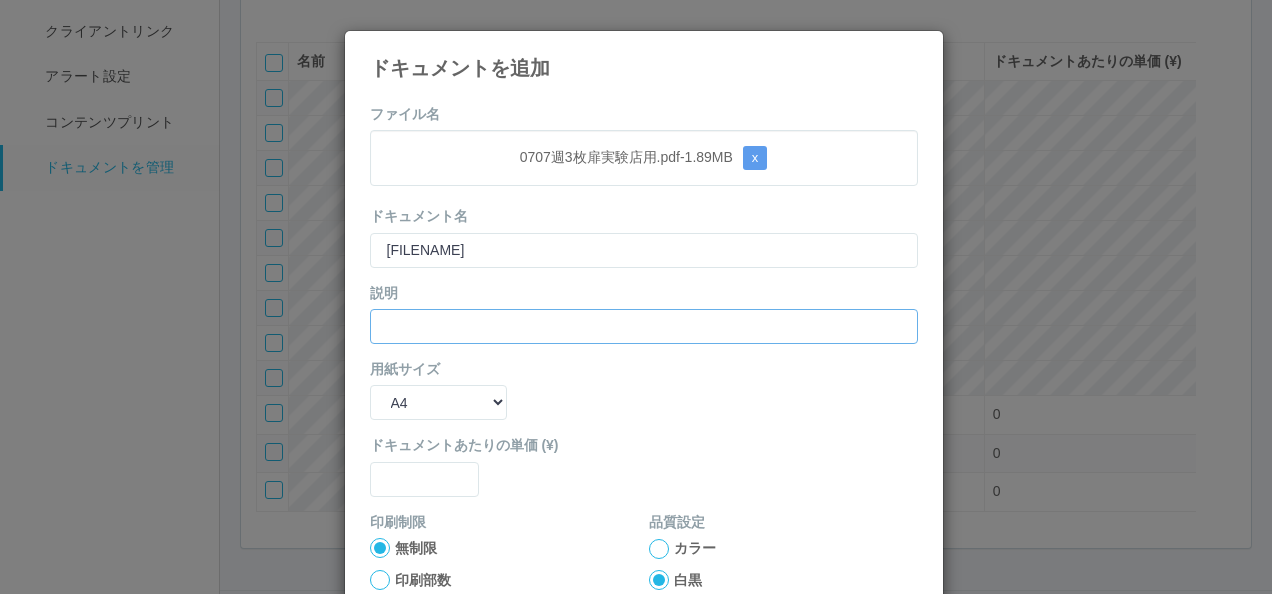 click at bounding box center (644, 326) 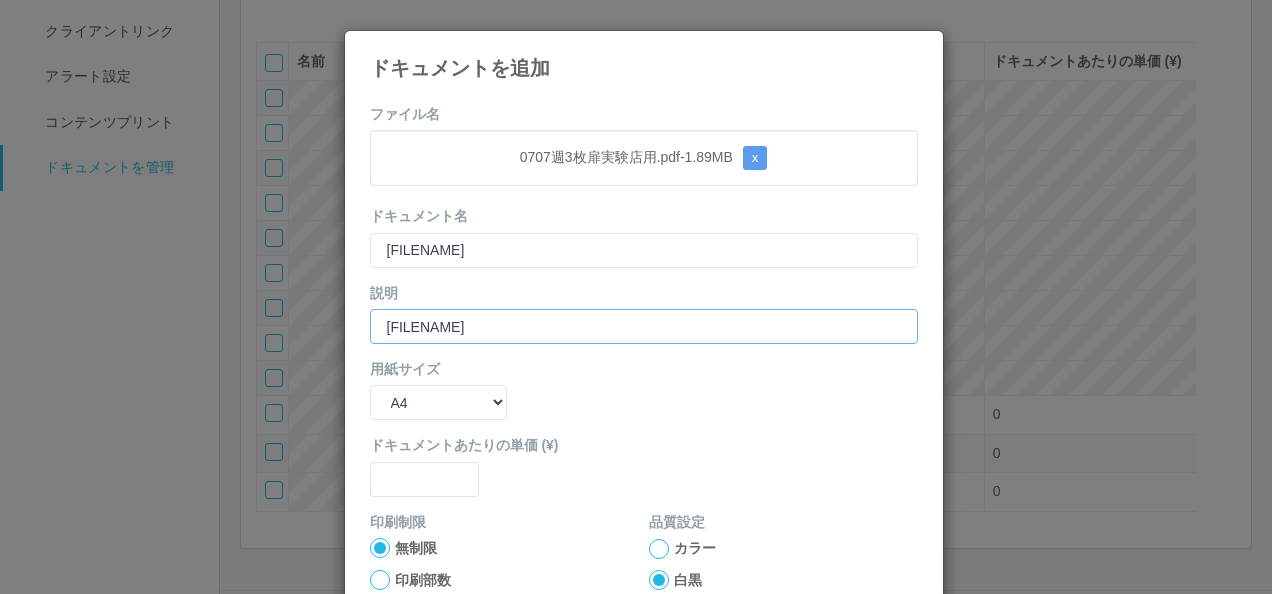 type on "[FILENAME]" 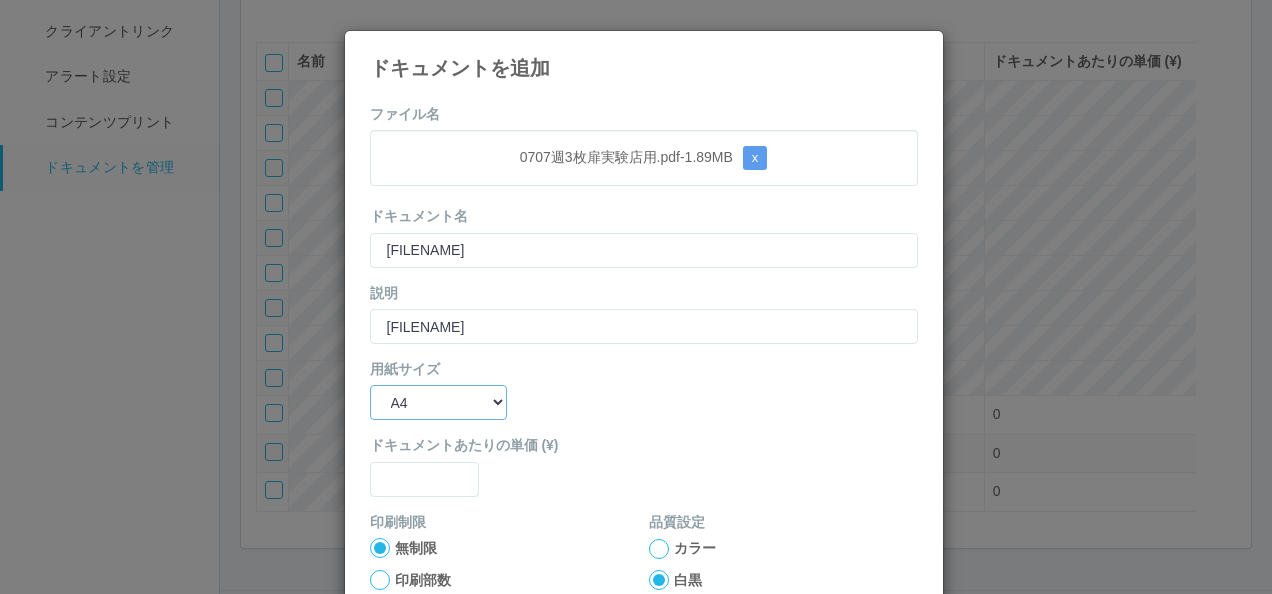 click on "B5 A4 B4 A3" at bounding box center (438, 402) 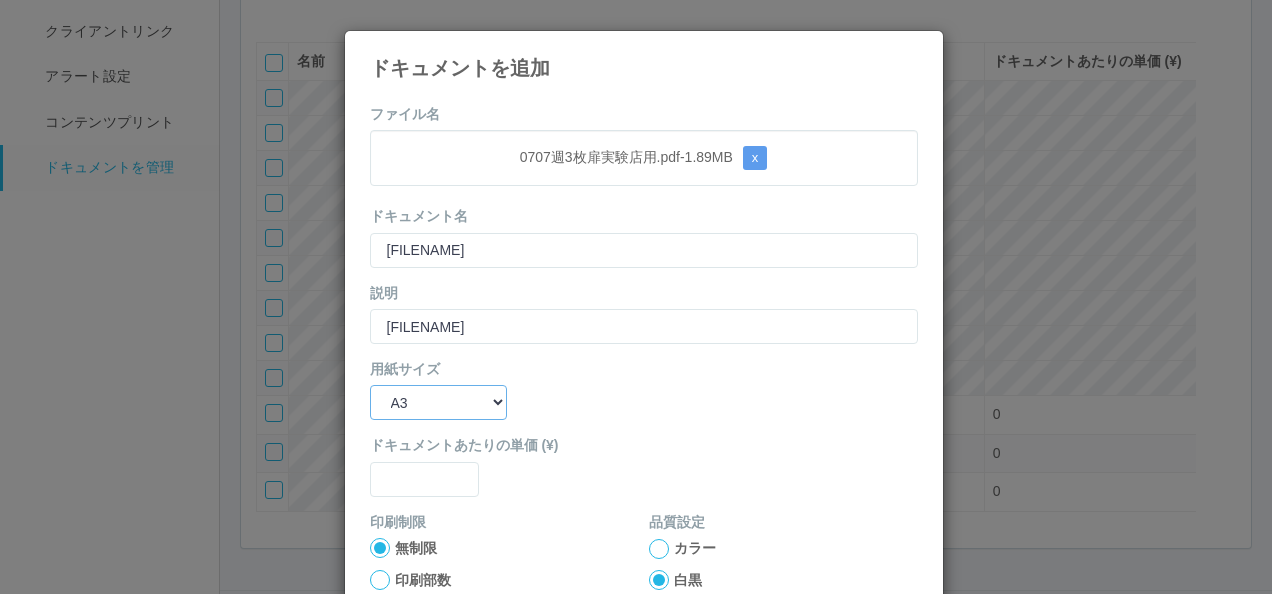 click on "B5 A4 B4 A3" at bounding box center [438, 402] 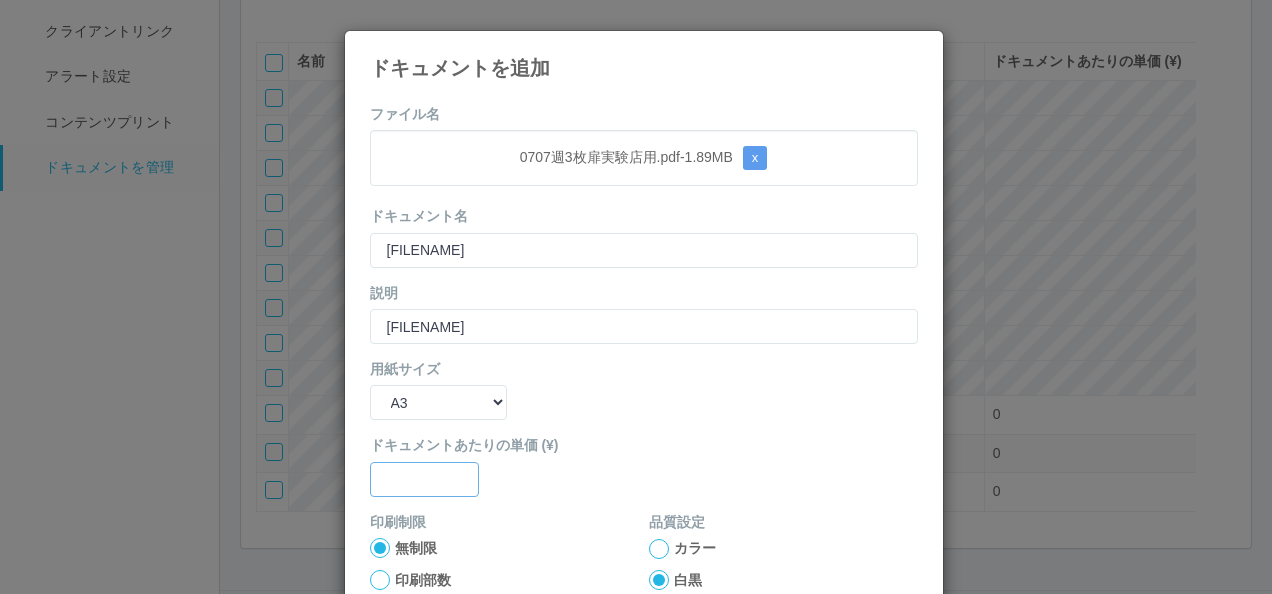 click at bounding box center (644, 250) 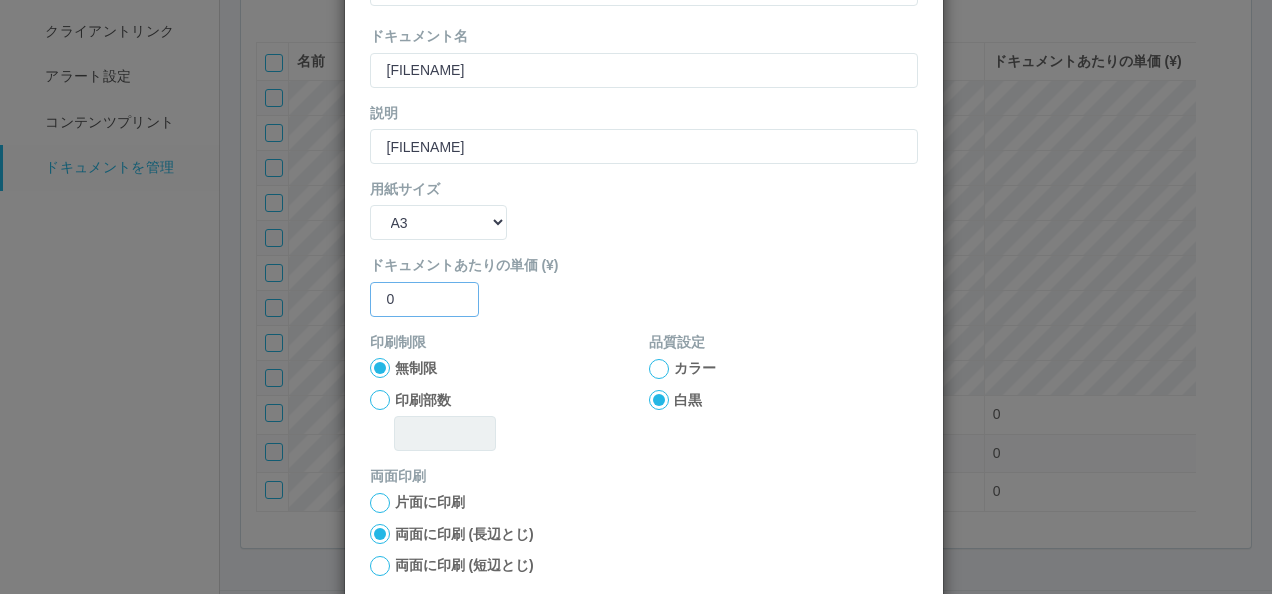 scroll, scrollTop: 200, scrollLeft: 0, axis: vertical 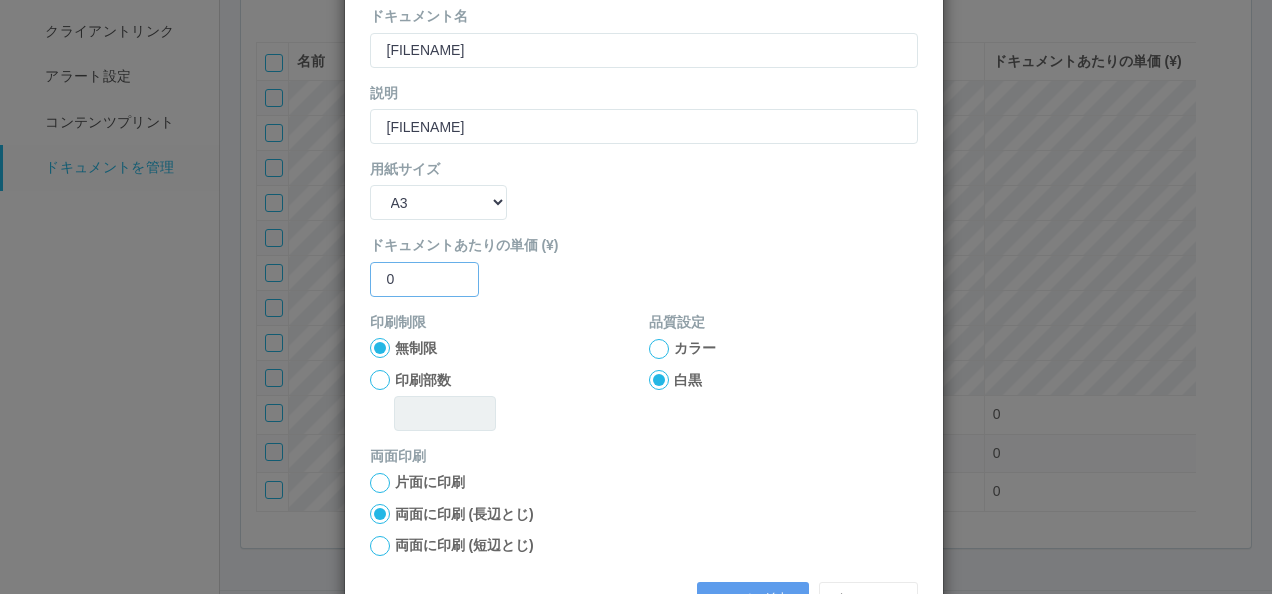 type on "0" 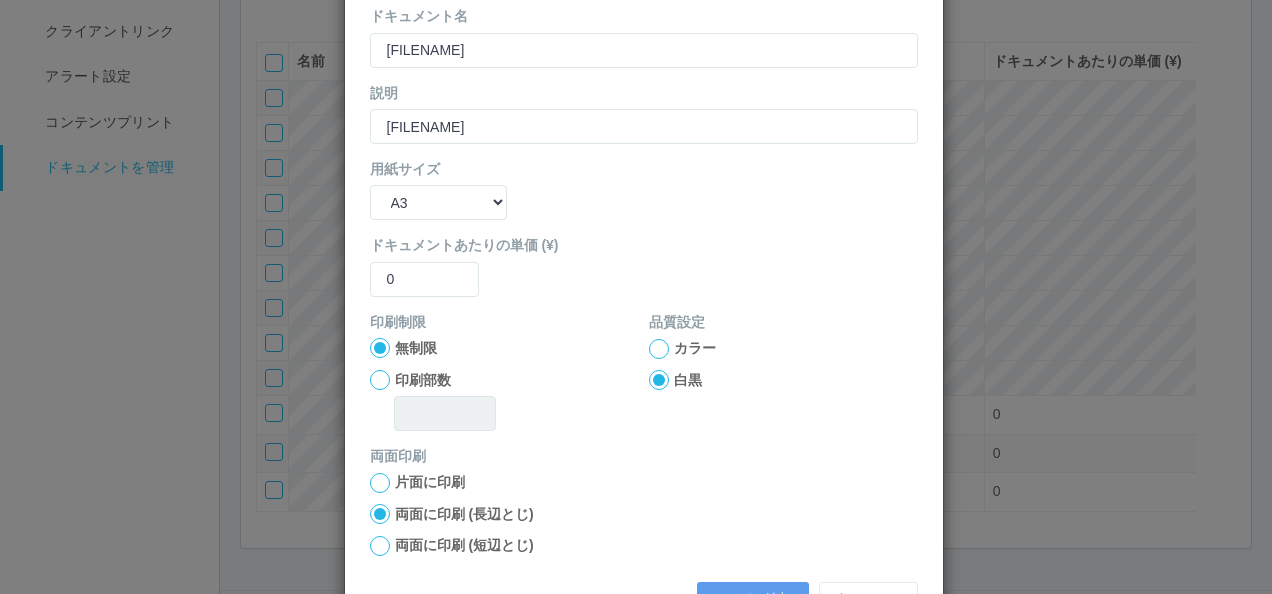 drag, startPoint x: 648, startPoint y: 351, endPoint x: 610, endPoint y: 392, distance: 55.9017 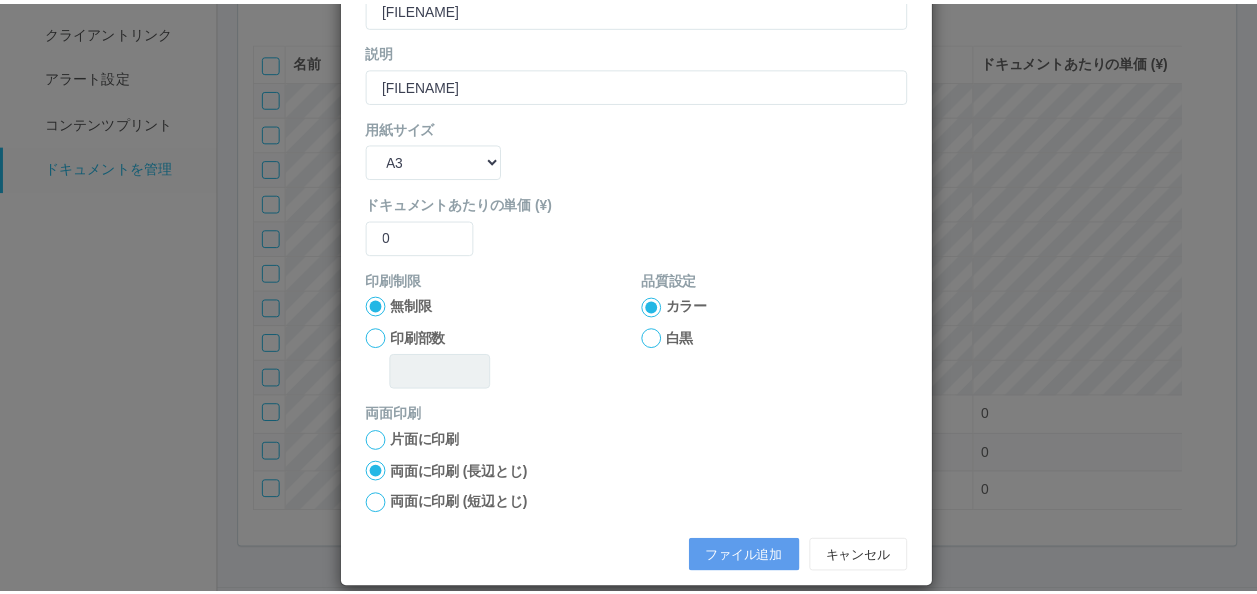 scroll, scrollTop: 264, scrollLeft: 0, axis: vertical 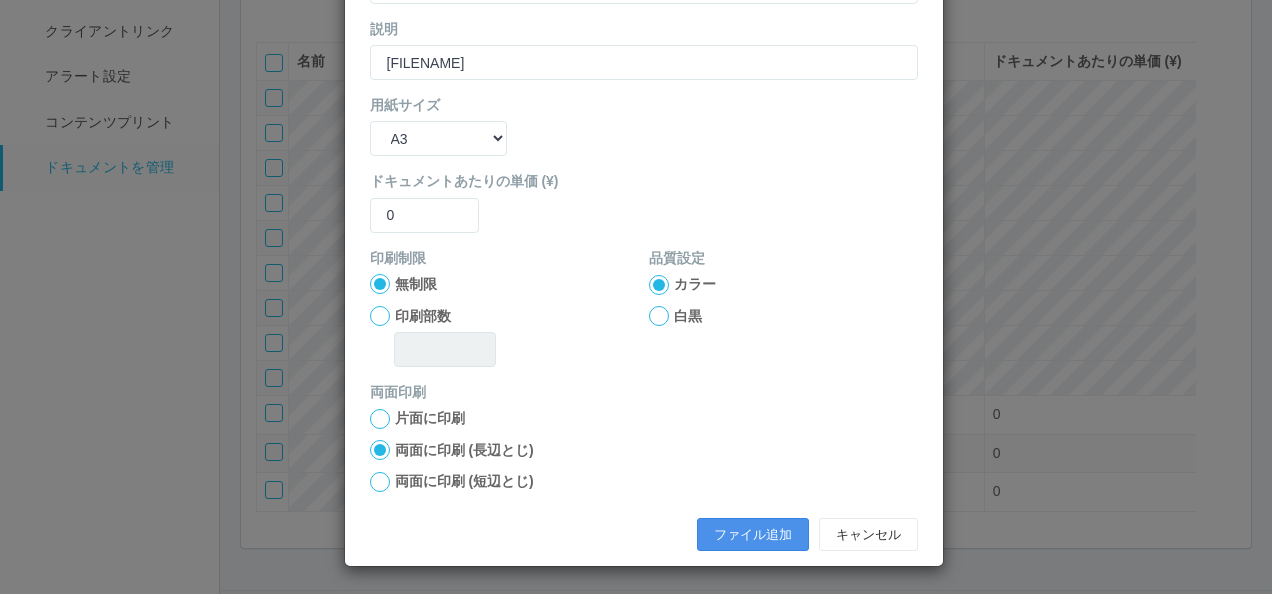 click on "ファイル追加" at bounding box center (753, 535) 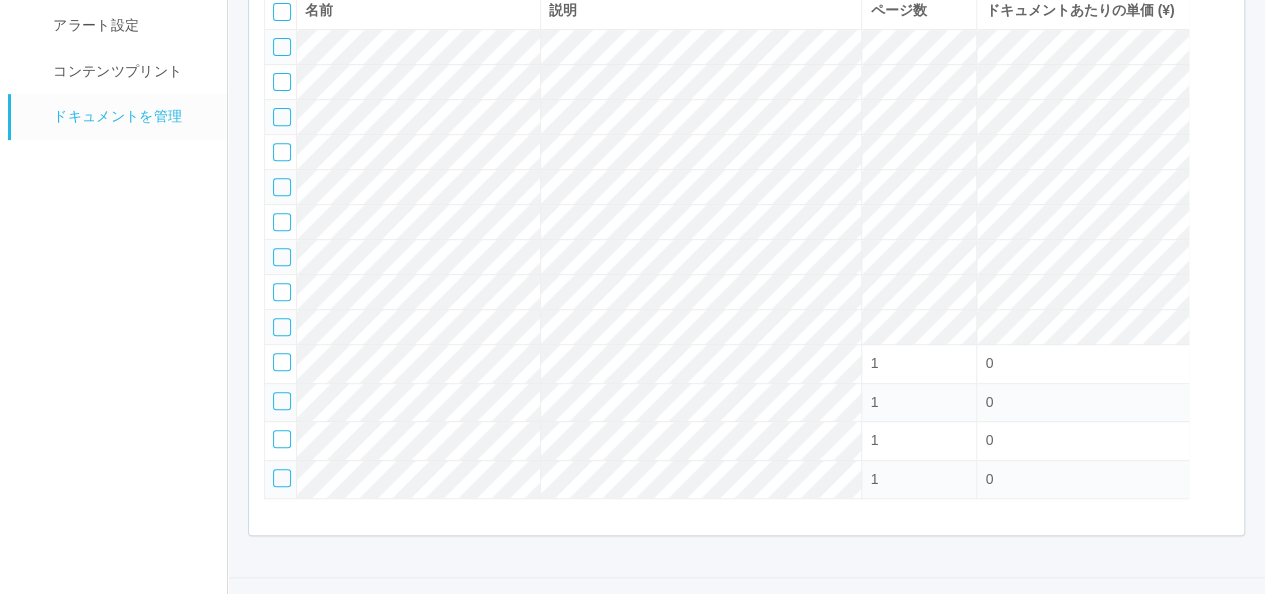 scroll, scrollTop: 262, scrollLeft: 0, axis: vertical 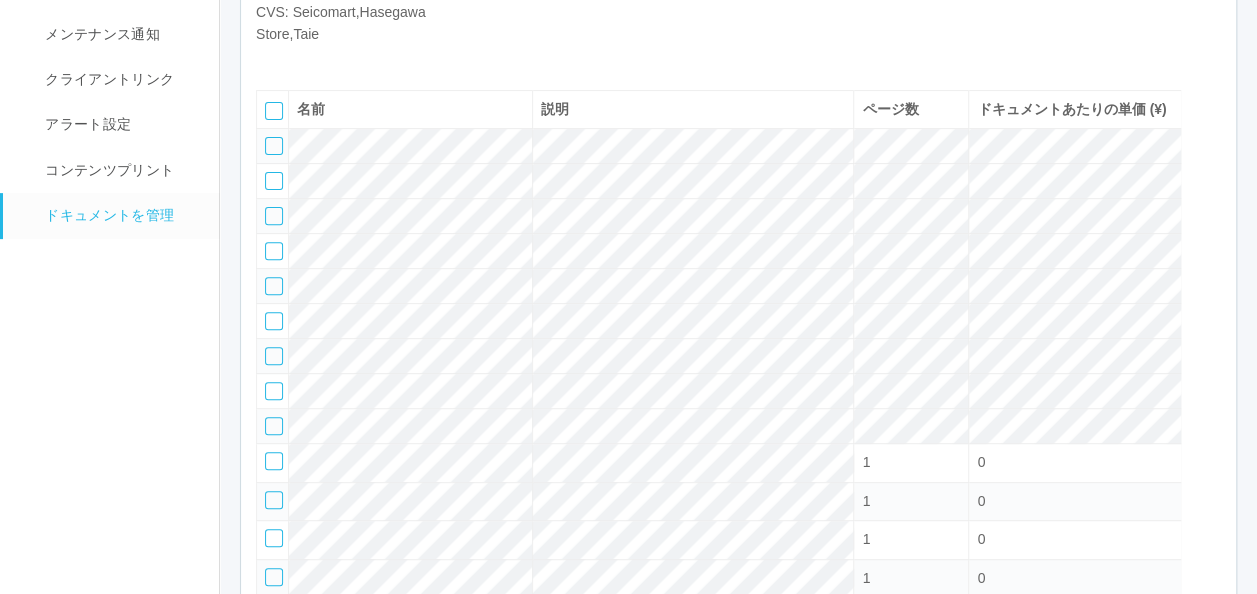 click at bounding box center (271, 60) 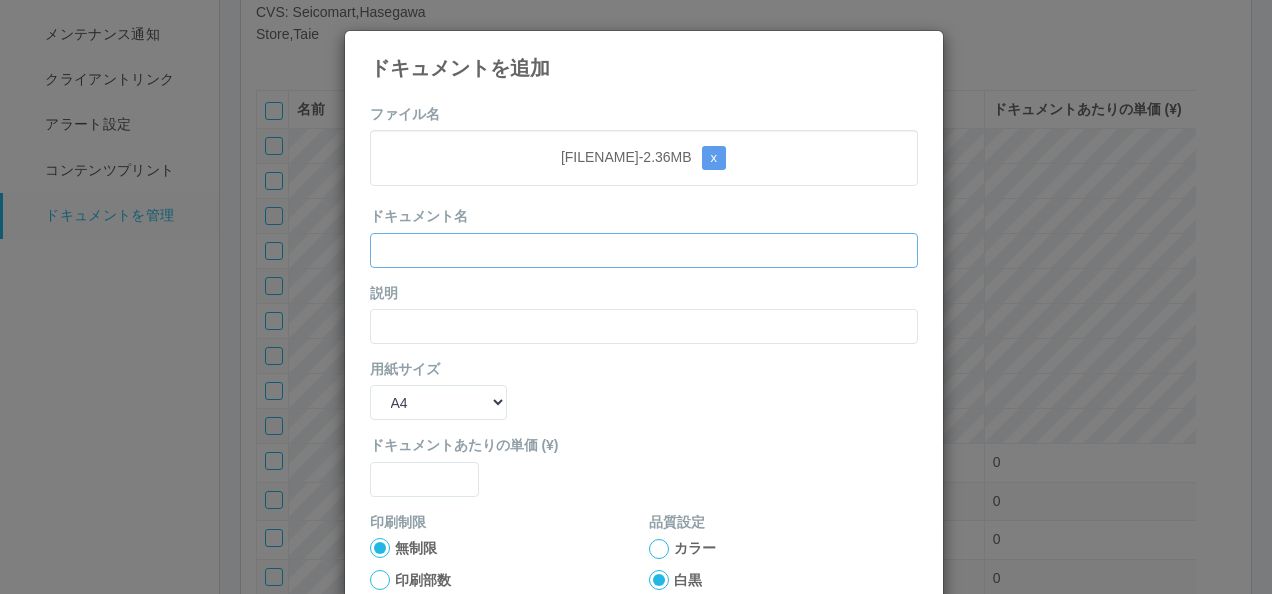 click at bounding box center [644, 250] 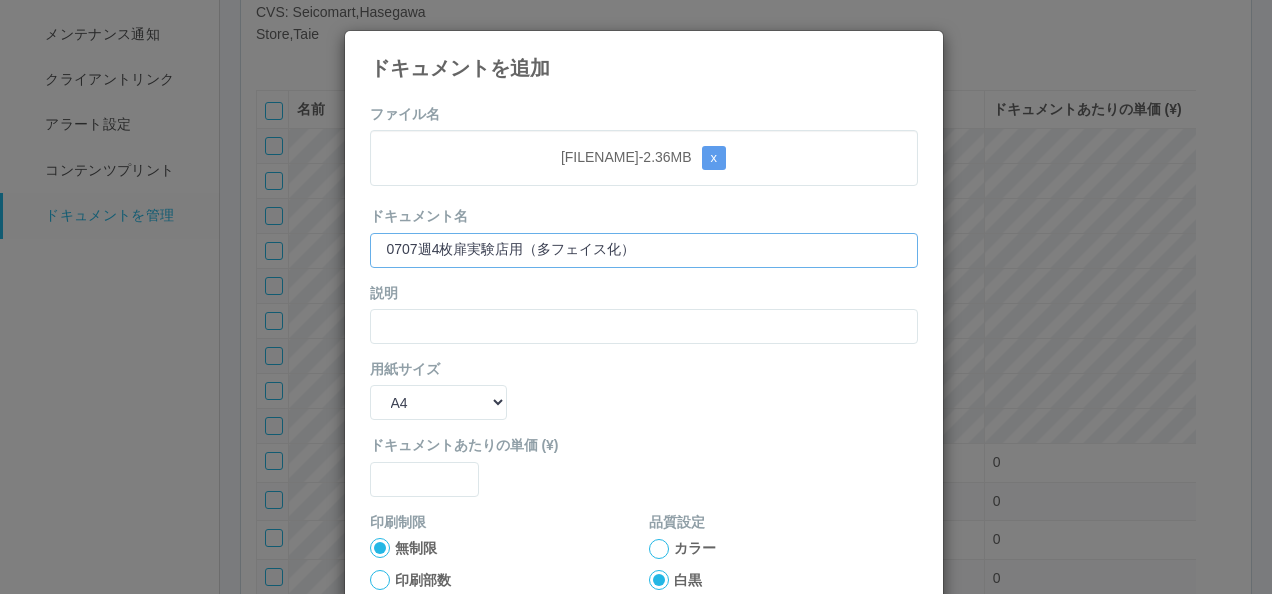 type on "0707週4枚扉実験店用（多フェイス化）" 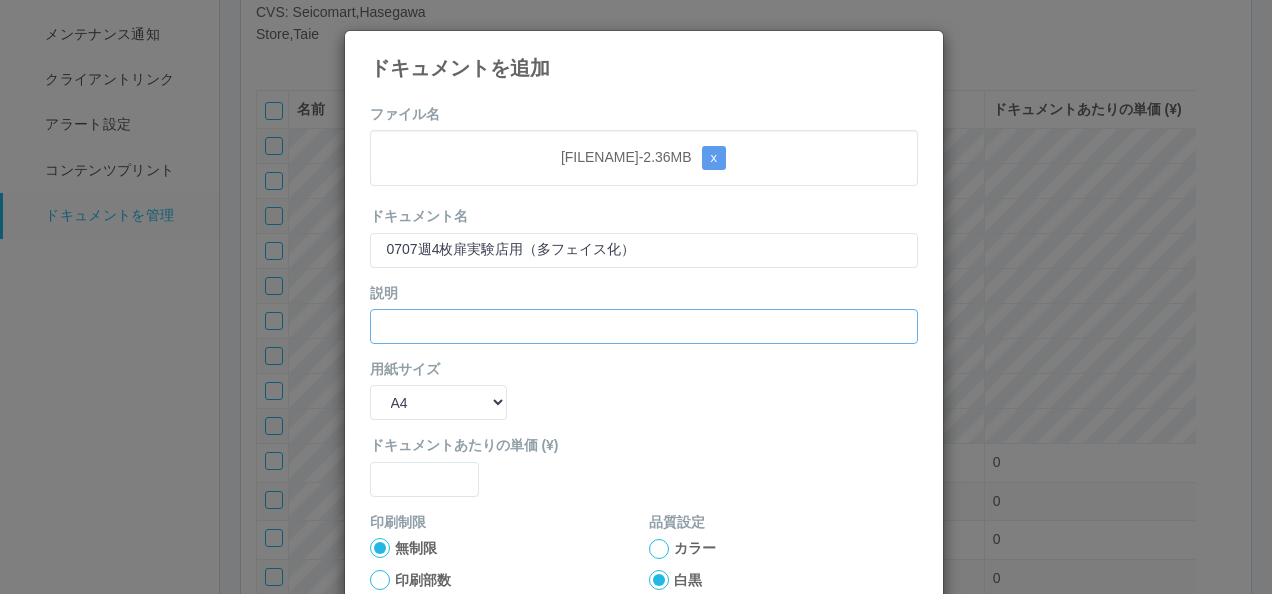 click at bounding box center (644, 326) 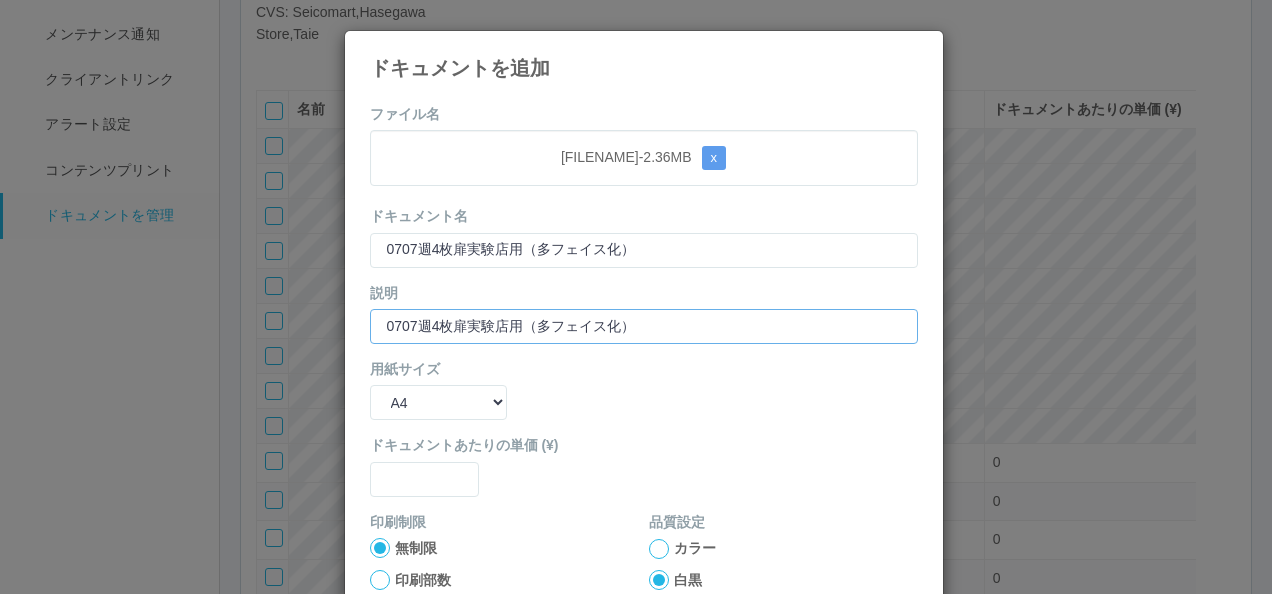 type on "0707週4枚扉実験店用（多フェイス化）" 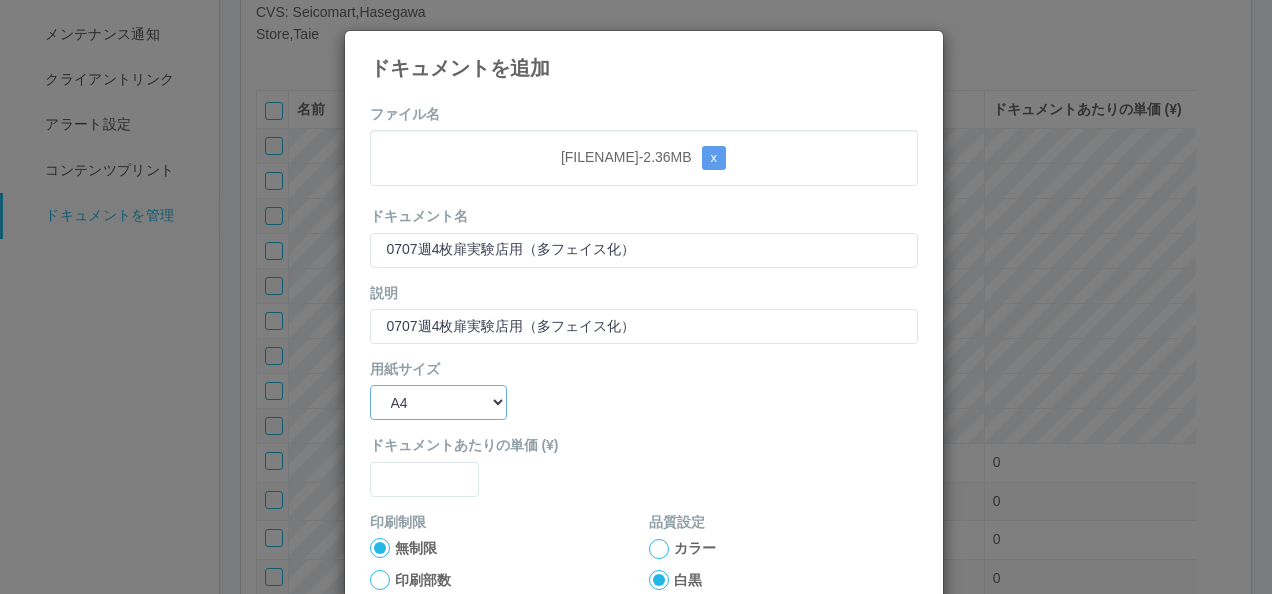 click on "B5 A4 B4 A3" at bounding box center [438, 402] 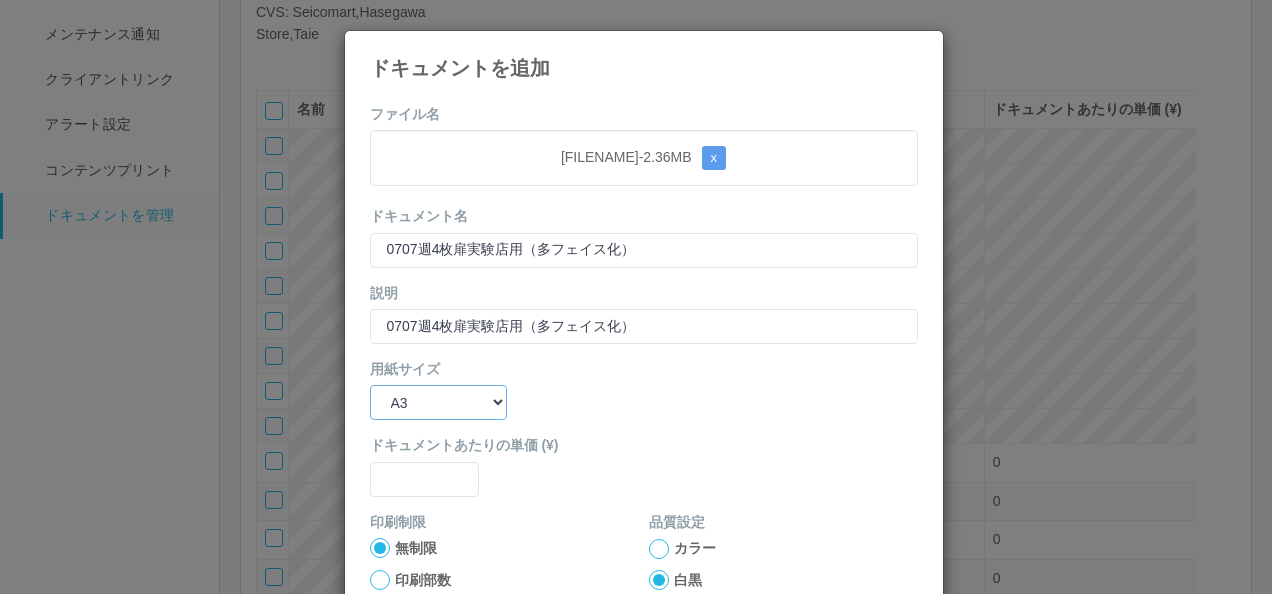 click on "B5 A4 B4 A3" at bounding box center [438, 402] 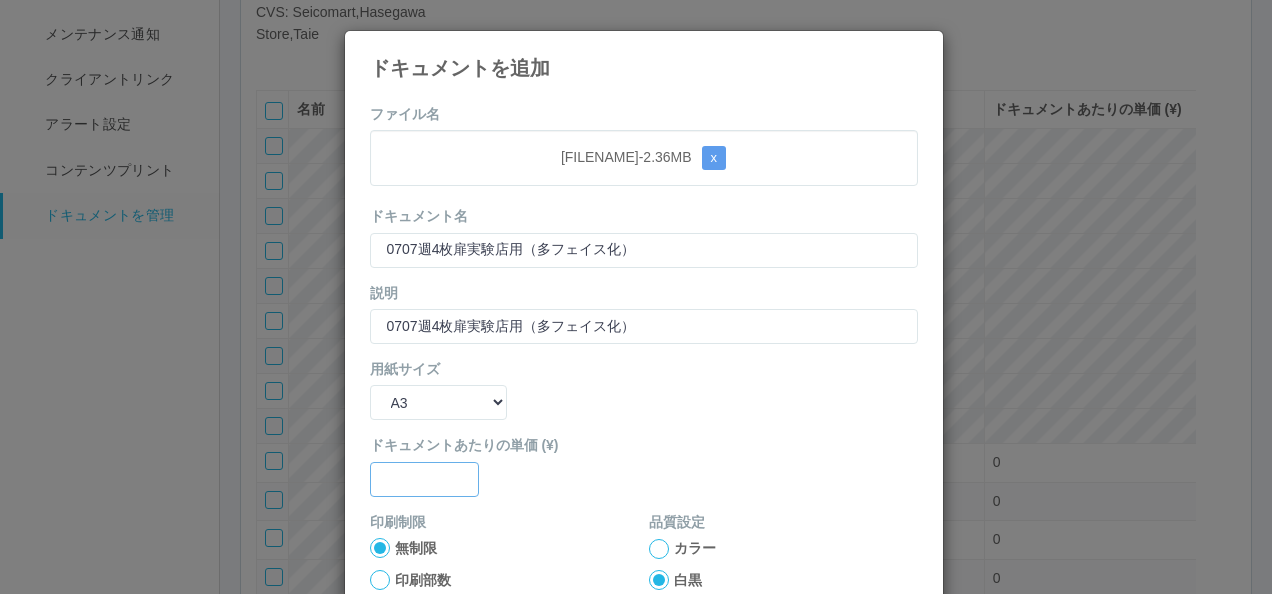 click at bounding box center (644, 250) 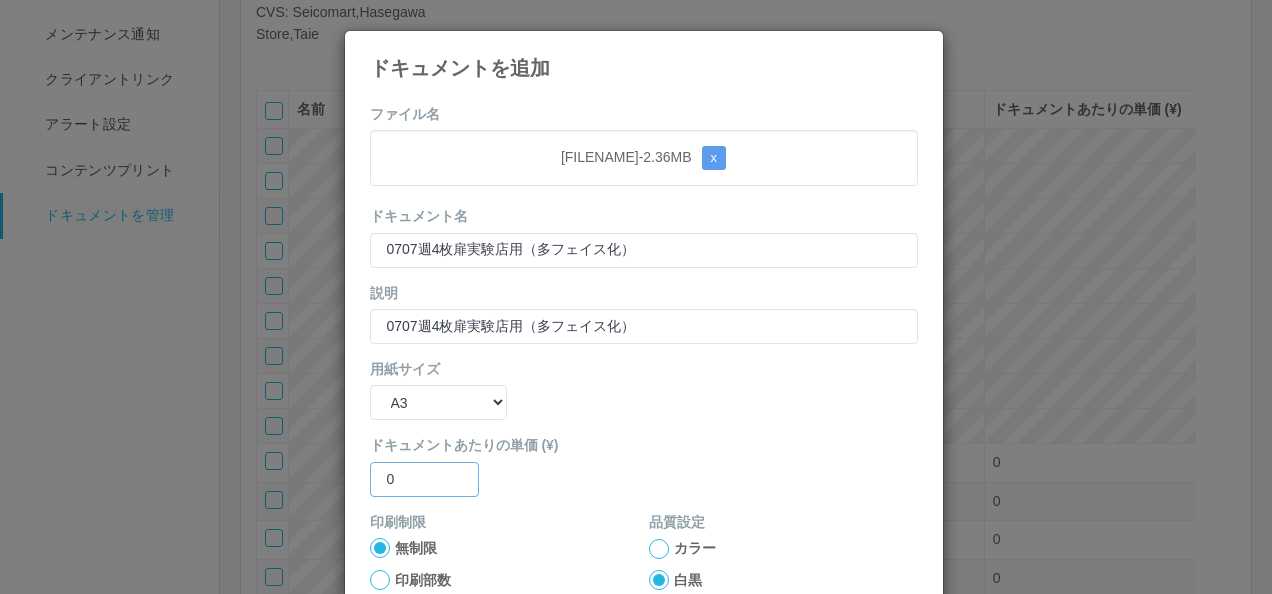 type on "0" 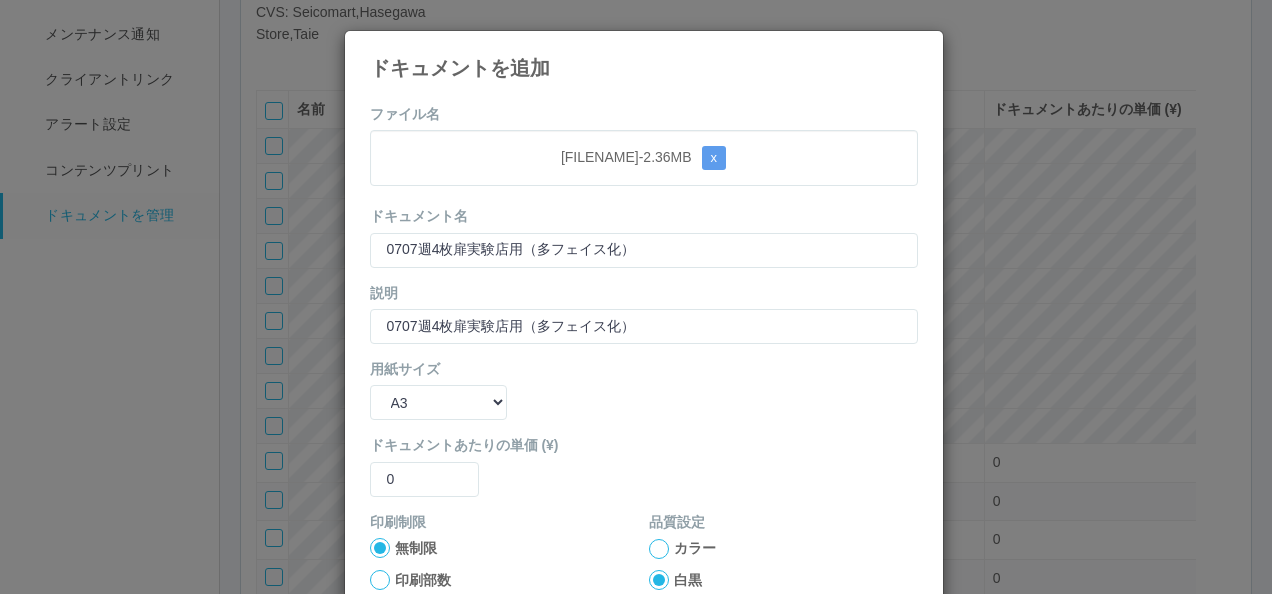 click at bounding box center [380, 548] 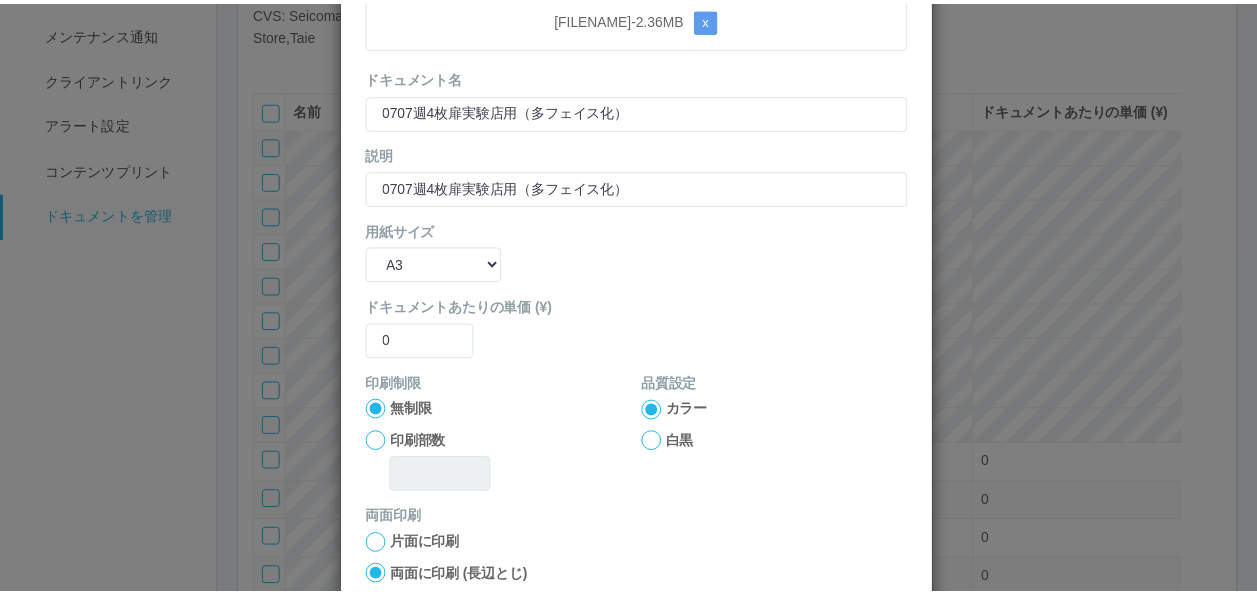 scroll, scrollTop: 264, scrollLeft: 0, axis: vertical 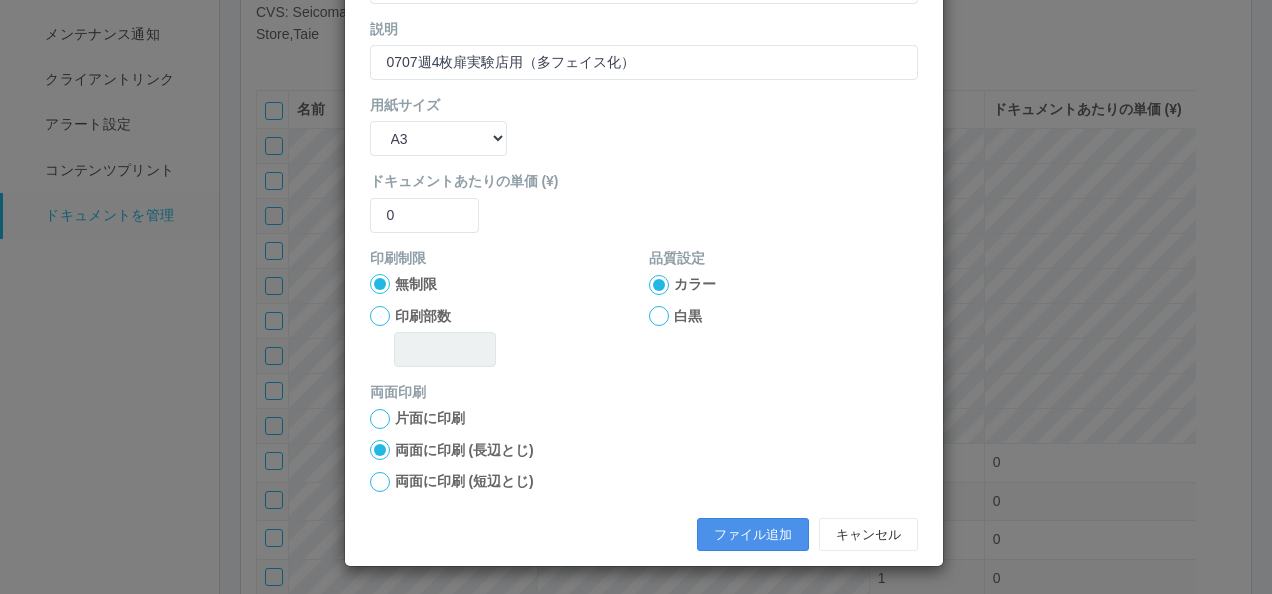 click on "ファイル追加" at bounding box center [753, 535] 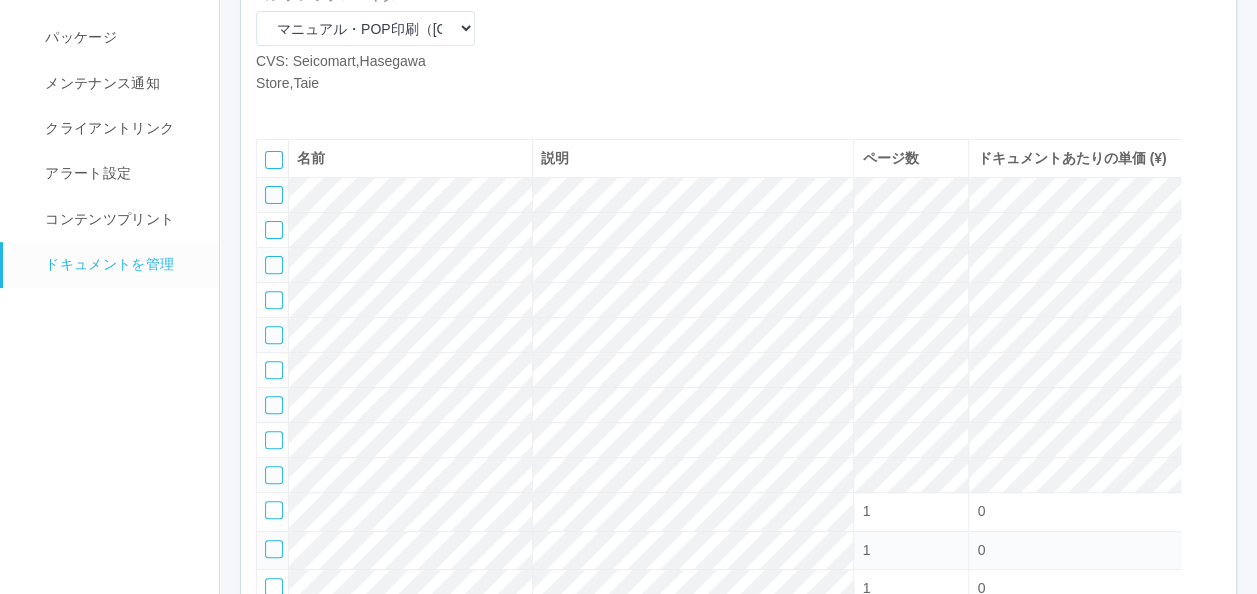 scroll, scrollTop: 200, scrollLeft: 0, axis: vertical 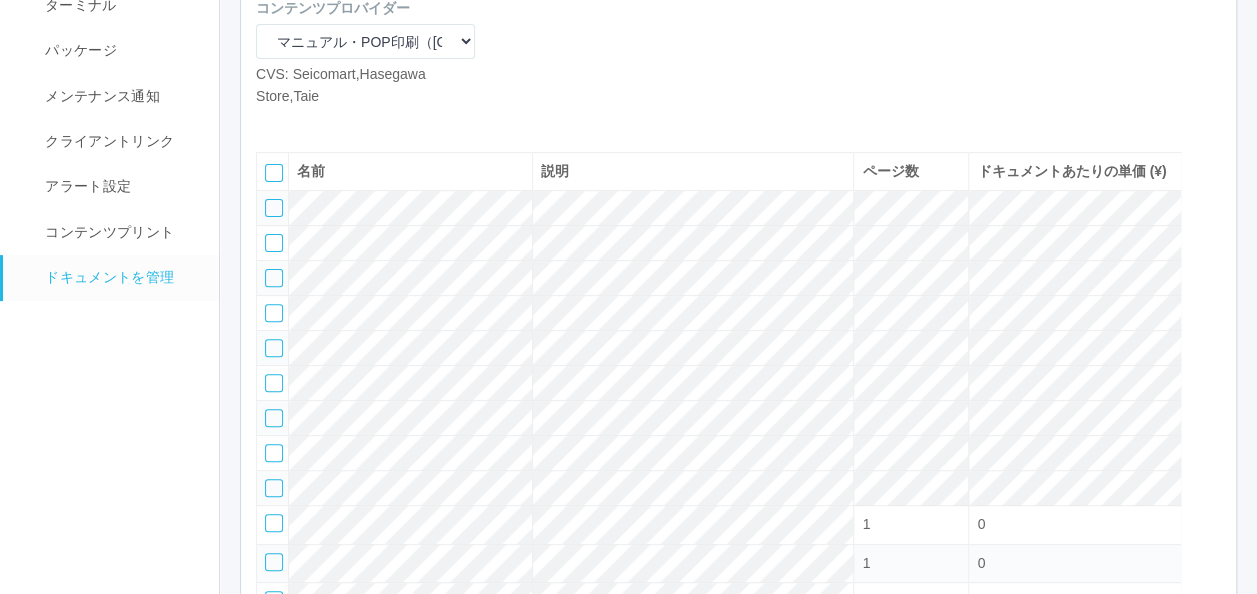 click at bounding box center (271, 122) 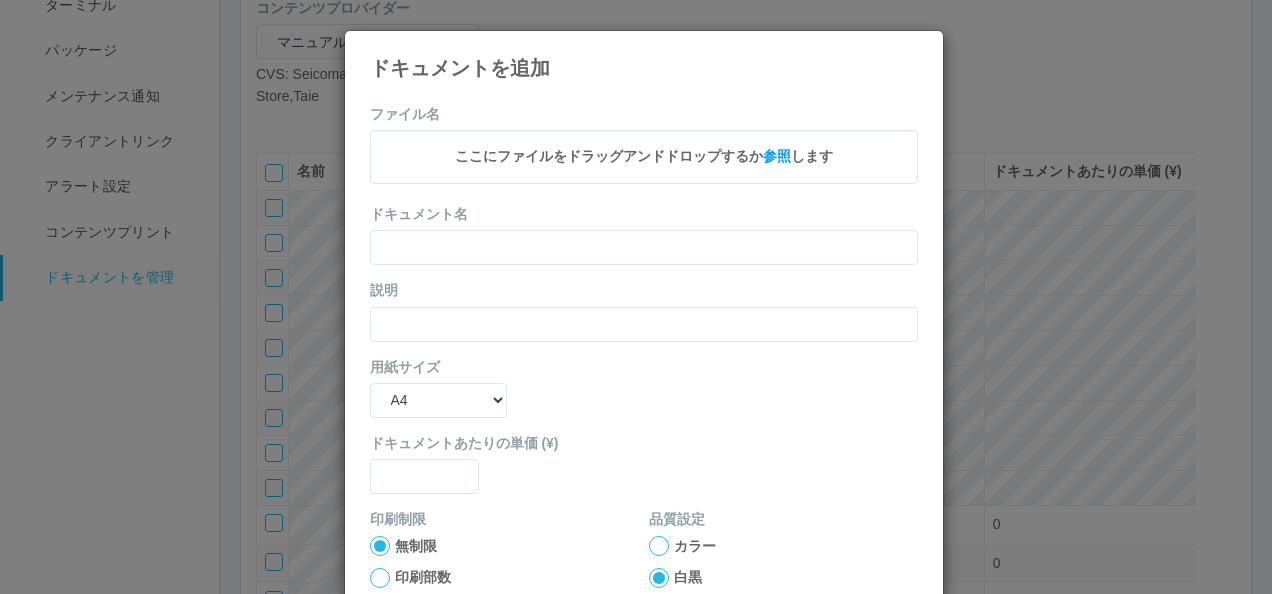 click at bounding box center [918, 46] 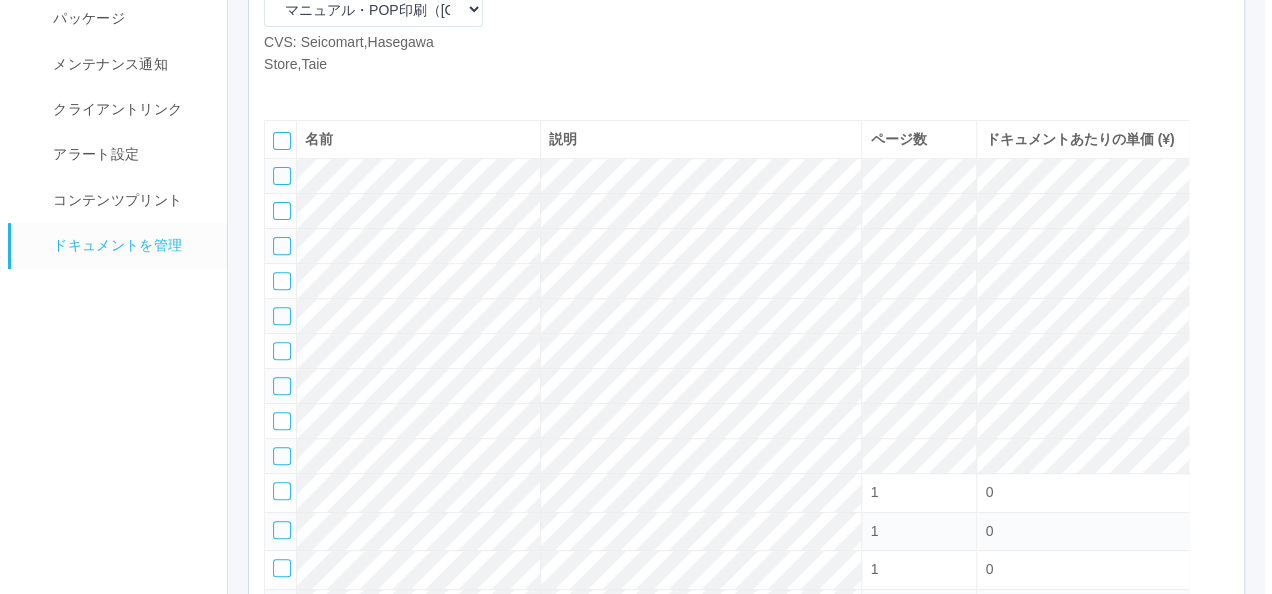scroll, scrollTop: 200, scrollLeft: 0, axis: vertical 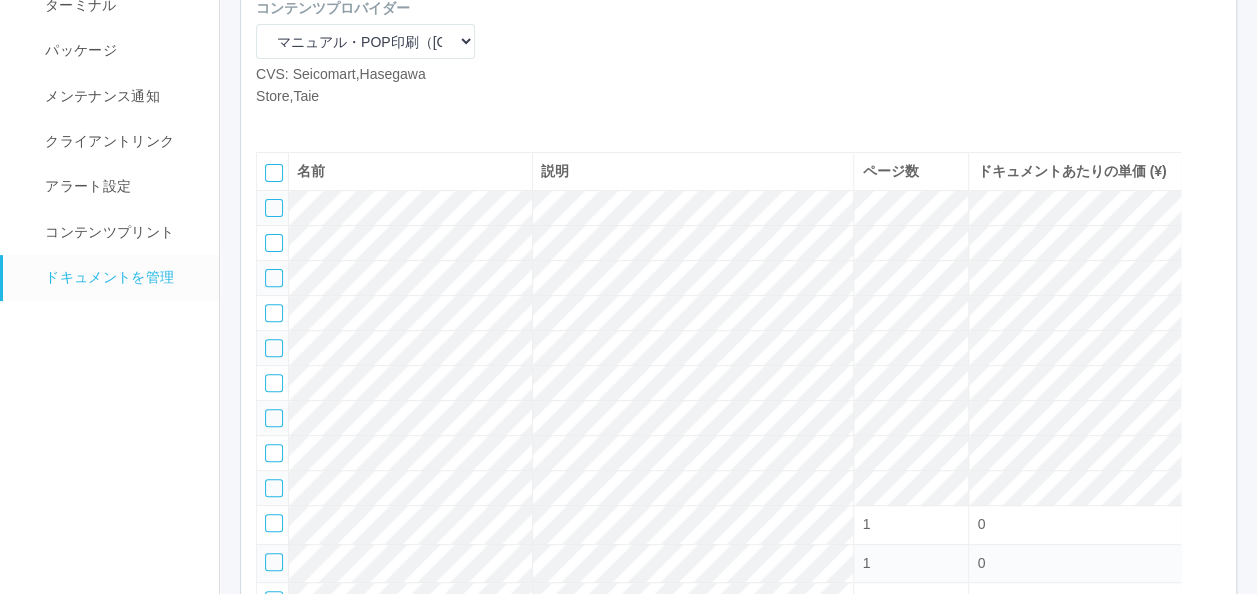 click at bounding box center [271, 122] 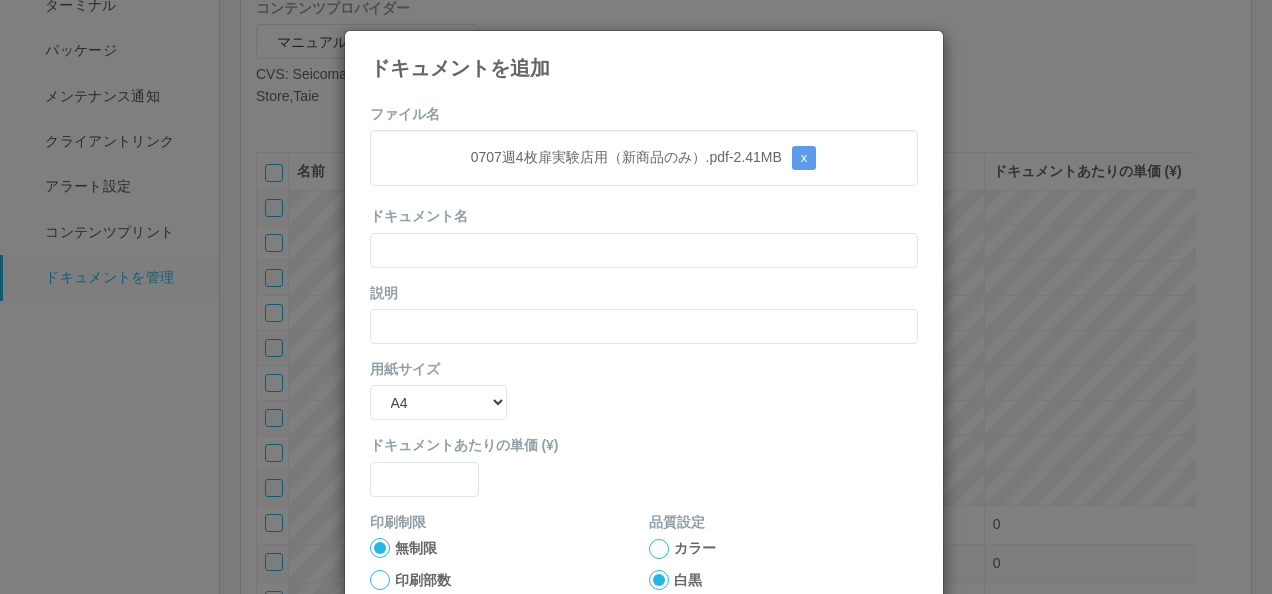 click on "ファイル名 0707週4枚扉実験店用（新商品のみ）.pdf  -  2.41  MB x ドキュメント名 説明 用紙サイズ B5 A4 B4 A3 ドキュメントあたりの単価 (¥) 印刷制限 無制限 印刷部数 品質設定 カラー 白黒 両面印刷 片面に印刷 両面に印刷 (長辺とじ)両面に印刷 (短辺とじ) ファイル追加 キャンセル" at bounding box center (644, 464) 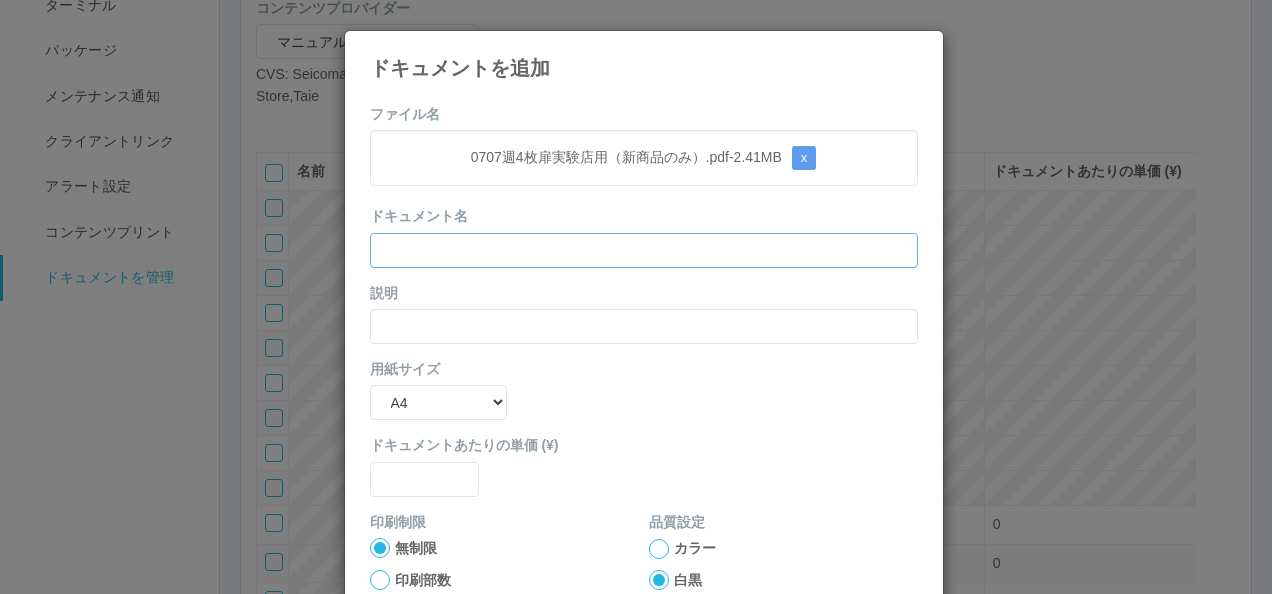 click at bounding box center (644, 250) 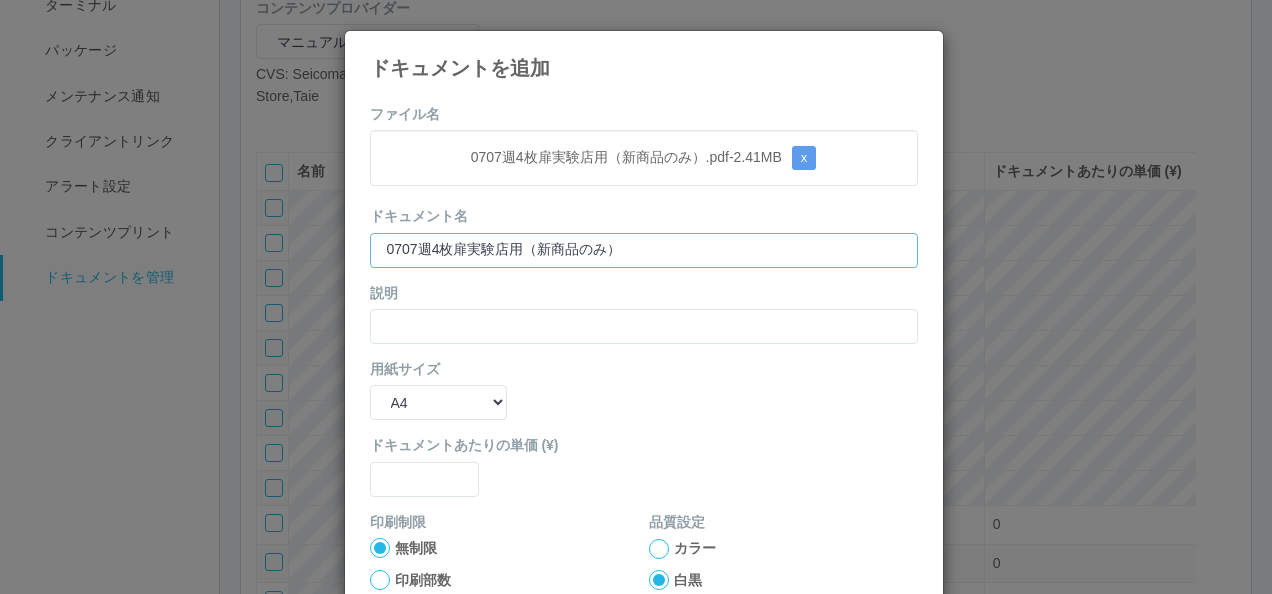 type on "0707週4枚扉実験店用（新商品のみ）" 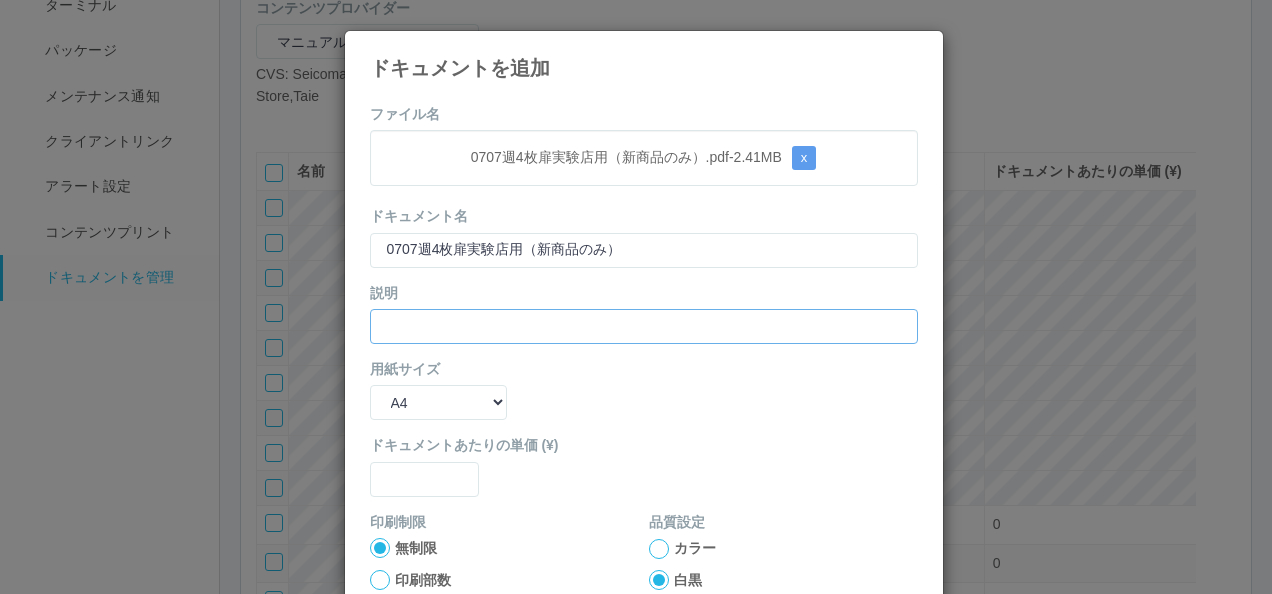 click at bounding box center (644, 326) 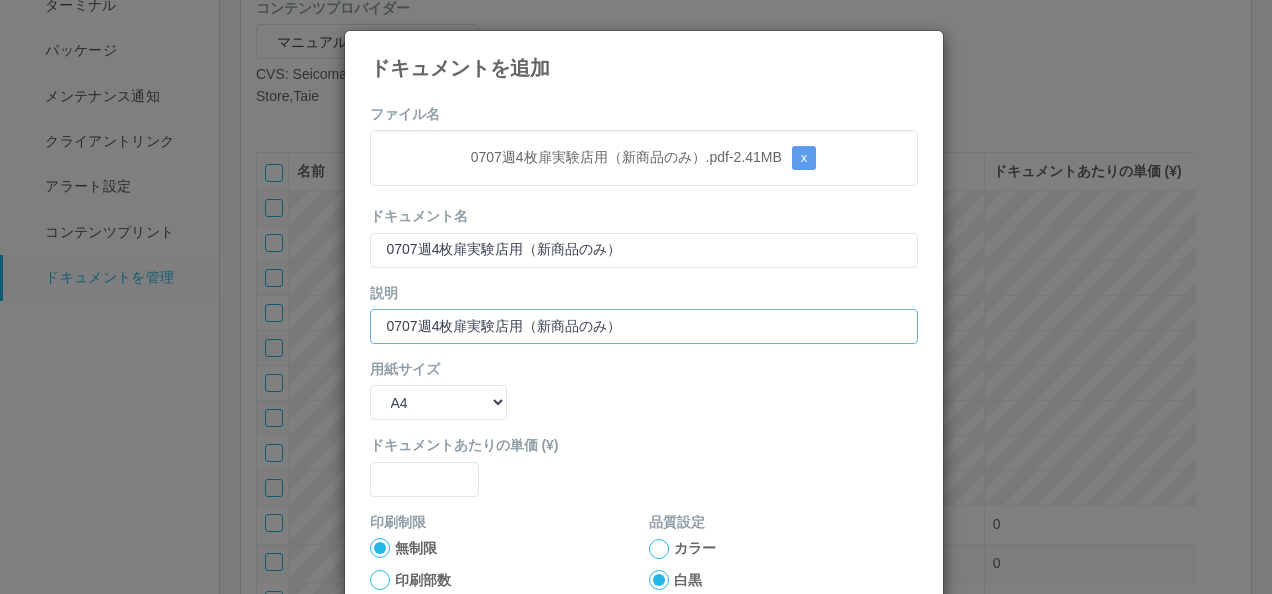 type on "0707週4枚扉実験店用（新商品のみ）" 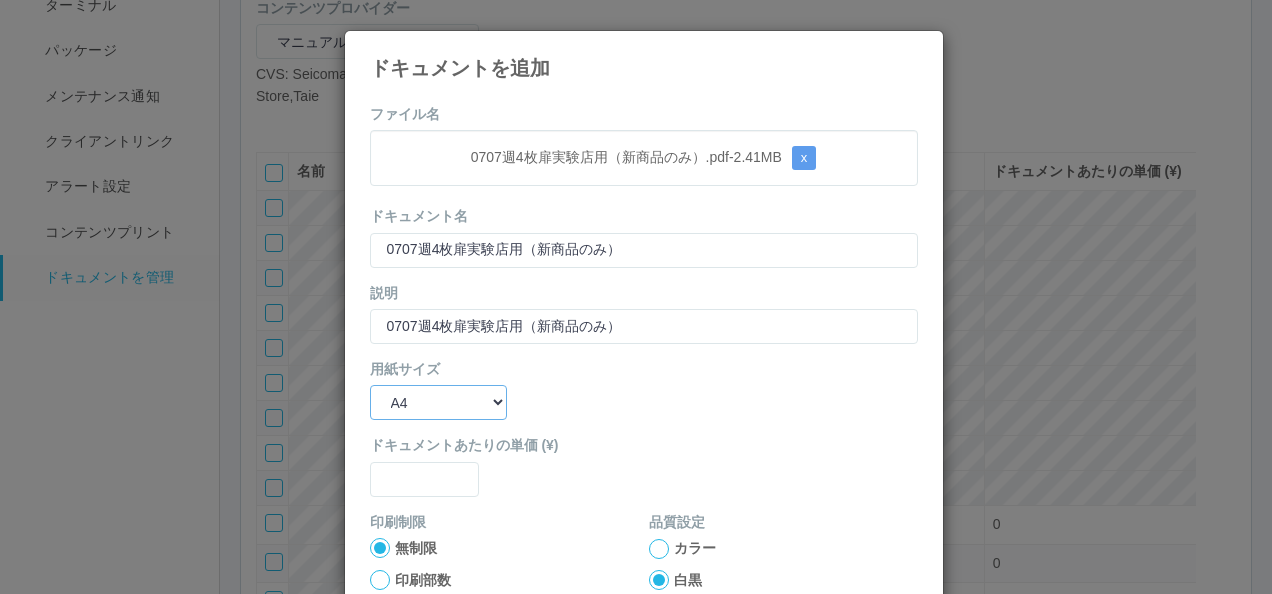 click on "B5 A4 B4 A3" at bounding box center (438, 402) 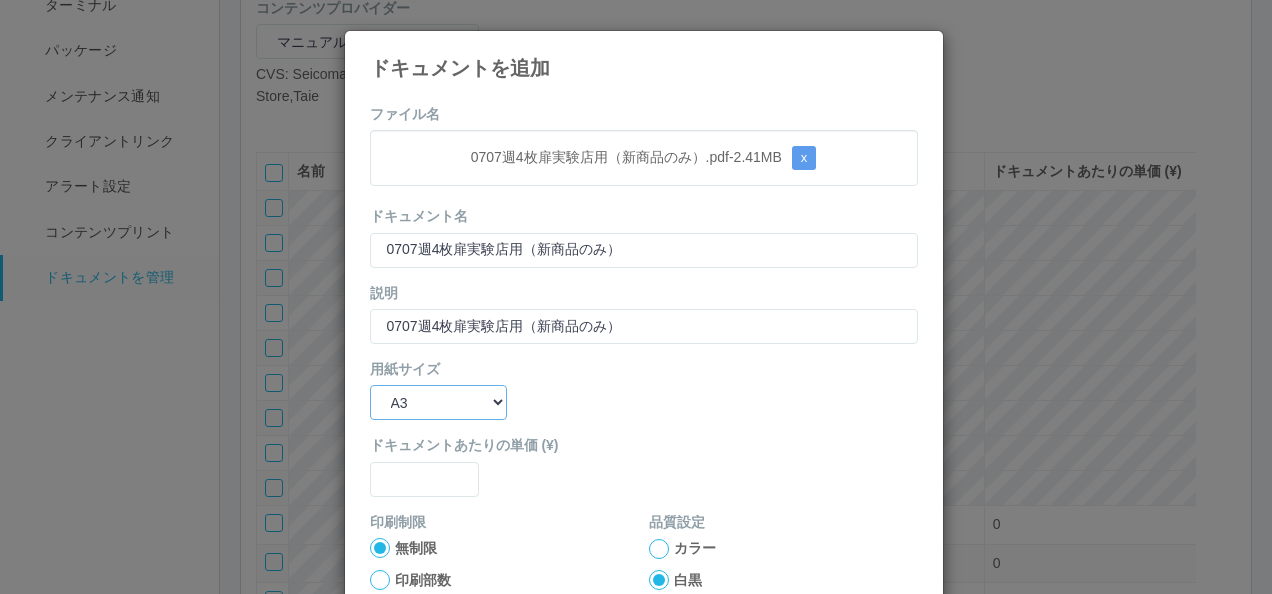 click on "B5 A4 B4 A3" at bounding box center [438, 402] 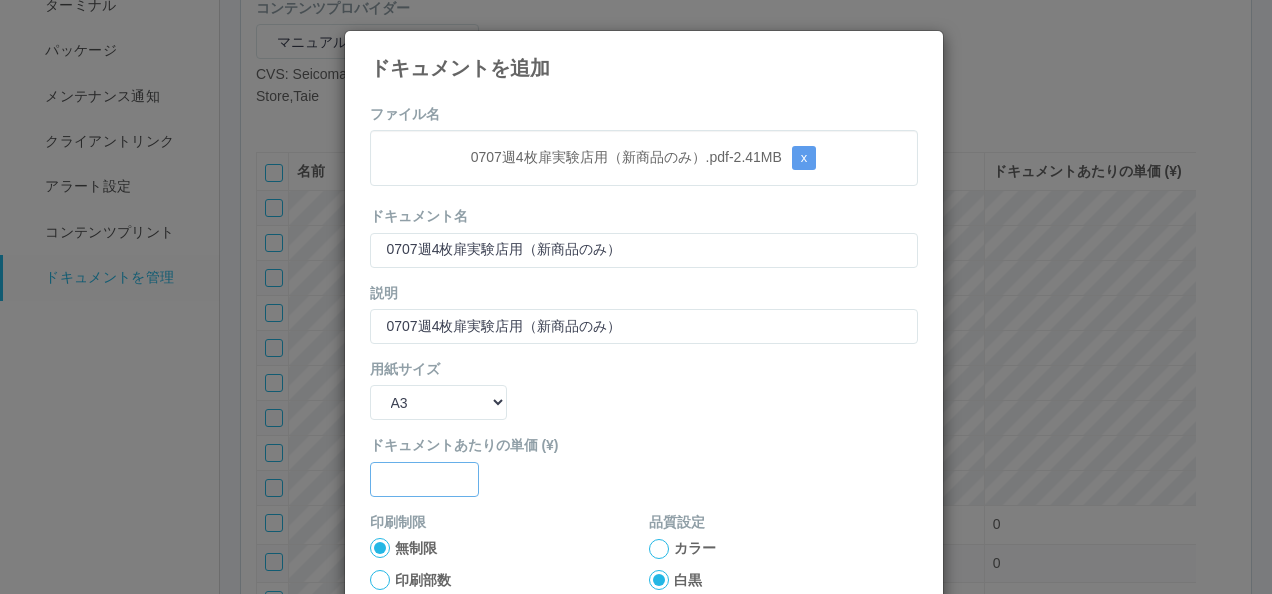 click at bounding box center (644, 250) 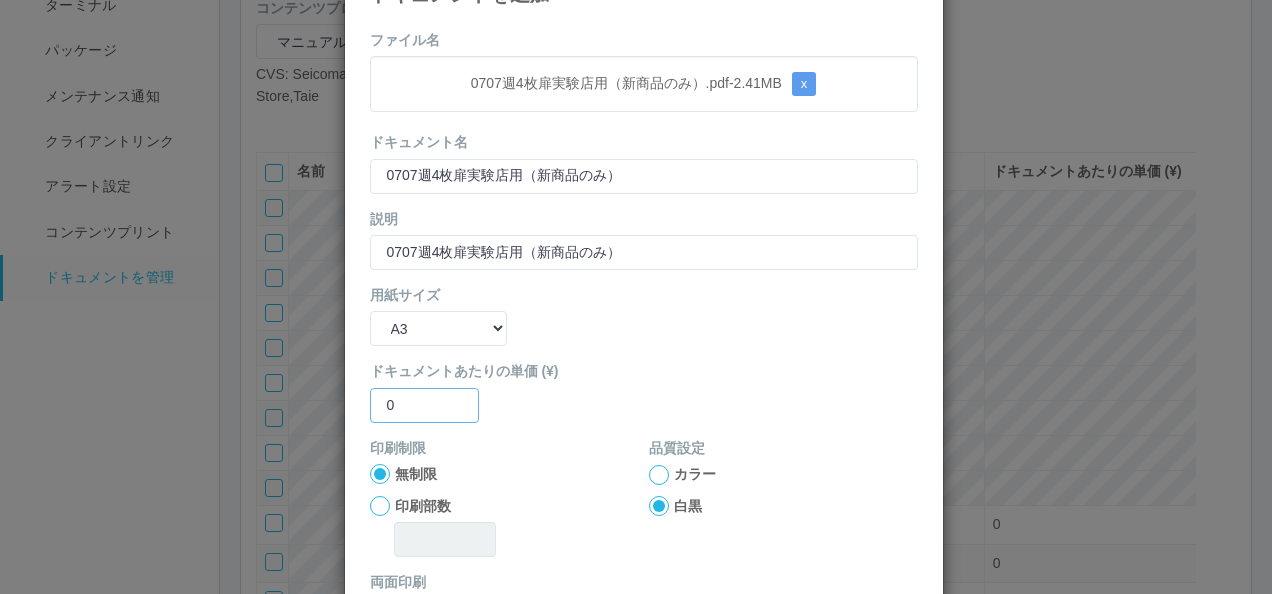 scroll, scrollTop: 200, scrollLeft: 0, axis: vertical 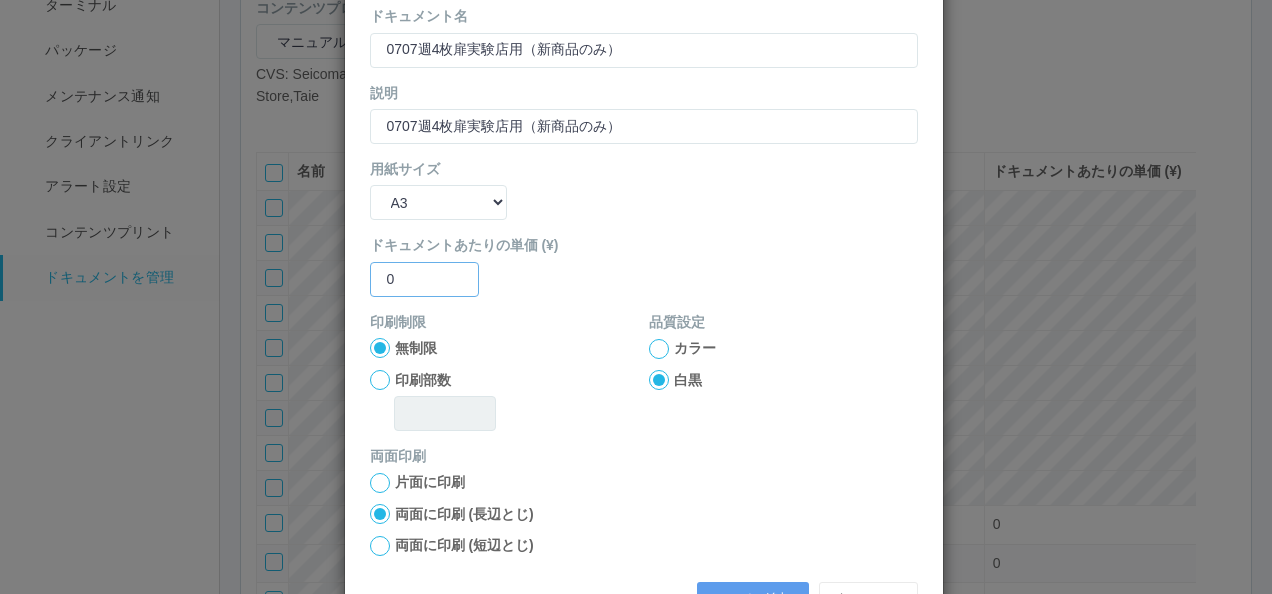 type on "0" 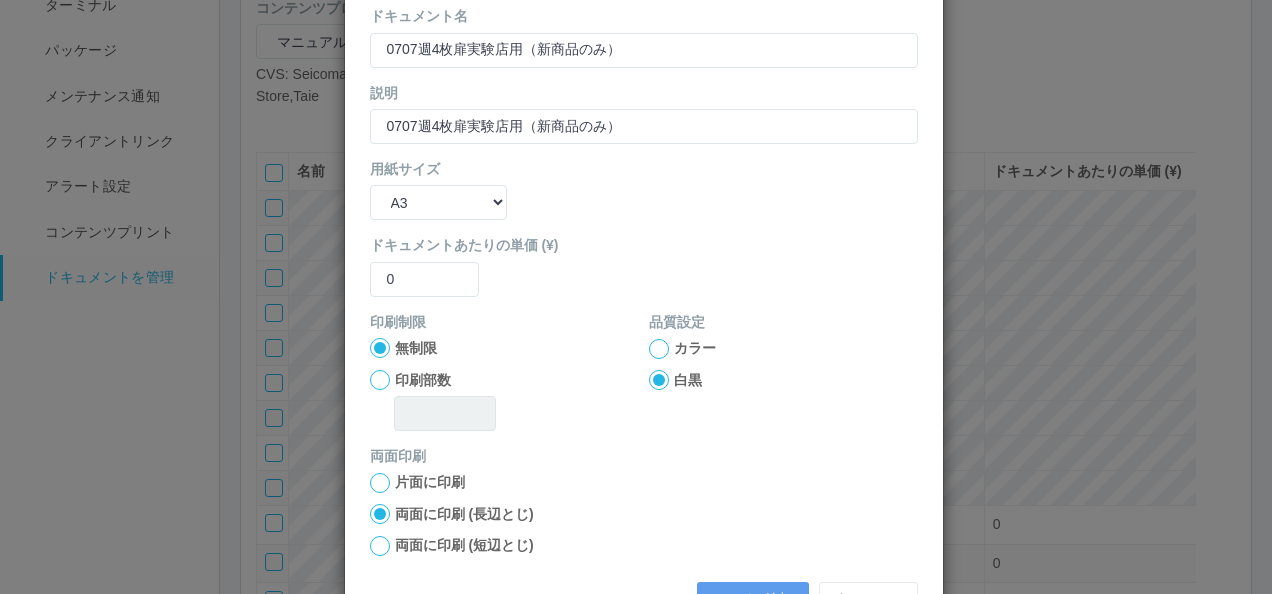 click at bounding box center (380, 348) 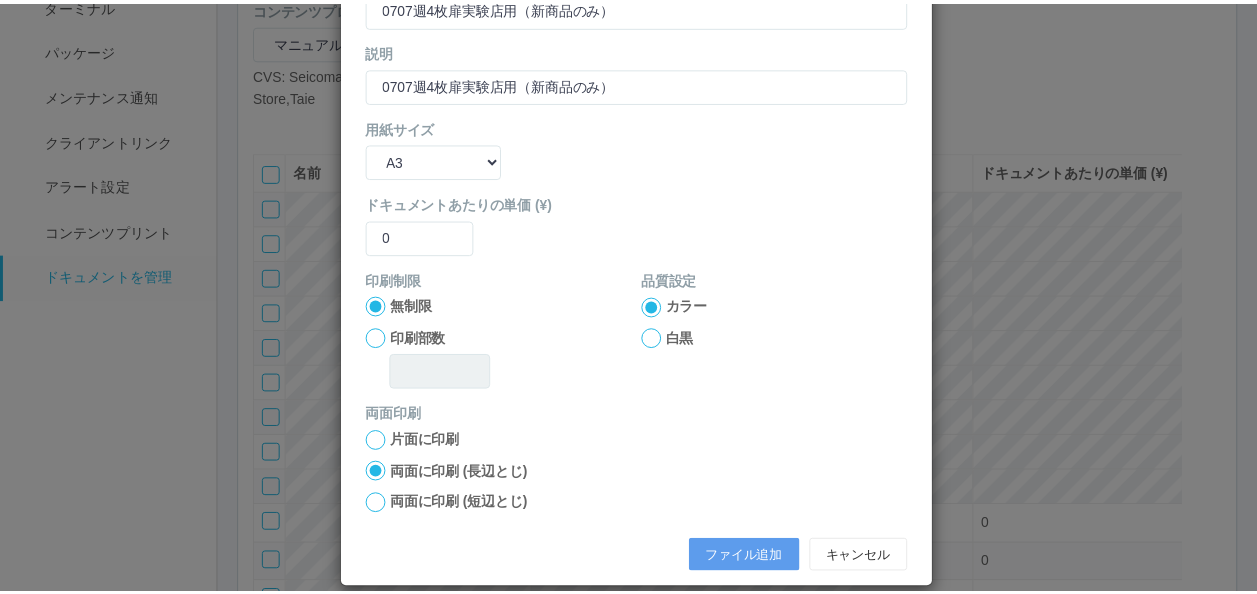 scroll, scrollTop: 264, scrollLeft: 0, axis: vertical 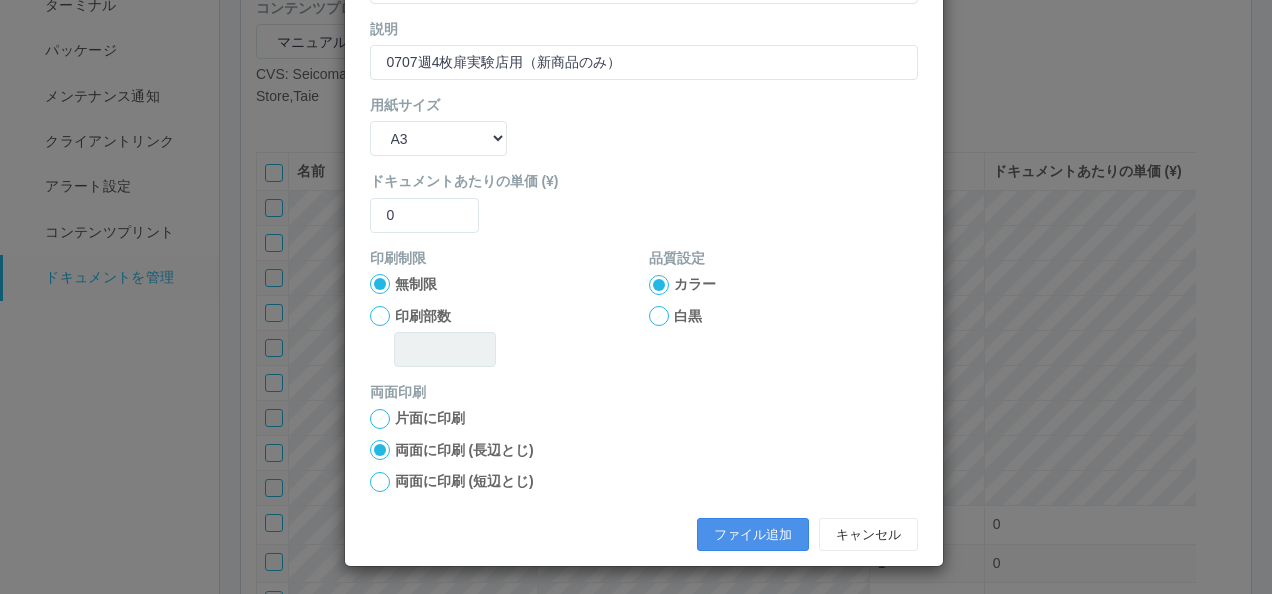 click on "ファイル追加" at bounding box center [753, 535] 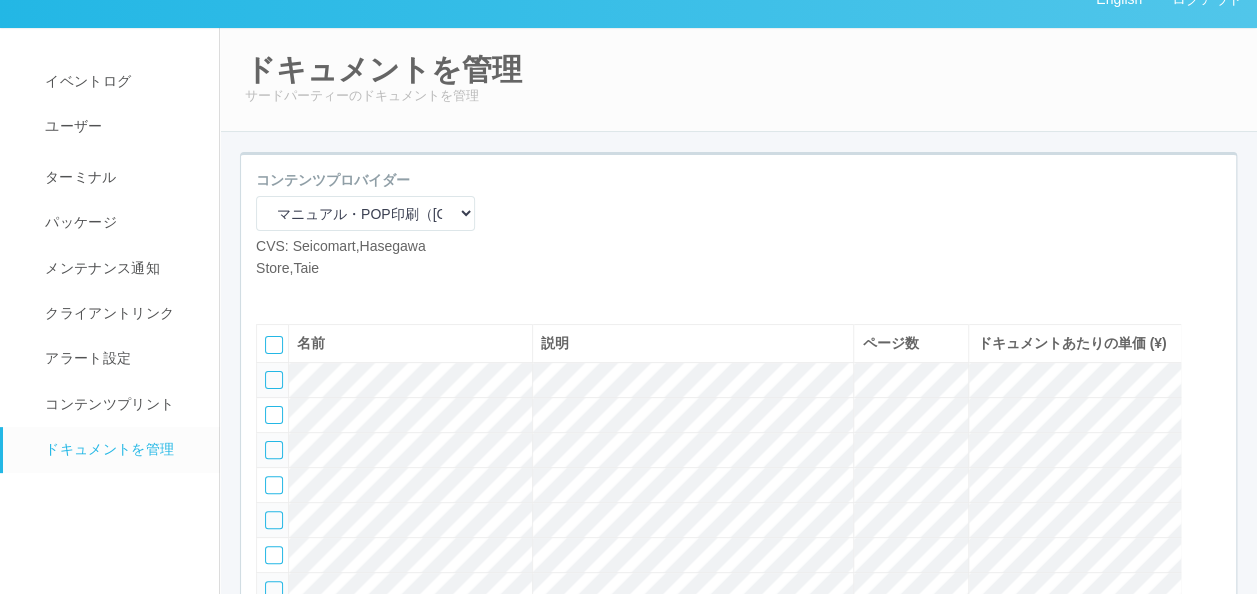 scroll, scrollTop: 0, scrollLeft: 0, axis: both 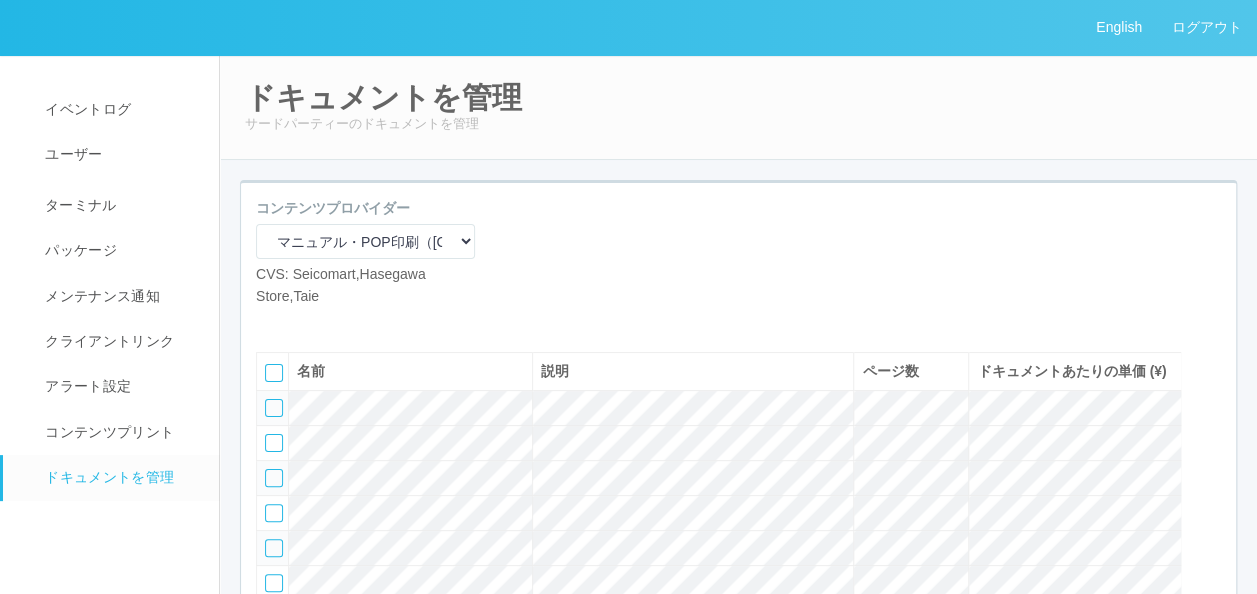 click at bounding box center [301, 322] 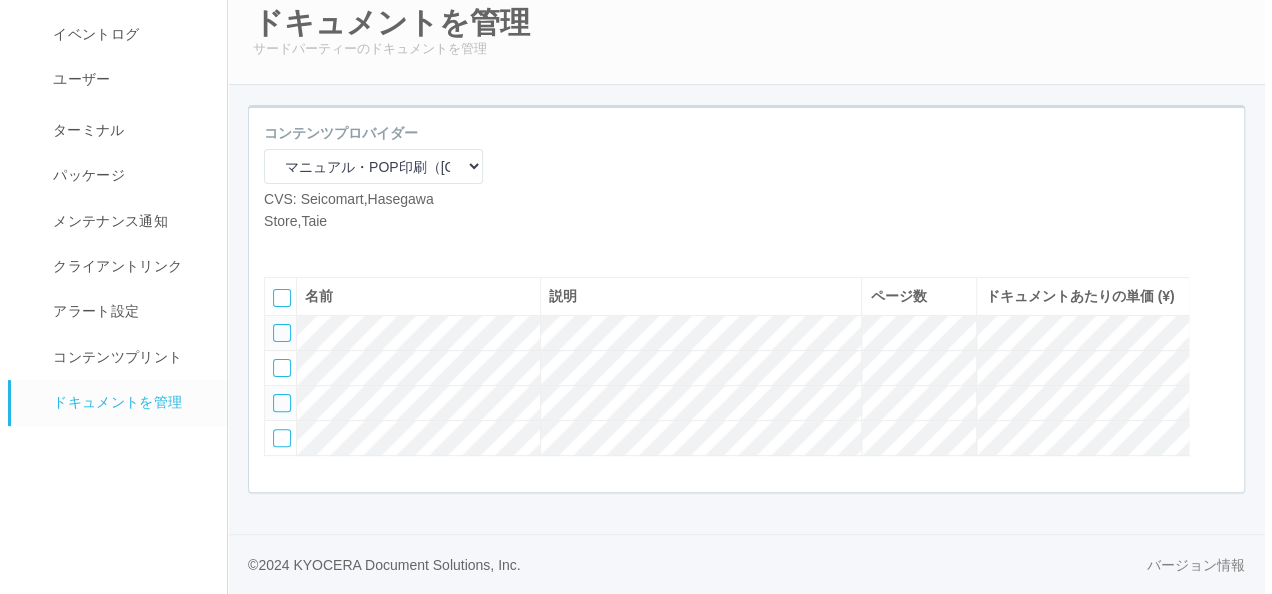 scroll, scrollTop: 120, scrollLeft: 0, axis: vertical 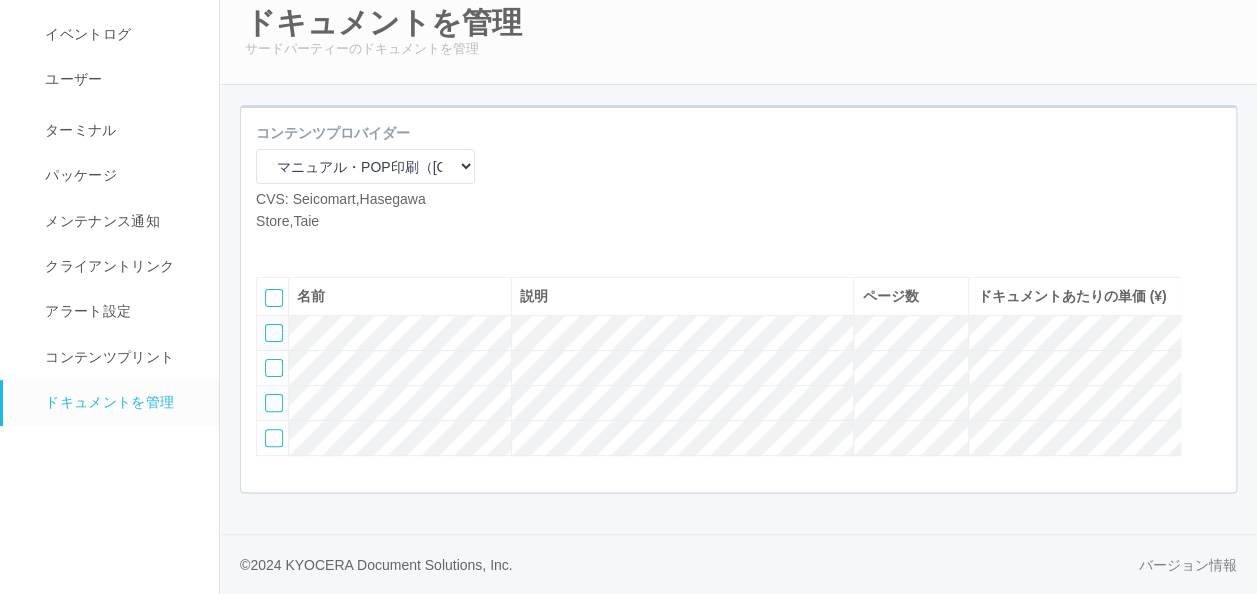 click at bounding box center [271, 247] 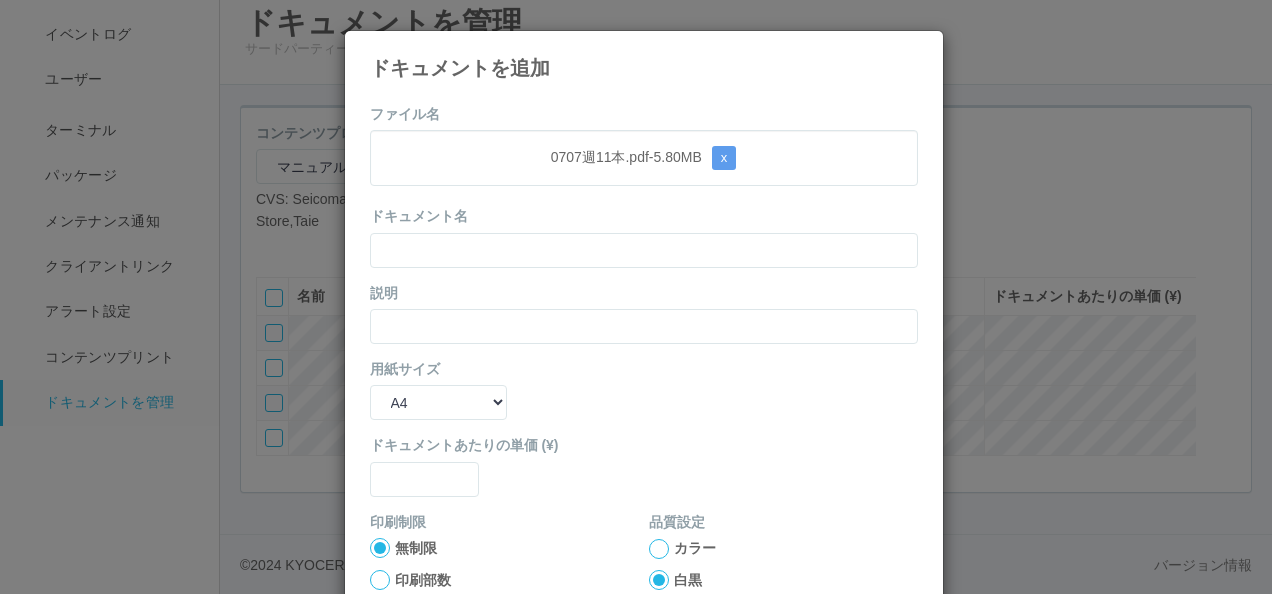 click on "ファイル名 0707週11本.pdf  -  5.80  MB x ドキュメント名 説明 用紙サイズ B5 A4 B4 A3 ドキュメントあたりの単価 (¥) 印刷制限 無制限 印刷部数 品質設定 カラー 白黒 両面印刷 片面に印刷 両面に印刷 (長辺とじ) 両面に印刷 (短辺とじ) ファイル追加 キャンセル" at bounding box center [644, 464] 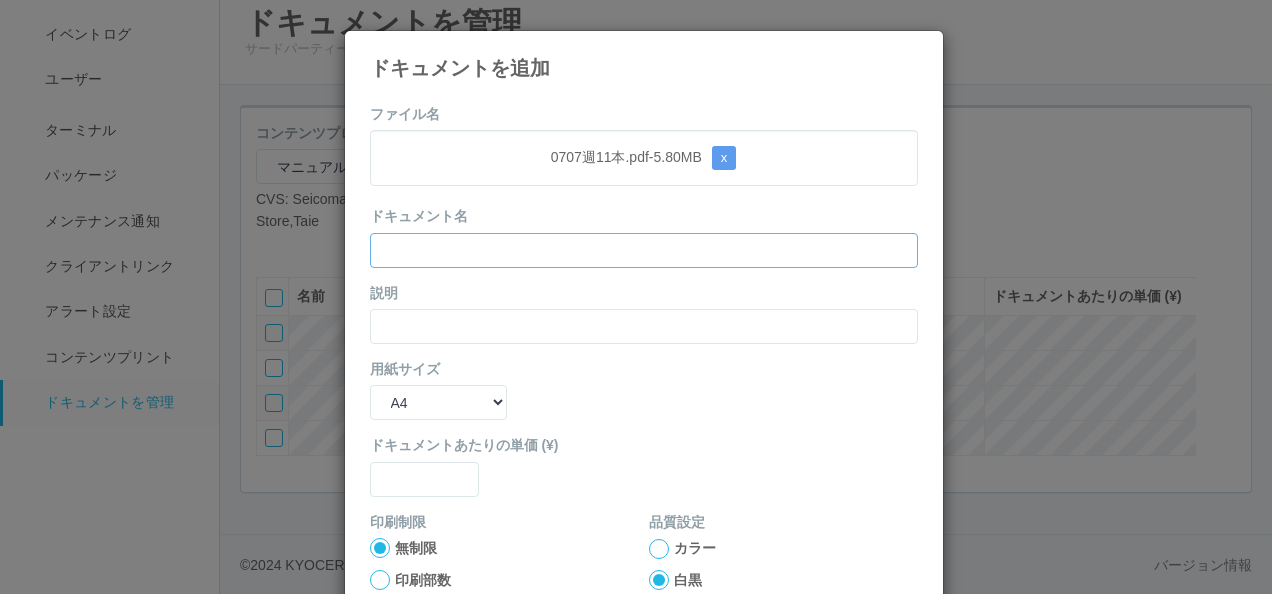 click at bounding box center [644, 250] 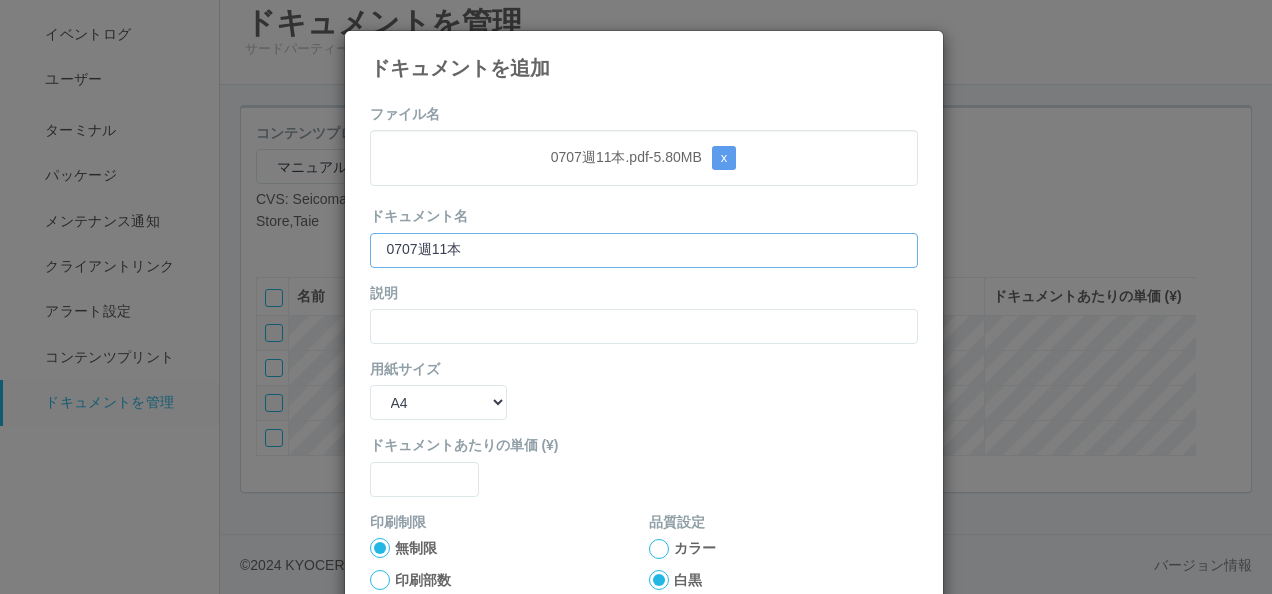 type on "0707週11本" 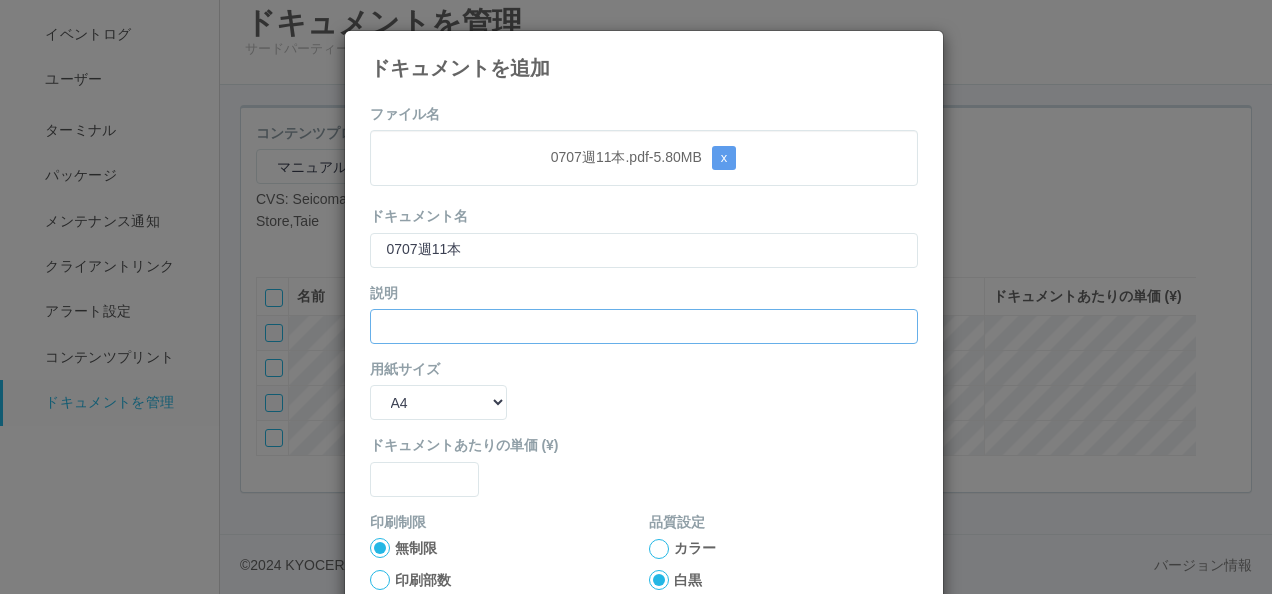 click at bounding box center (644, 326) 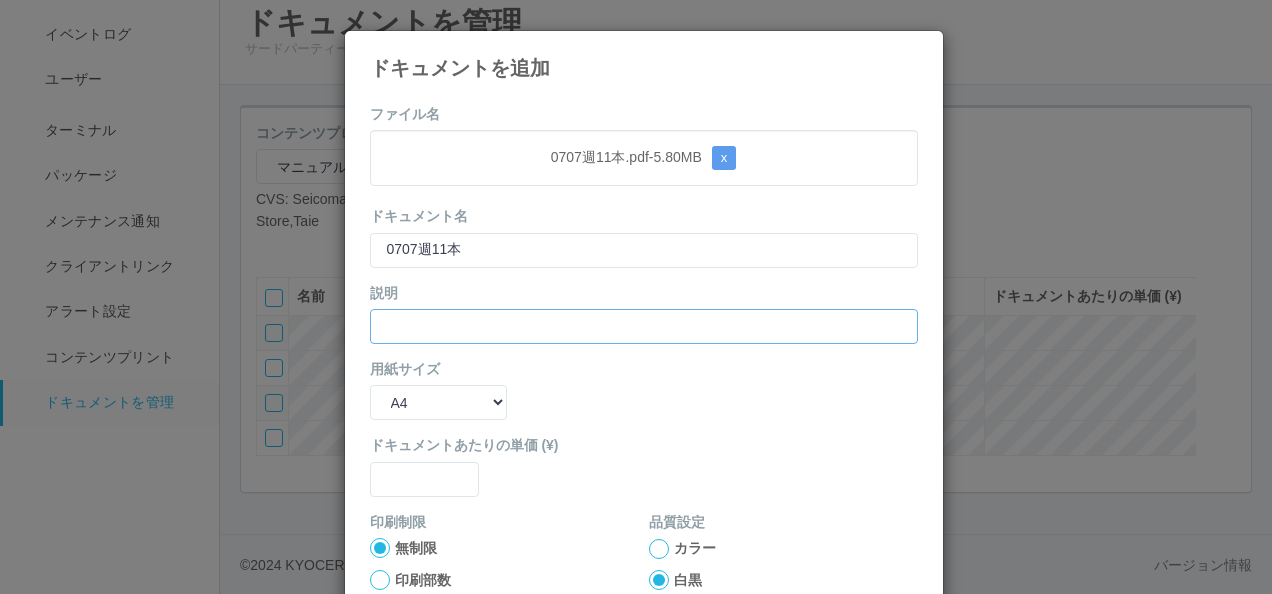 paste on "0707週11本" 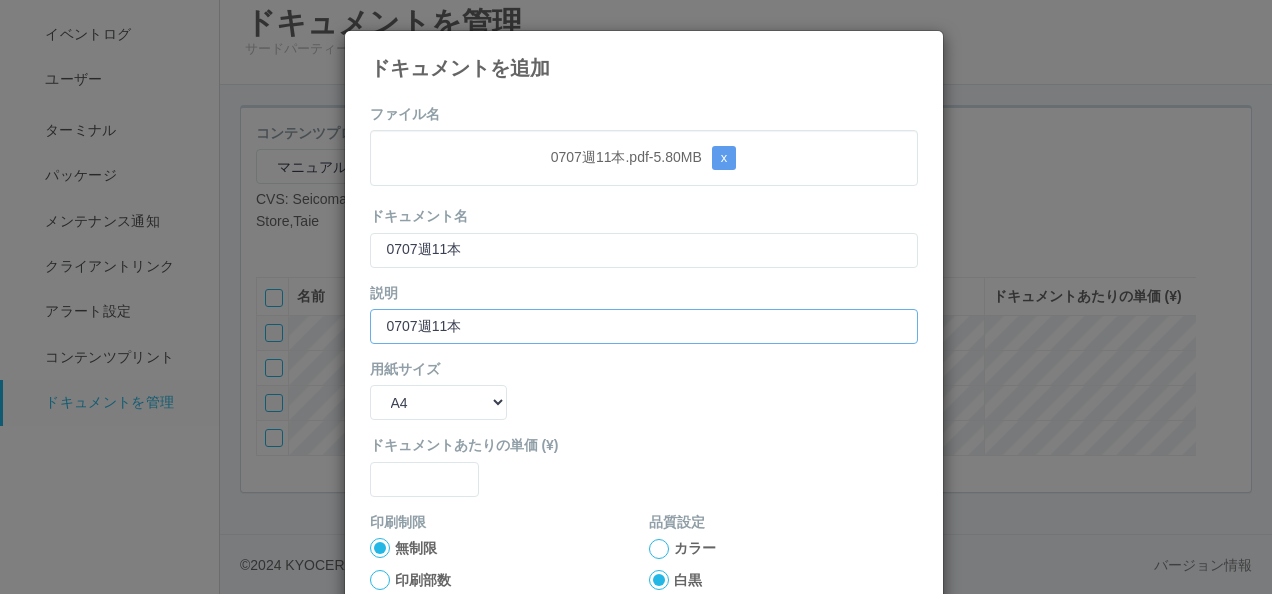 type on "0707週11本" 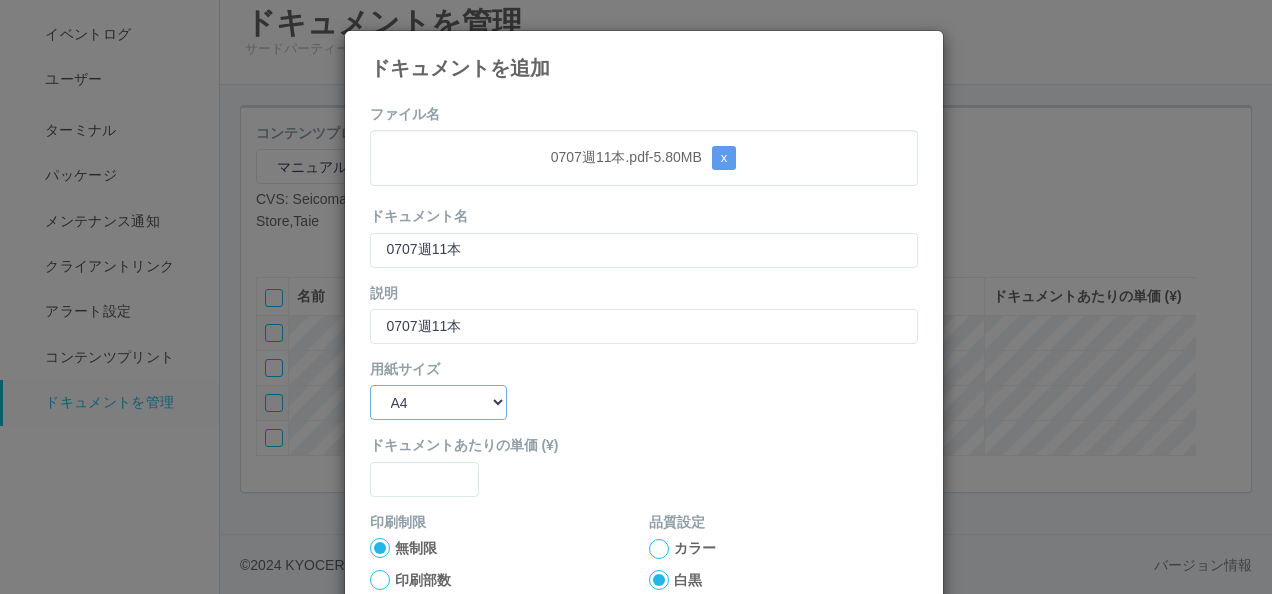 drag, startPoint x: 417, startPoint y: 390, endPoint x: 418, endPoint y: 402, distance: 12.0415945 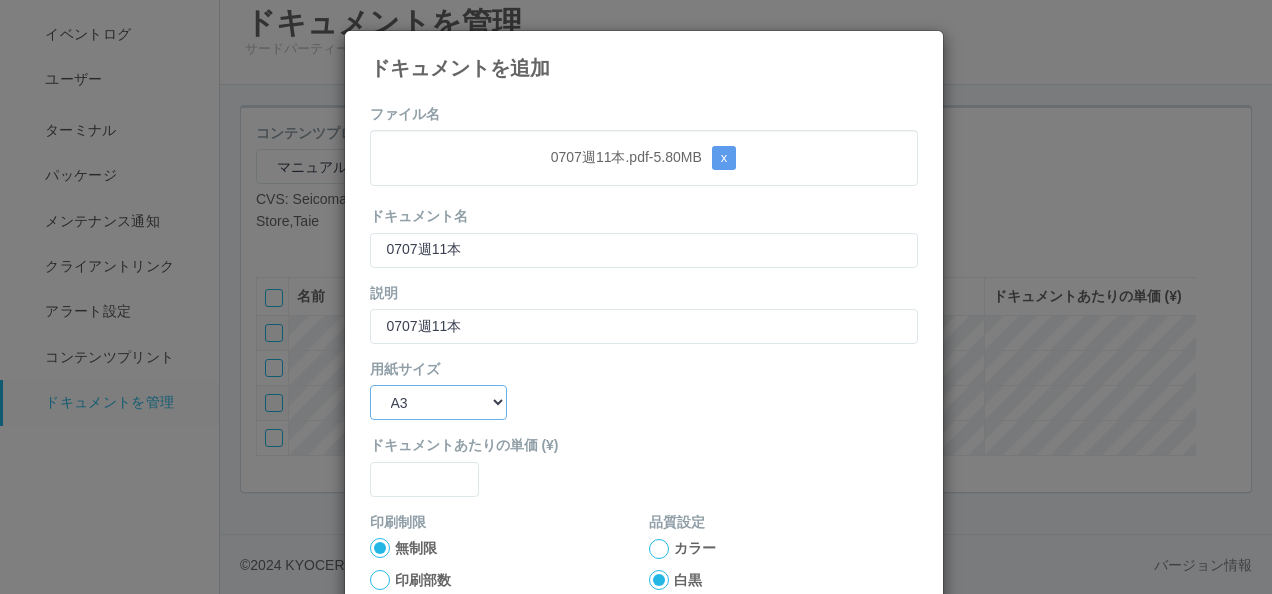 click on "B5 A4 B4 A3" at bounding box center [438, 402] 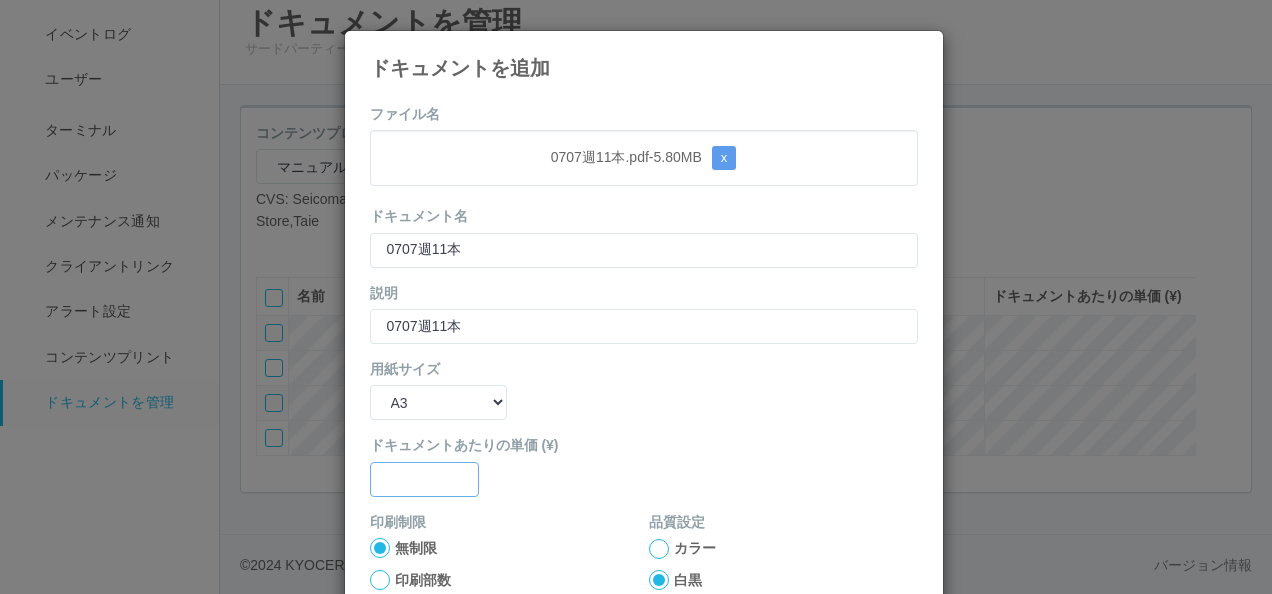 click at bounding box center [644, 250] 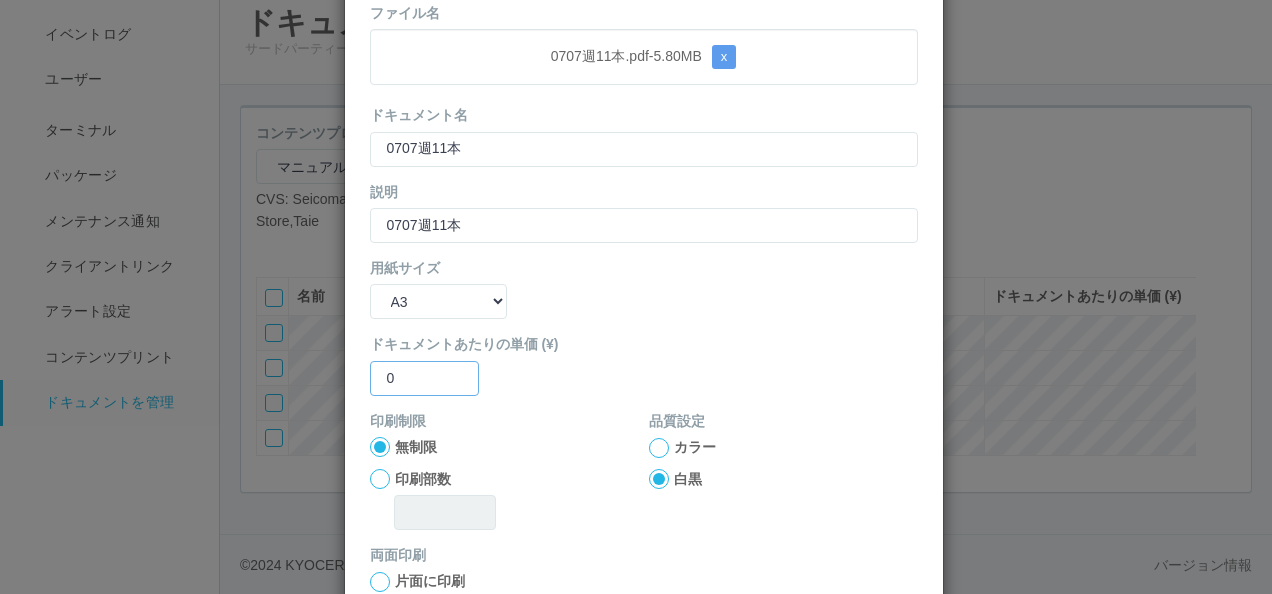 scroll, scrollTop: 200, scrollLeft: 0, axis: vertical 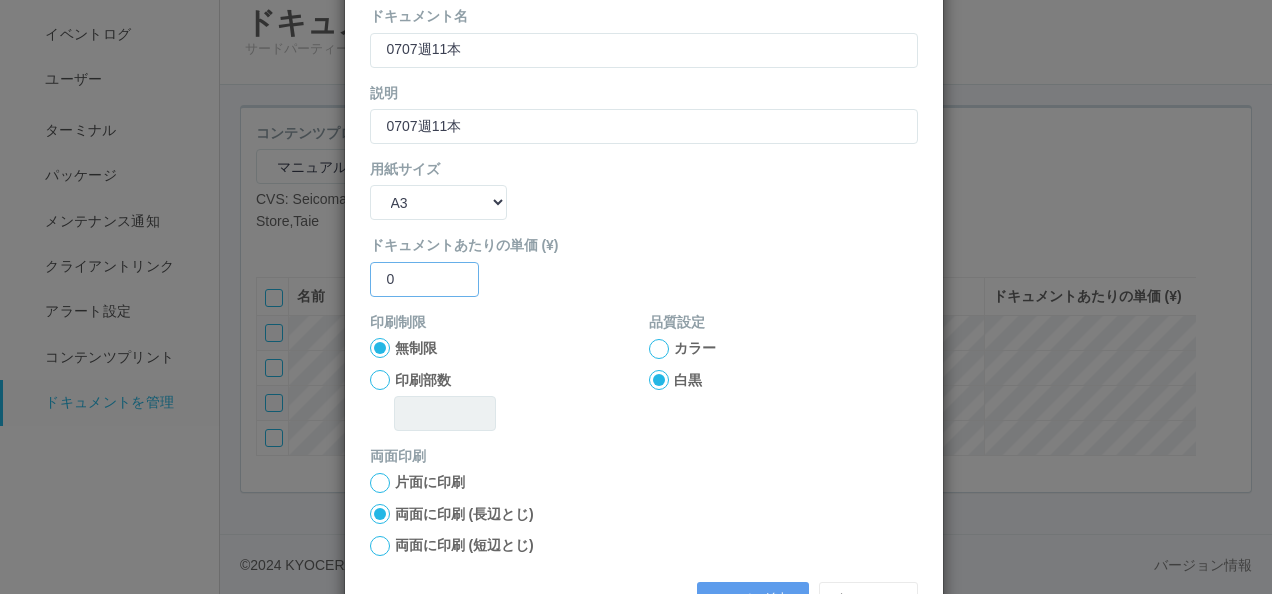 type on "0" 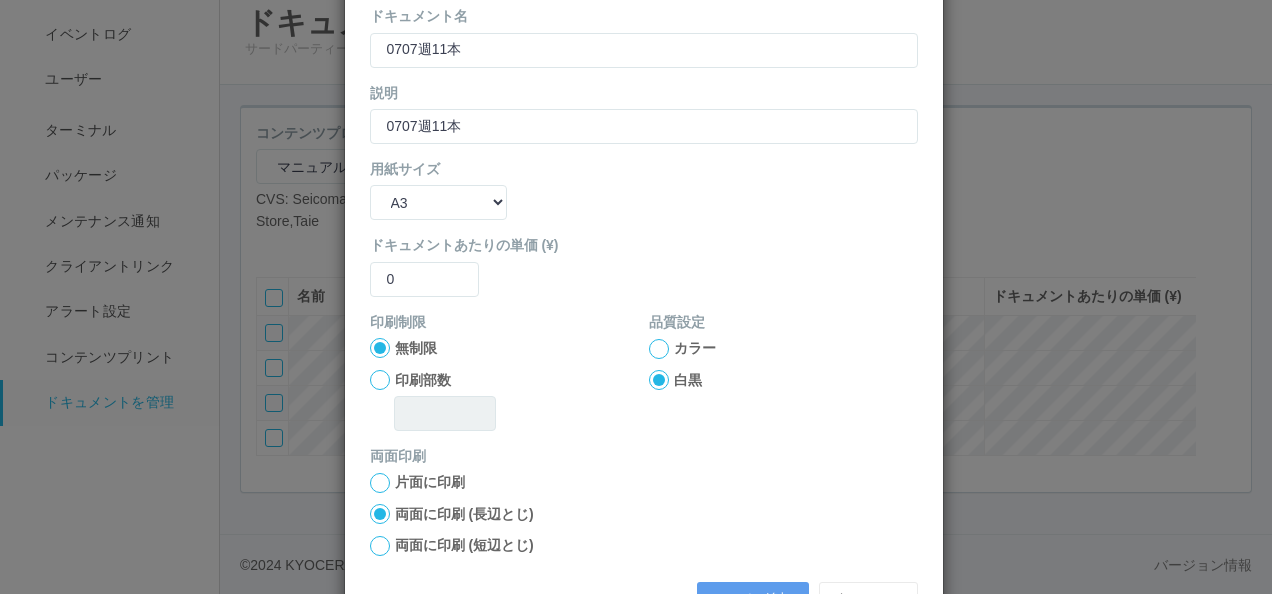 click at bounding box center [380, 348] 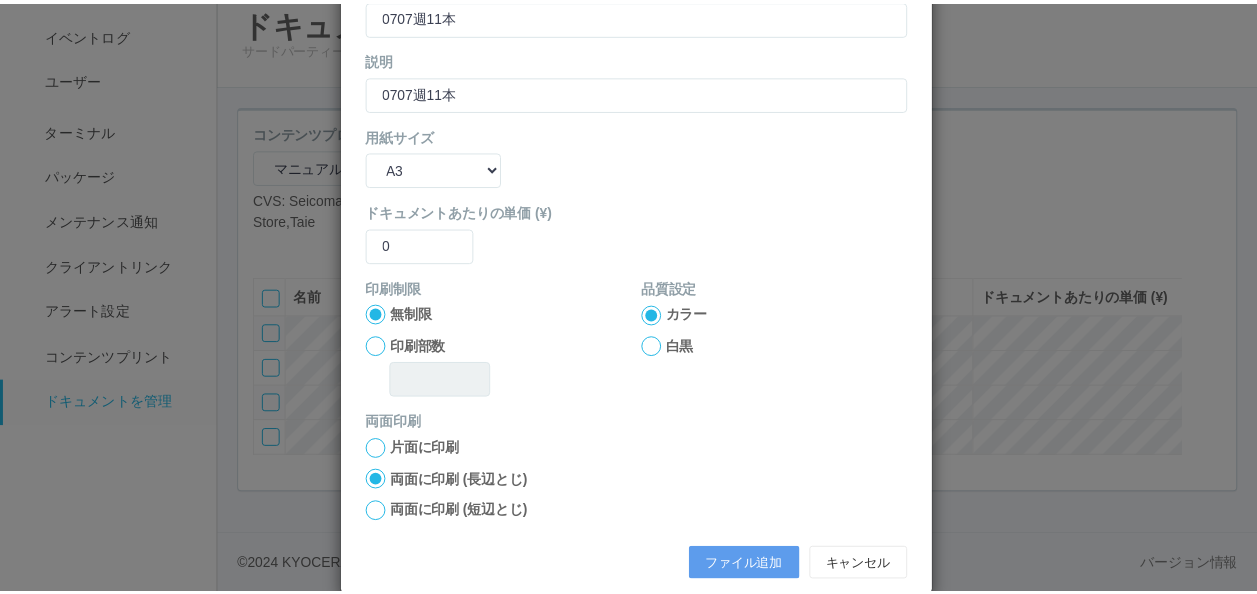 scroll, scrollTop: 264, scrollLeft: 0, axis: vertical 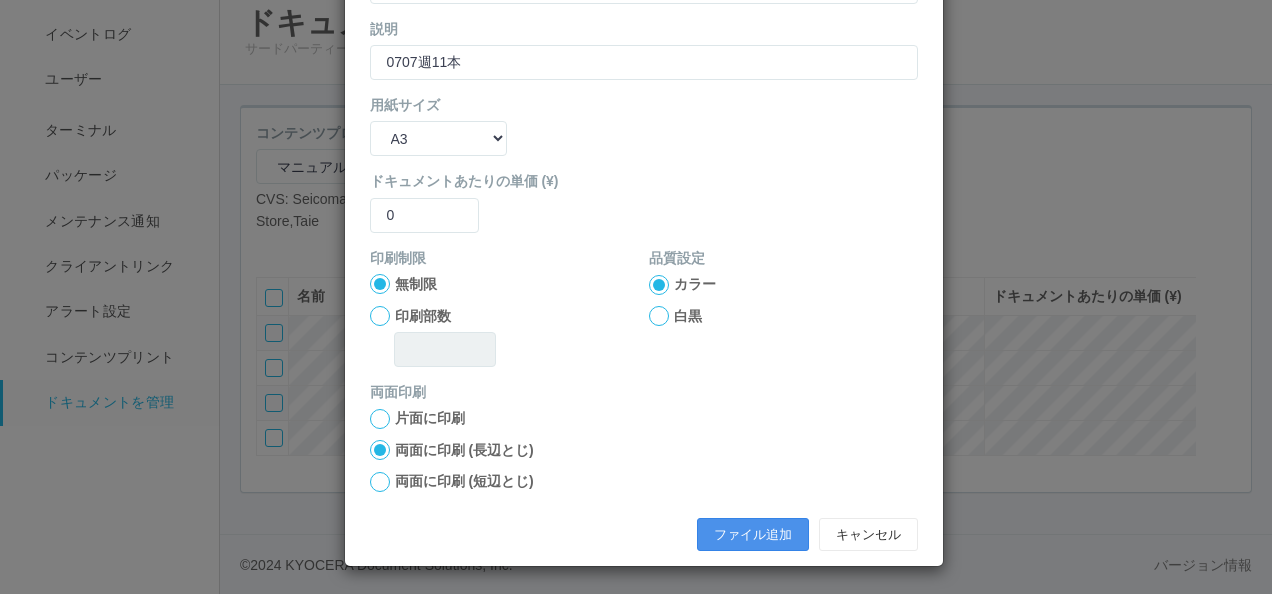 click on "ファイル追加" at bounding box center [753, 535] 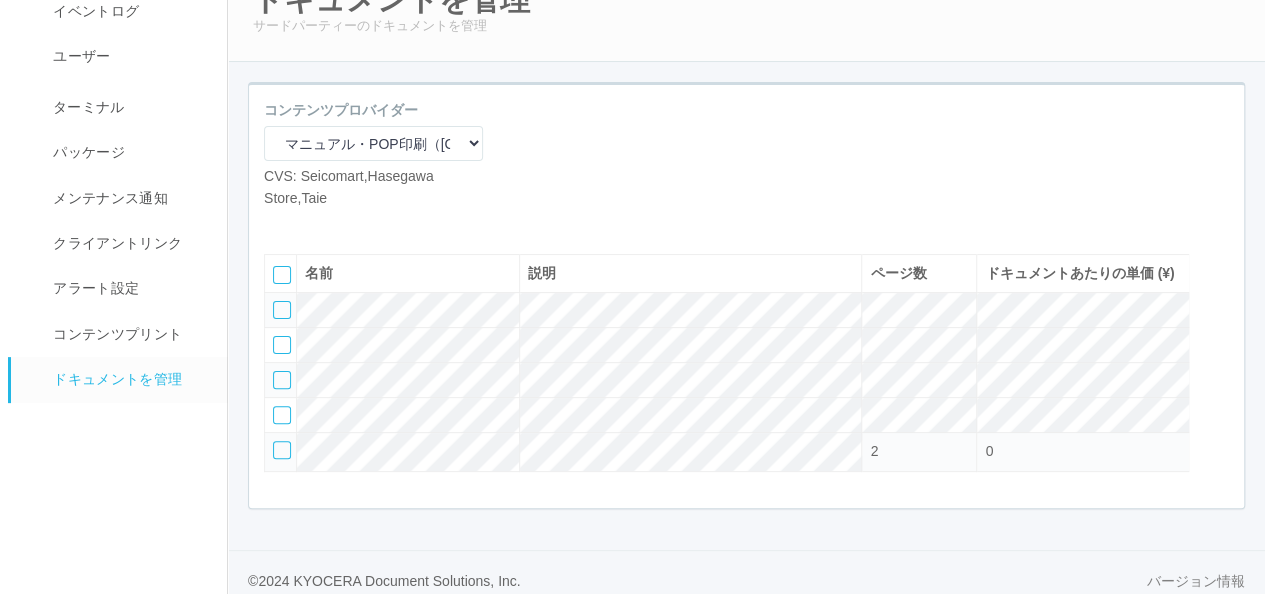 scroll, scrollTop: 158, scrollLeft: 0, axis: vertical 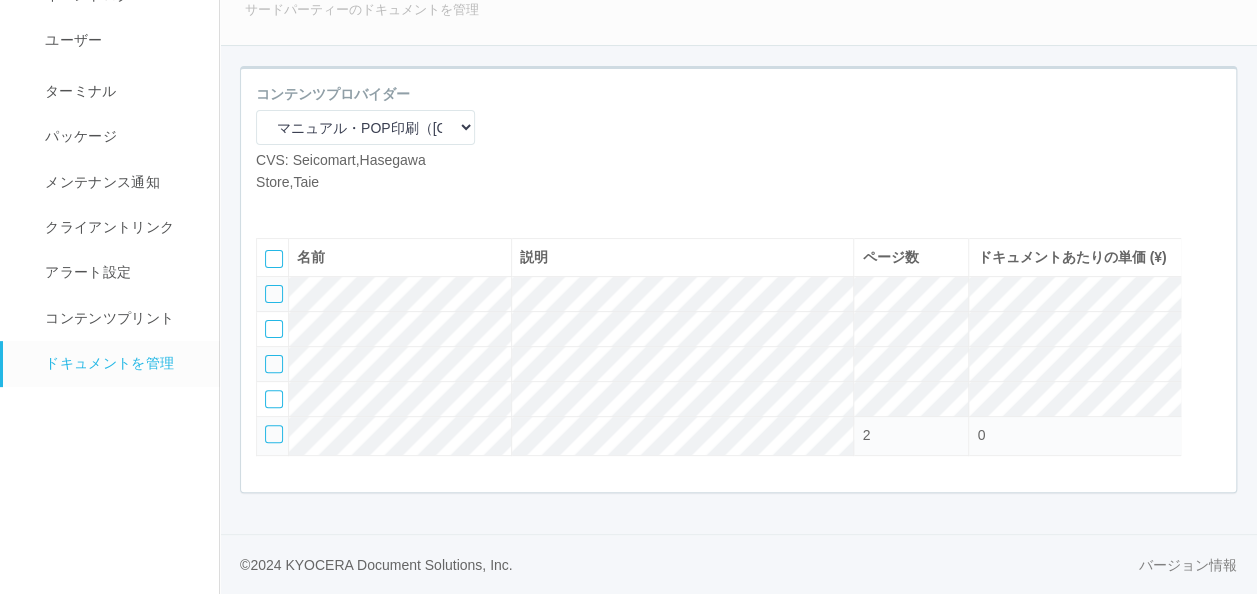 click at bounding box center (271, 208) 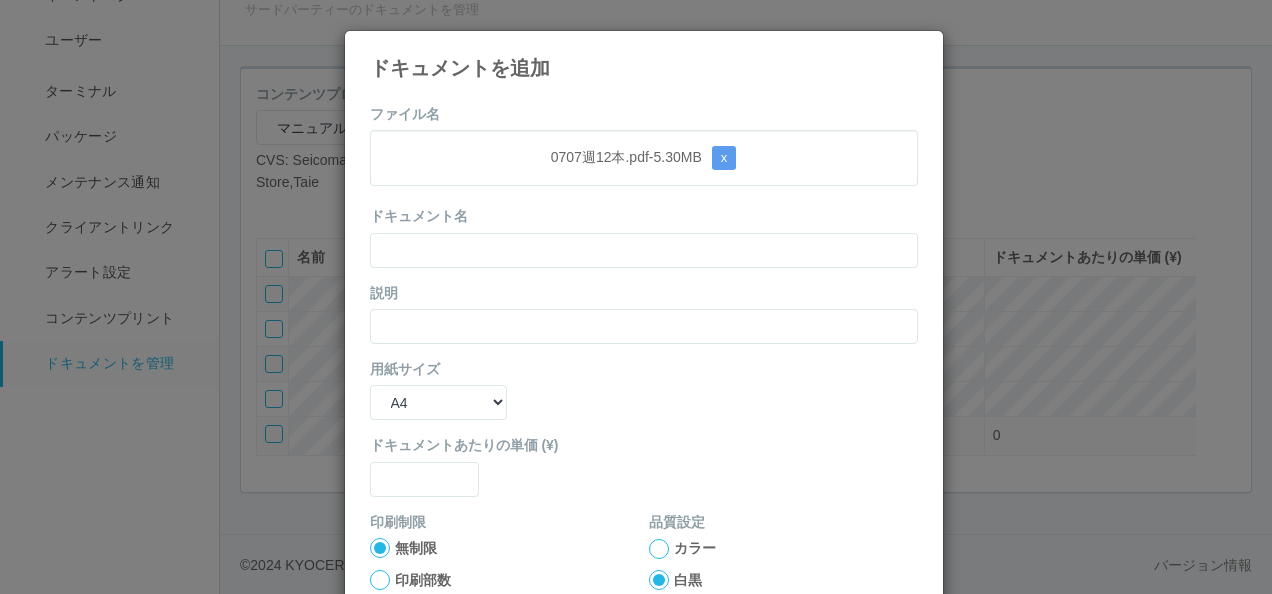 click on "ファイル名 [FILENAME]  -  5.30  MB x ドキュメント名 説明 用紙サイズ B5 A4 B4 A3 ドキュメントあたりの単価 (¥) 印刷制限 無制限 印刷部数 品質設定 カラー 白黒 両面印刷 片面に印刷 両面に印刷 (長辺とじ)両面に印刷 (短辺とじ) ファイル追加 キャンセル" at bounding box center [644, 464] 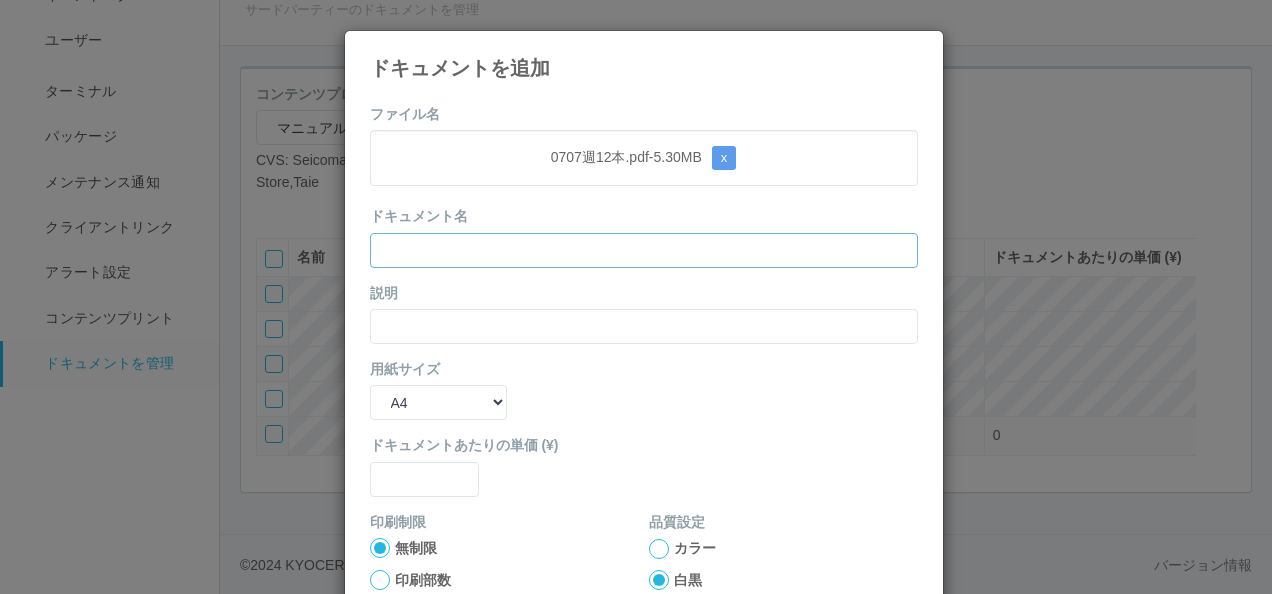 click at bounding box center [644, 250] 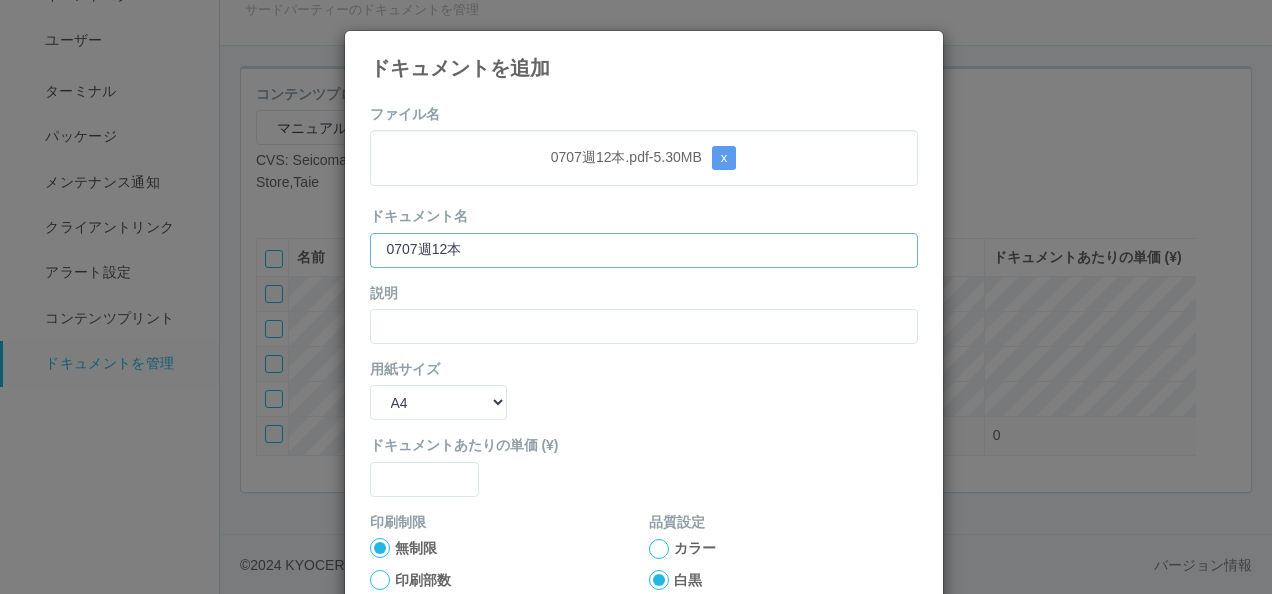 type on "0707週12本" 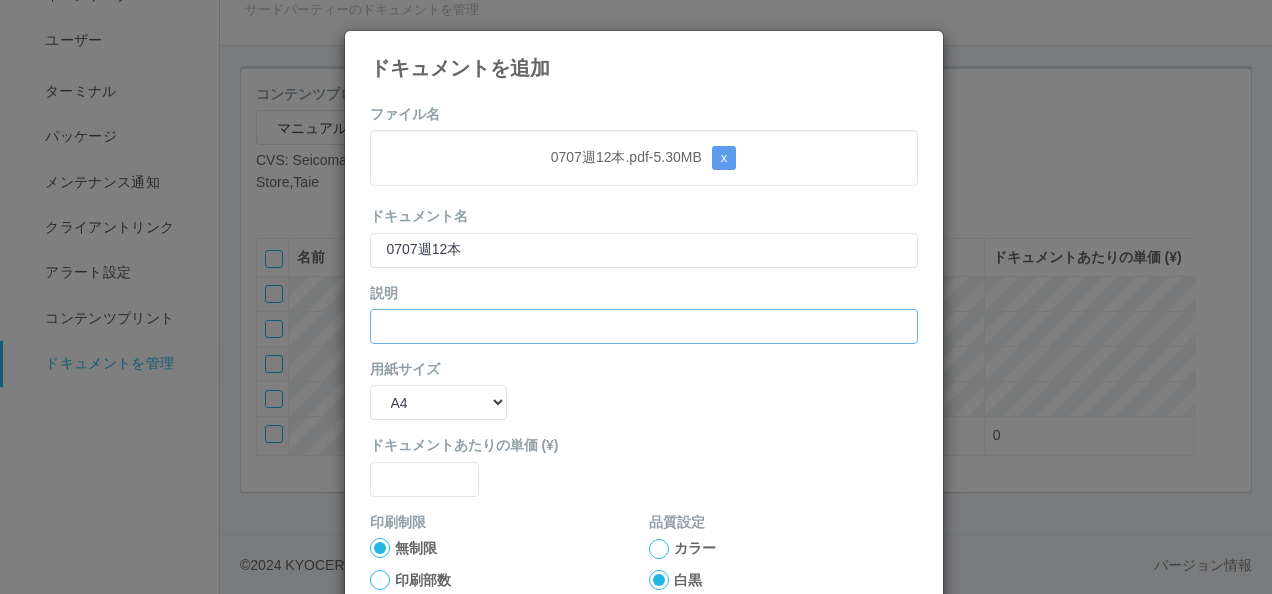 click at bounding box center (644, 326) 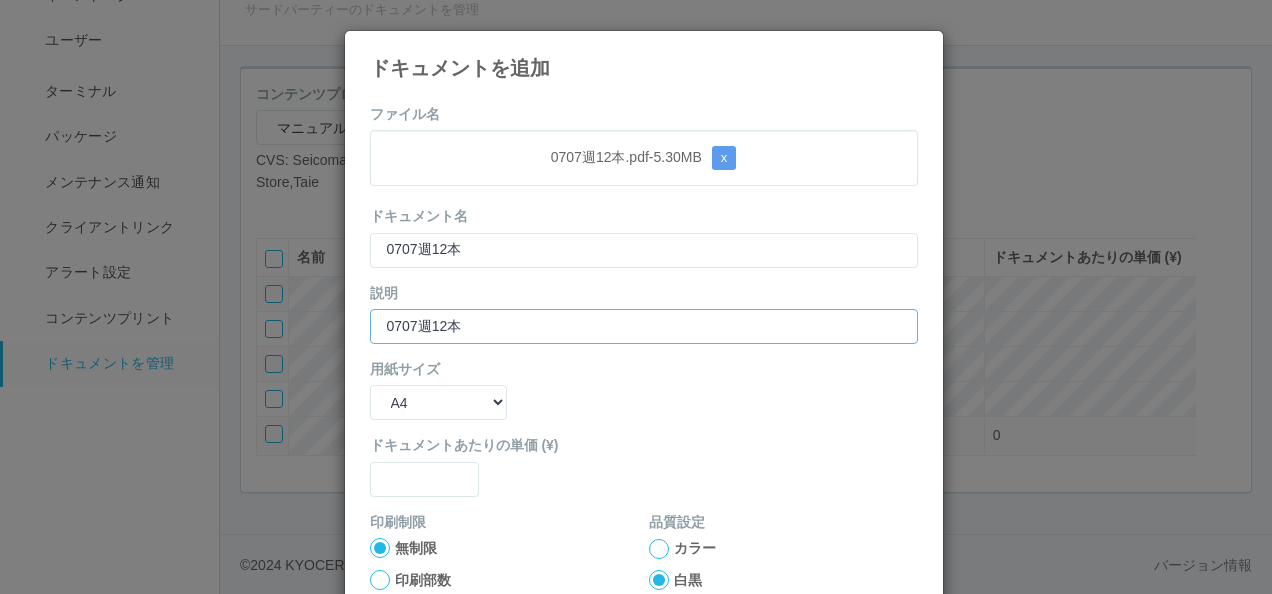 type on "0707週12本" 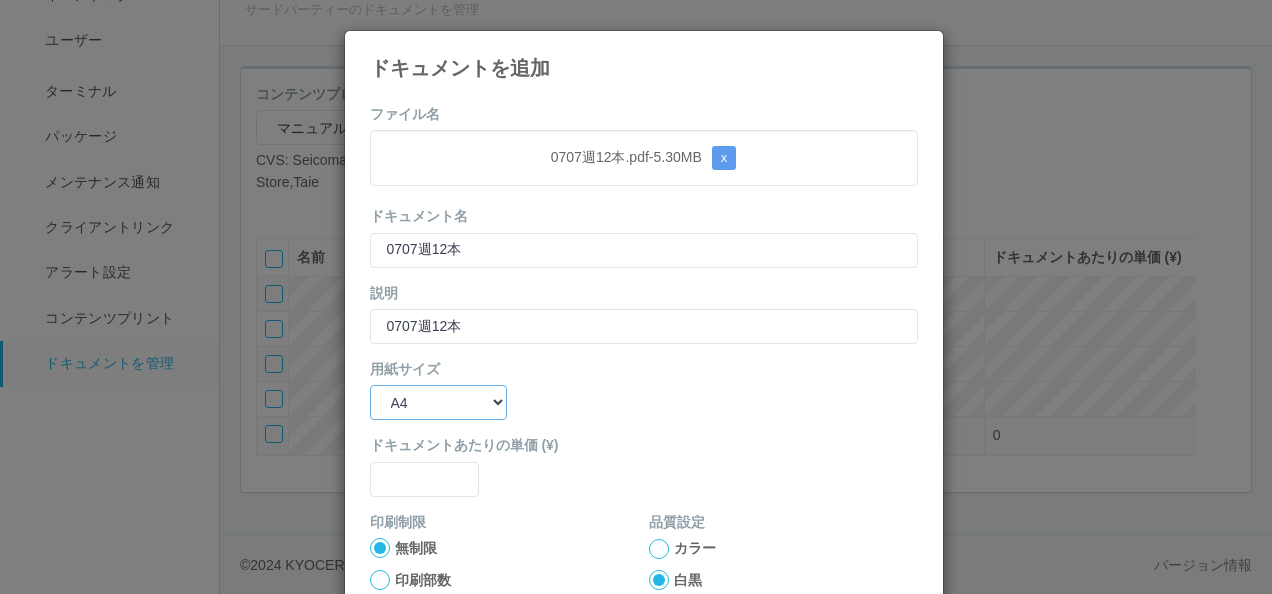 click on "B5 A4 B4 A3" at bounding box center [438, 402] 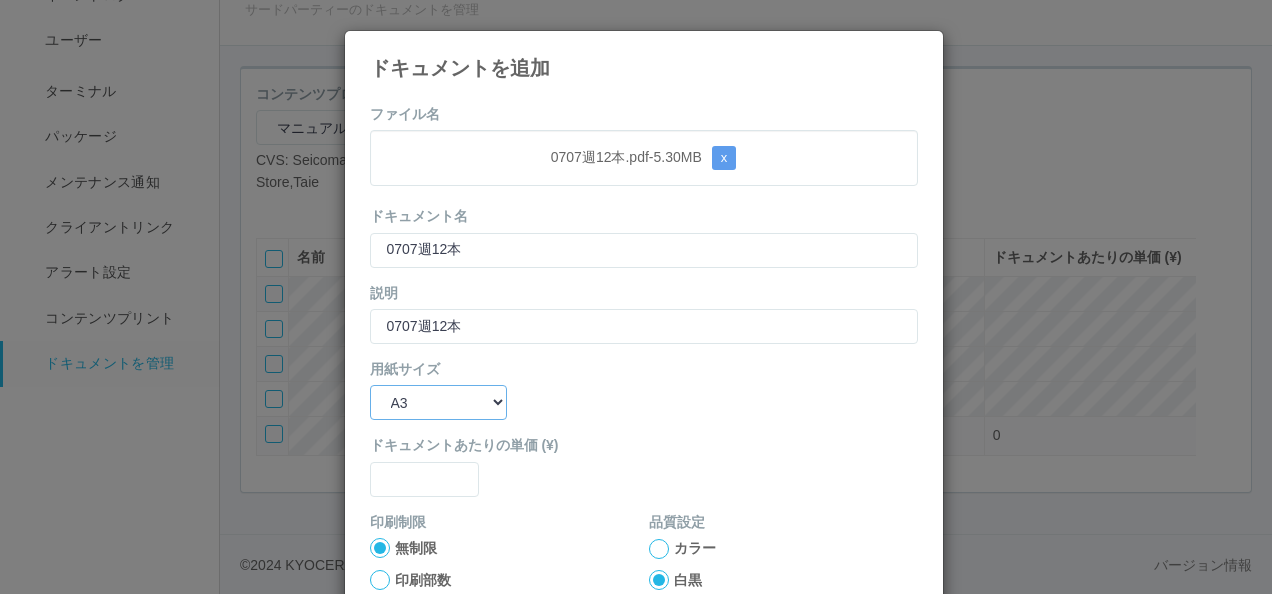 click on "B5 A4 B4 A3" at bounding box center [438, 402] 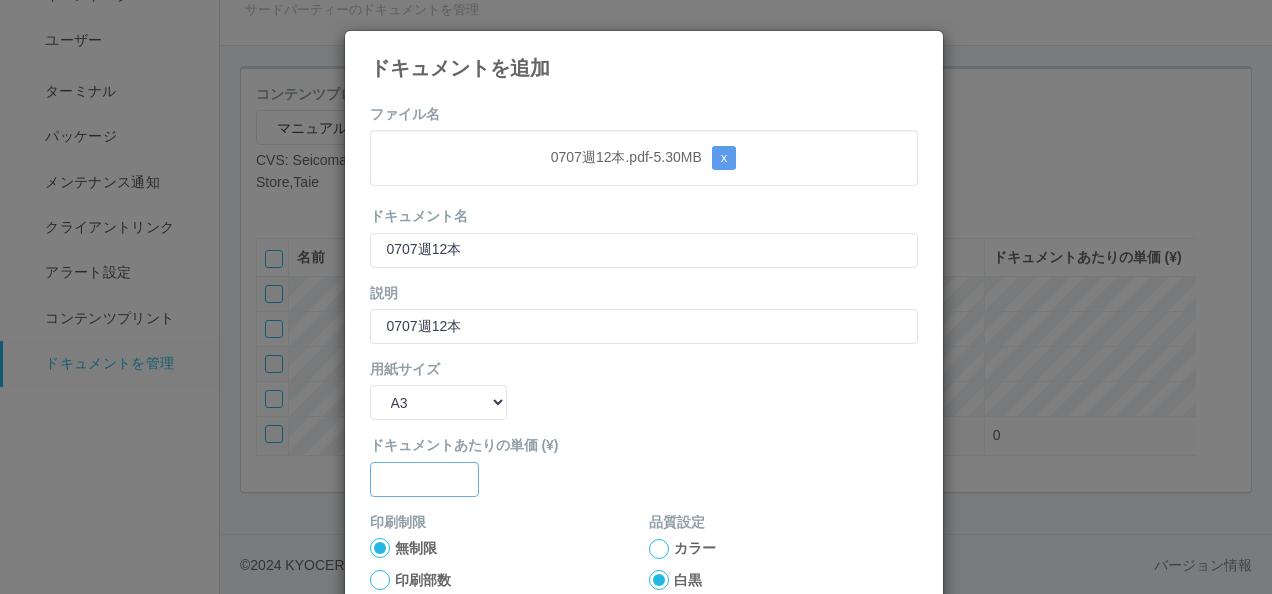 click at bounding box center [644, 250] 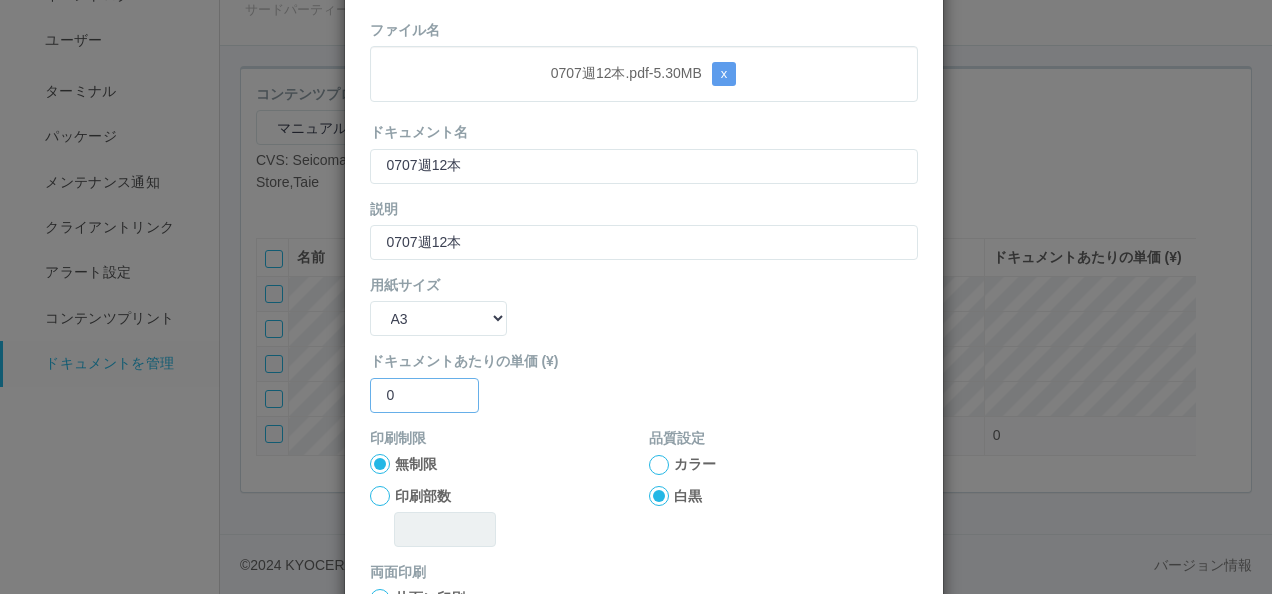scroll, scrollTop: 200, scrollLeft: 0, axis: vertical 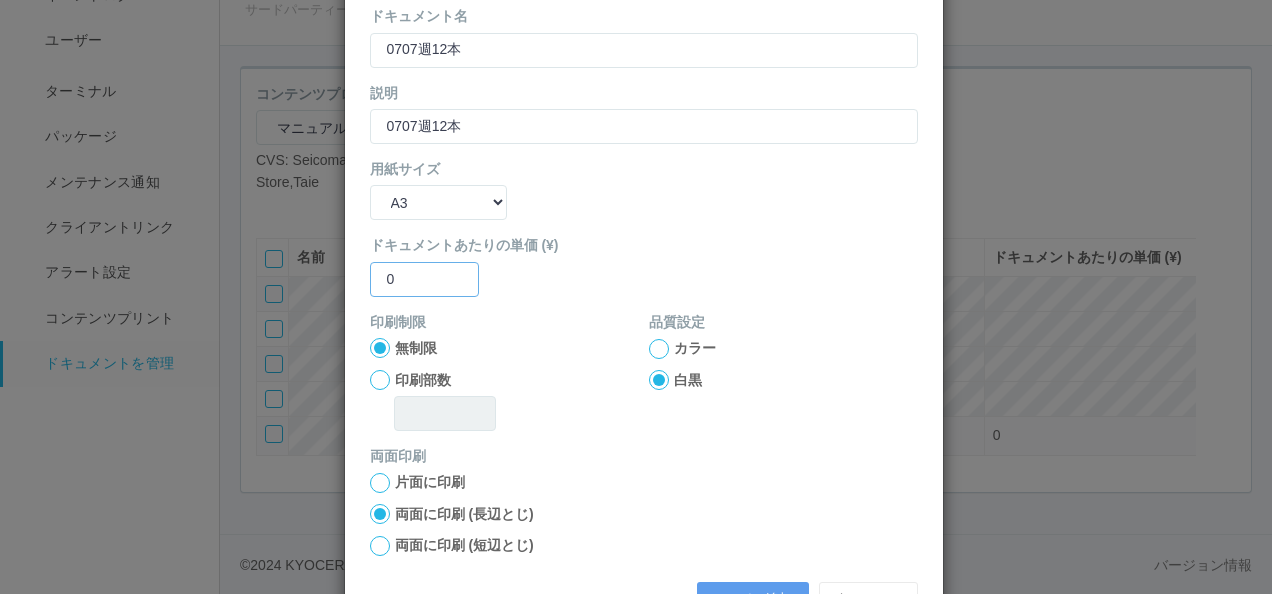 type on "0" 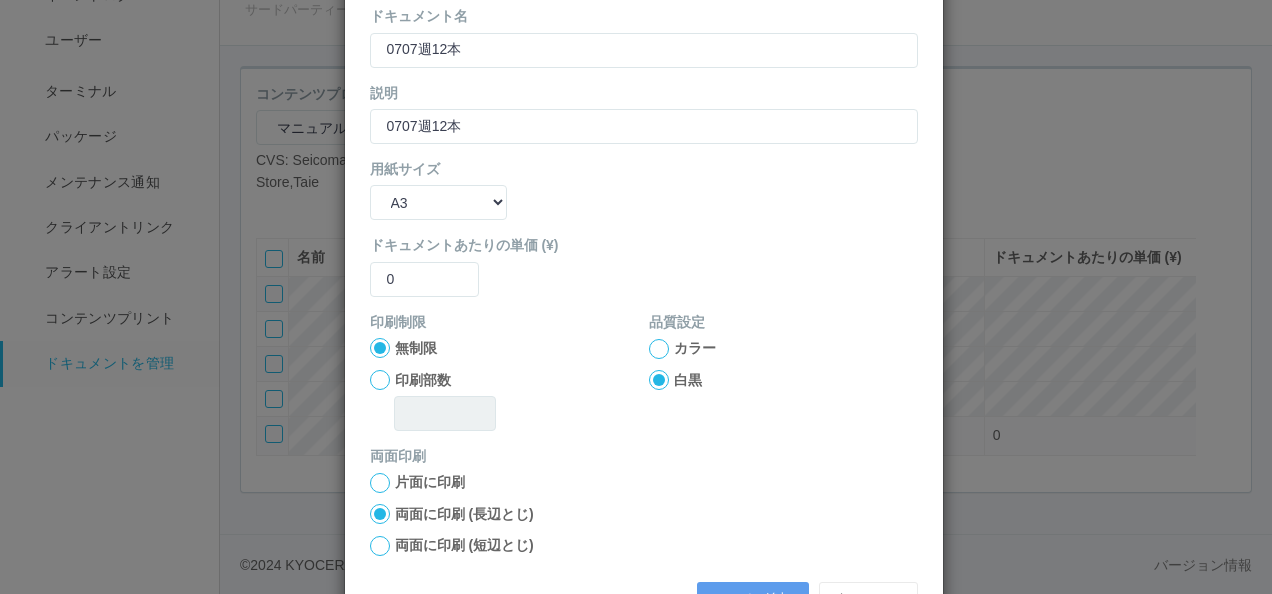 drag, startPoint x: 648, startPoint y: 348, endPoint x: 637, endPoint y: 368, distance: 22.825424 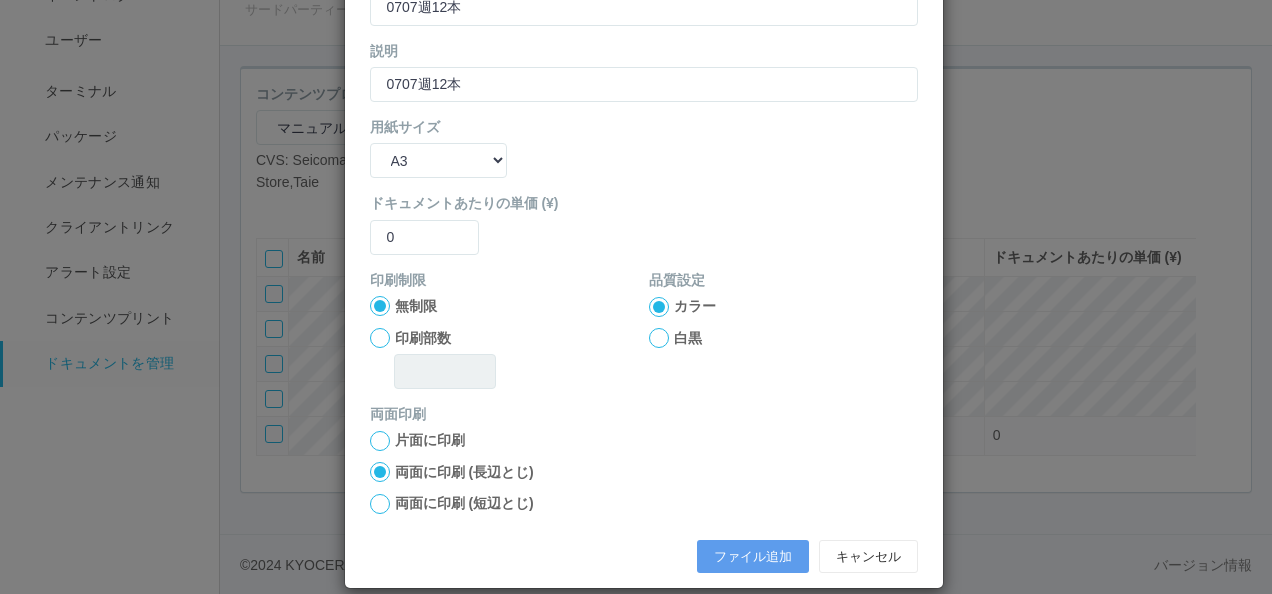 scroll, scrollTop: 264, scrollLeft: 0, axis: vertical 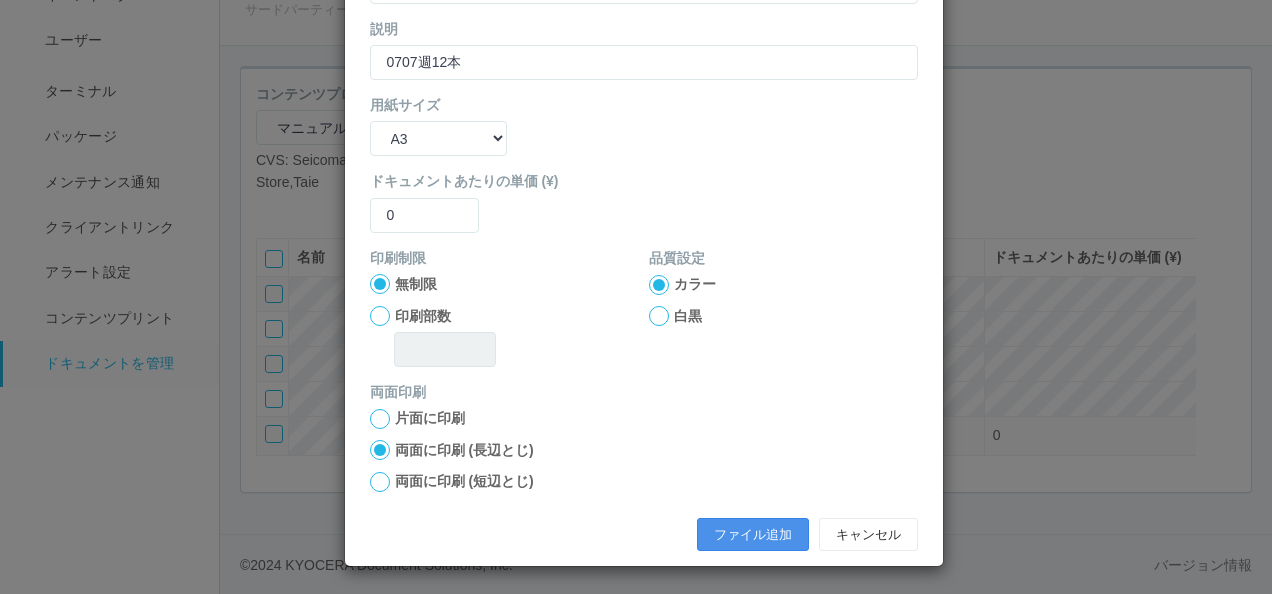 click on "ファイル追加" at bounding box center [753, 535] 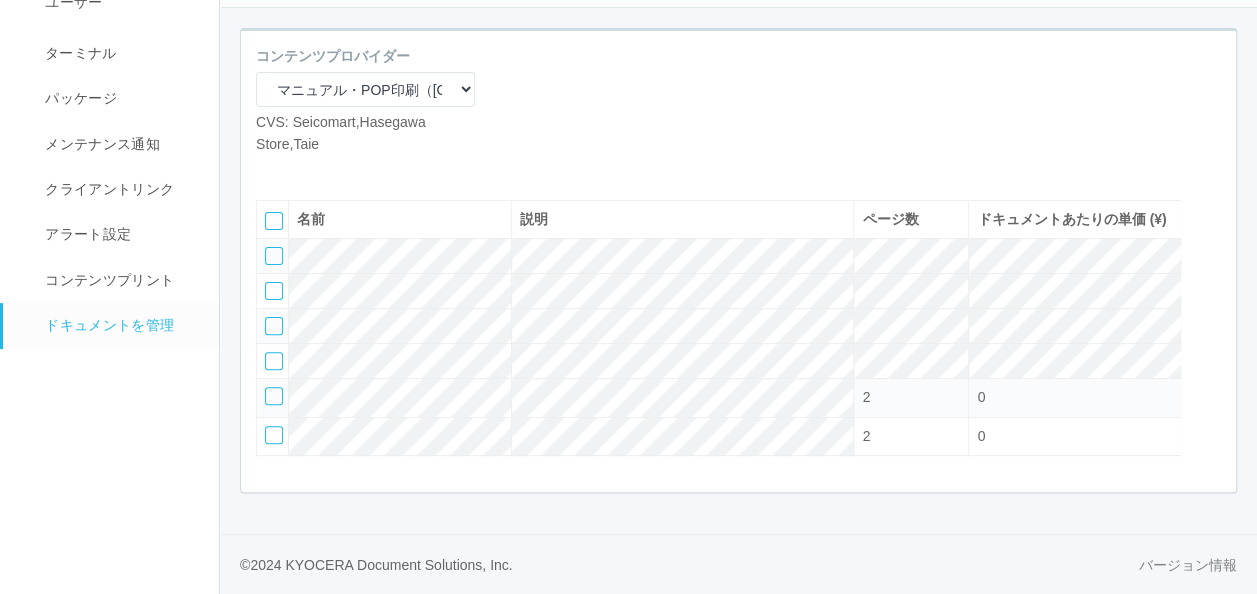 click at bounding box center (271, 170) 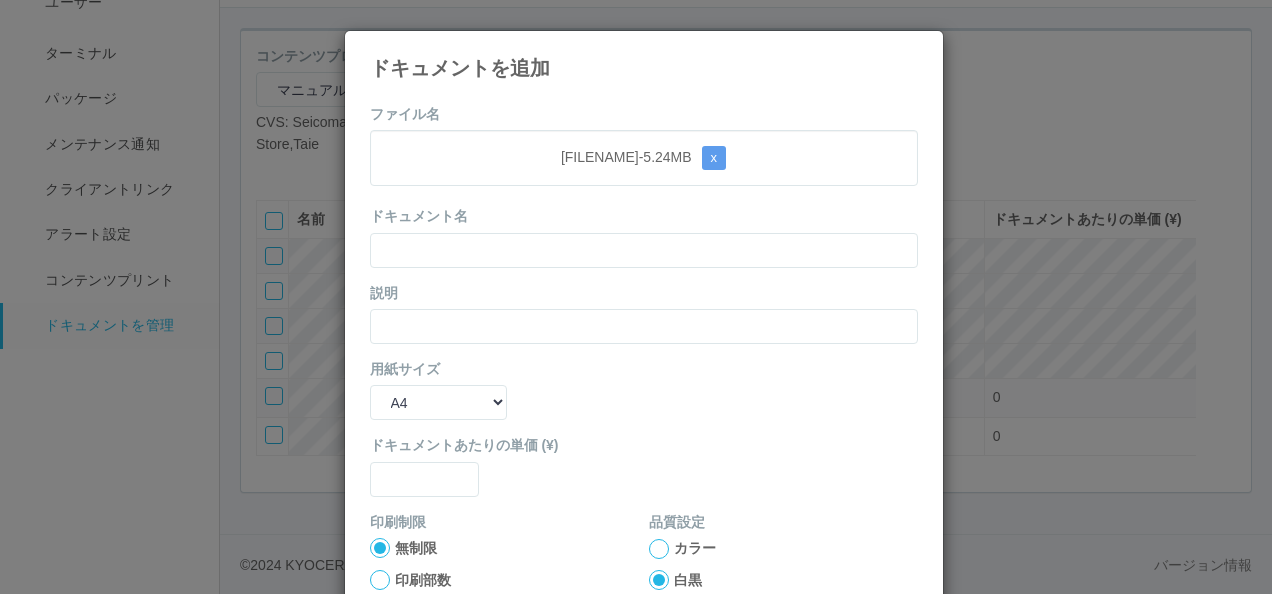 click on "ドキュメントを追加" at bounding box center (644, 68) 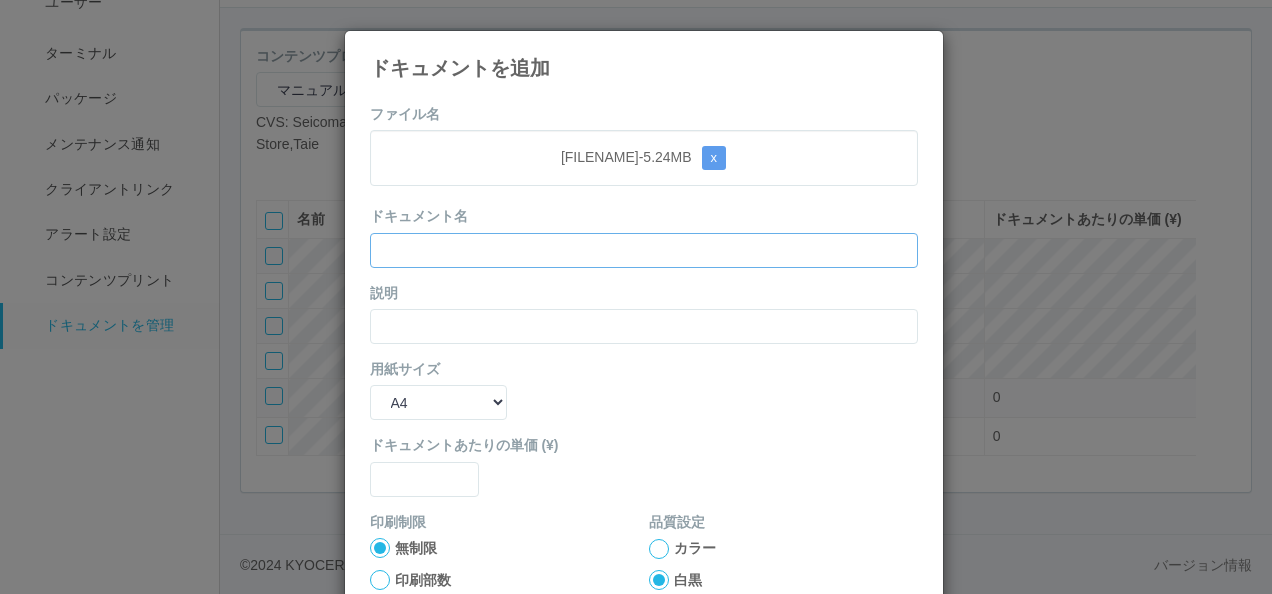 click at bounding box center (644, 250) 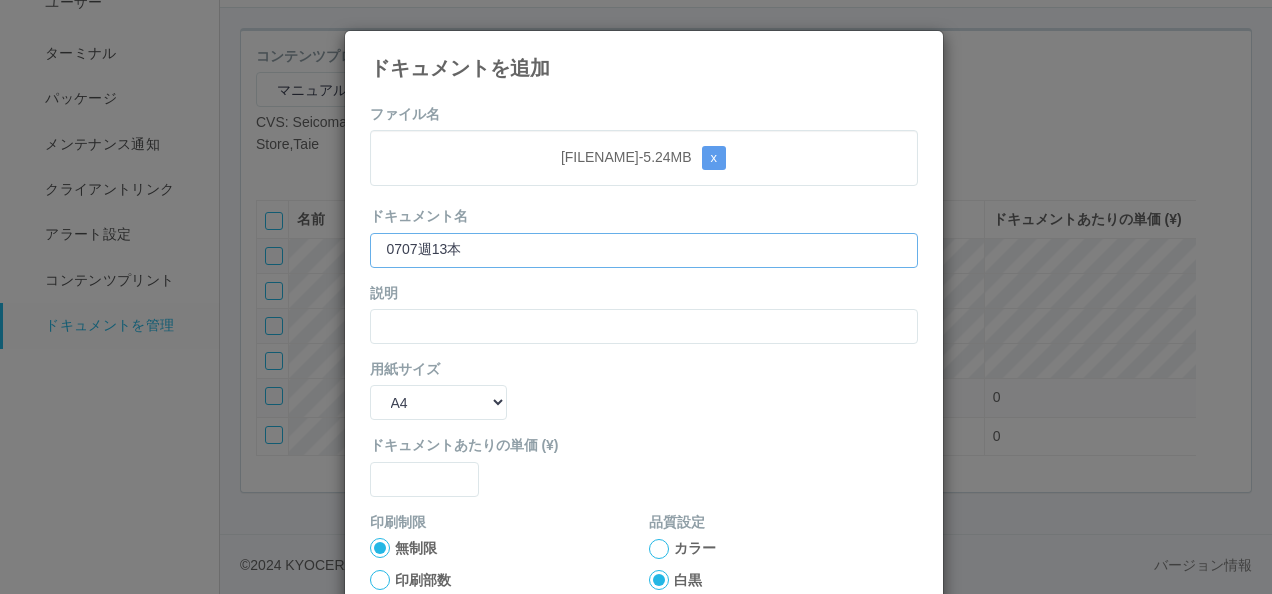 type on "0707週13本" 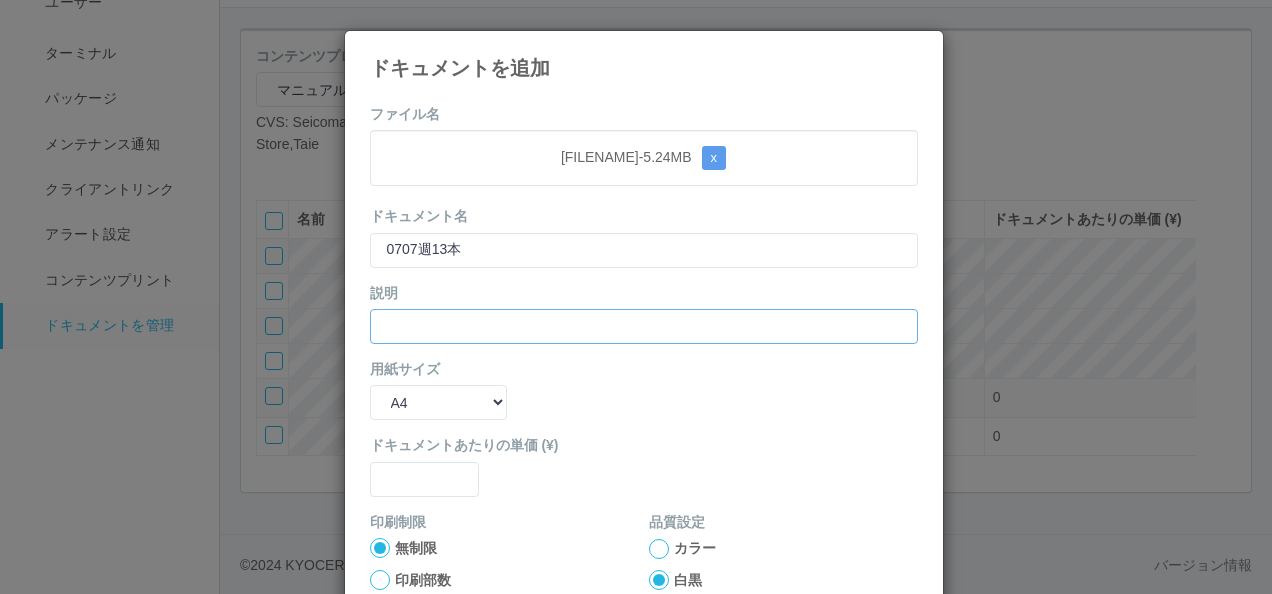 click at bounding box center (644, 326) 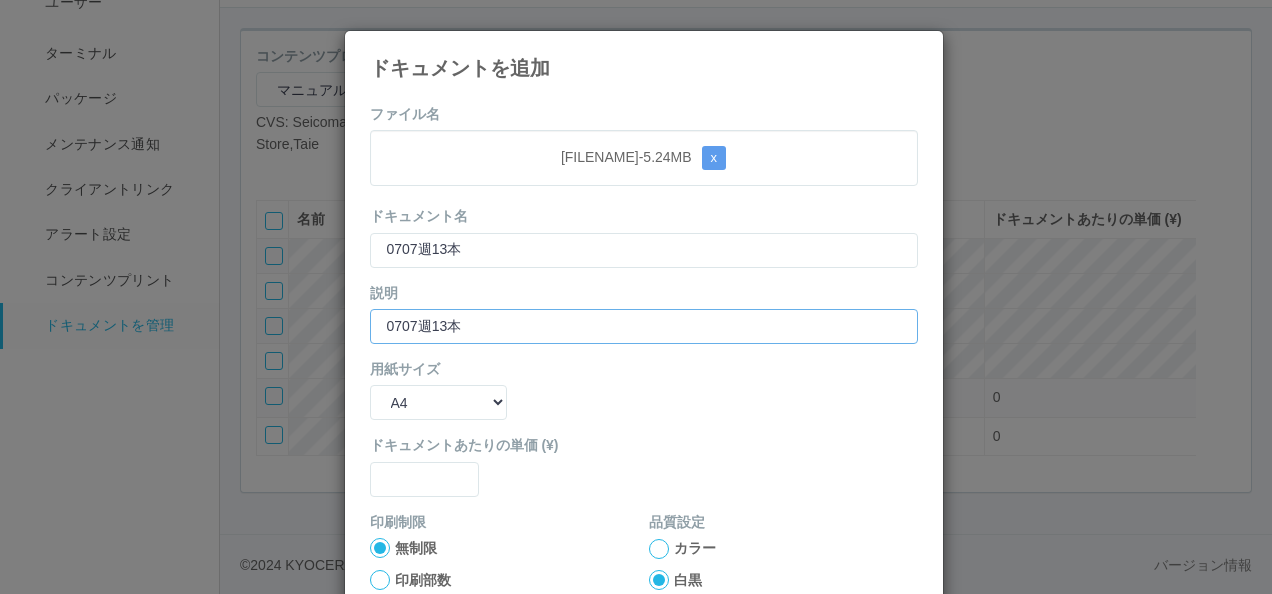 type on "0707週13本" 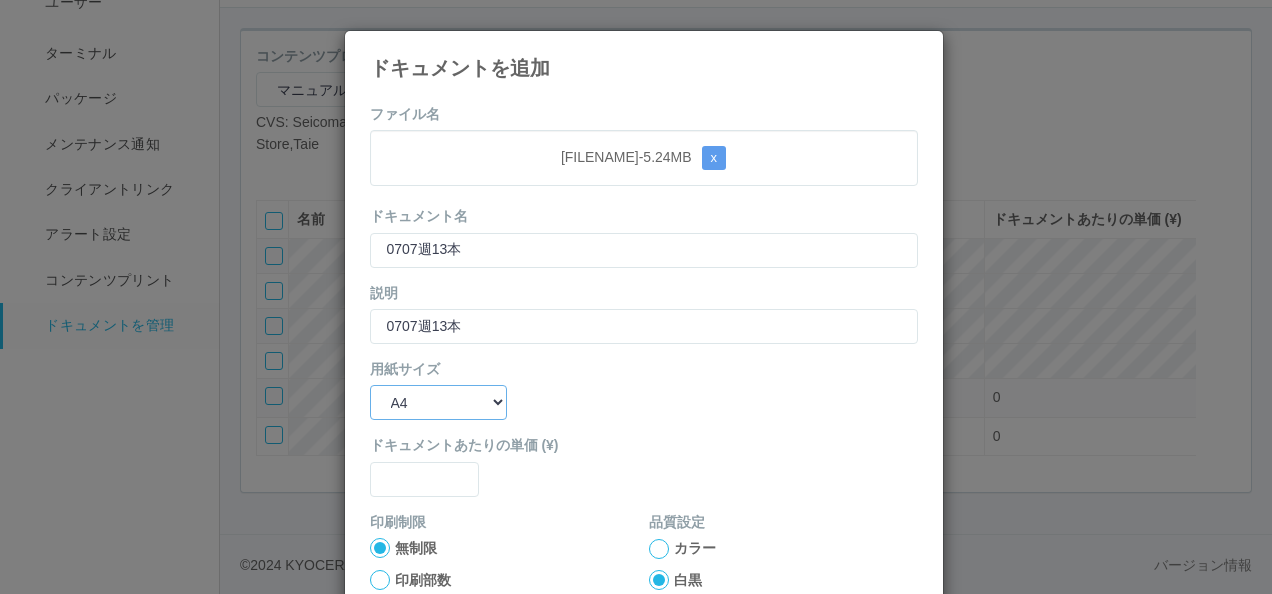 drag, startPoint x: 447, startPoint y: 400, endPoint x: 441, endPoint y: 414, distance: 15.231546 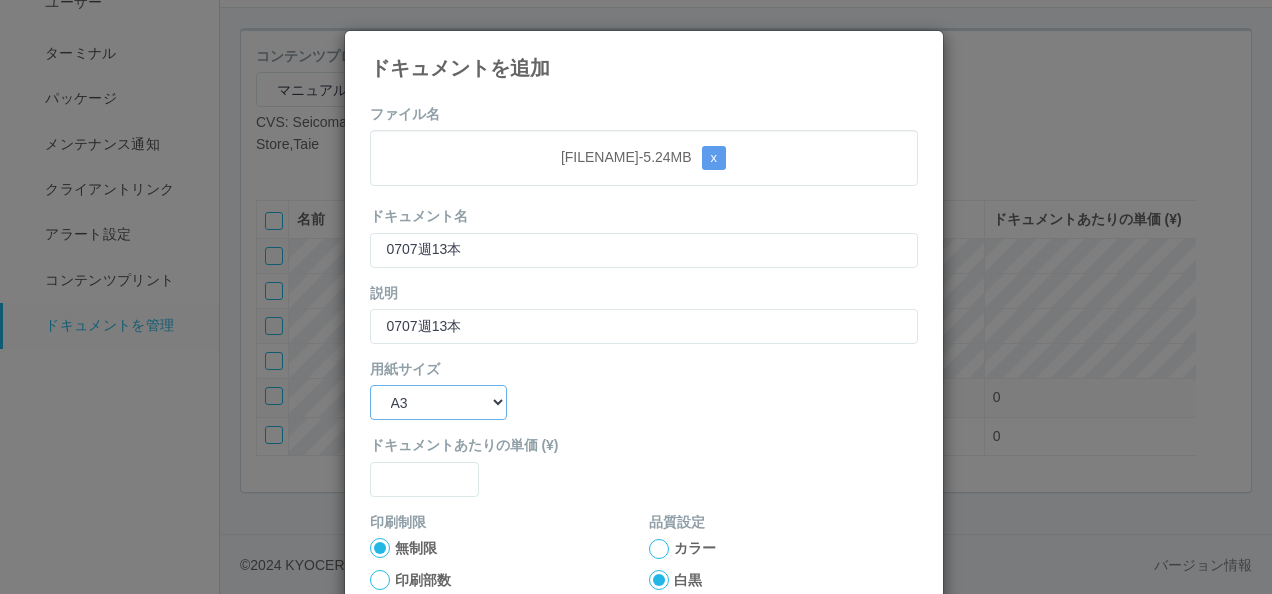 click on "B5 A4 B4 A3" at bounding box center [438, 402] 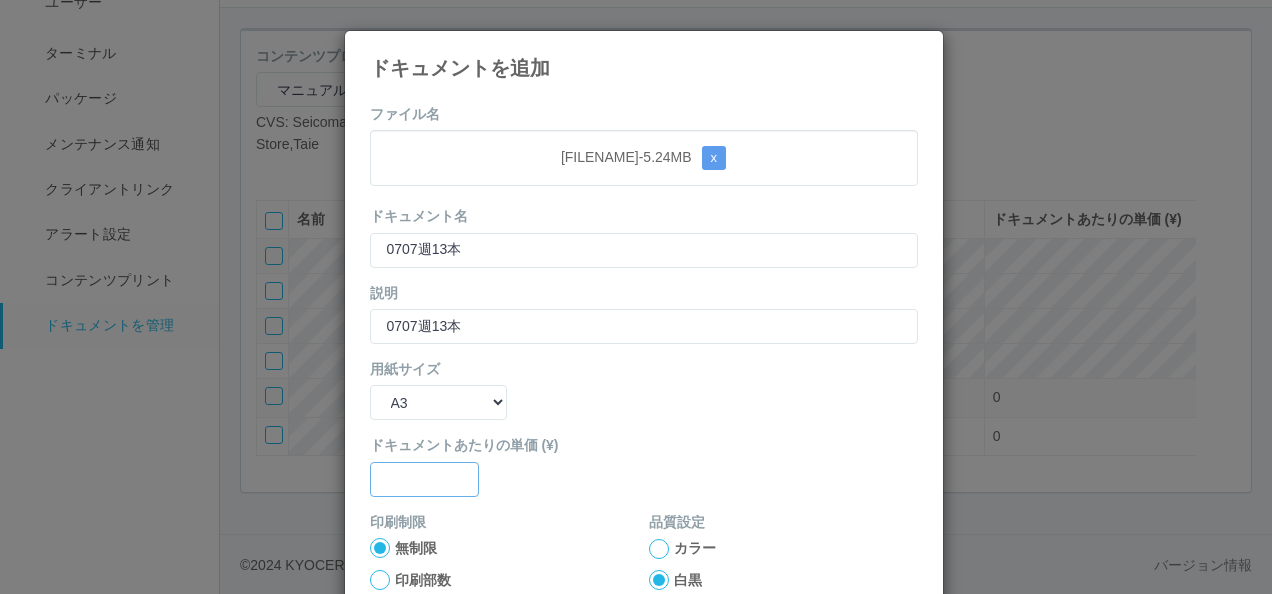 click at bounding box center [644, 250] 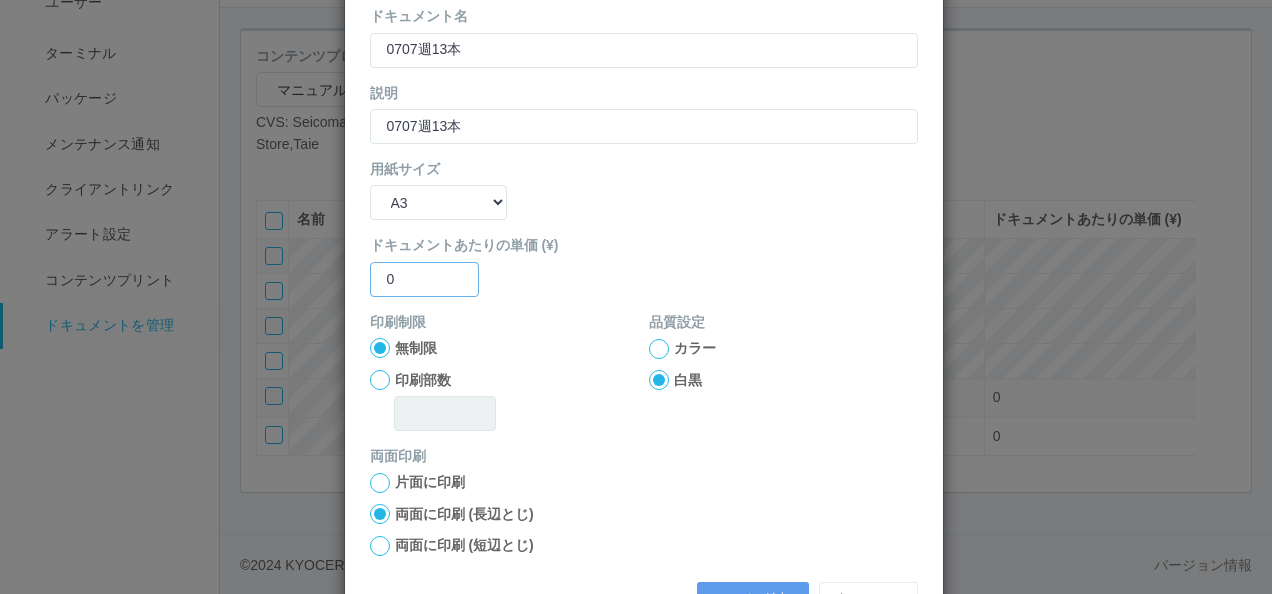 type on "0" 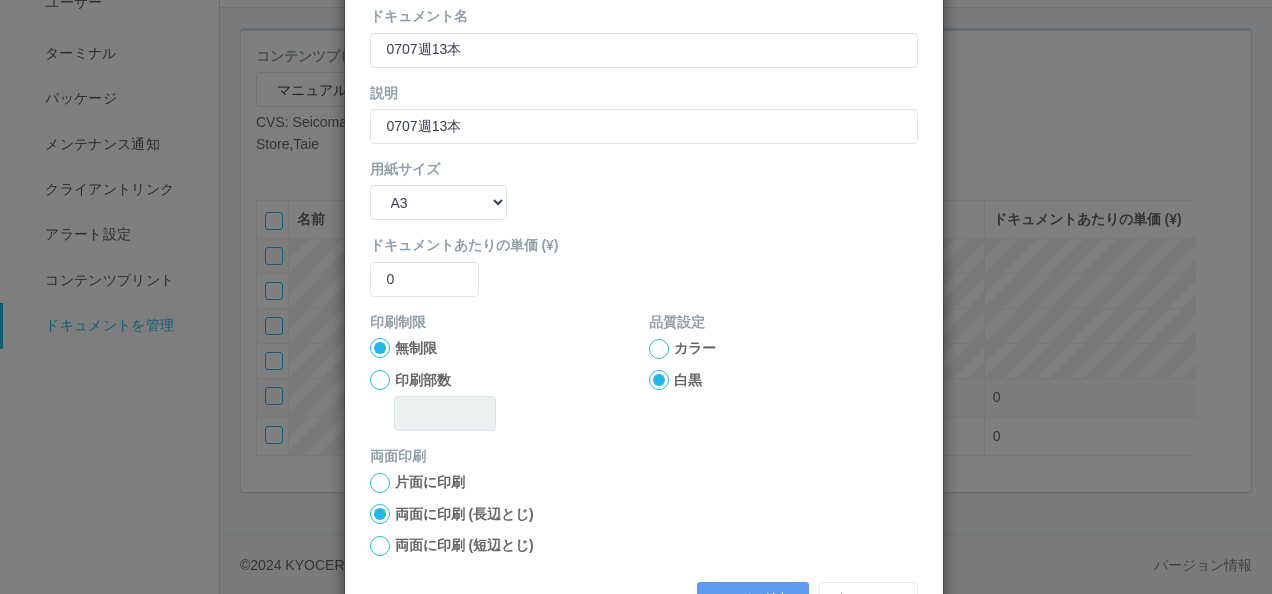 click at bounding box center (380, 348) 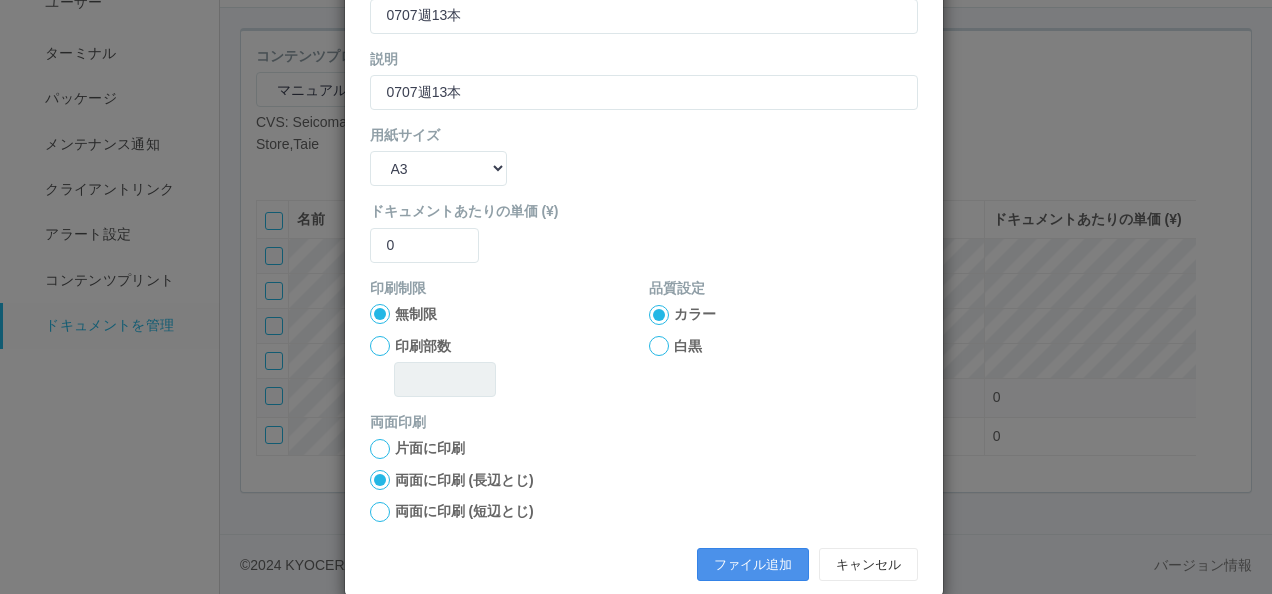 scroll, scrollTop: 264, scrollLeft: 0, axis: vertical 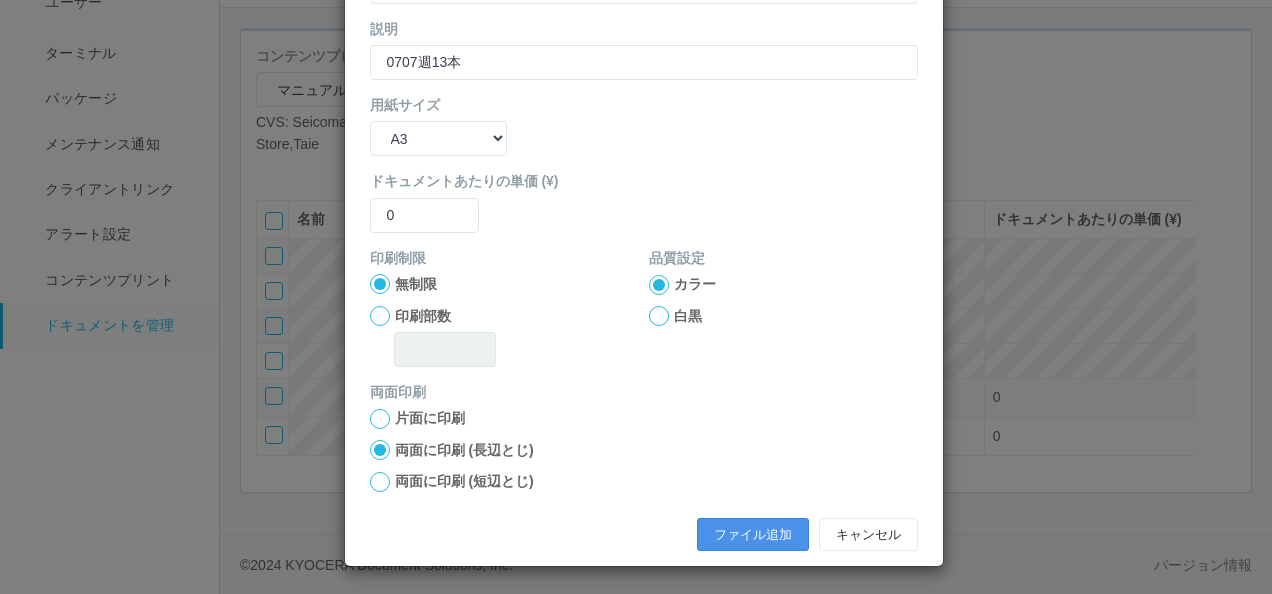 click on "ファイル追加" at bounding box center [753, 535] 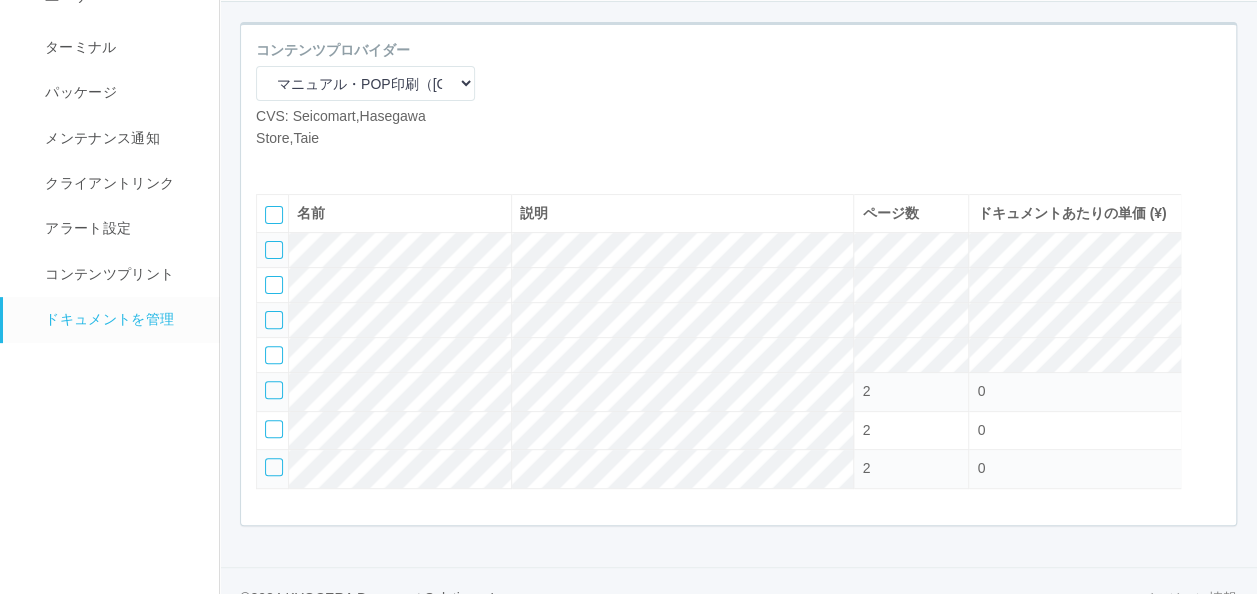 click at bounding box center [271, 164] 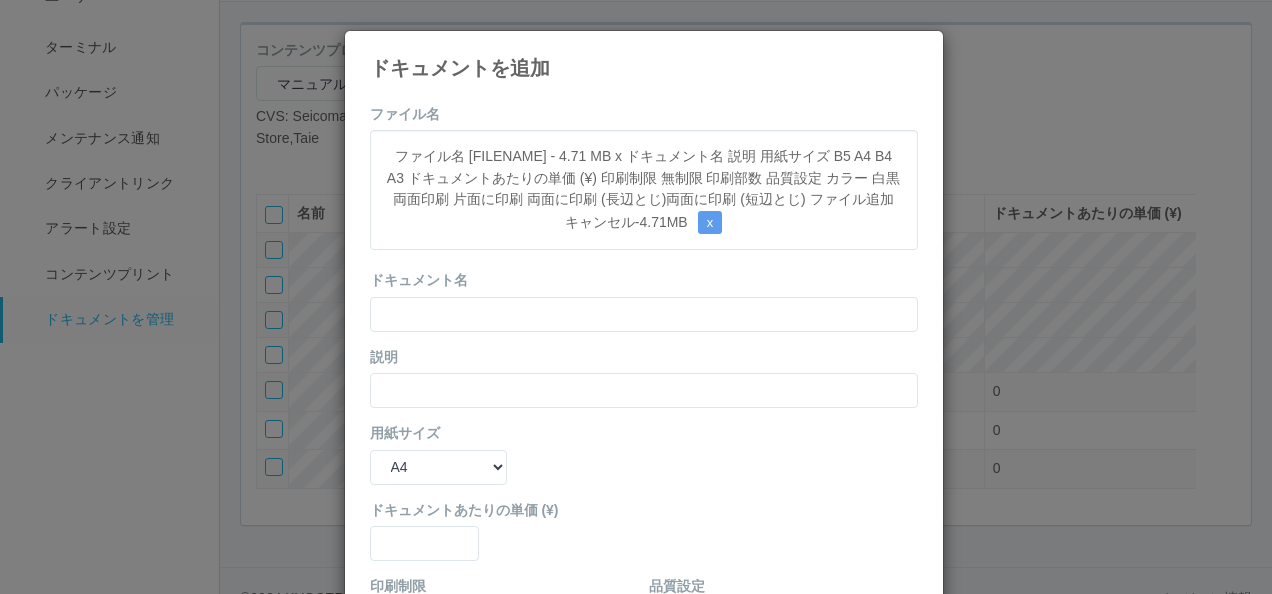 drag, startPoint x: 564, startPoint y: 92, endPoint x: 546, endPoint y: 130, distance: 42.047592 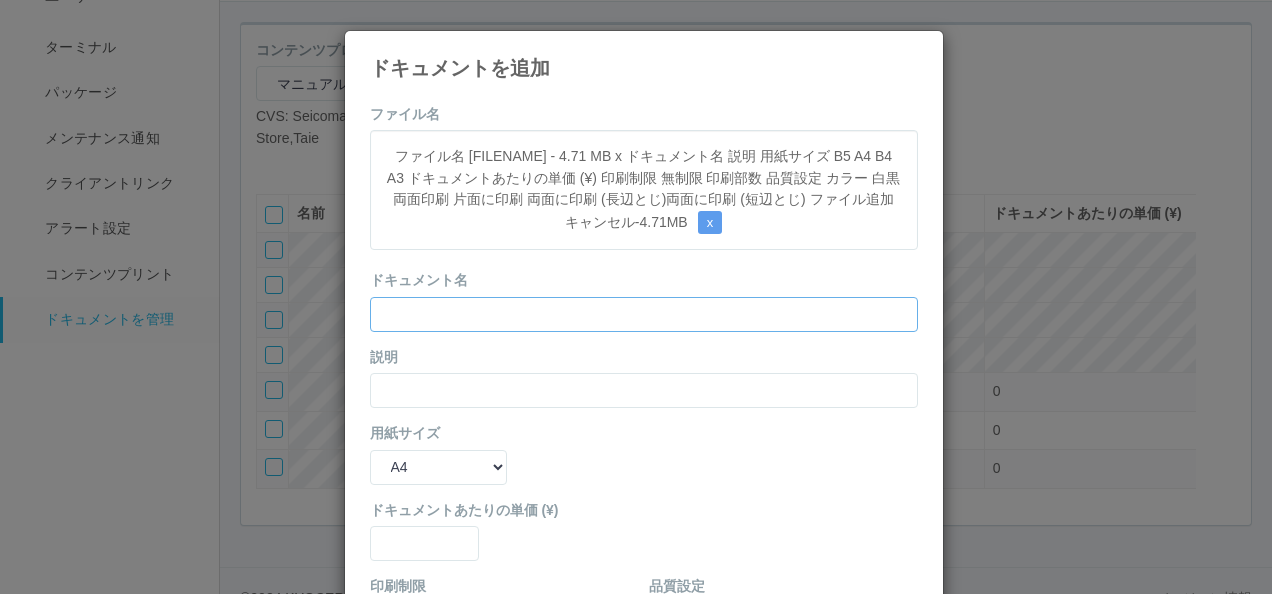 click at bounding box center [644, 314] 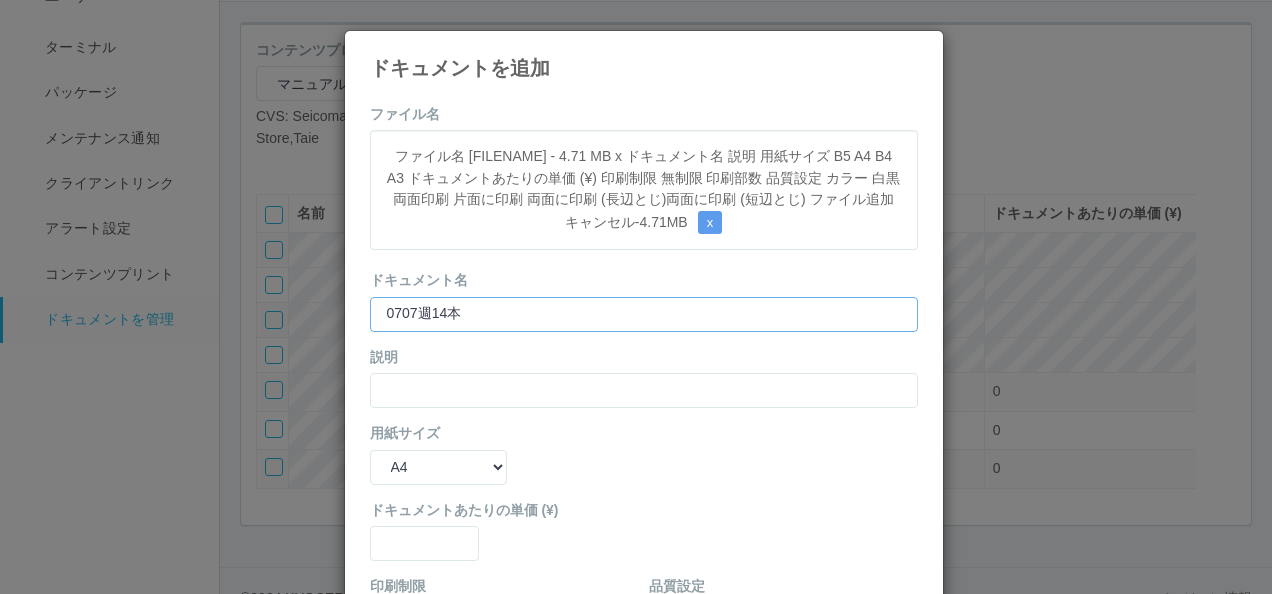 type on "0707週14本" 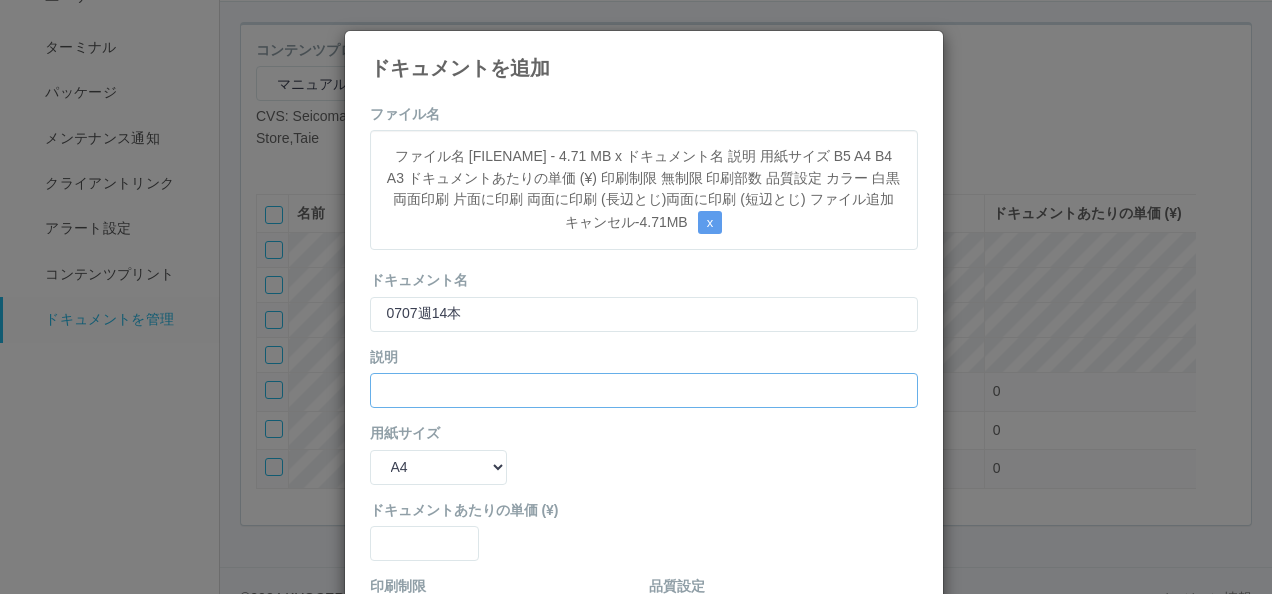 click at bounding box center [644, 390] 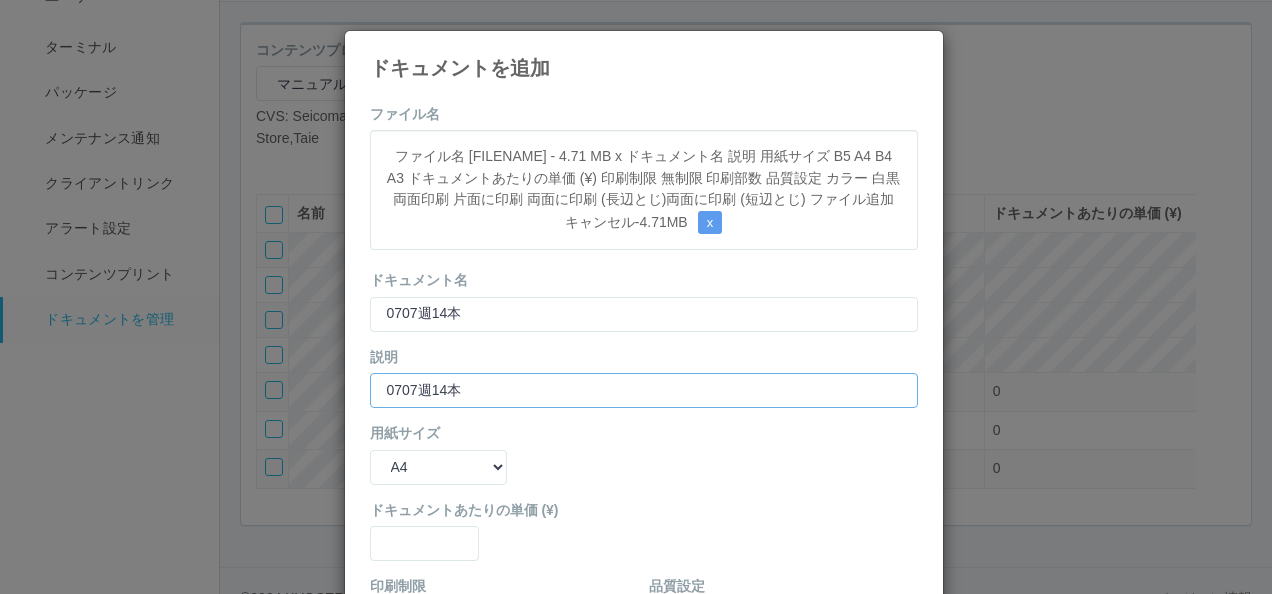 type on "0707週14本" 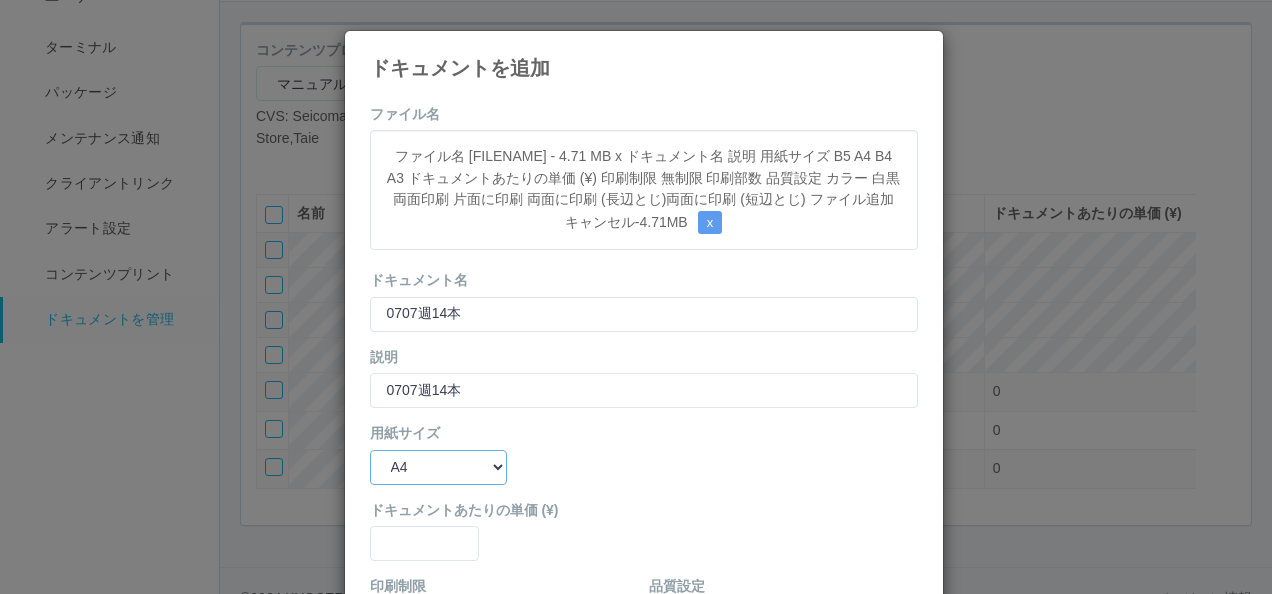 drag, startPoint x: 418, startPoint y: 396, endPoint x: 419, endPoint y: 420, distance: 24.020824 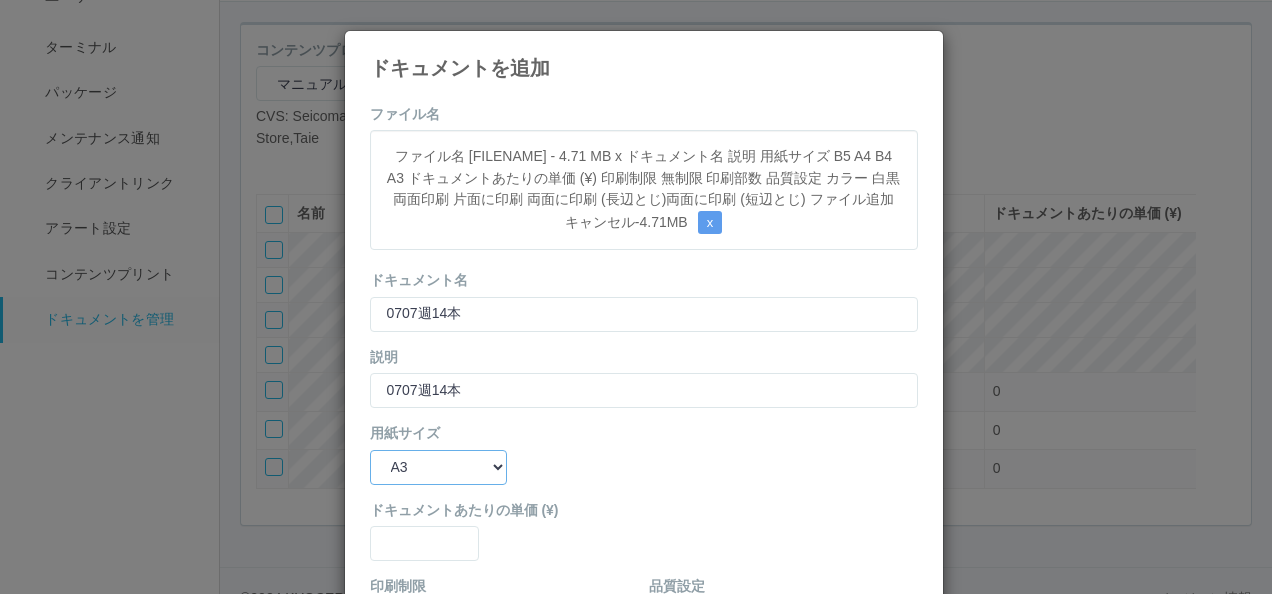 click on "B5 A4 B4 A3" at bounding box center [438, 467] 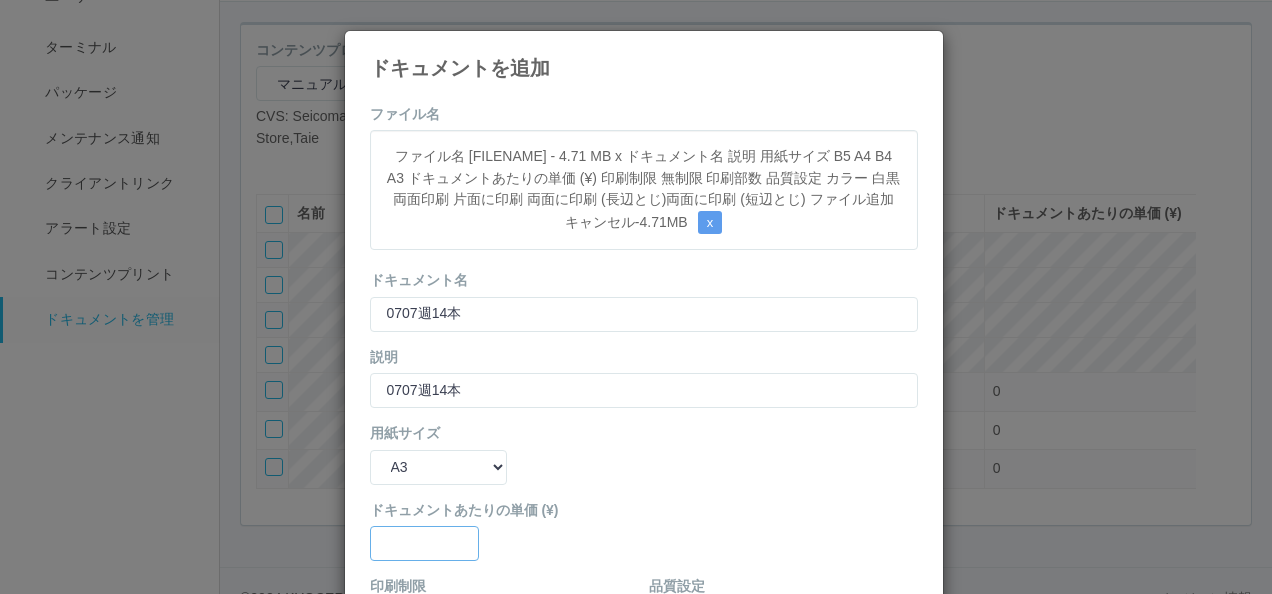 click at bounding box center [644, 314] 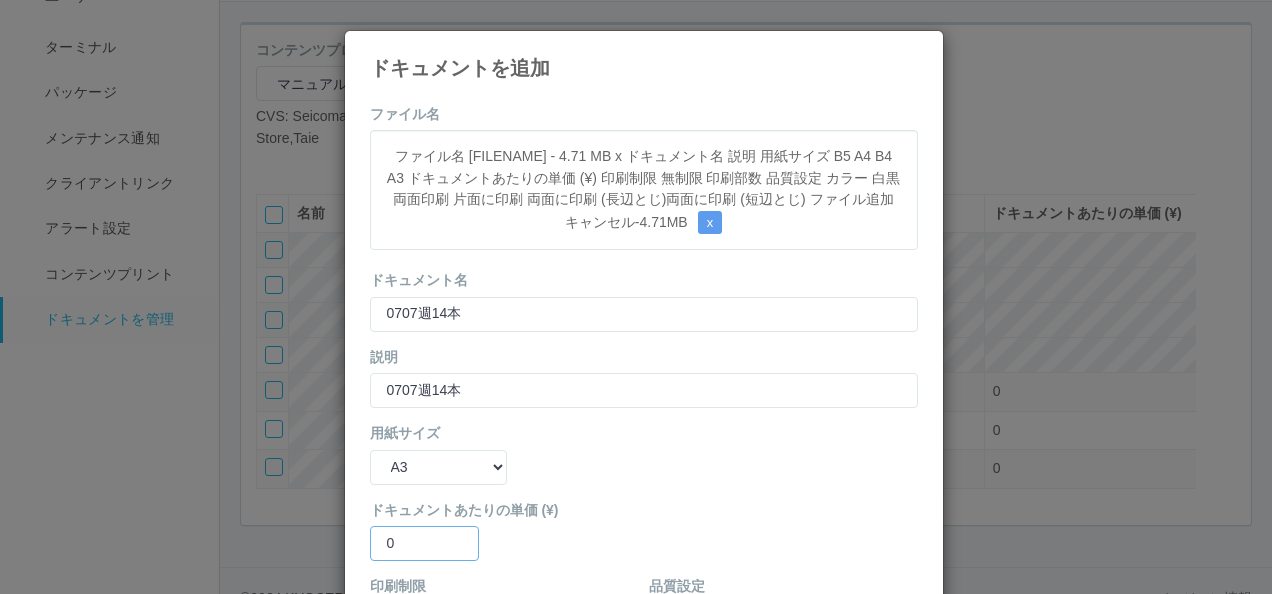 type on "0" 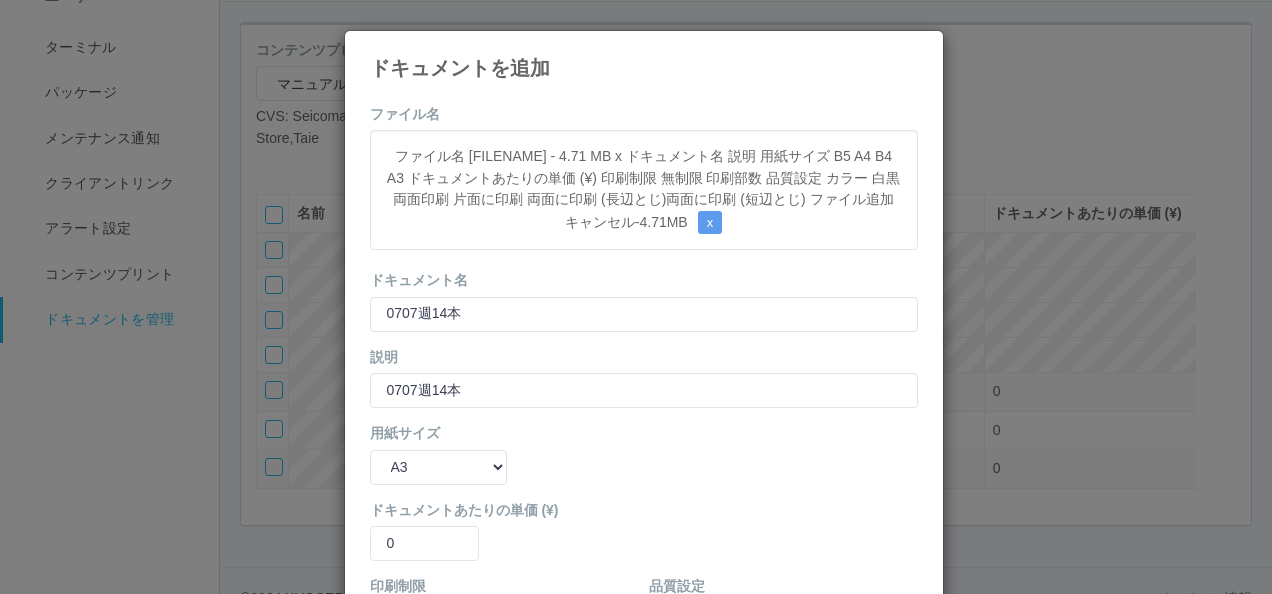 click at bounding box center (380, 612) 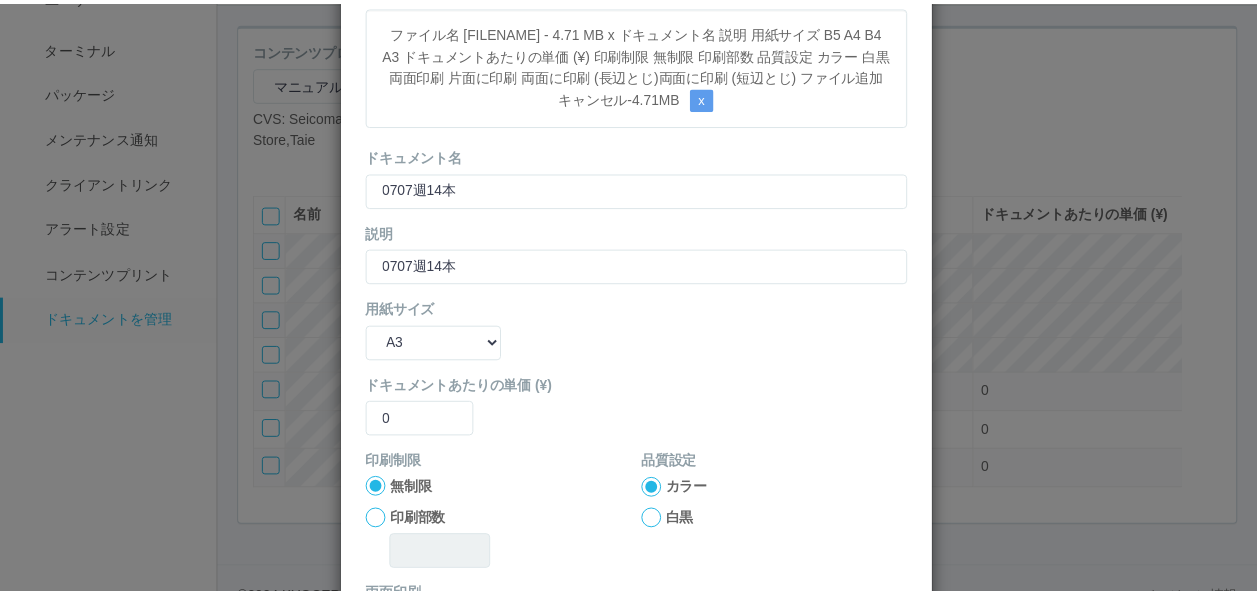 scroll, scrollTop: 264, scrollLeft: 0, axis: vertical 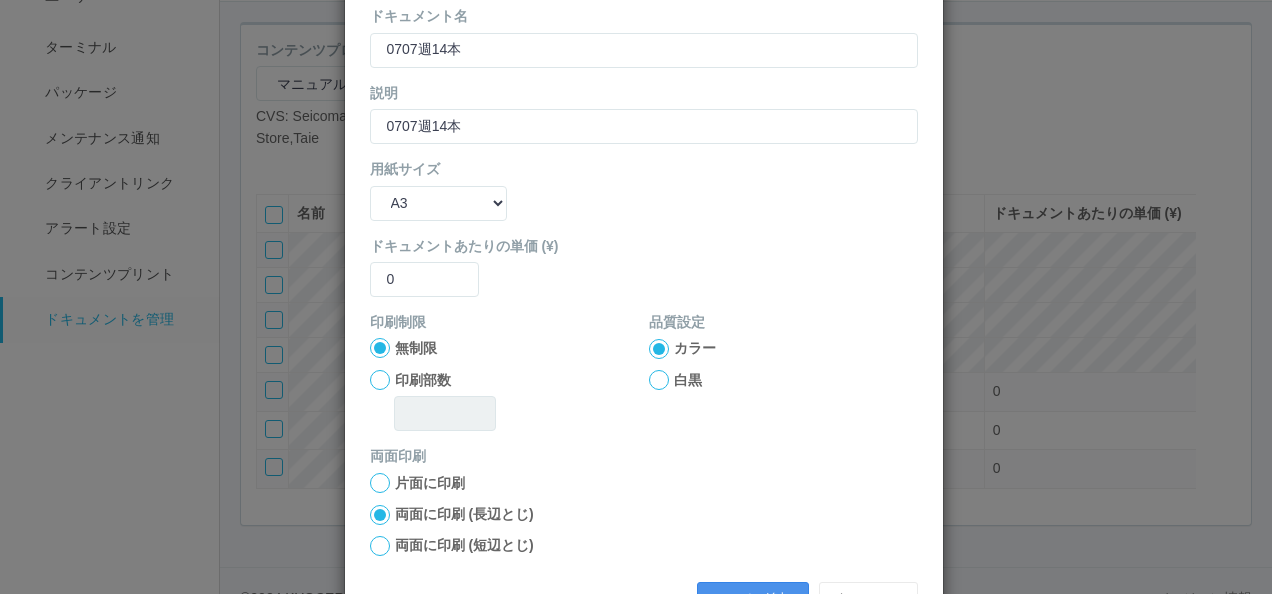 click on "ファイル追加" at bounding box center (753, 599) 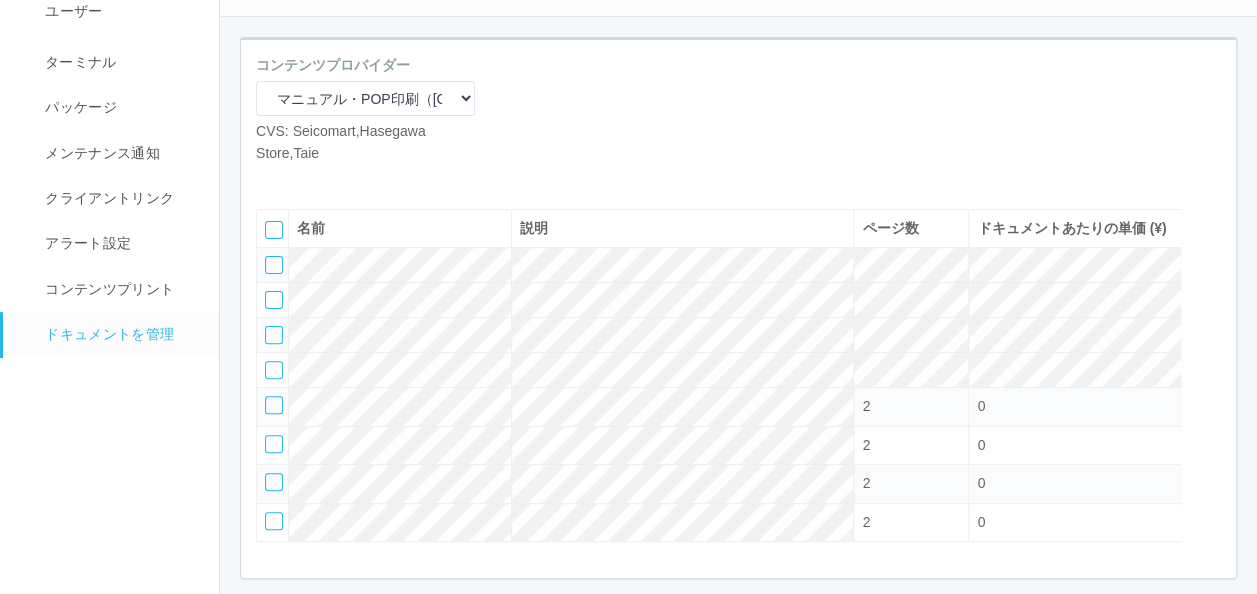 scroll, scrollTop: 58, scrollLeft: 0, axis: vertical 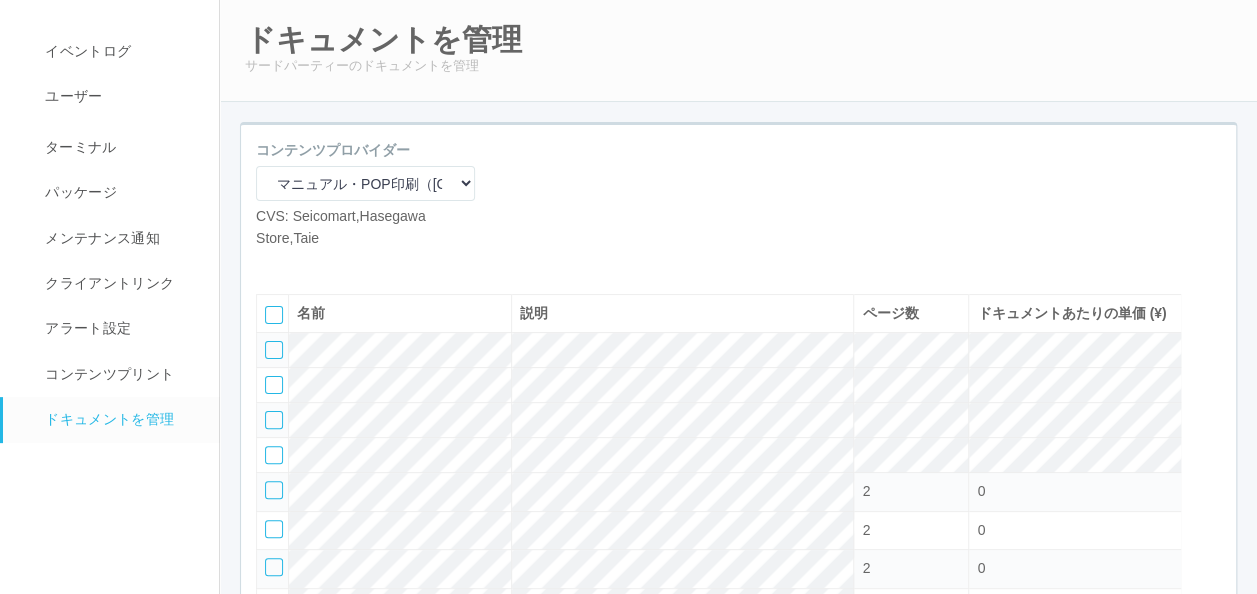 click at bounding box center [301, 264] 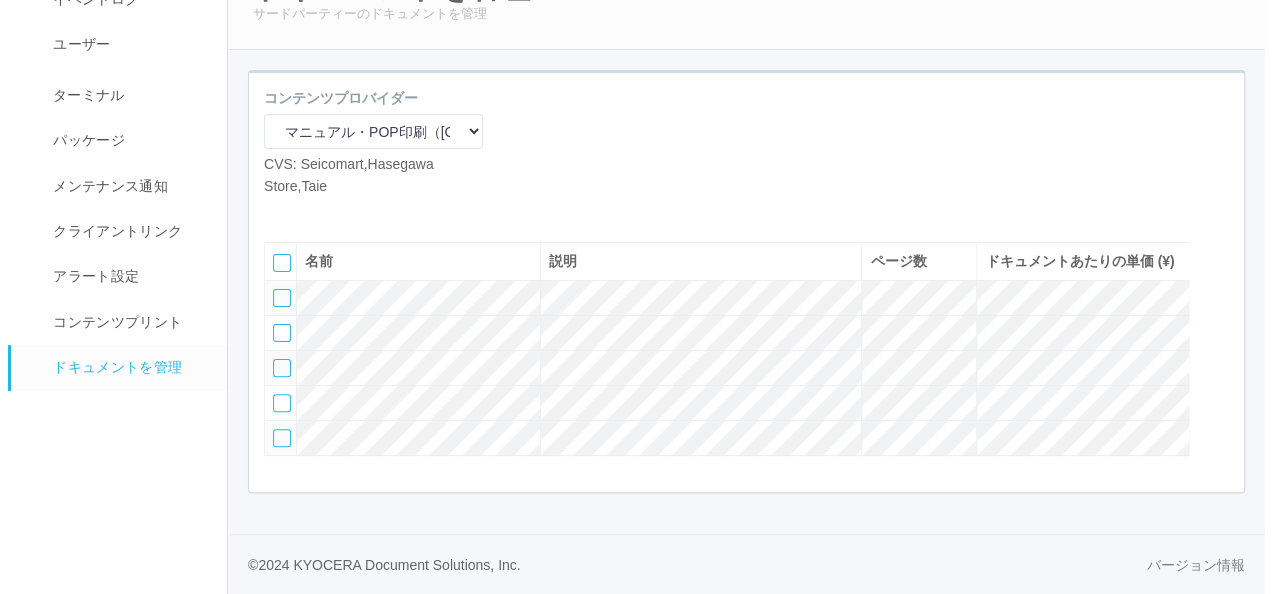 scroll, scrollTop: 158, scrollLeft: 0, axis: vertical 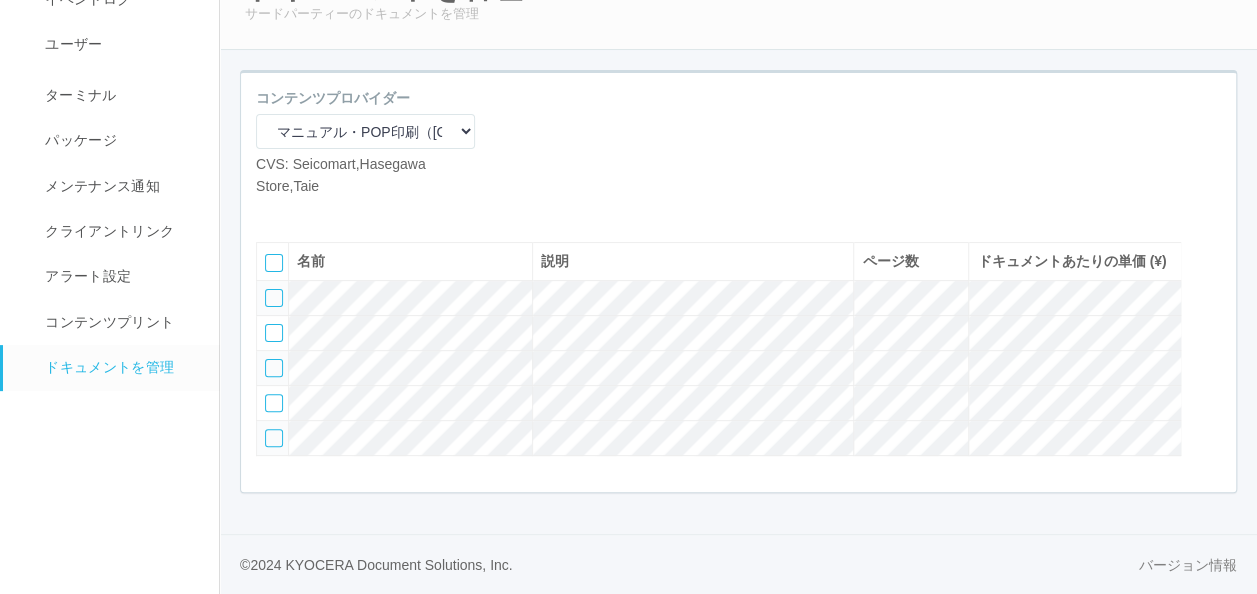 click at bounding box center [271, 212] 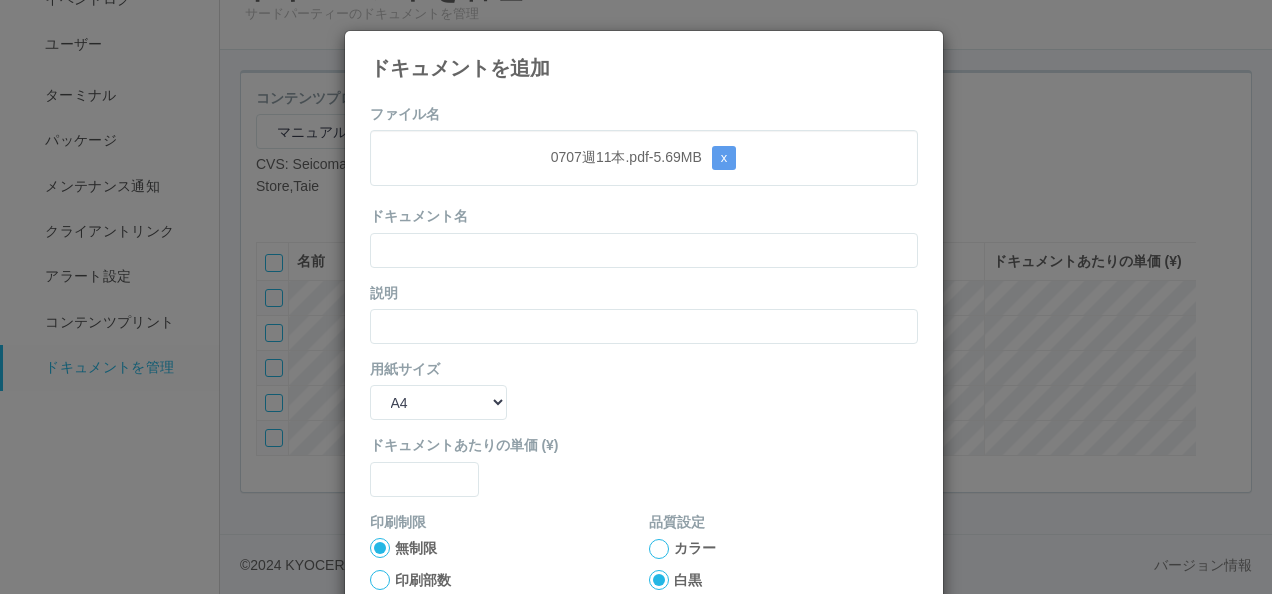 click on "0707週11本.pdf  -  5.69  MB x" at bounding box center [644, 158] 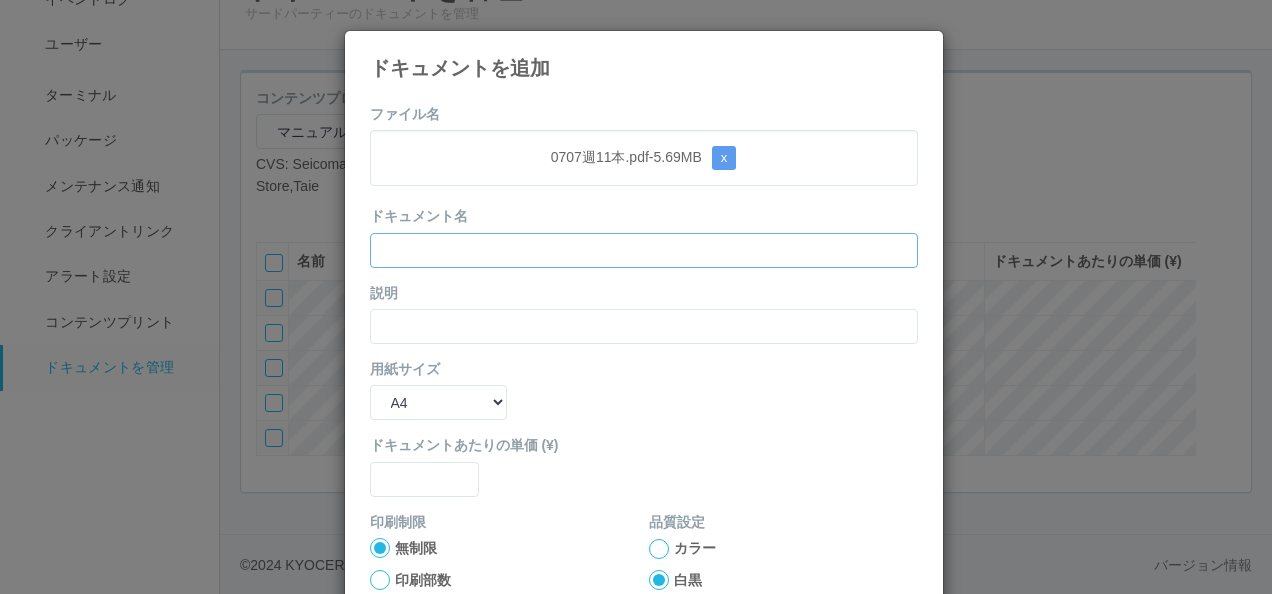 click at bounding box center (644, 250) 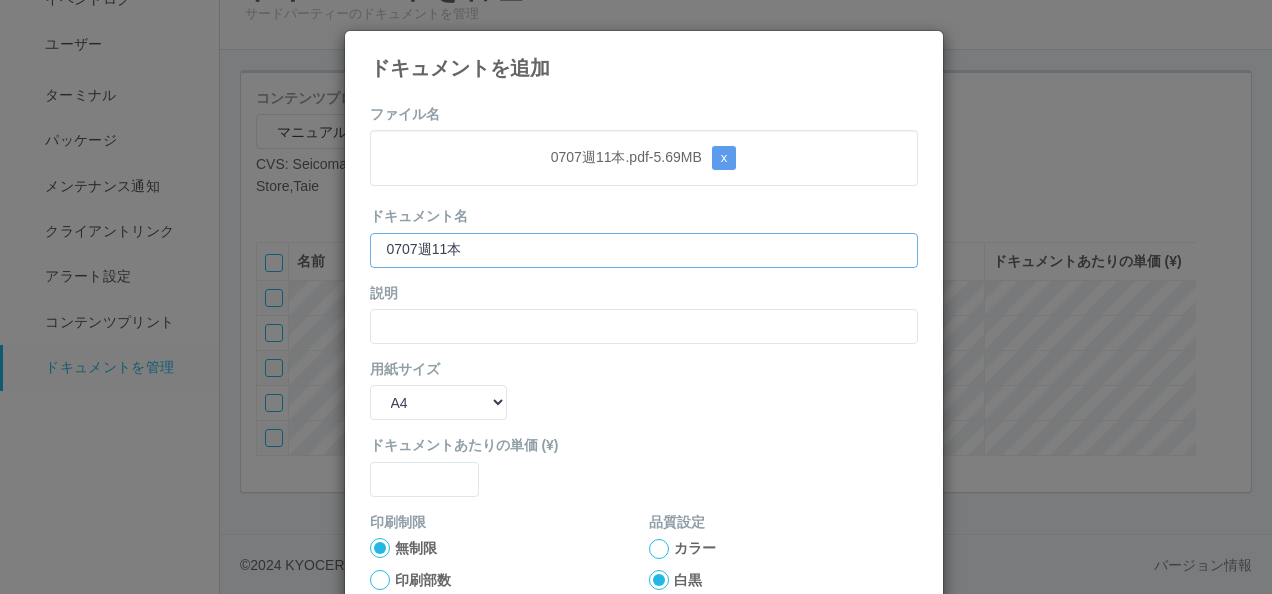 type on "0707週11本" 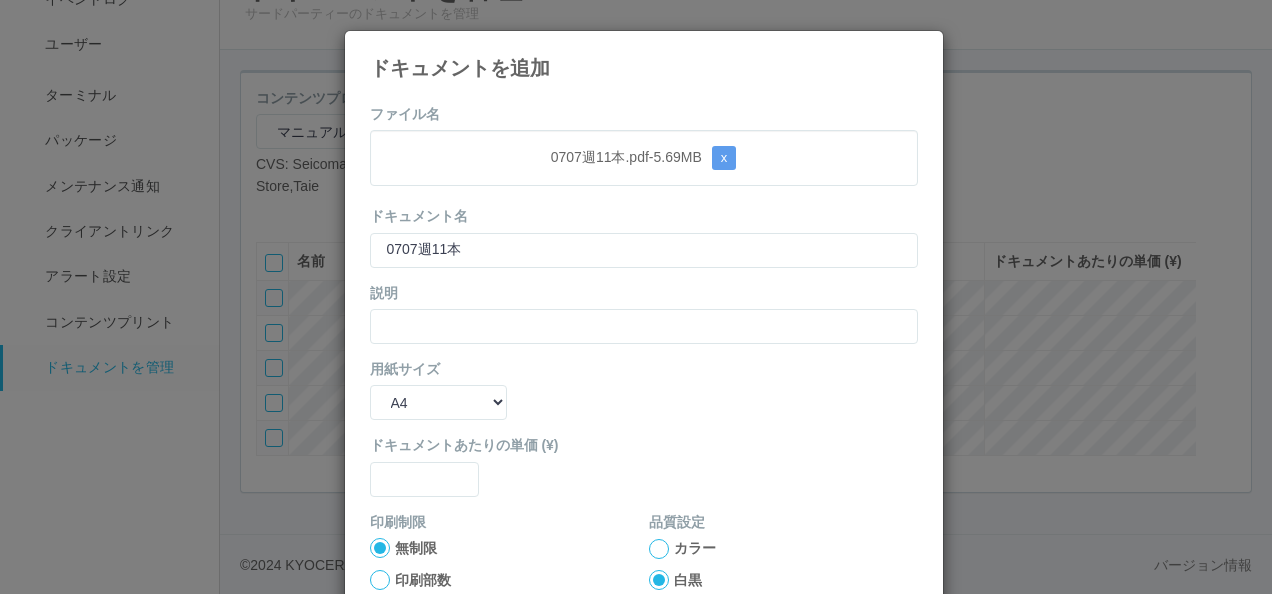 click on "ファイル名 [FILENAME]  -  5.69  MB x ドキュメント名 [FILENAME] 説明 用紙サイズ B5 A4 B4 A3 ドキュメントあたりの単価 (¥) 印刷制限 無制限 印刷部数 品質設定 カラー 白黒 両面印刷 片面に印刷 両面に印刷 (長辺とじ)両面に印刷 (短辺とじ) ファイル追加 キャンセル" at bounding box center (644, 464) 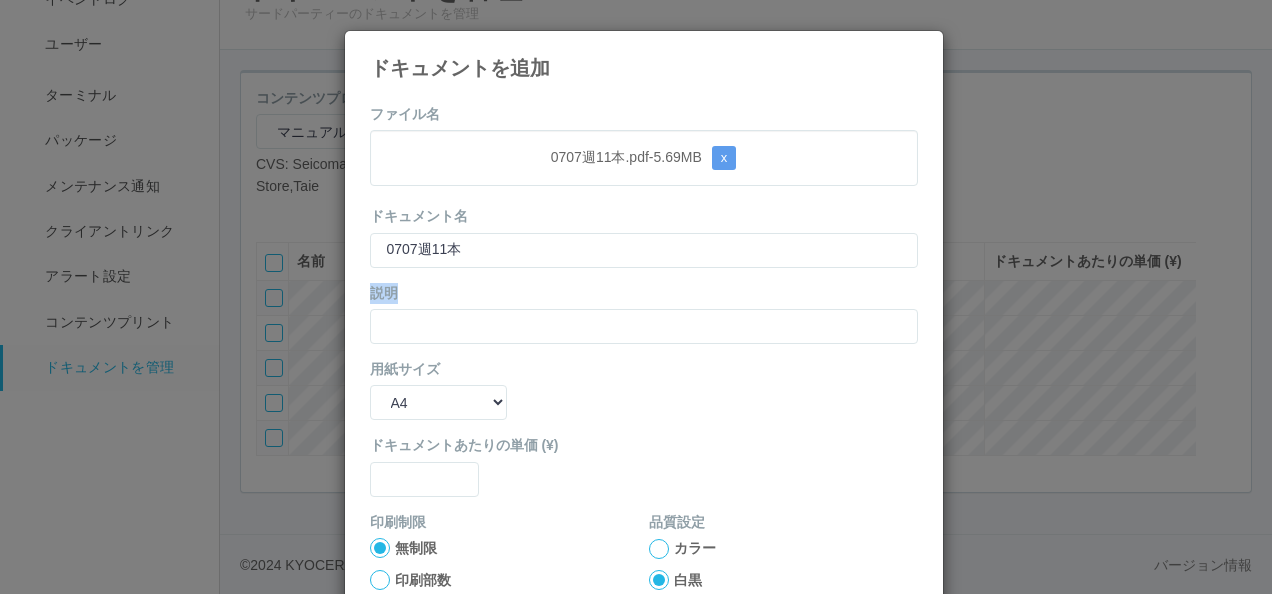 click at bounding box center (644, 326) 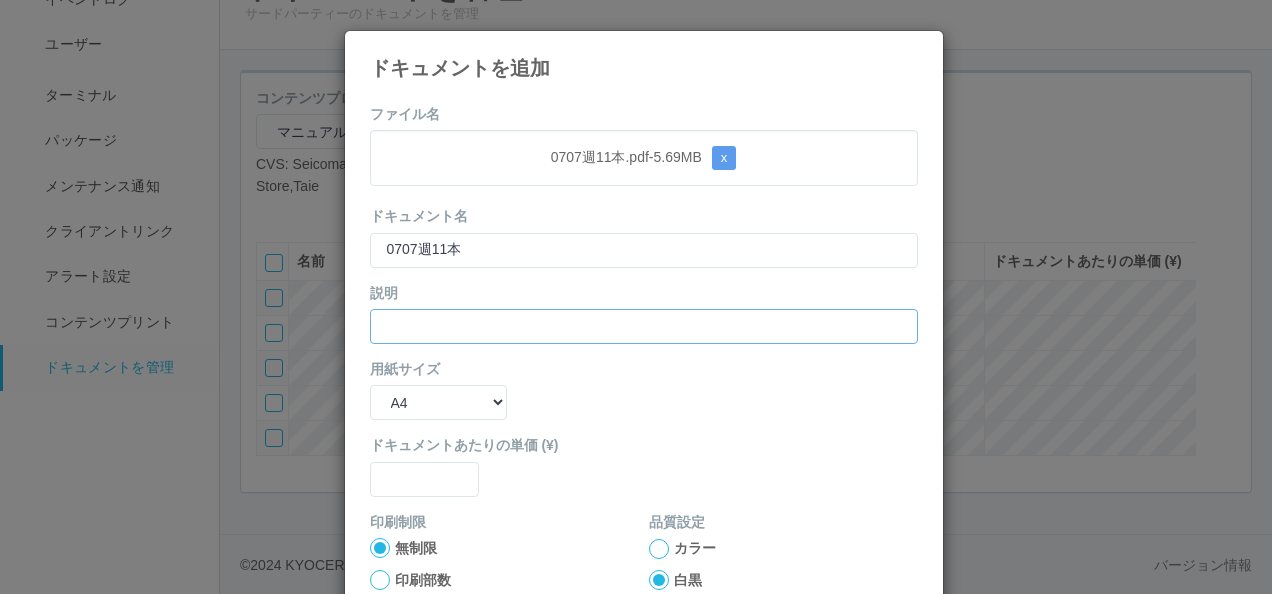 paste on "0707週11本" 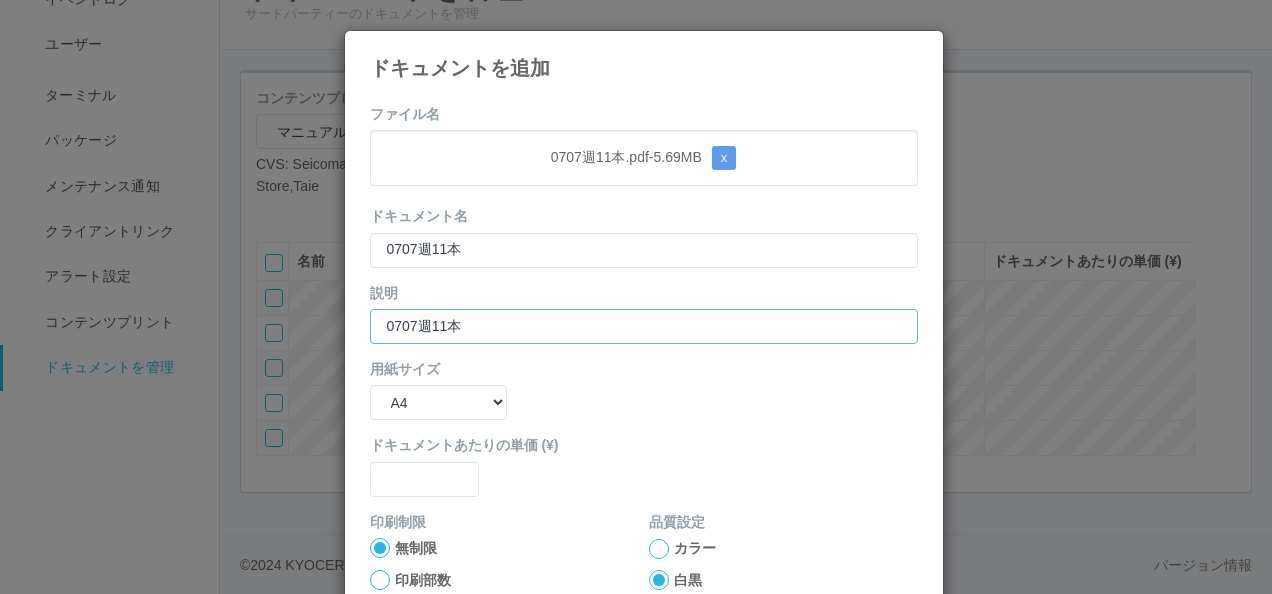 type on "0707週11本" 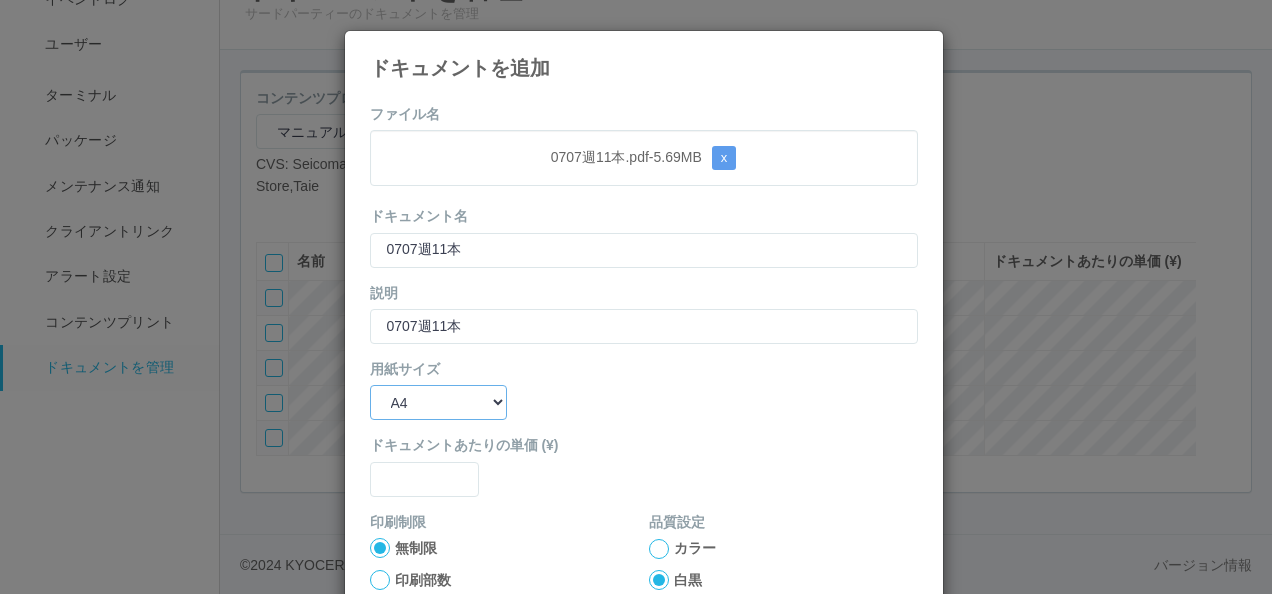 drag, startPoint x: 440, startPoint y: 405, endPoint x: 440, endPoint y: 418, distance: 13 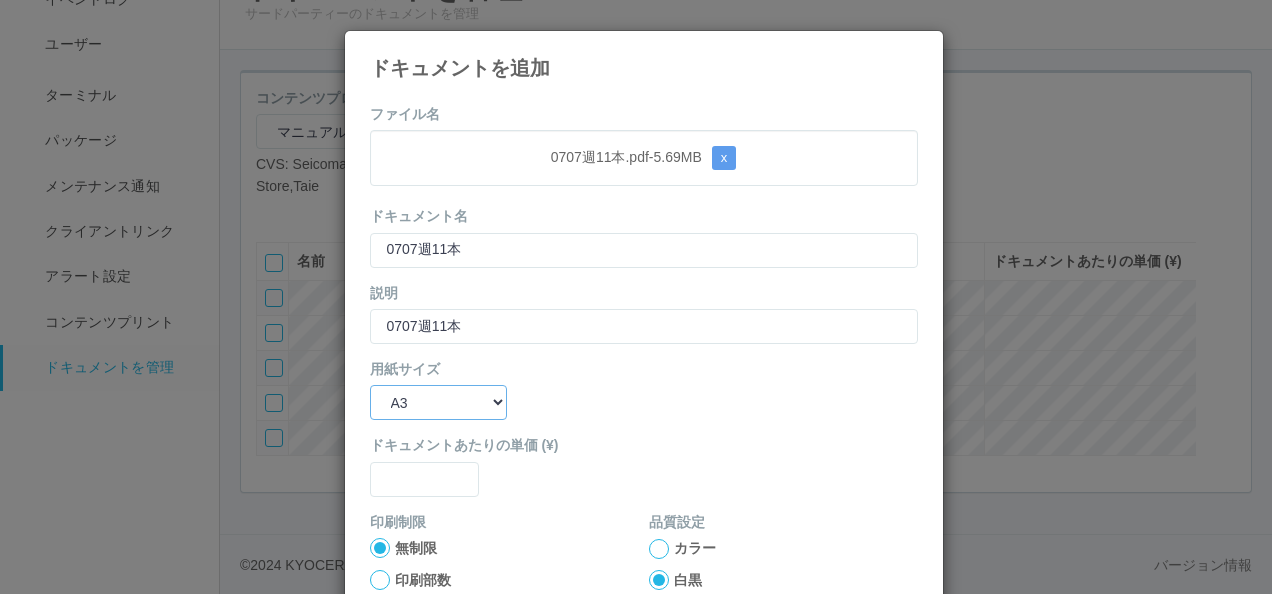click on "B5 A4 B4 A3" at bounding box center (438, 402) 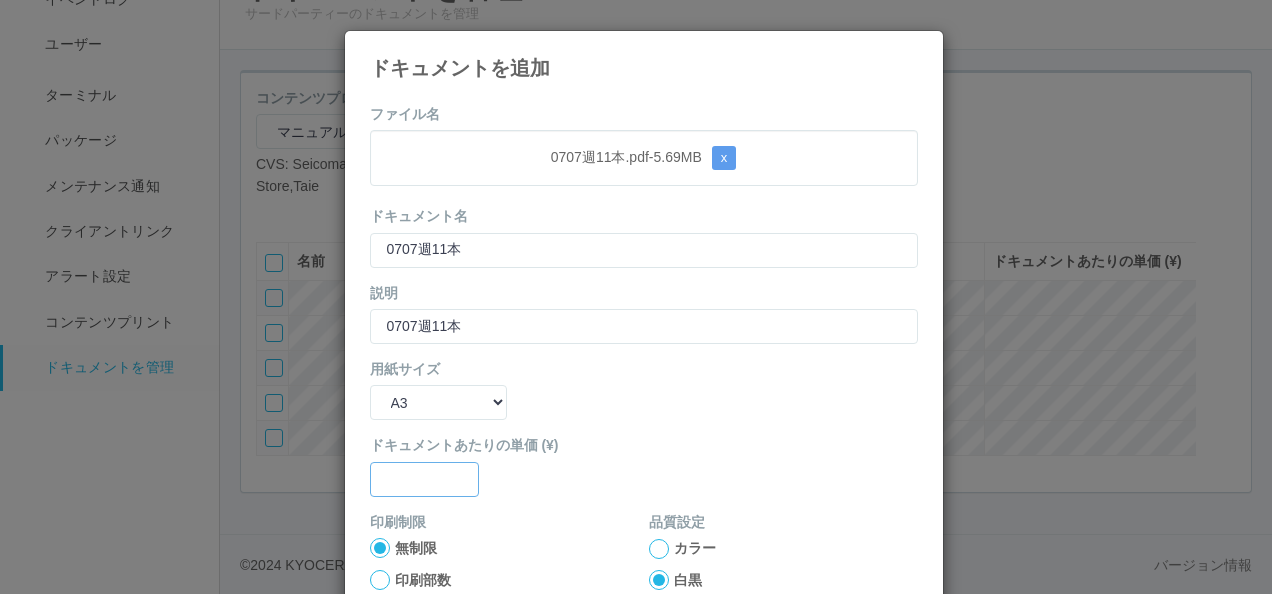 click at bounding box center [644, 250] 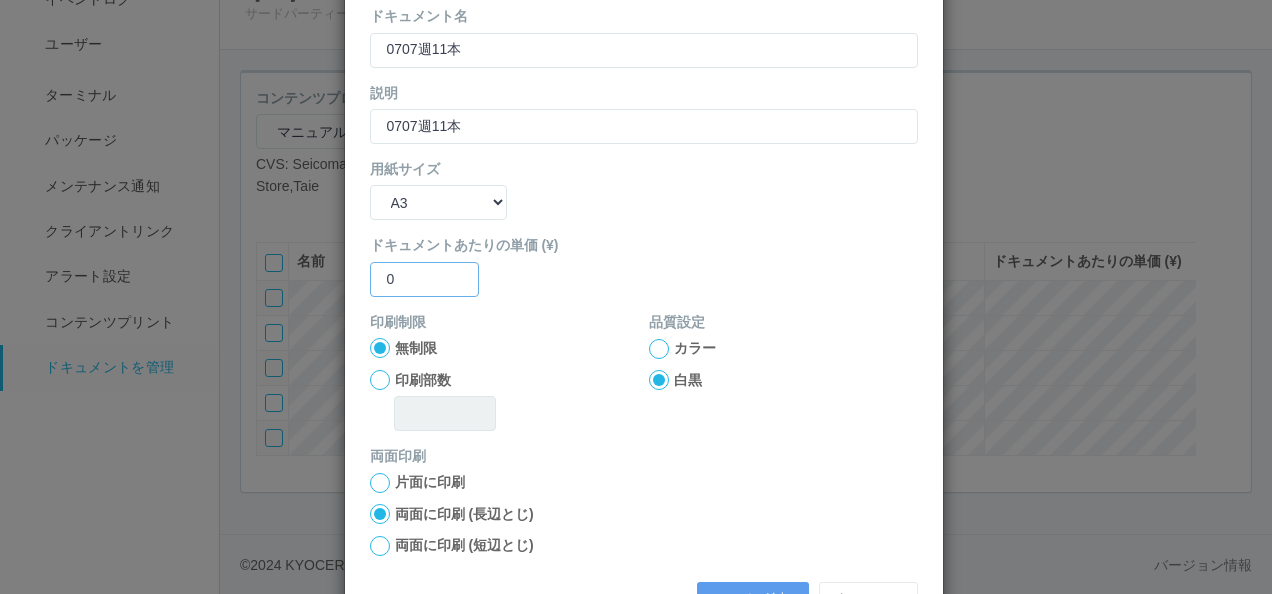 type on "0" 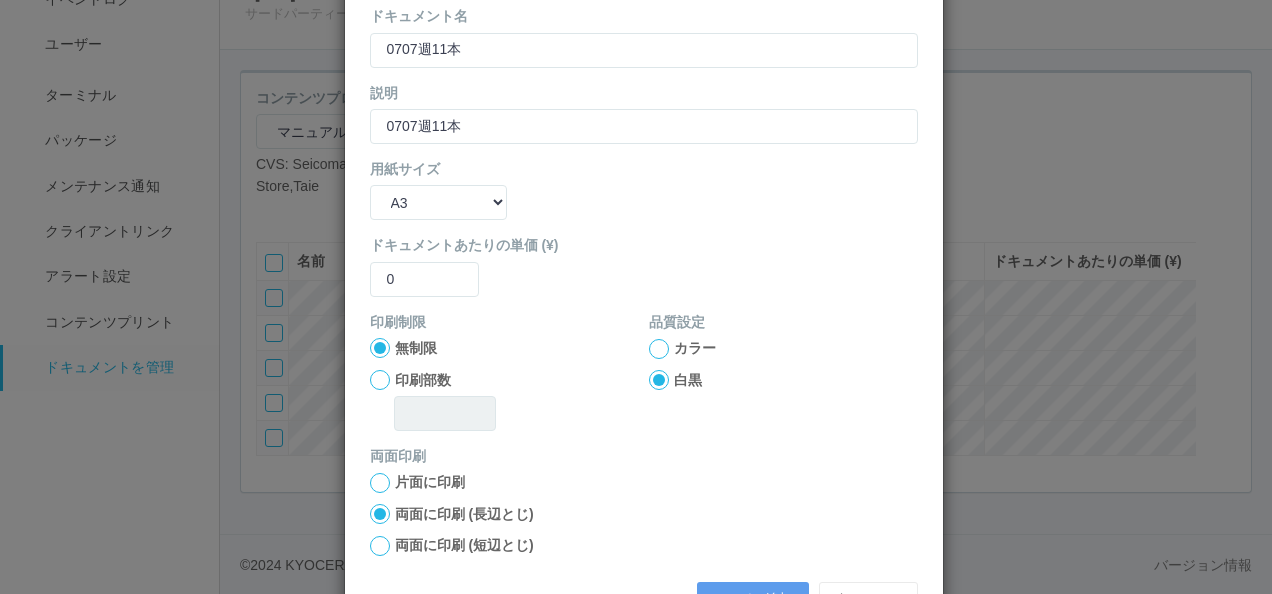 drag, startPoint x: 642, startPoint y: 346, endPoint x: 616, endPoint y: 378, distance: 41.231056 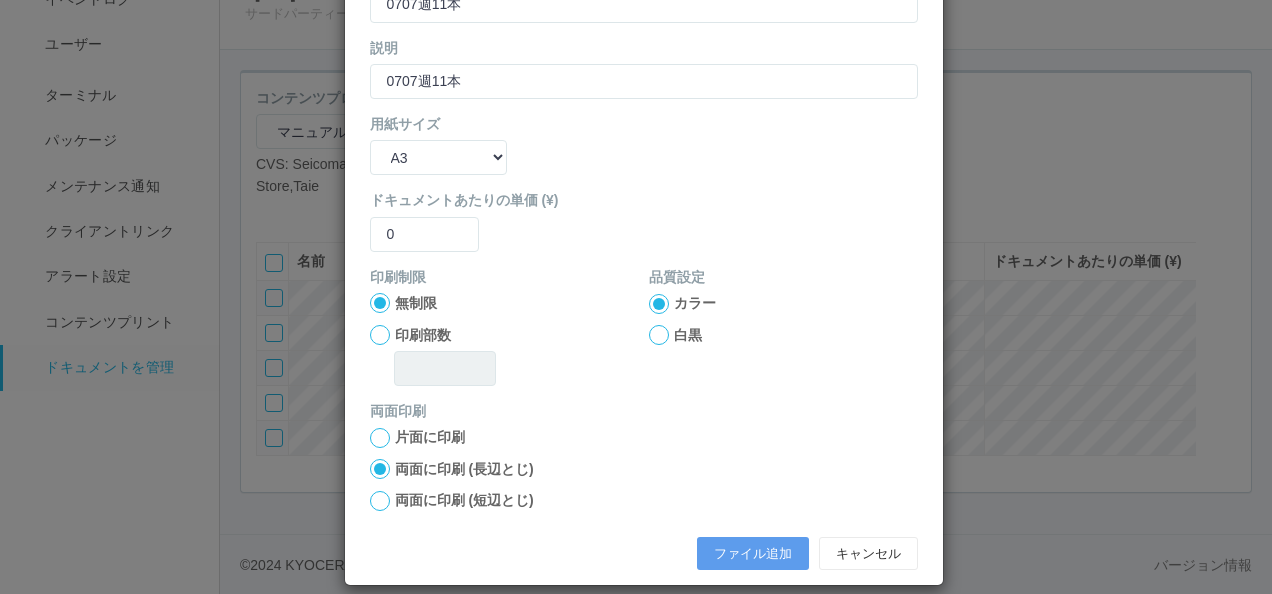 scroll, scrollTop: 264, scrollLeft: 0, axis: vertical 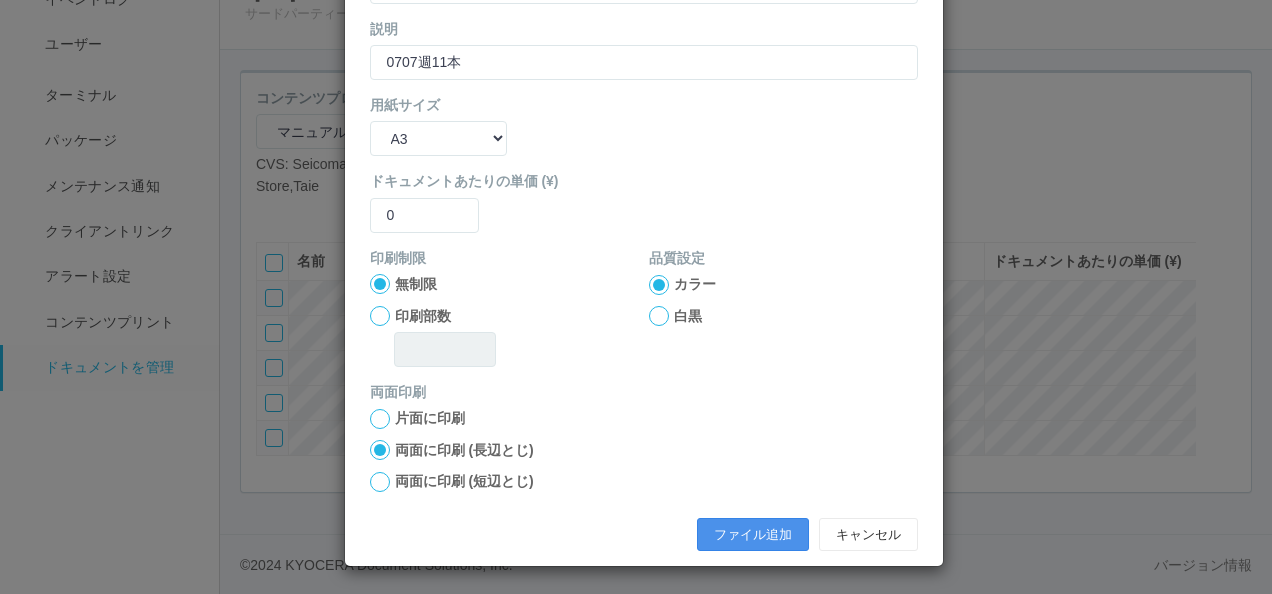 click on "ファイル追加" at bounding box center [753, 535] 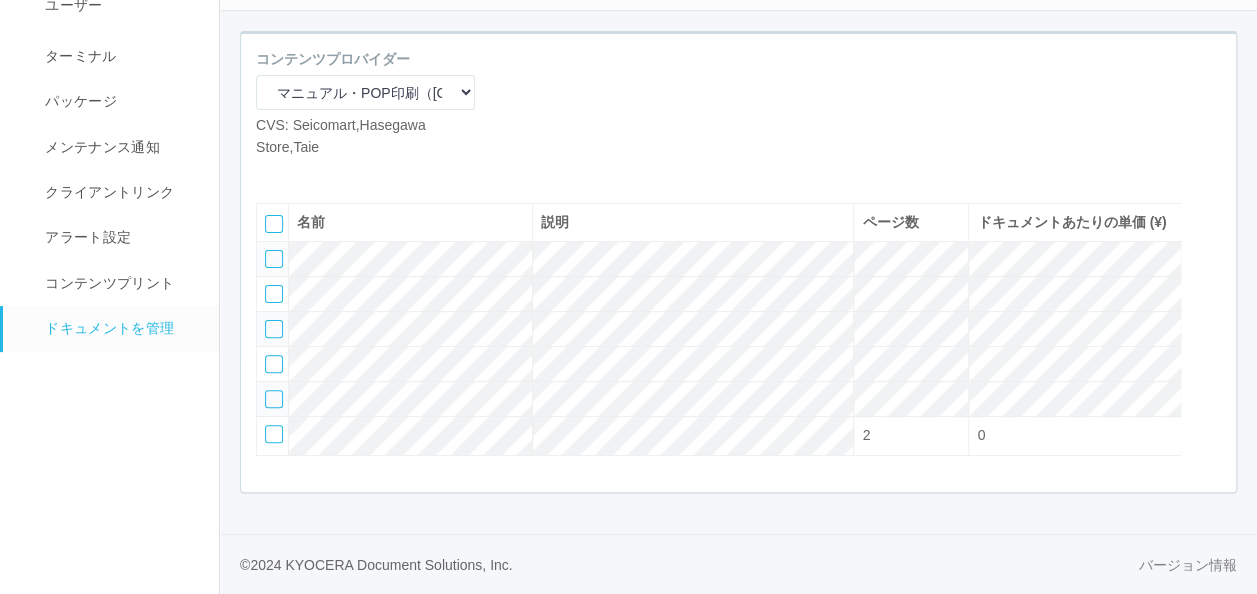 click at bounding box center [271, 173] 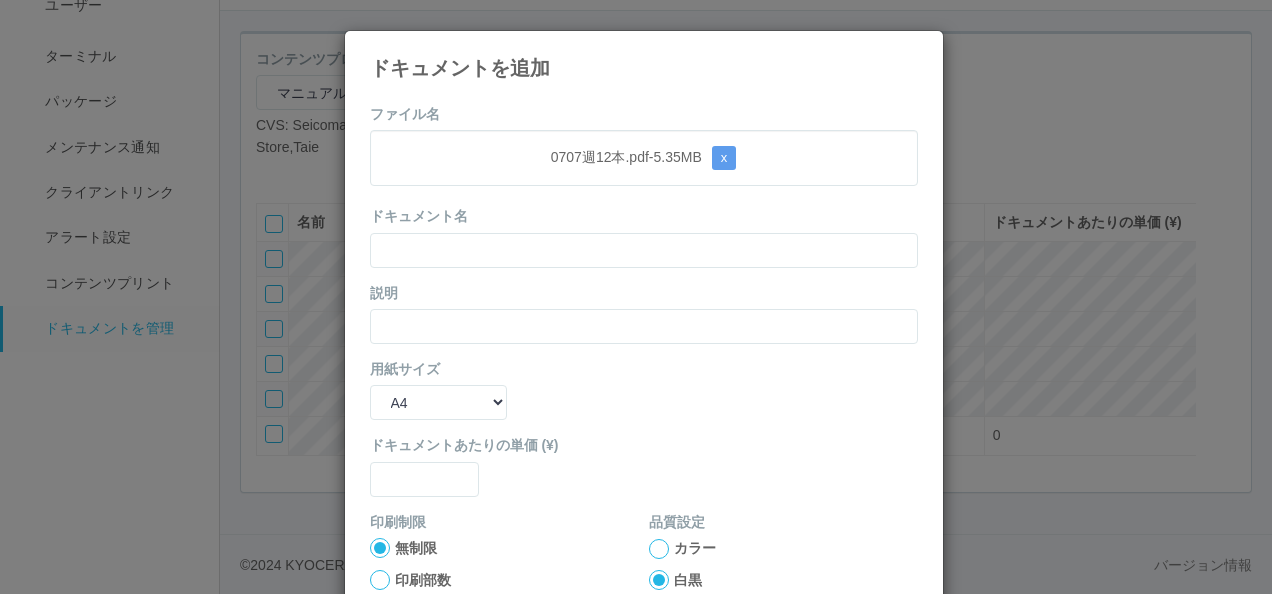 click on "ドキュメントを追加 ファイル名 [FILENAME]  -  5.35  MB x ドキュメント名 説明 用紙サイズ B5 A4 B4 A3 ドキュメントあたりの単価 (¥) 印刷制限 無制限 印刷部数 品質設定 カラー 白黒 両面印刷 片面に印刷 両面に印刷 (長辺とじ)両面に印刷 (短辺とじ) ファイル追加 キャンセル" at bounding box center (644, 430) 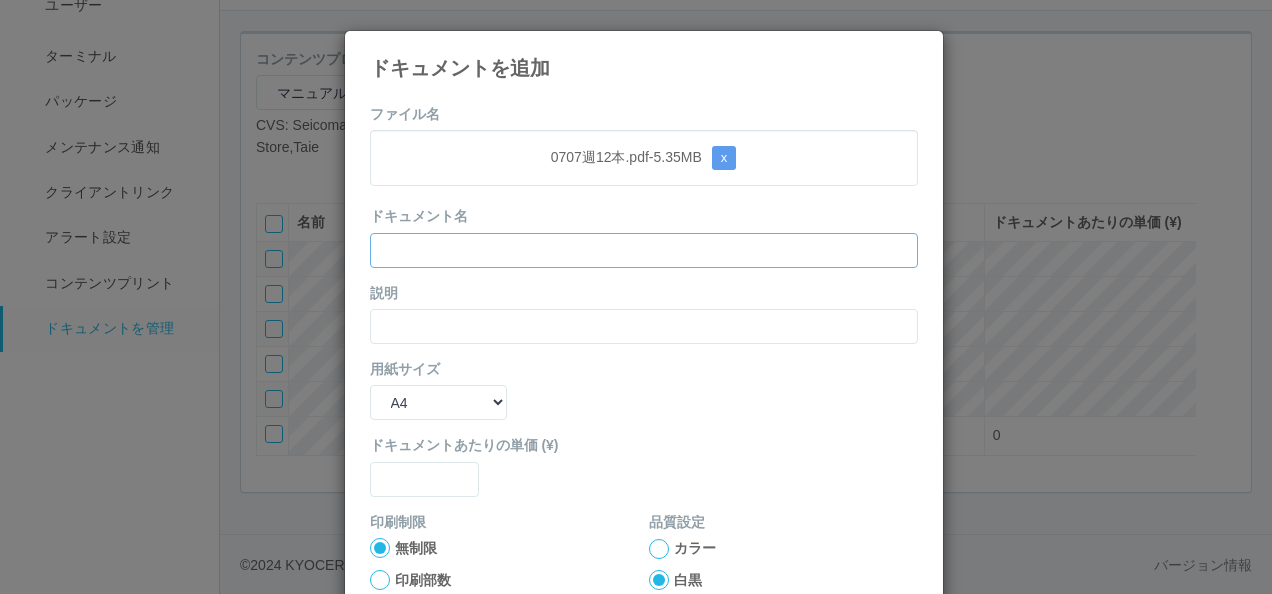 drag, startPoint x: 472, startPoint y: 246, endPoint x: 470, endPoint y: 287, distance: 41.04875 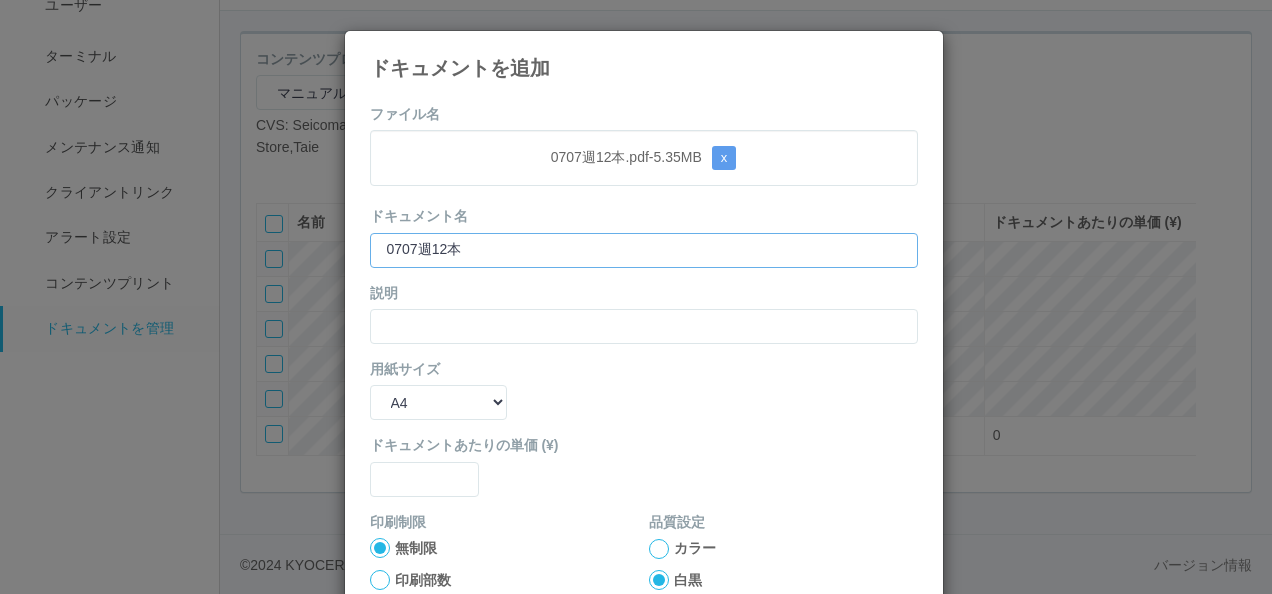 type on "0707週12本" 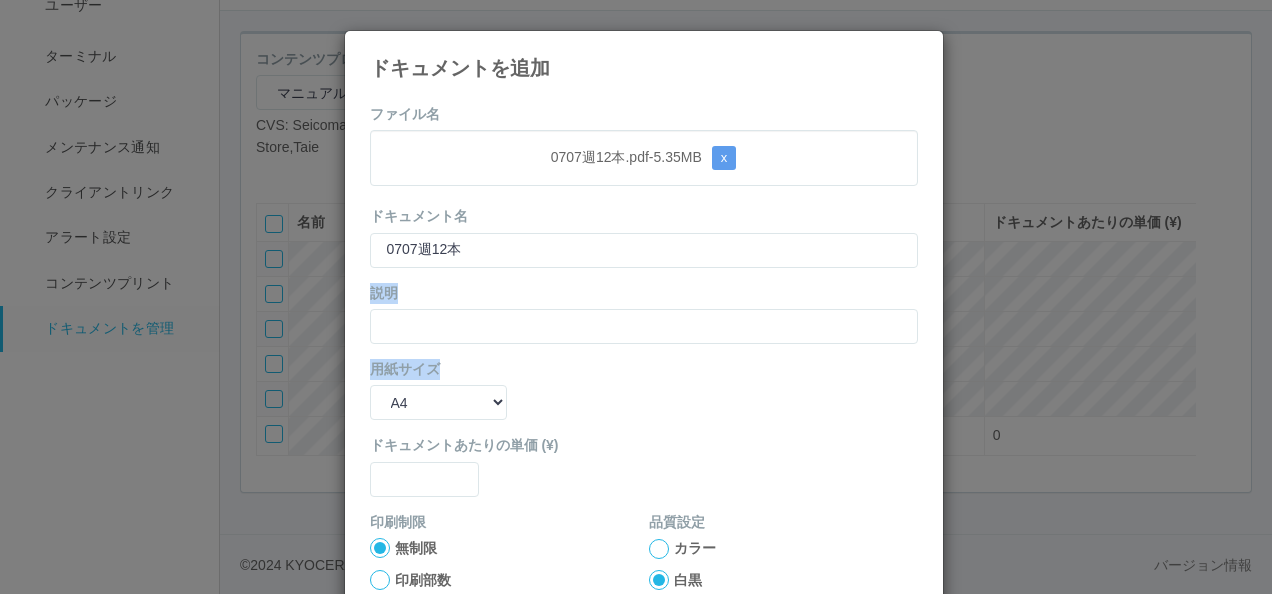 click on "ファイル名 [FILENAME]  -  5.35  MB x ドキュメント名 [FILENAME] 説明 用紙サイズ B5 A4 B4 A3 ドキュメントあたりの単価 (¥) 印刷制限 無制限 印刷部数 品質設定 カラー 白黒 両面印刷 片面に印刷 両面に印刷 (長辺とじ)両面に印刷 (短辺とじ) ファイル追加 キャンセル" at bounding box center (644, 464) 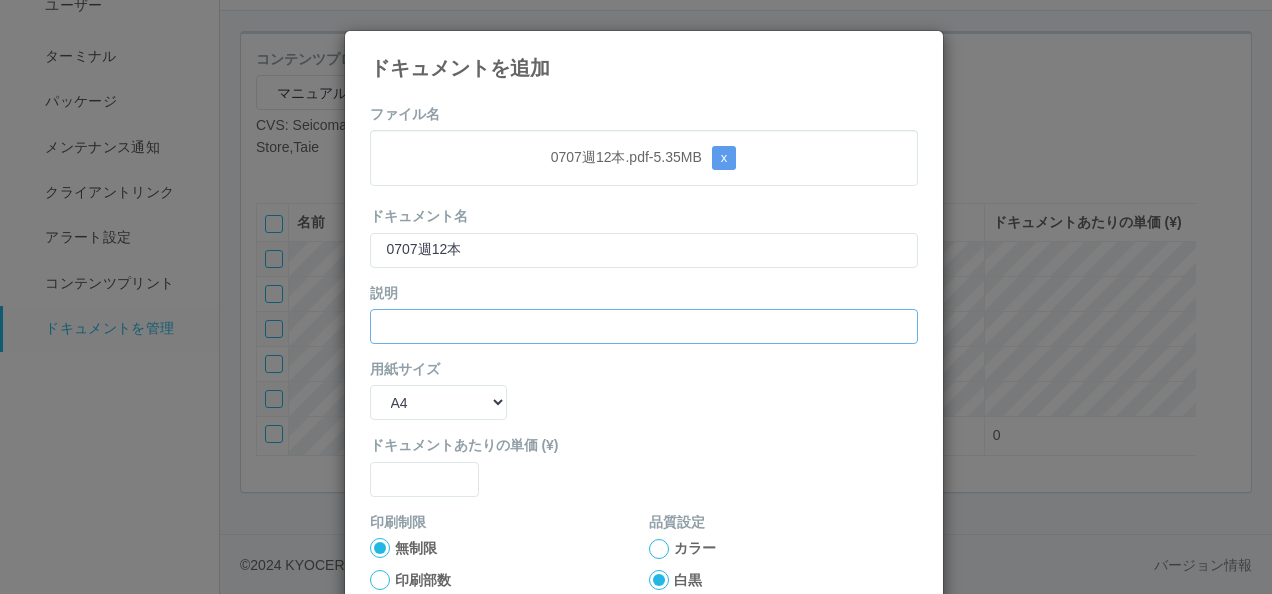 paste on "0707週12本" 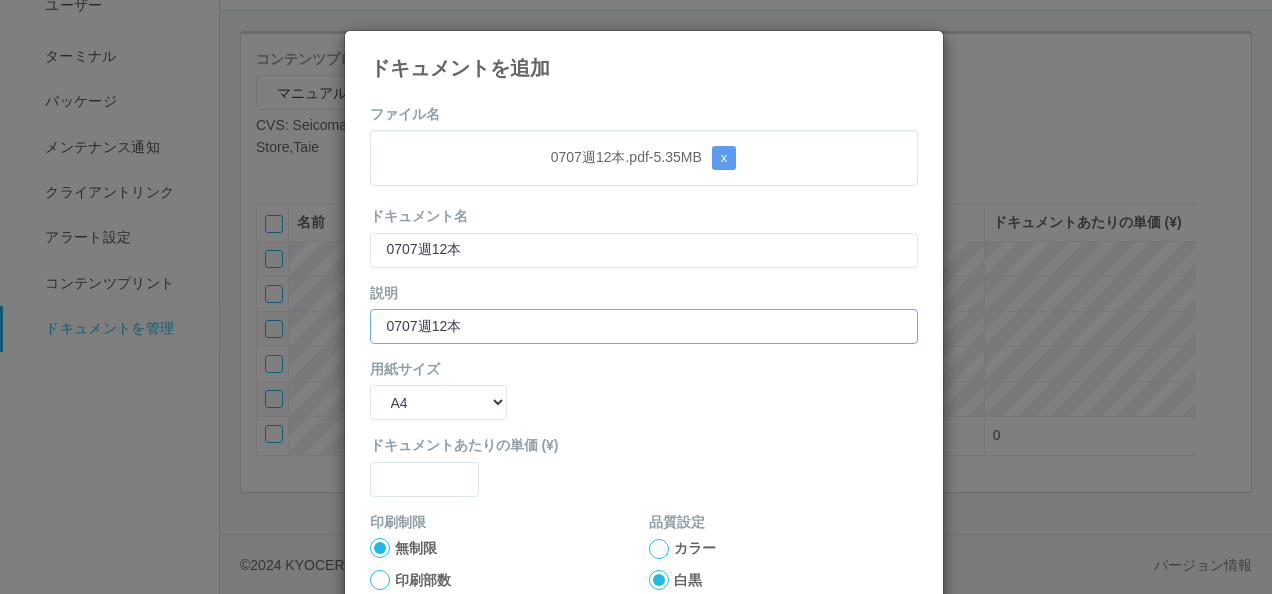 type on "0707週12本" 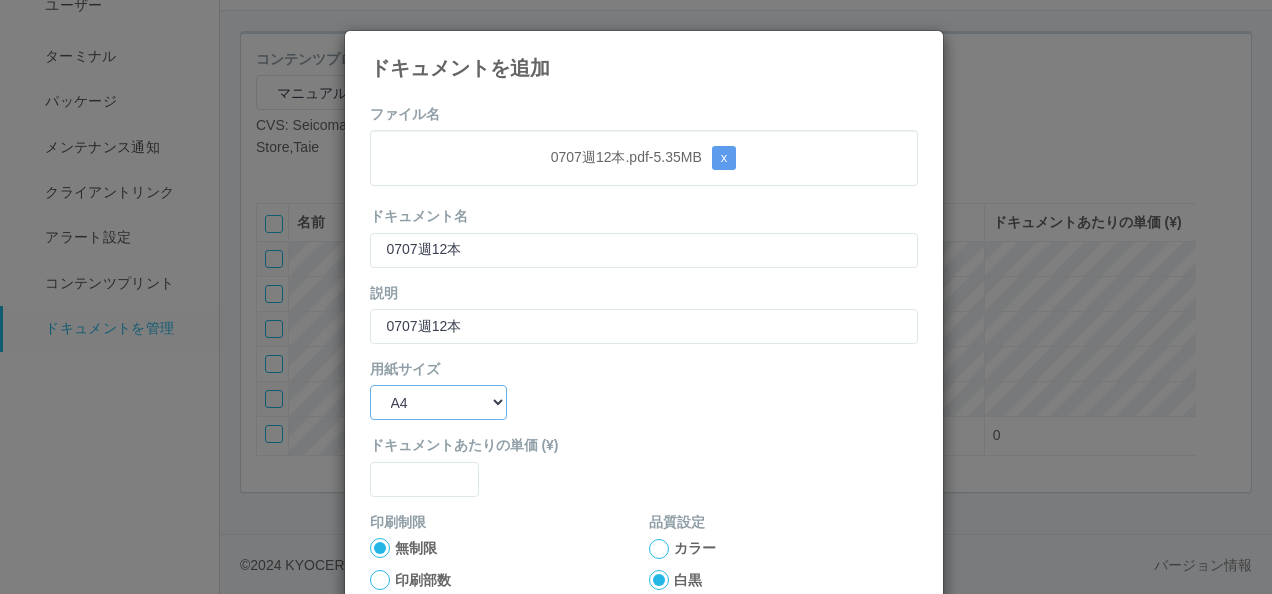 click on "B5 A4 B4 A3" at bounding box center (438, 402) 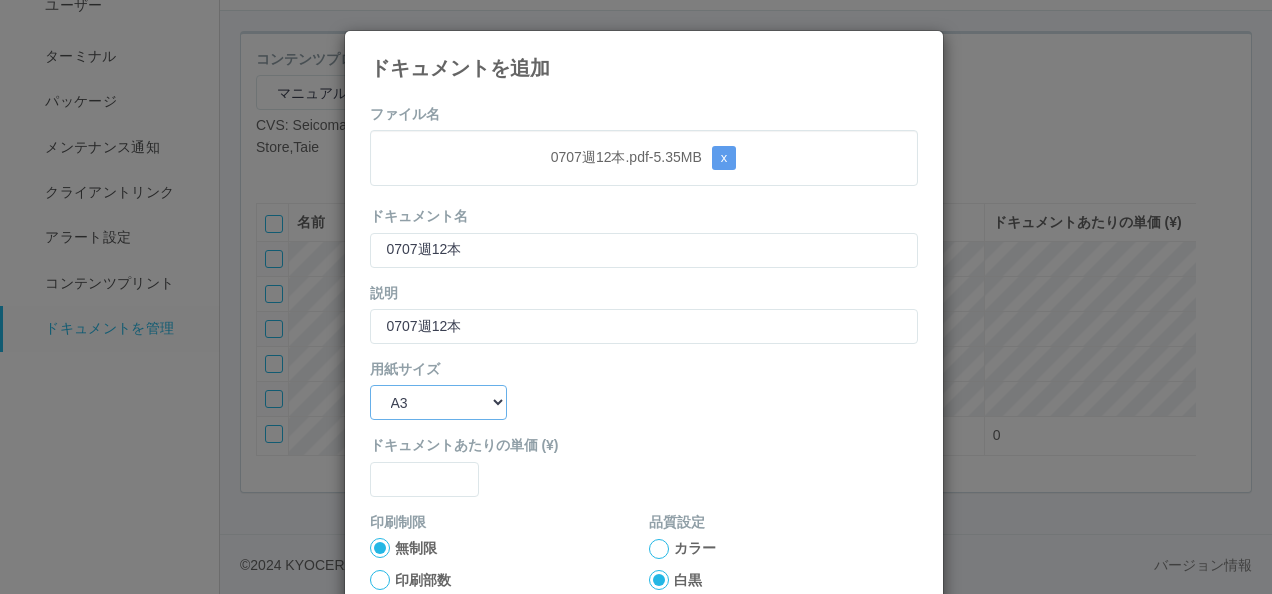 click on "B5 A4 B4 A3" at bounding box center (438, 402) 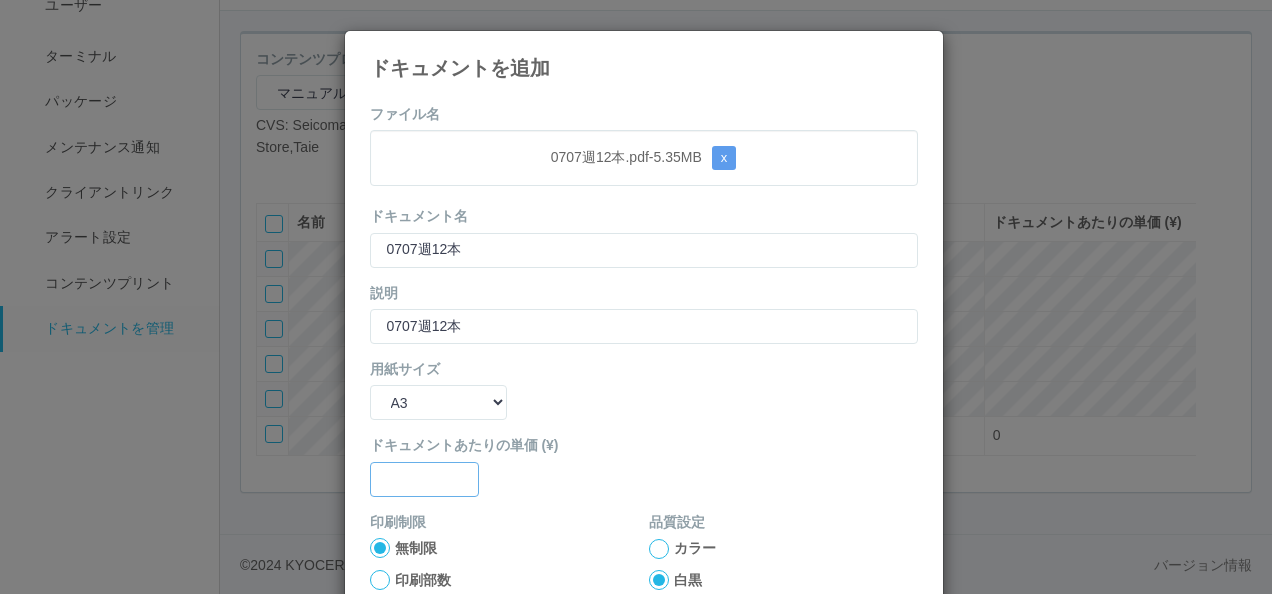 click at bounding box center [644, 250] 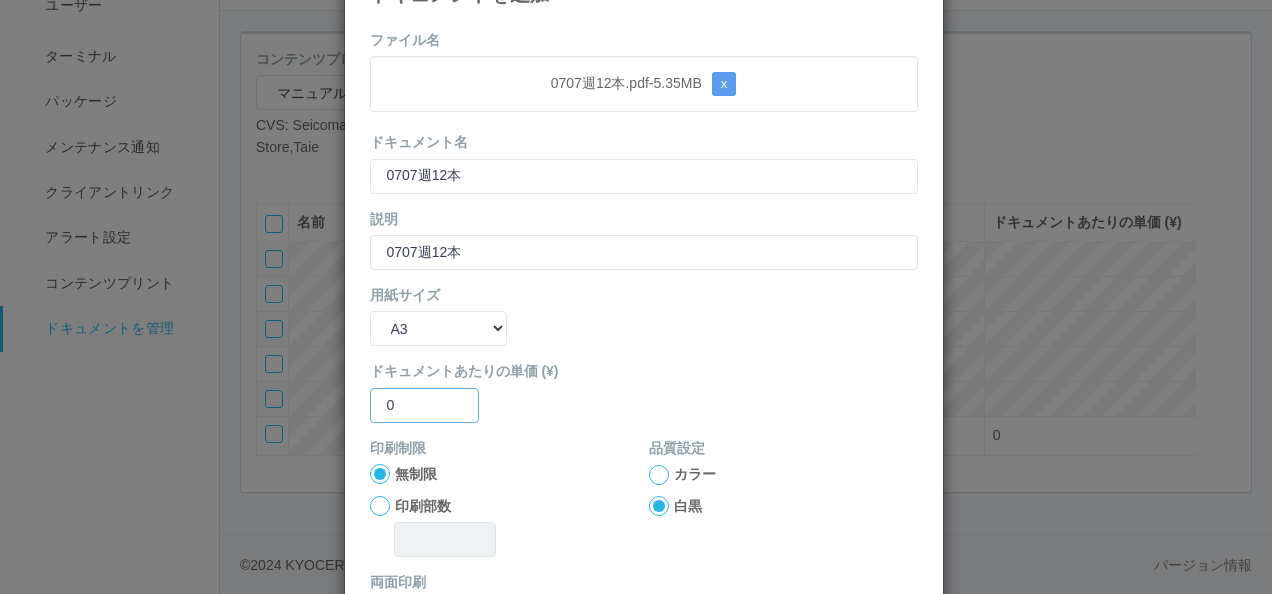scroll, scrollTop: 100, scrollLeft: 0, axis: vertical 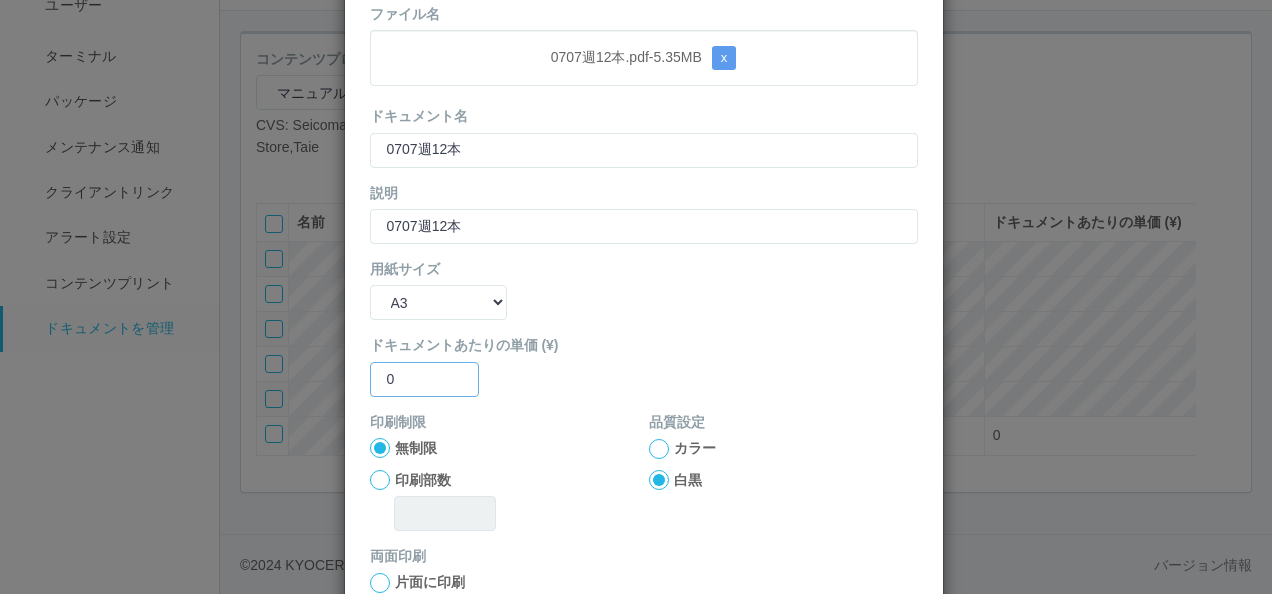 type on "0" 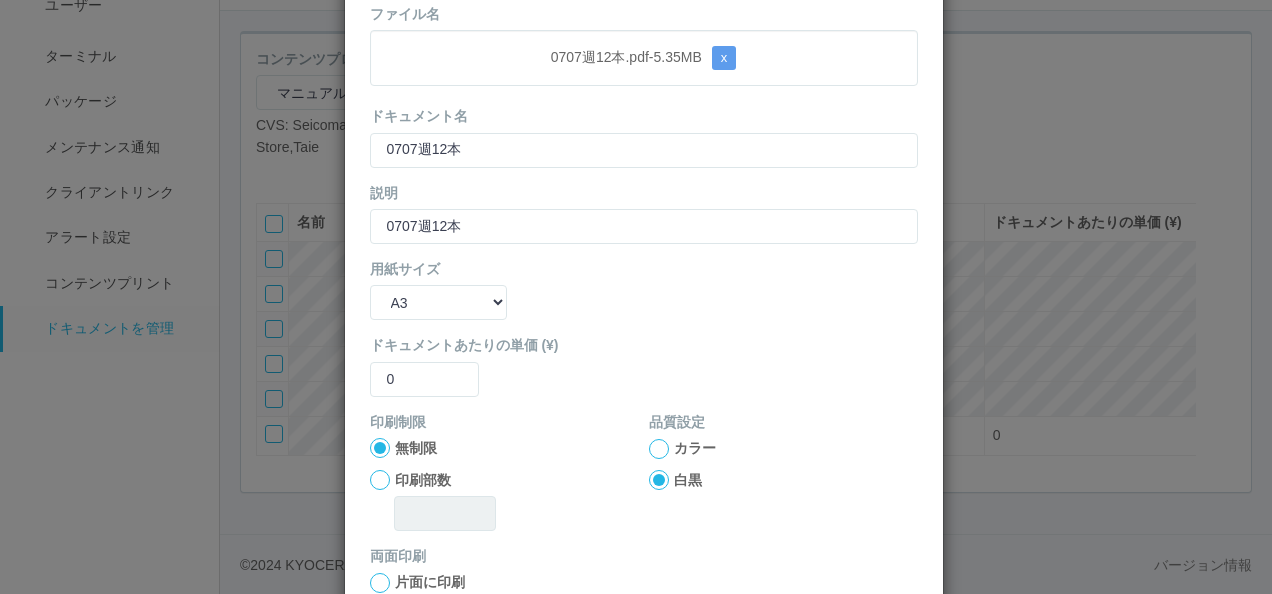 click on "カラー" at bounding box center (504, 448) 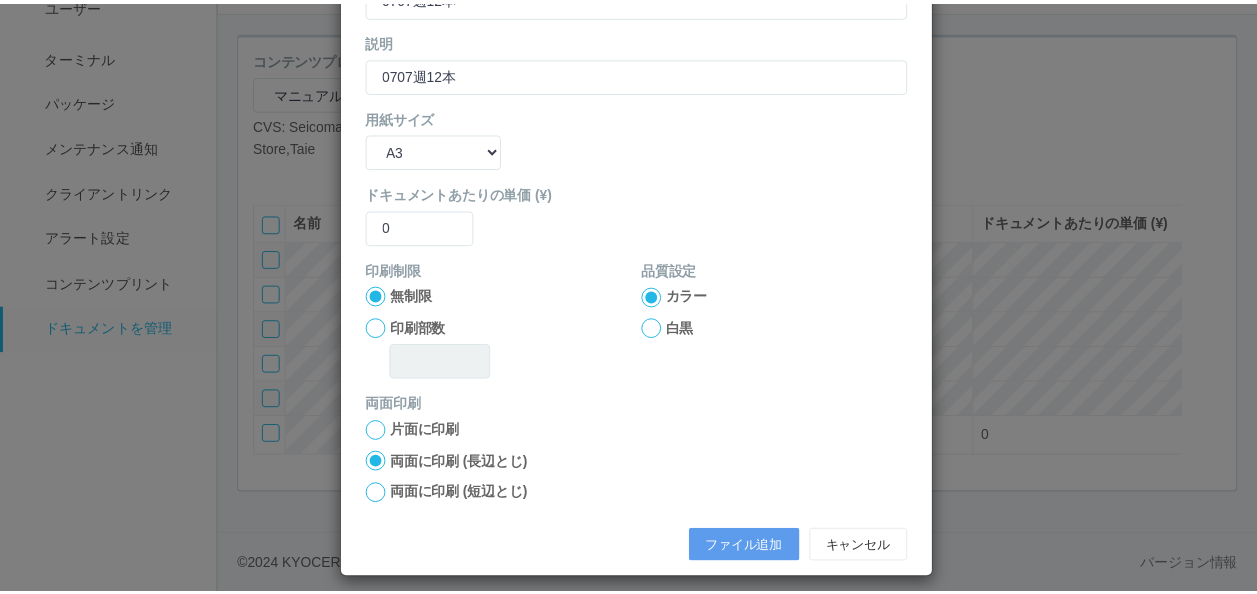 scroll, scrollTop: 264, scrollLeft: 0, axis: vertical 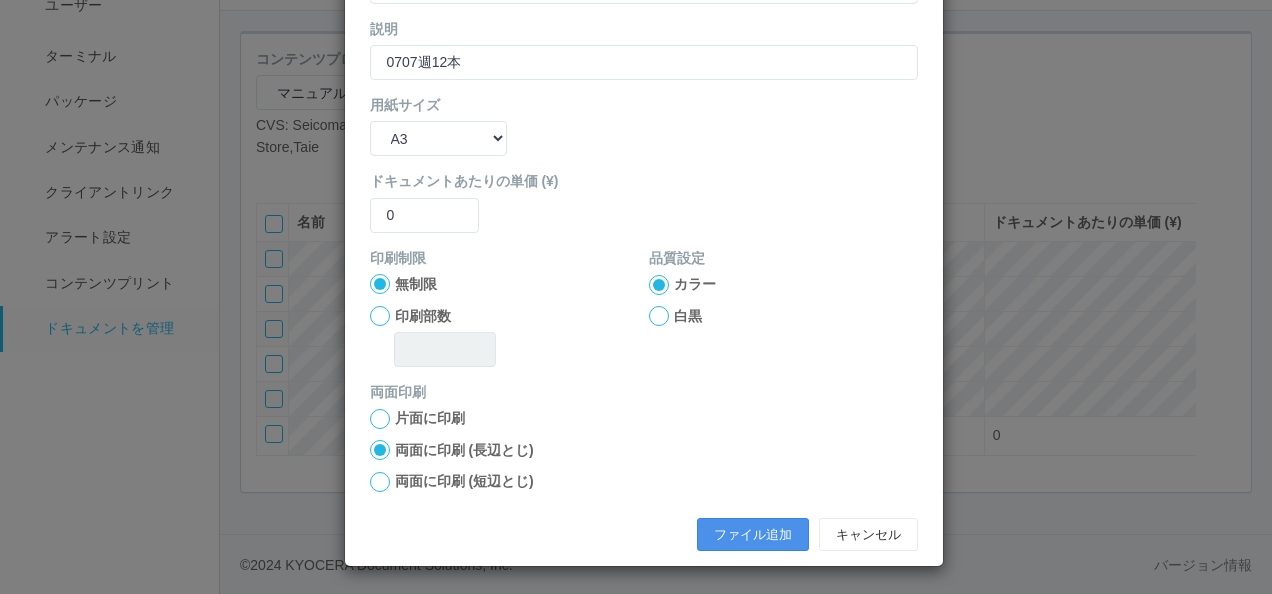 click on "ファイル追加" at bounding box center [753, 535] 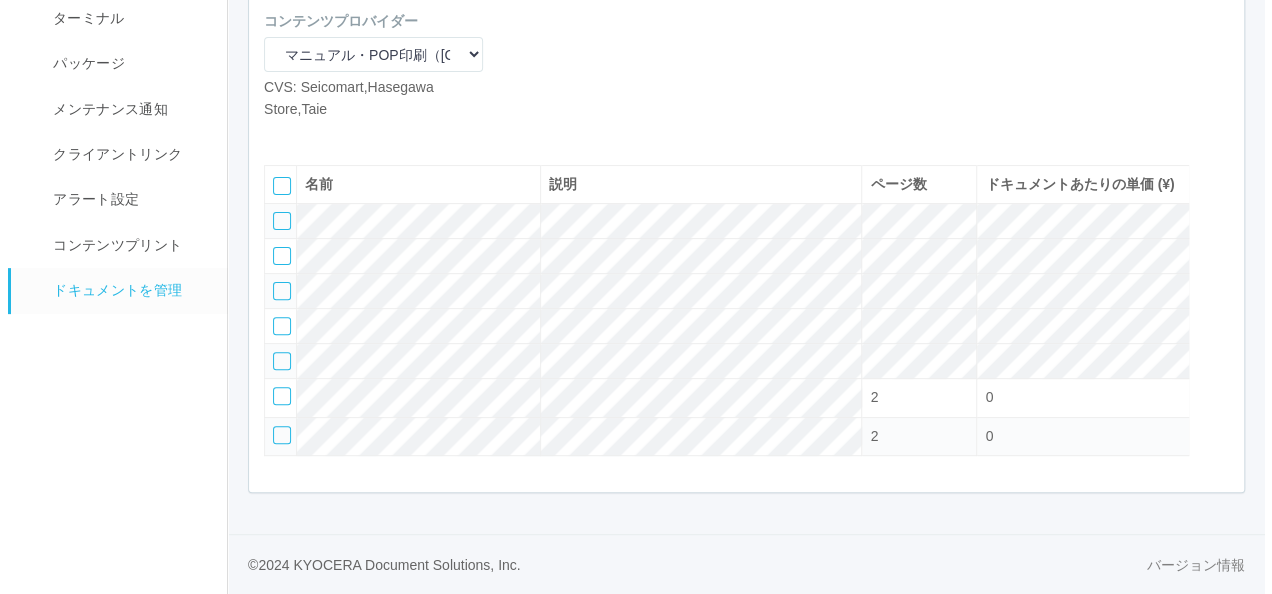 scroll, scrollTop: 234, scrollLeft: 0, axis: vertical 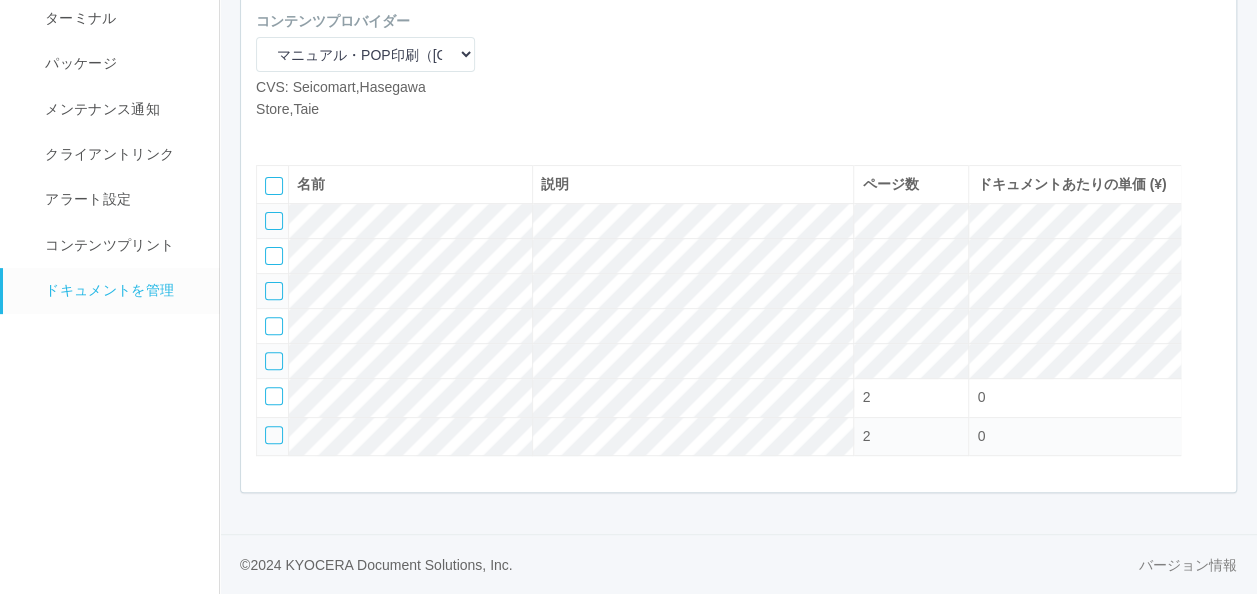 click at bounding box center [271, 135] 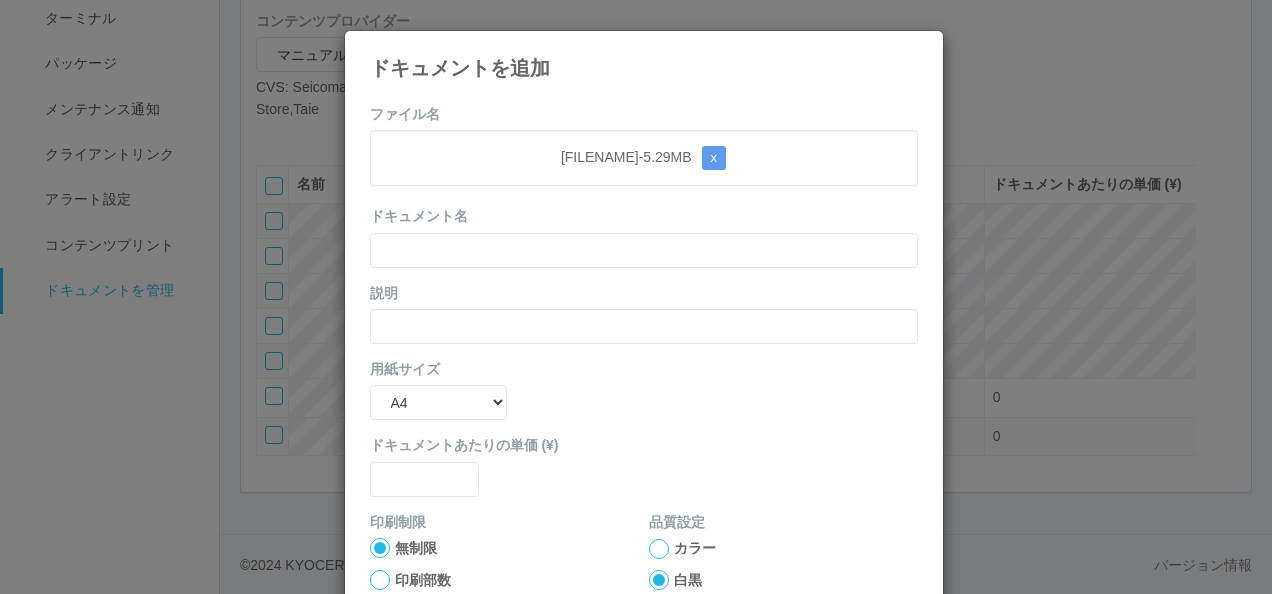 click on "ファイル名 0707週13本.pdf  -  5.29  MB x ドキュメント名 説明 用紙サイズ B5 A4 B4 A3 ドキュメントあたりの単価 (¥) 印刷制限 無制限 印刷部数 品質設定 カラー 白黒 両面印刷 片面に印刷 両面に印刷 (長辺とじ)両面に印刷 (短辺とじ) ファイル追加 キャンセル" at bounding box center [644, 464] 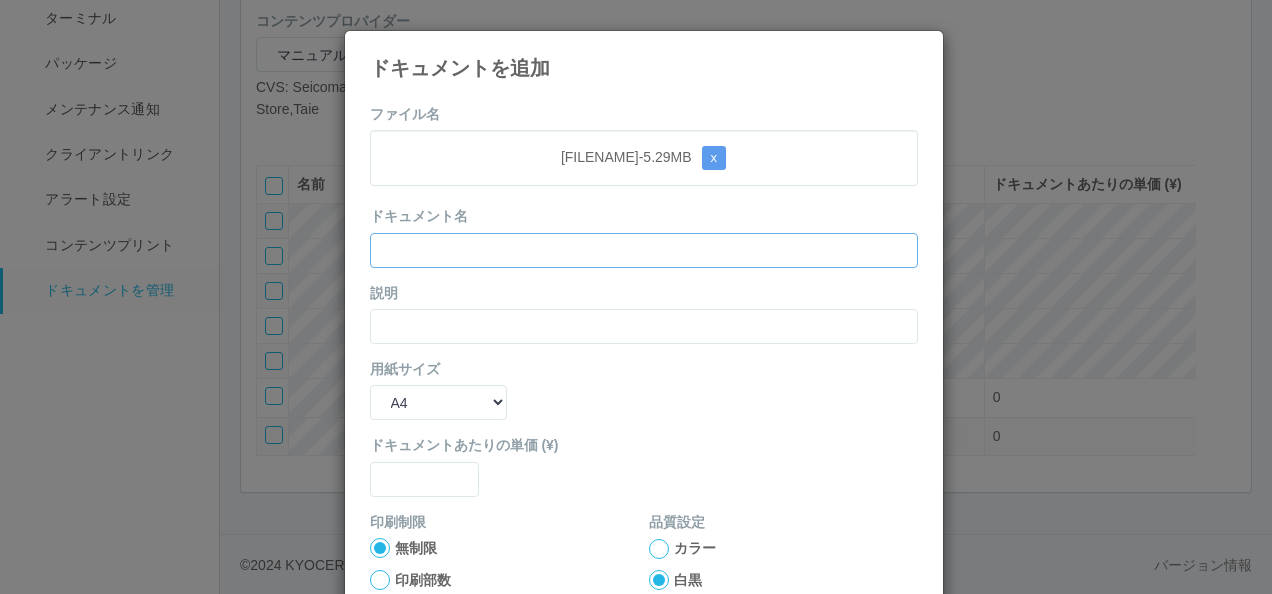 click at bounding box center [644, 250] 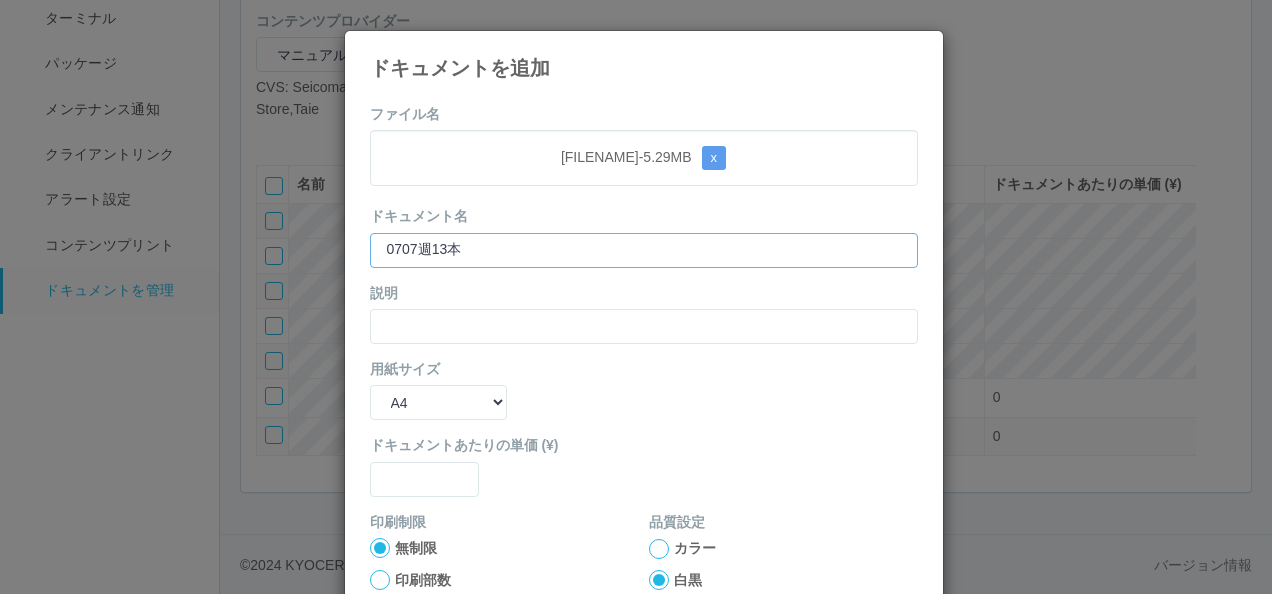 type on "0707週13本" 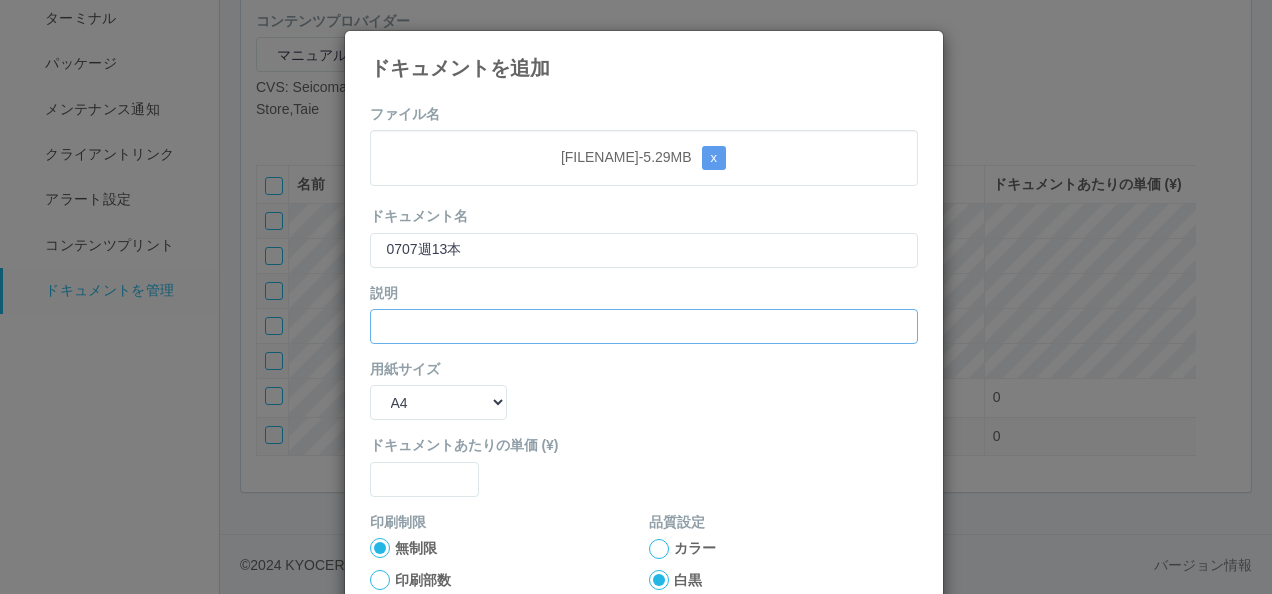 click at bounding box center [644, 326] 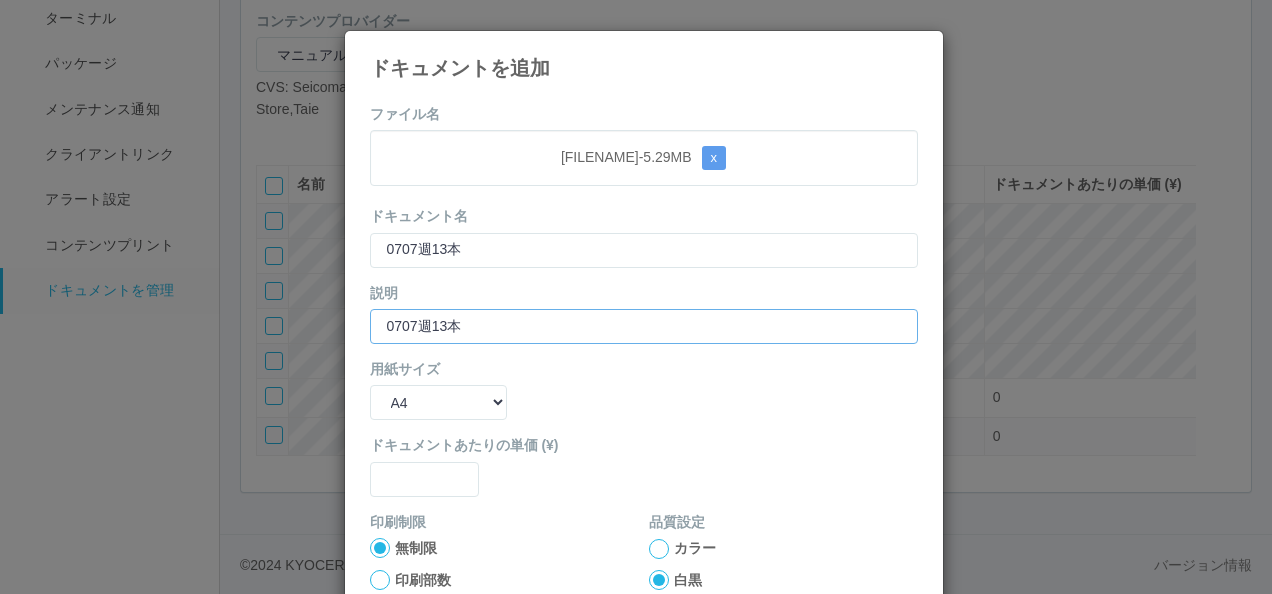 type on "0707週13本" 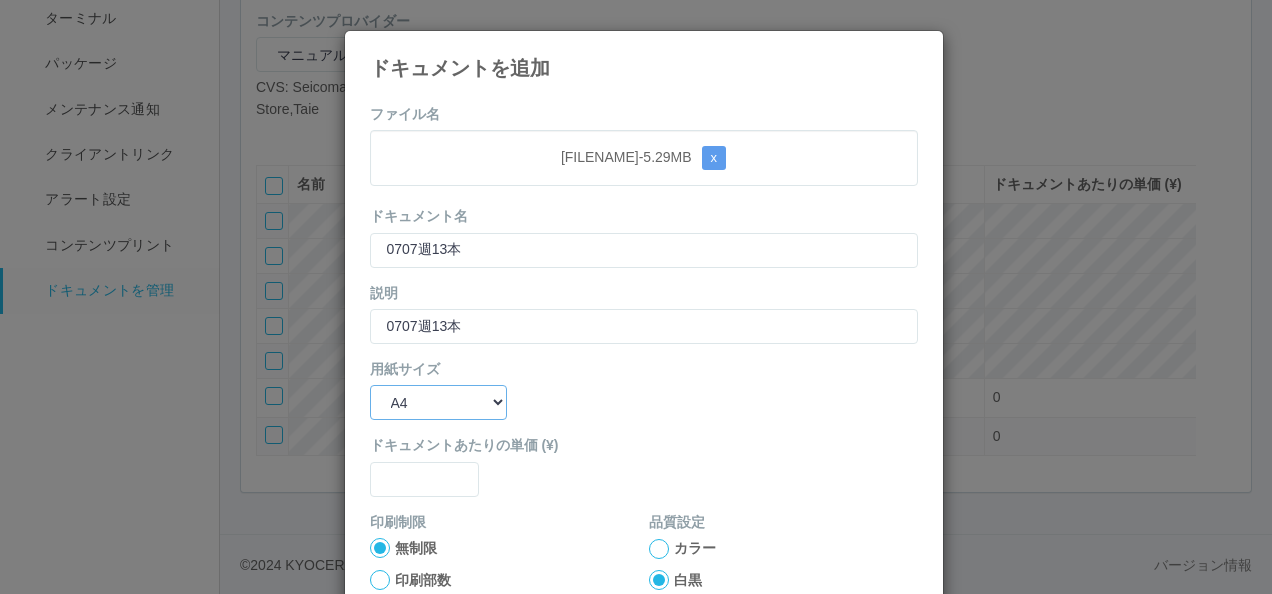 click on "B5 A4 B4 A3" at bounding box center [438, 402] 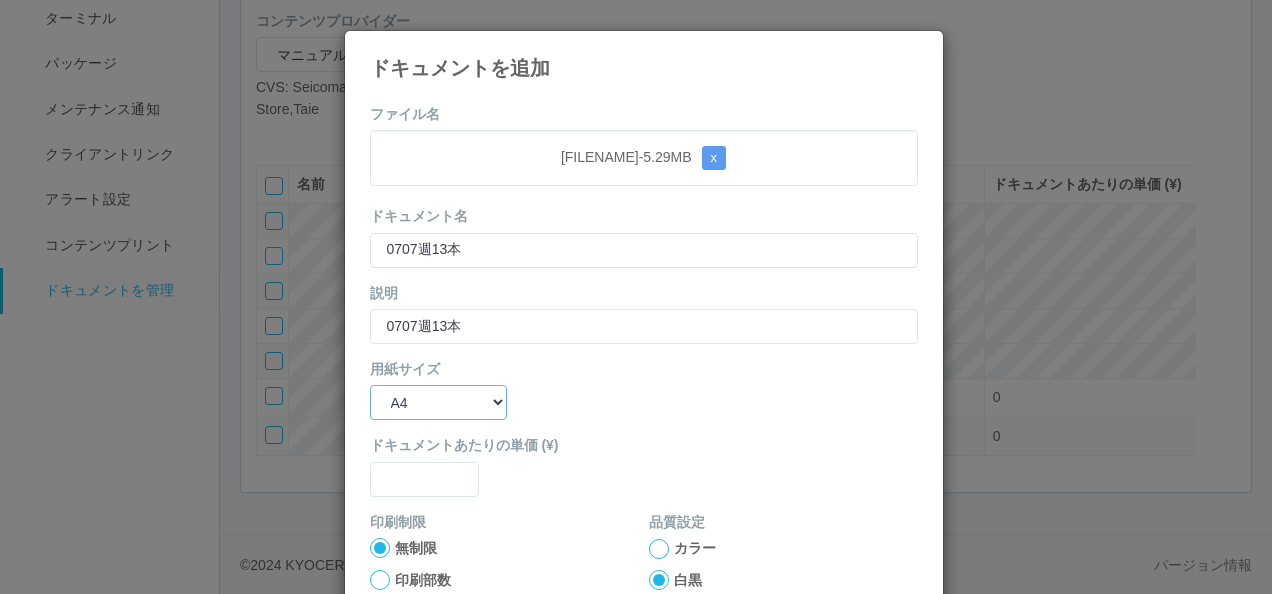 select on "A3" 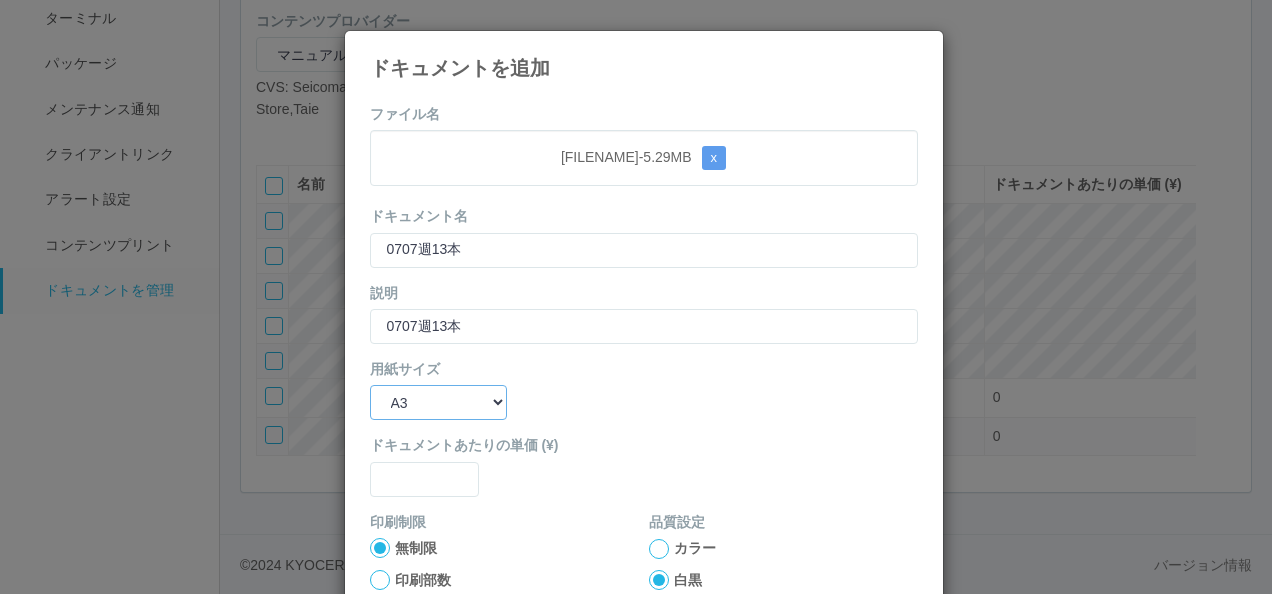 click on "B5 A4 B4 A3" at bounding box center [438, 402] 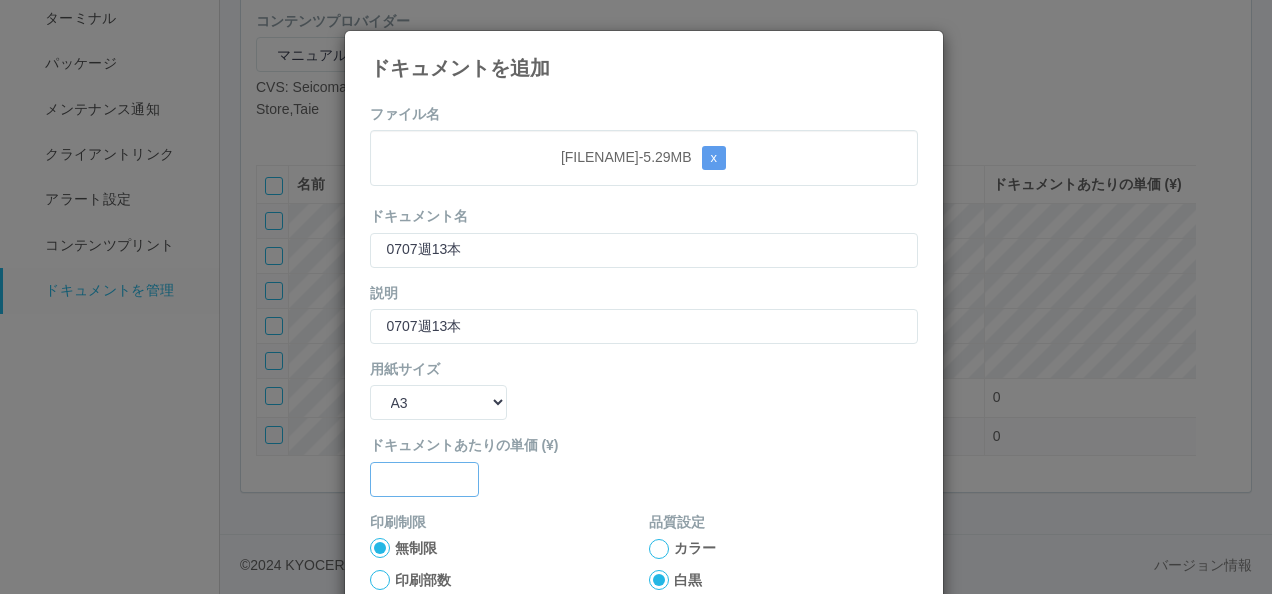 click at bounding box center [644, 250] 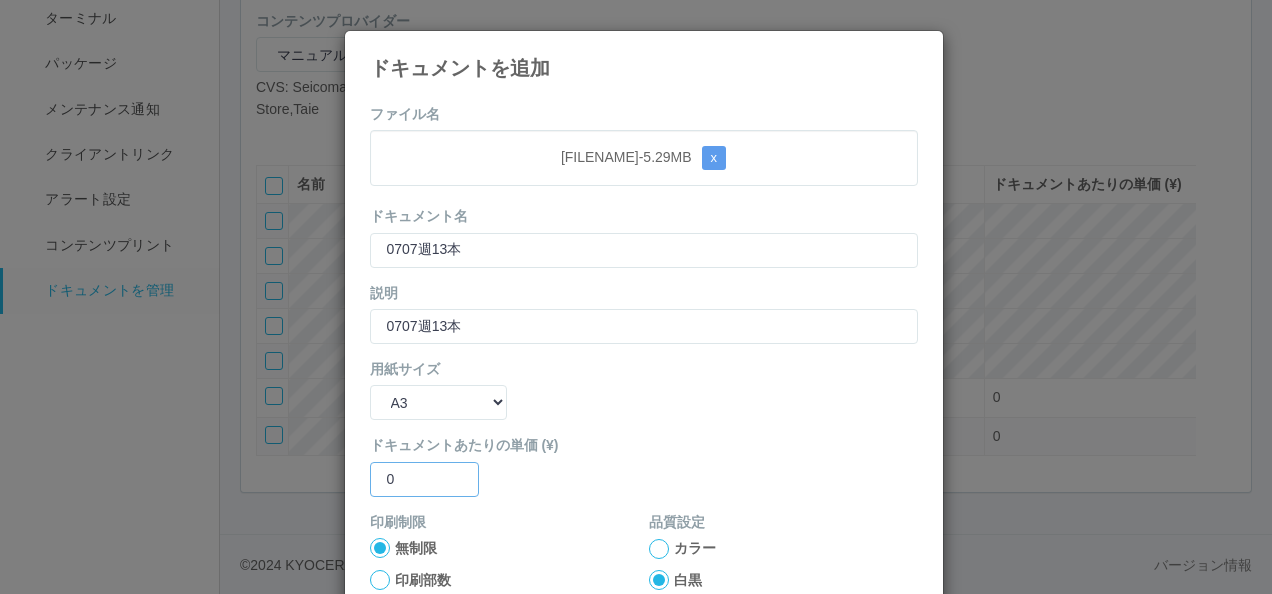 type on "0" 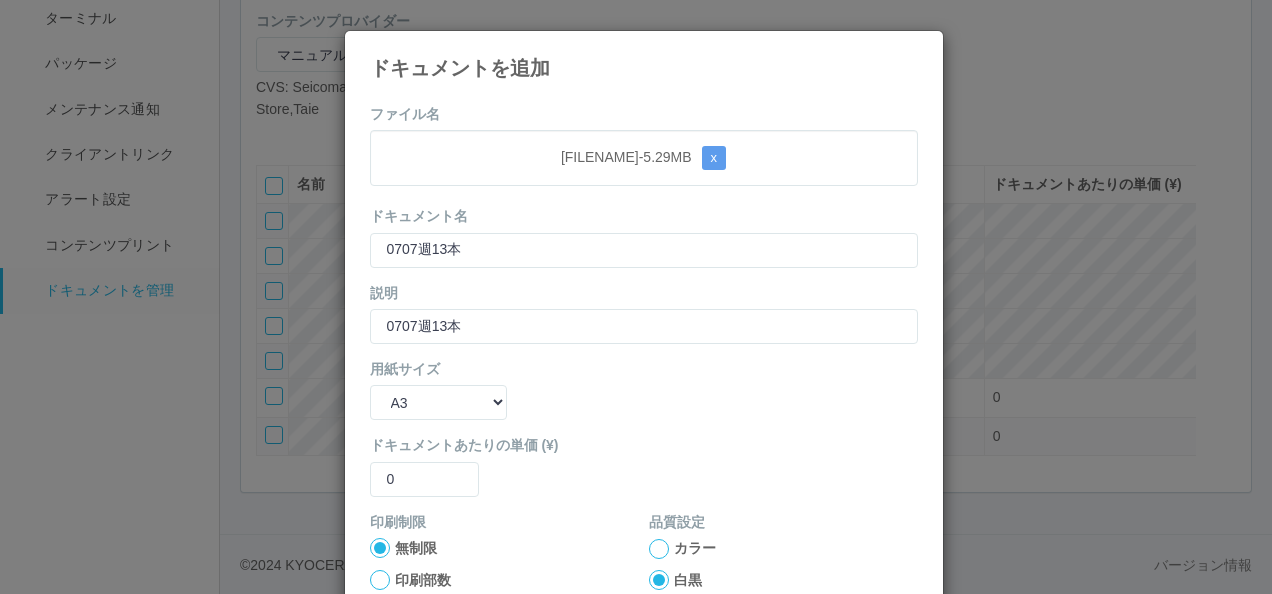 click at bounding box center [380, 548] 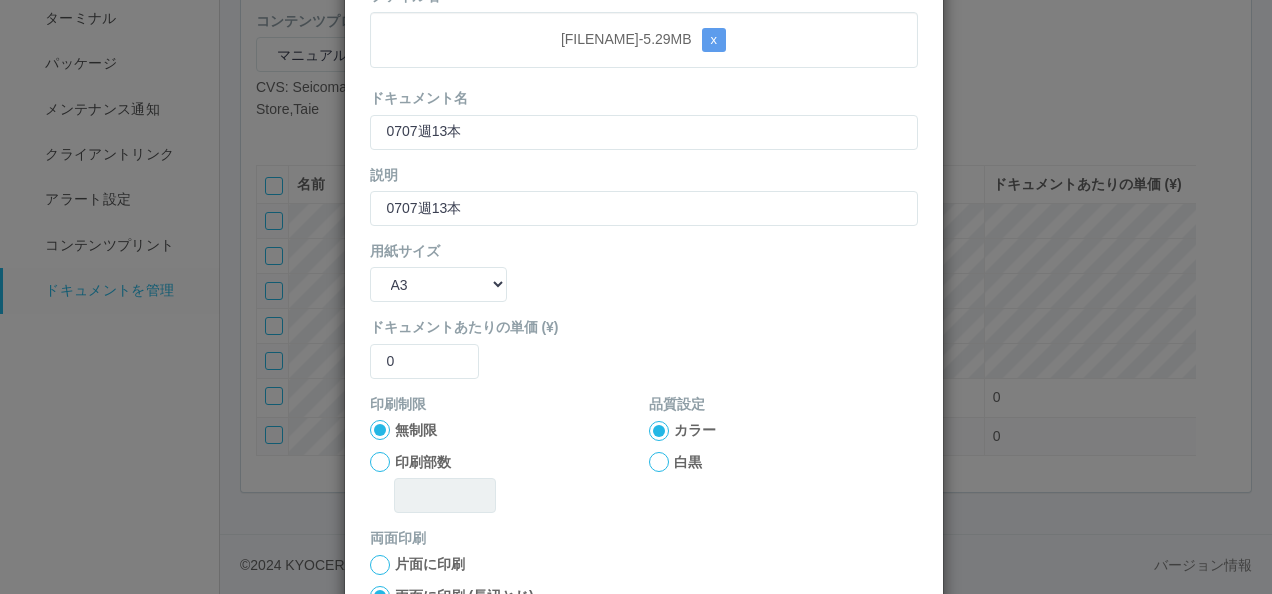 scroll, scrollTop: 264, scrollLeft: 0, axis: vertical 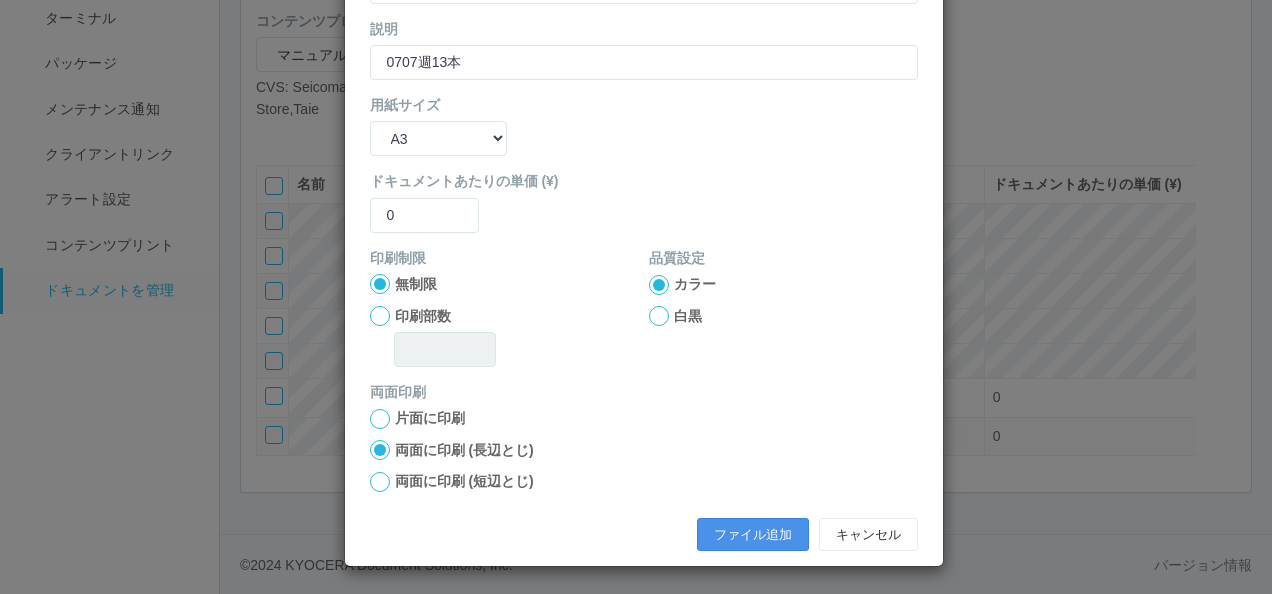 click on "ファイル追加" at bounding box center [753, 535] 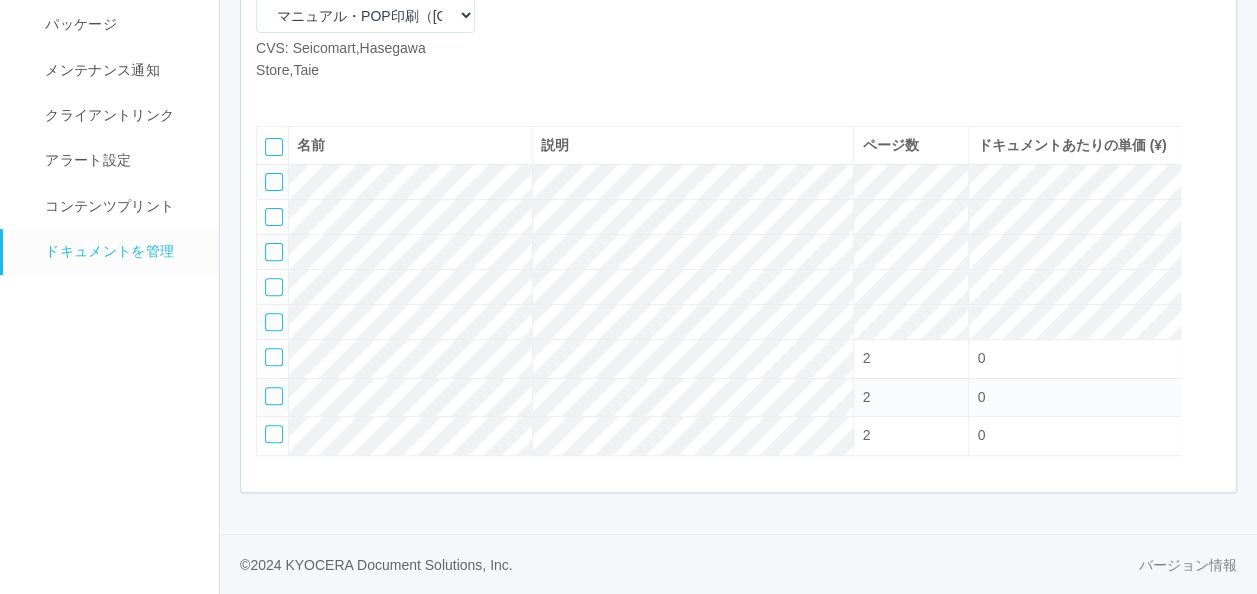 click at bounding box center [271, 96] 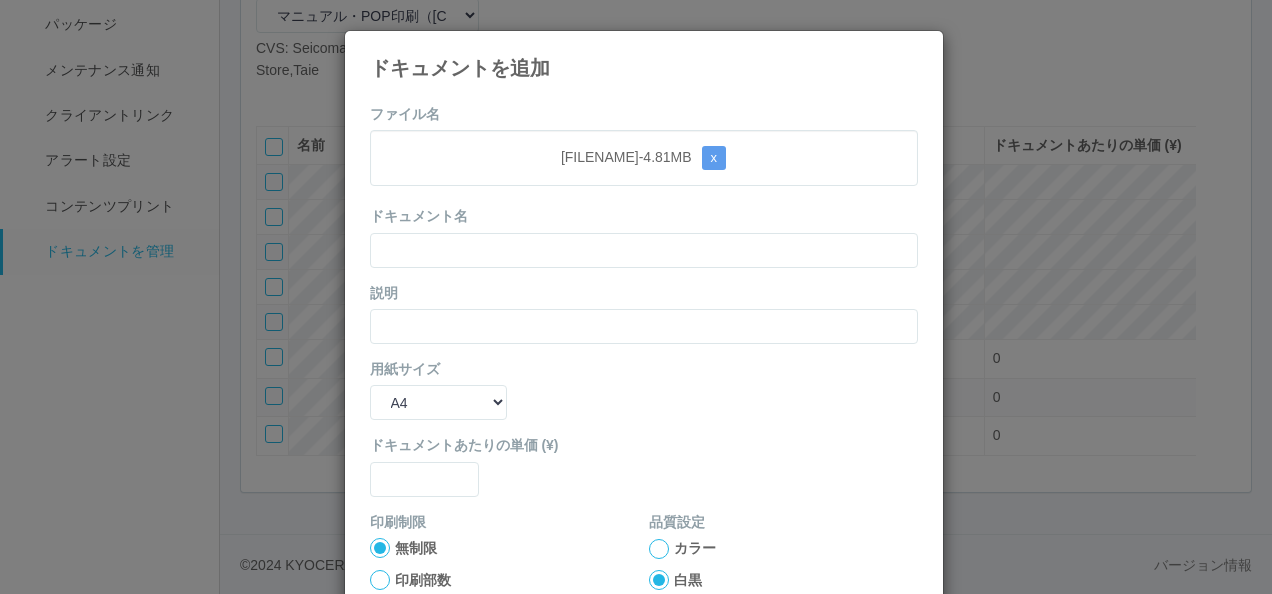 drag, startPoint x: 572, startPoint y: 97, endPoint x: 558, endPoint y: 124, distance: 30.413813 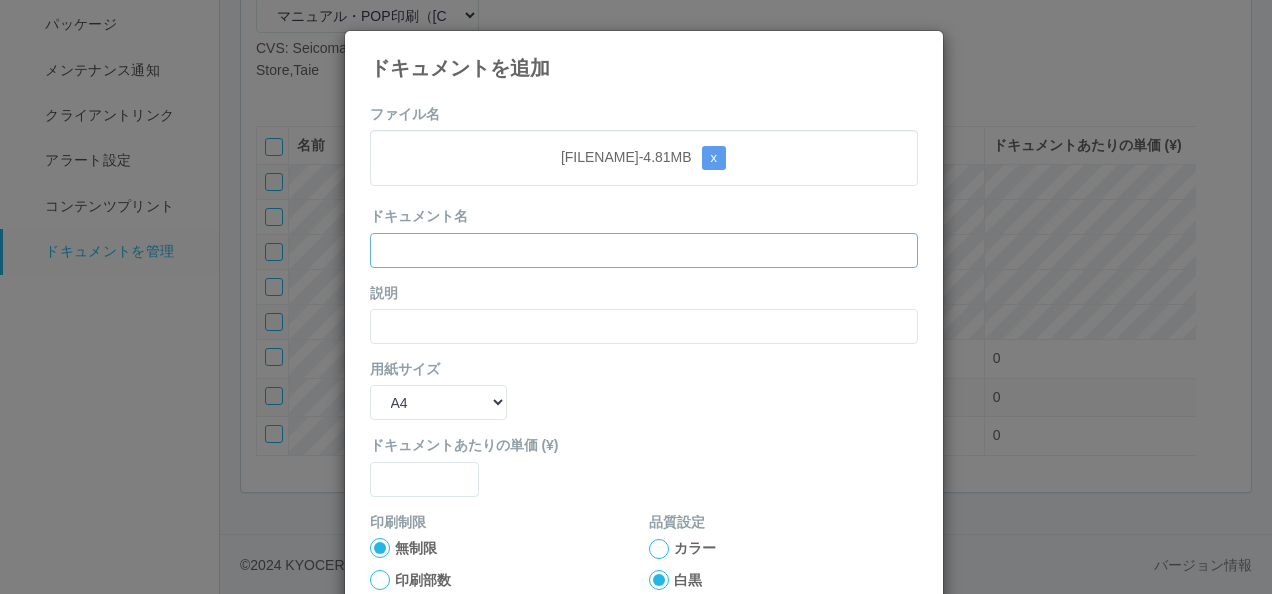 click at bounding box center [644, 250] 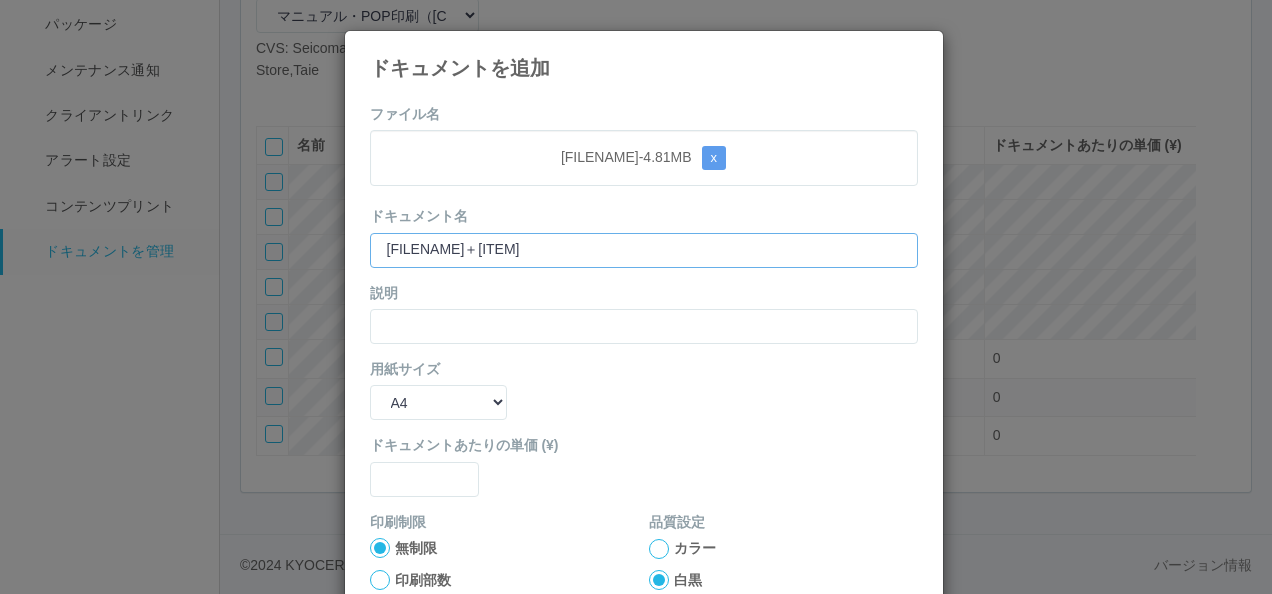 type on "[FILENAME]＋[ITEM]" 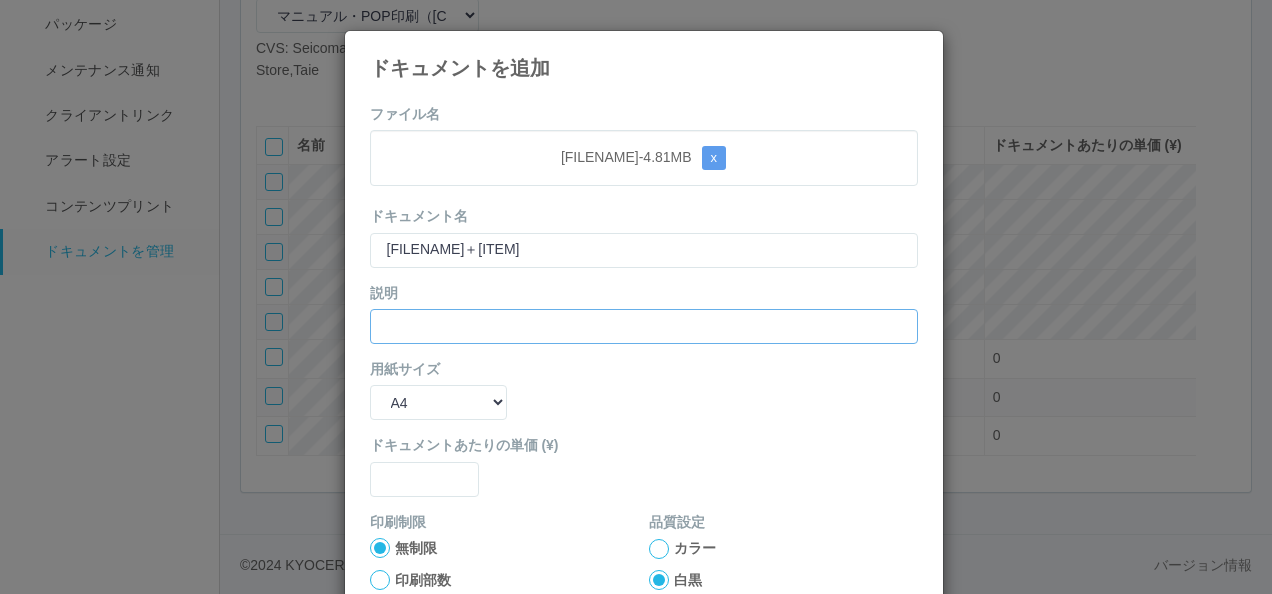 click at bounding box center [644, 326] 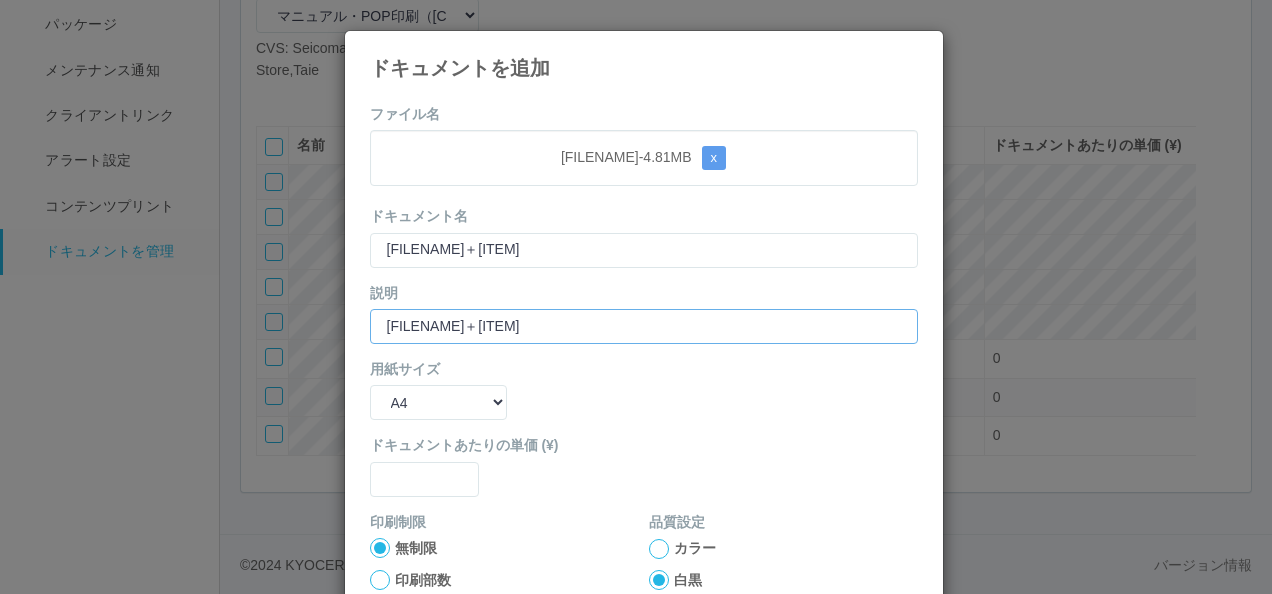 type on "[FILENAME]＋[ITEM]" 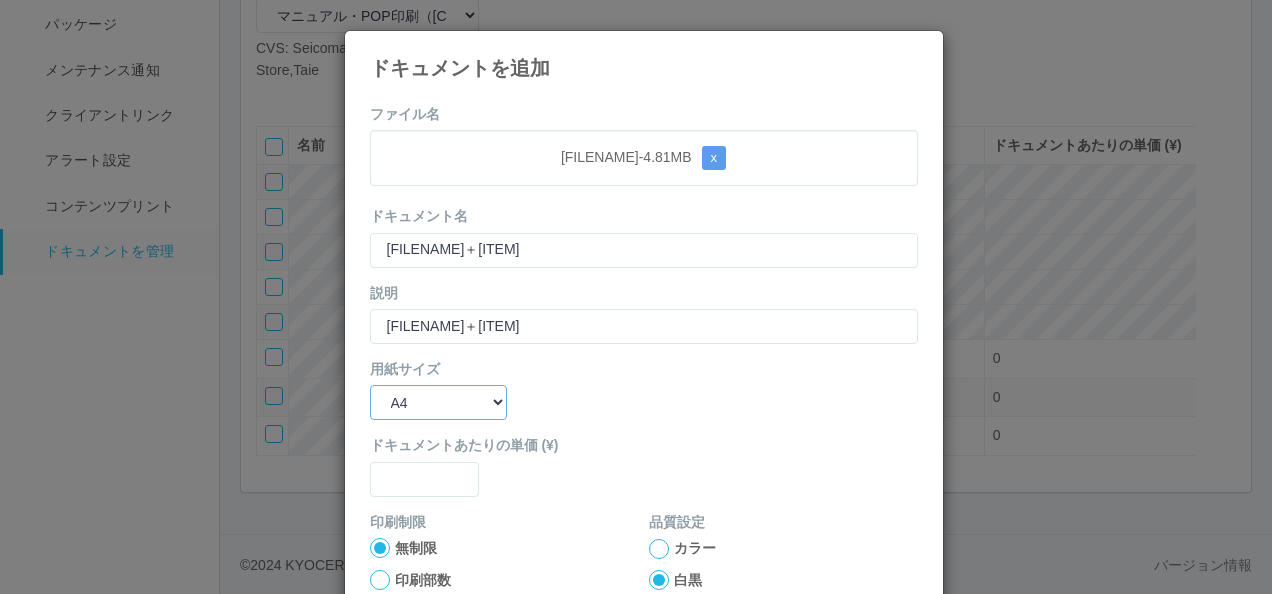 click on "B5 A4 B4 A3" at bounding box center [438, 402] 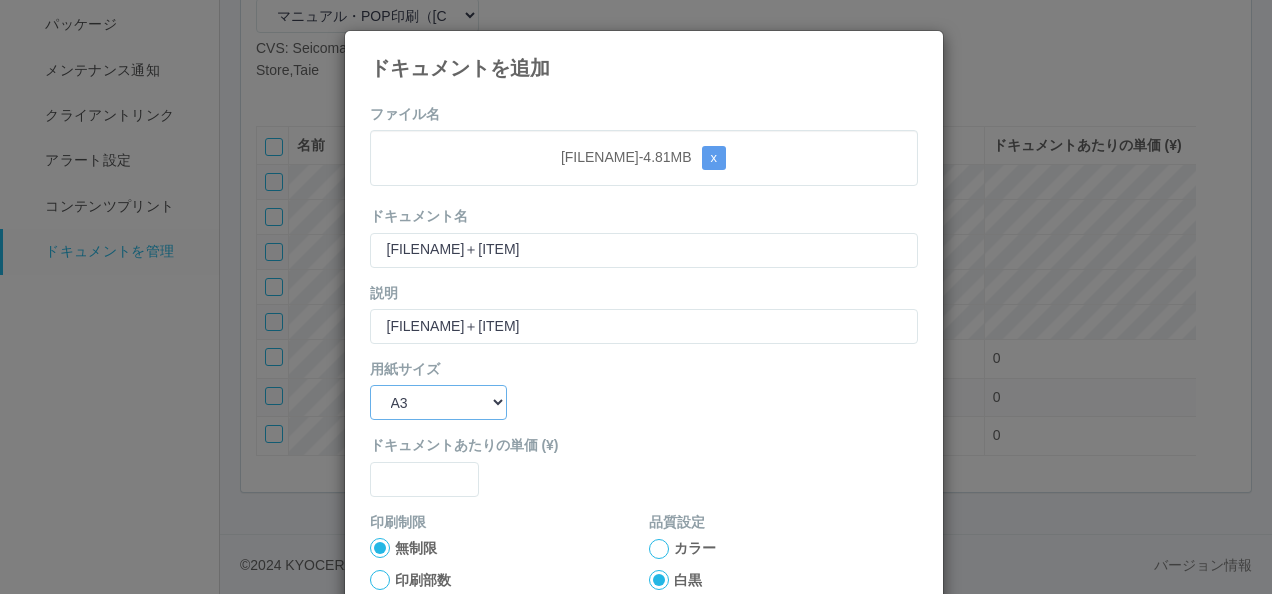 click on "B5 A4 B4 A3" at bounding box center [438, 402] 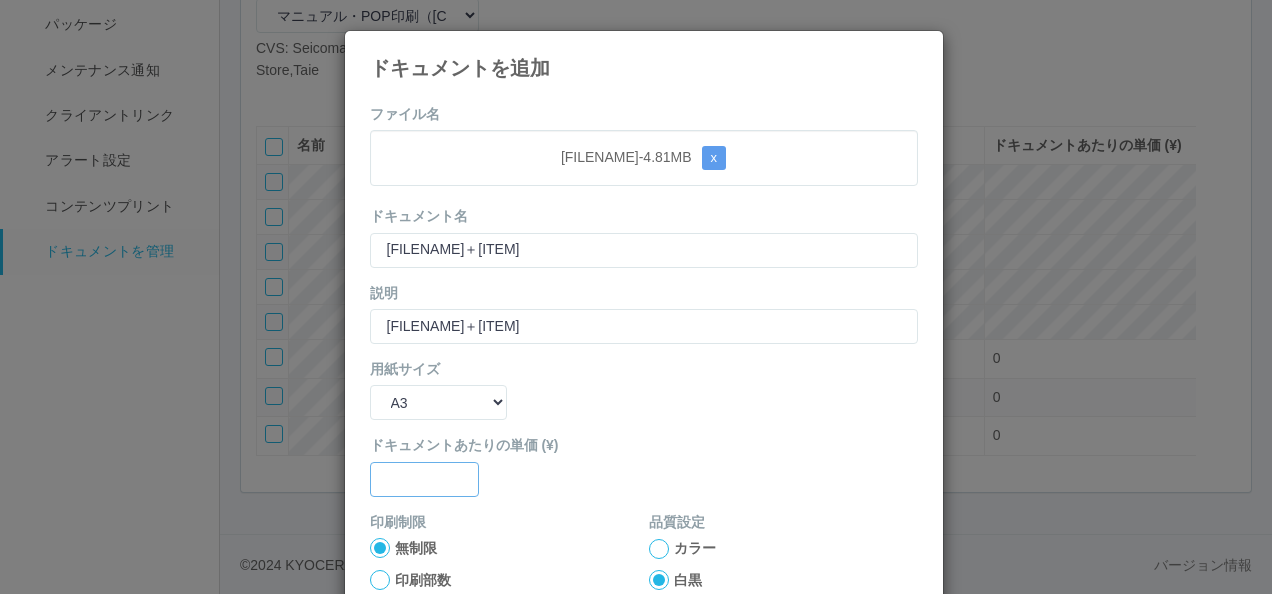 click at bounding box center (644, 250) 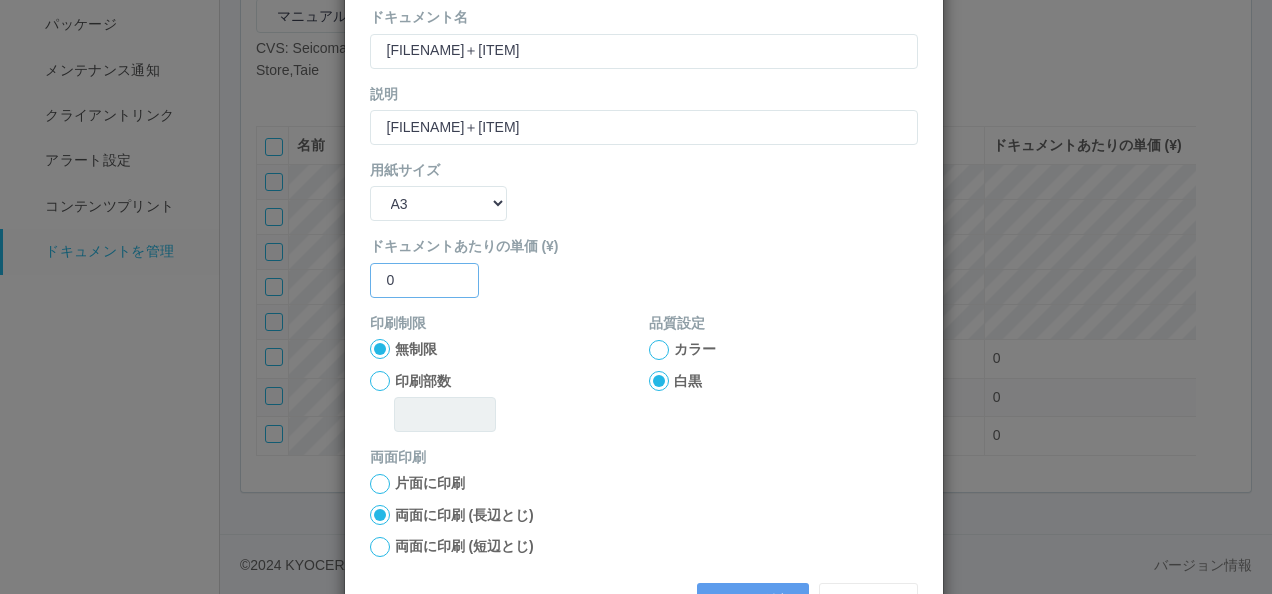 scroll, scrollTop: 200, scrollLeft: 0, axis: vertical 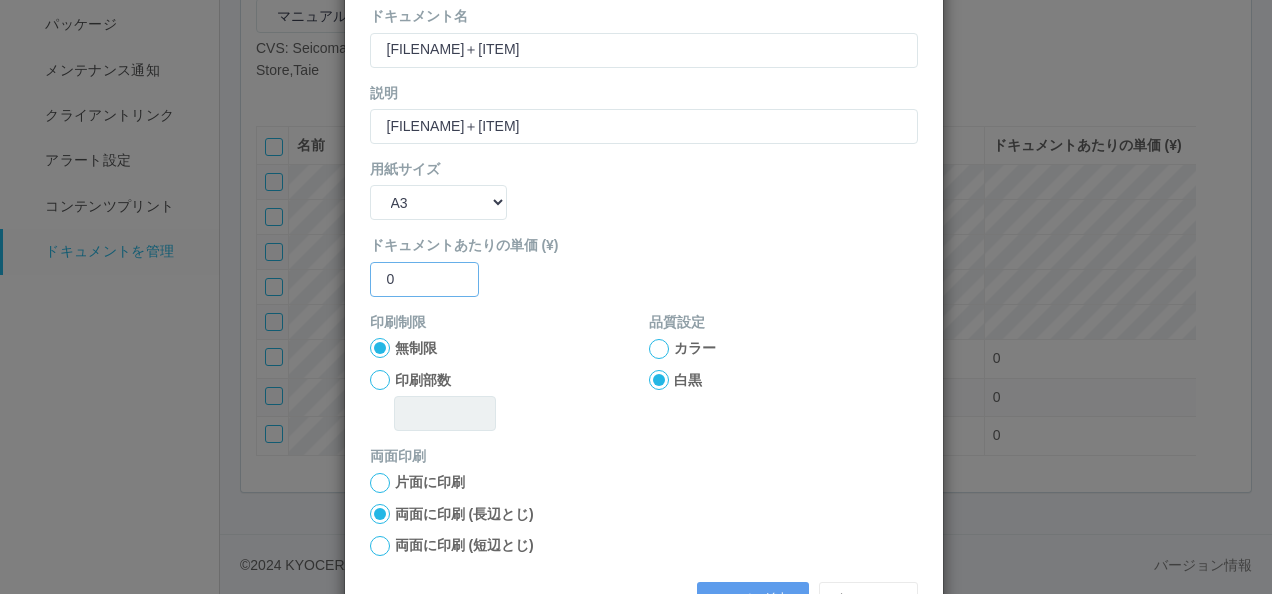 type on "0" 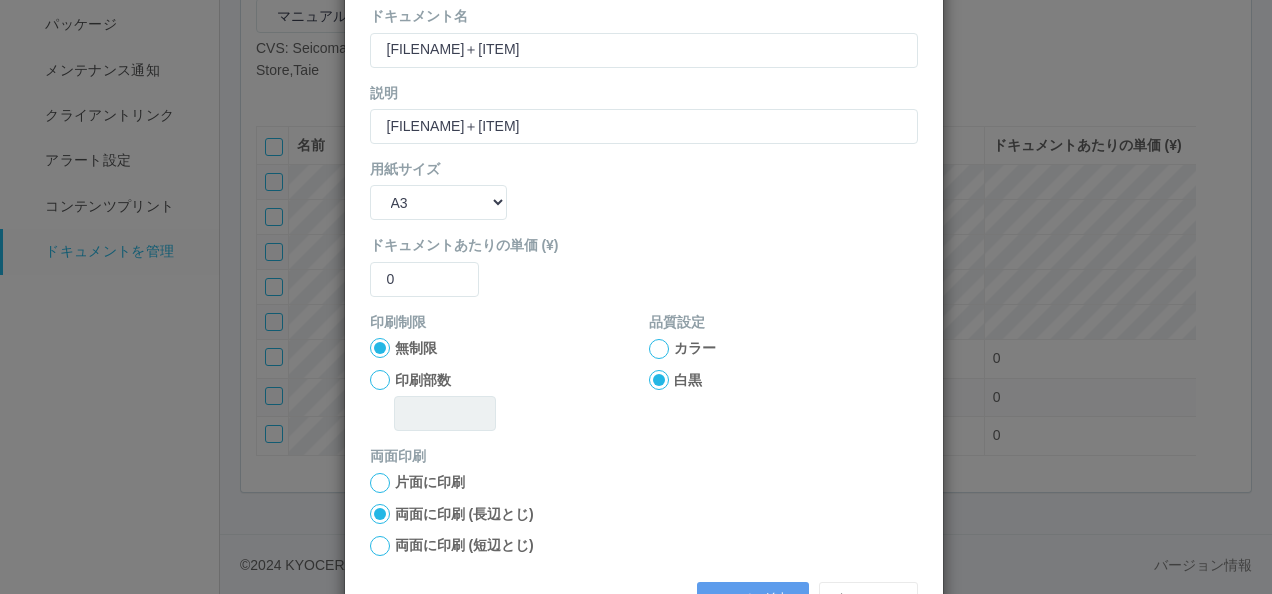 click at bounding box center (380, 348) 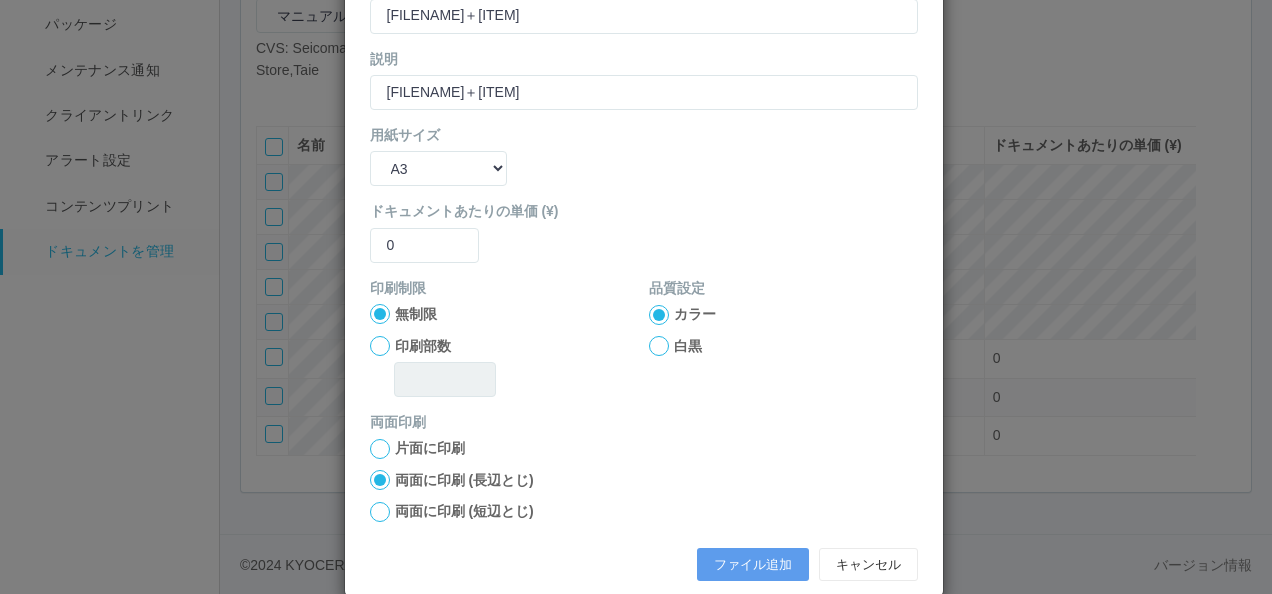 scroll, scrollTop: 264, scrollLeft: 0, axis: vertical 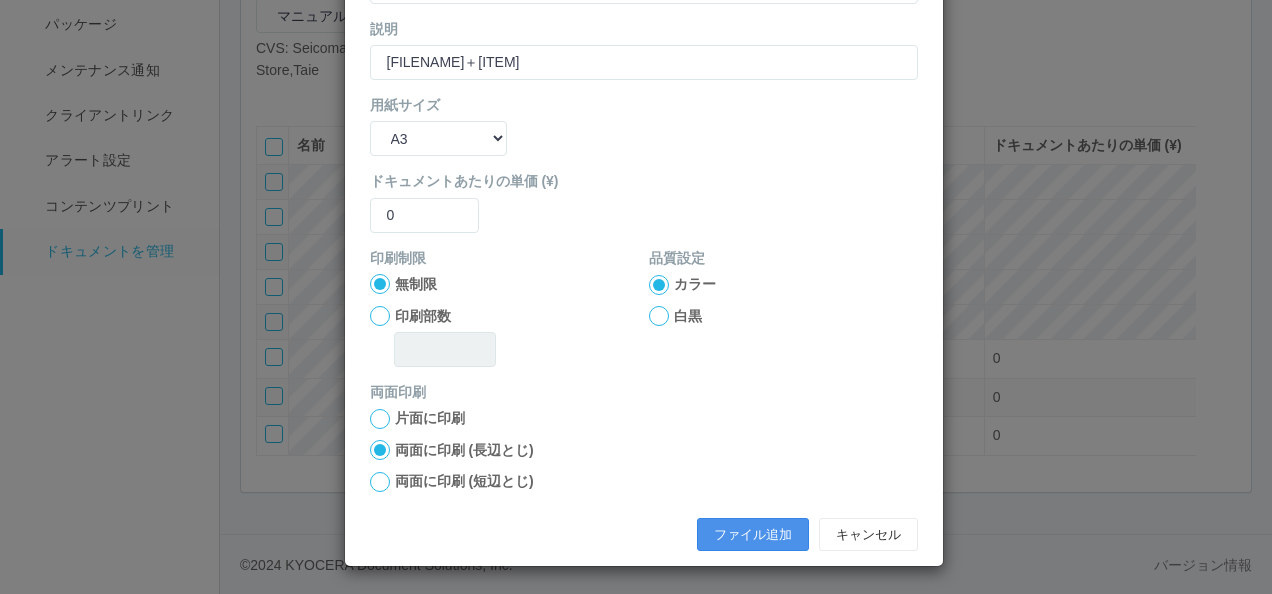 click on "ファイル追加" at bounding box center [753, 535] 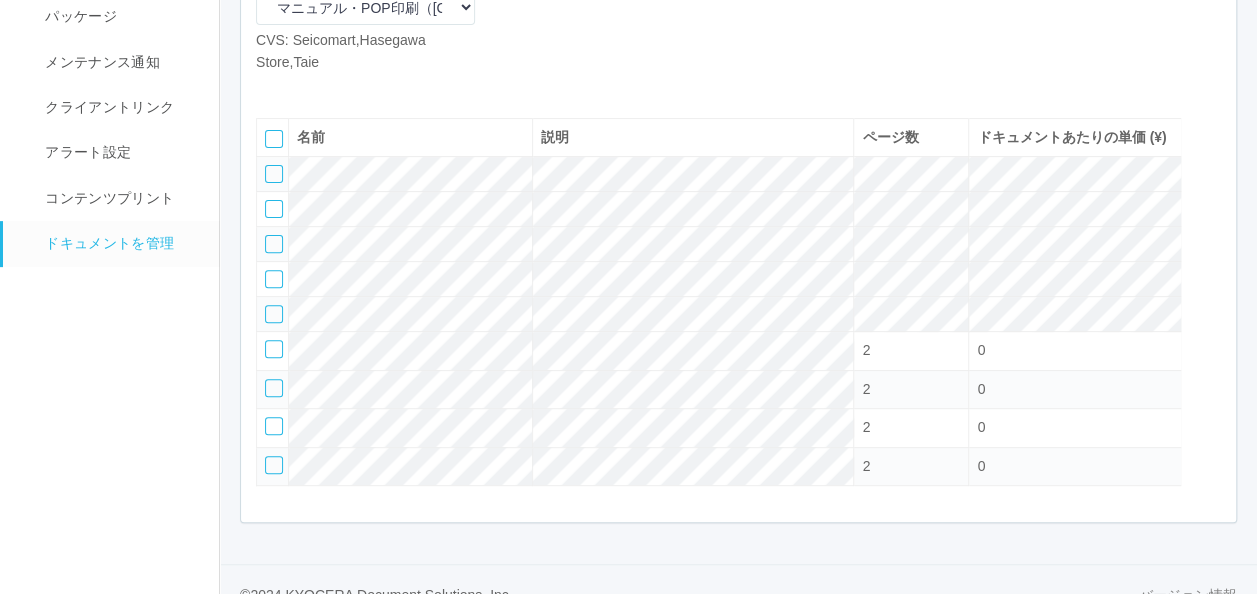 click at bounding box center (271, 88) 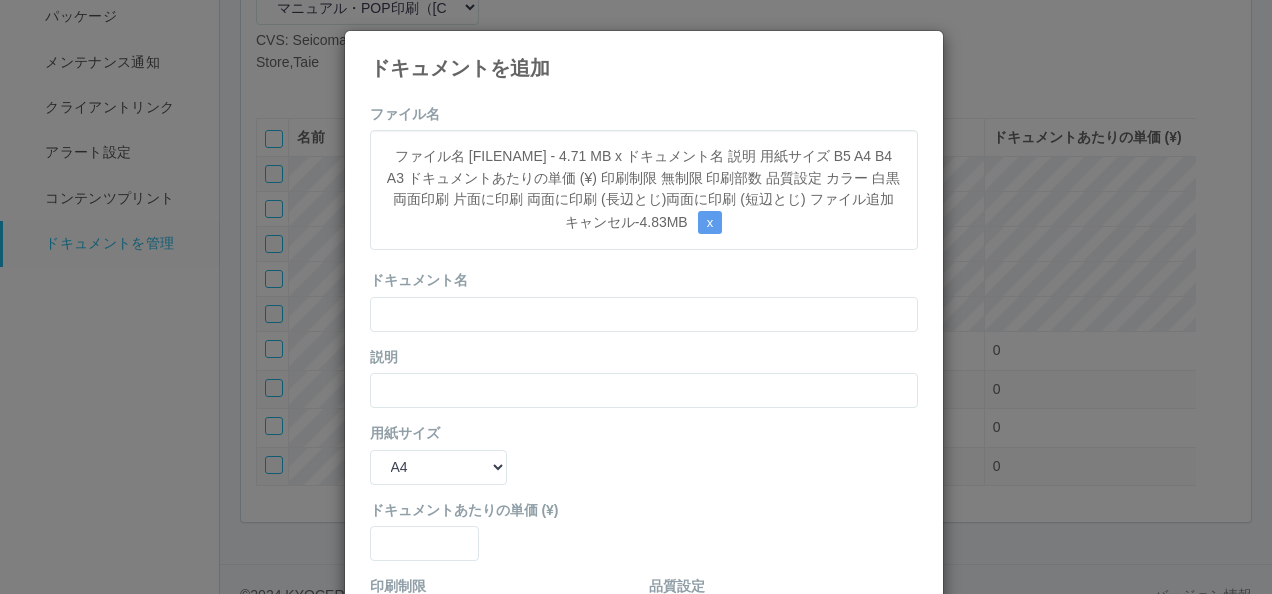 click on "ファイル名 0707週14本.pdf  -  4.83  MB x ドキュメント名 説明 用紙サイズ B5 A4 B4 A3 ドキュメントあたりの単価 (¥) 印刷制限 無制限 印刷部数 品質設定 カラー 白黒 両面印刷 片面に印刷 両面に印刷 (長辺とじ)両面に印刷 (短辺とじ) ファイル追加 キャンセル" at bounding box center [644, 497] 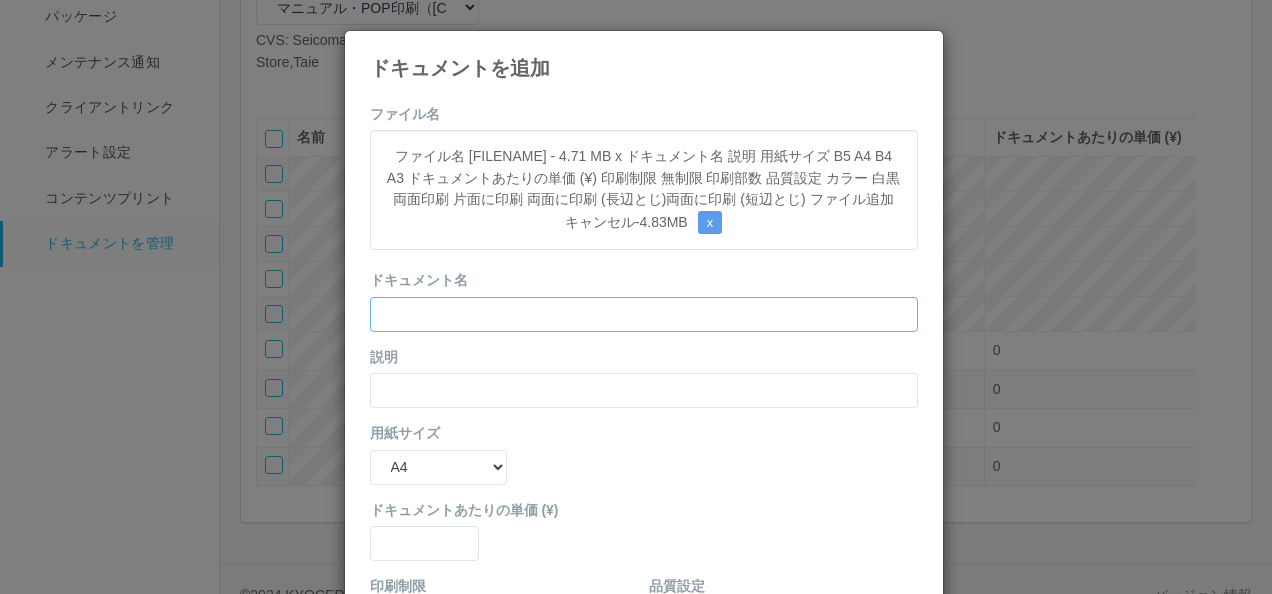 click at bounding box center [644, 314] 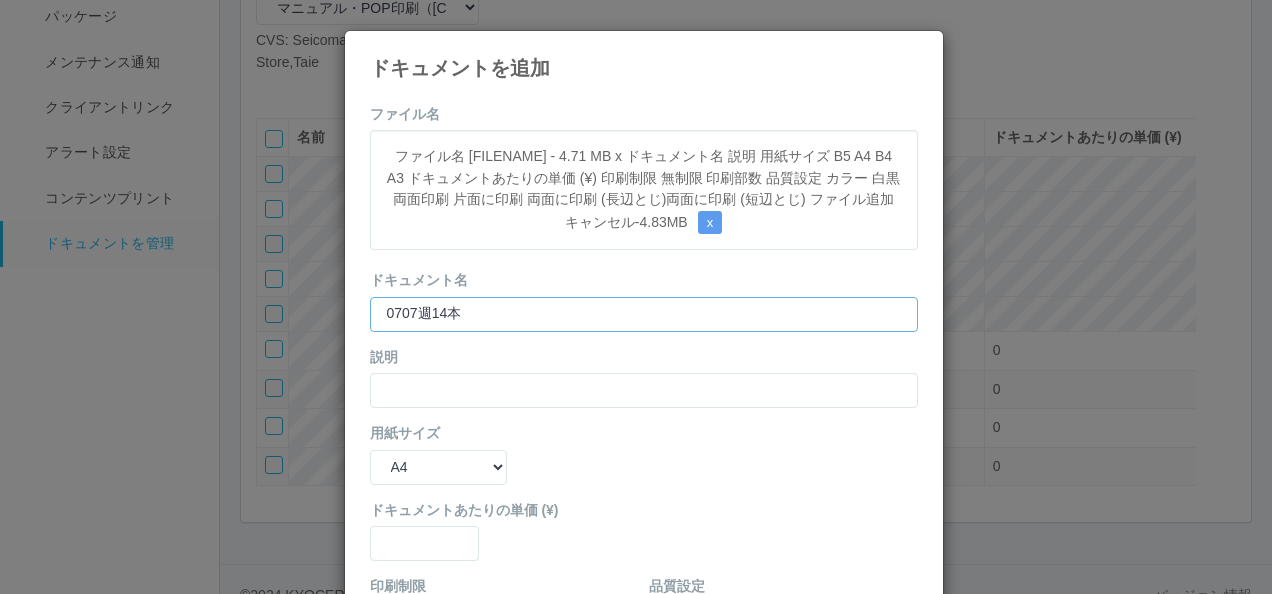 type on "0707週14本" 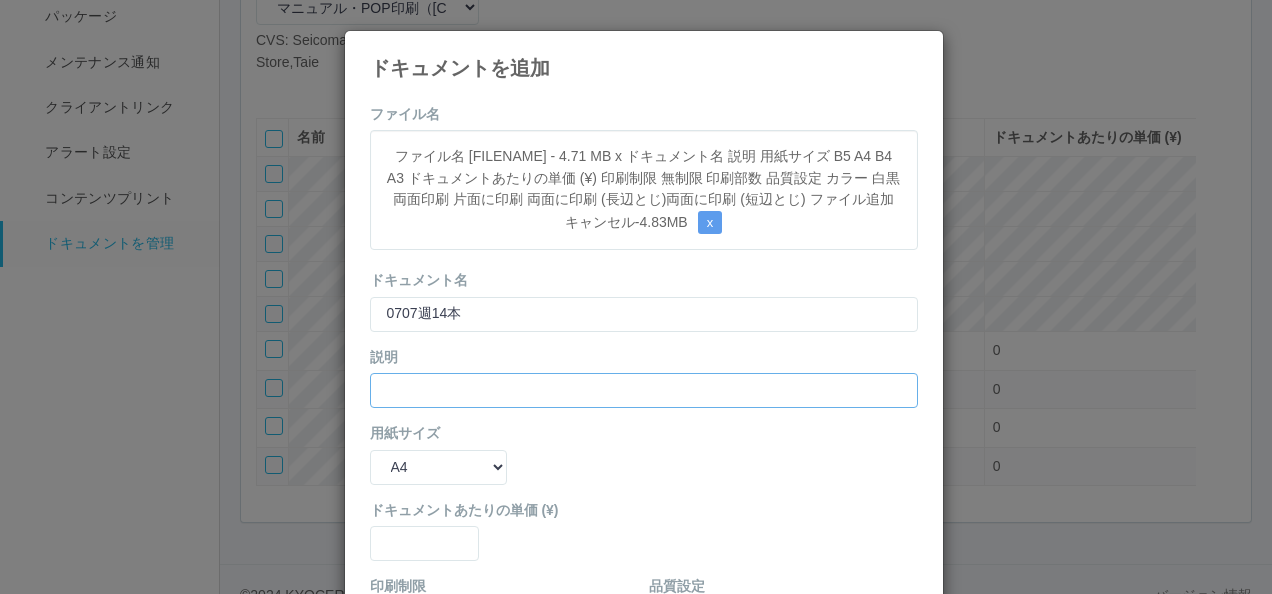 click at bounding box center (644, 390) 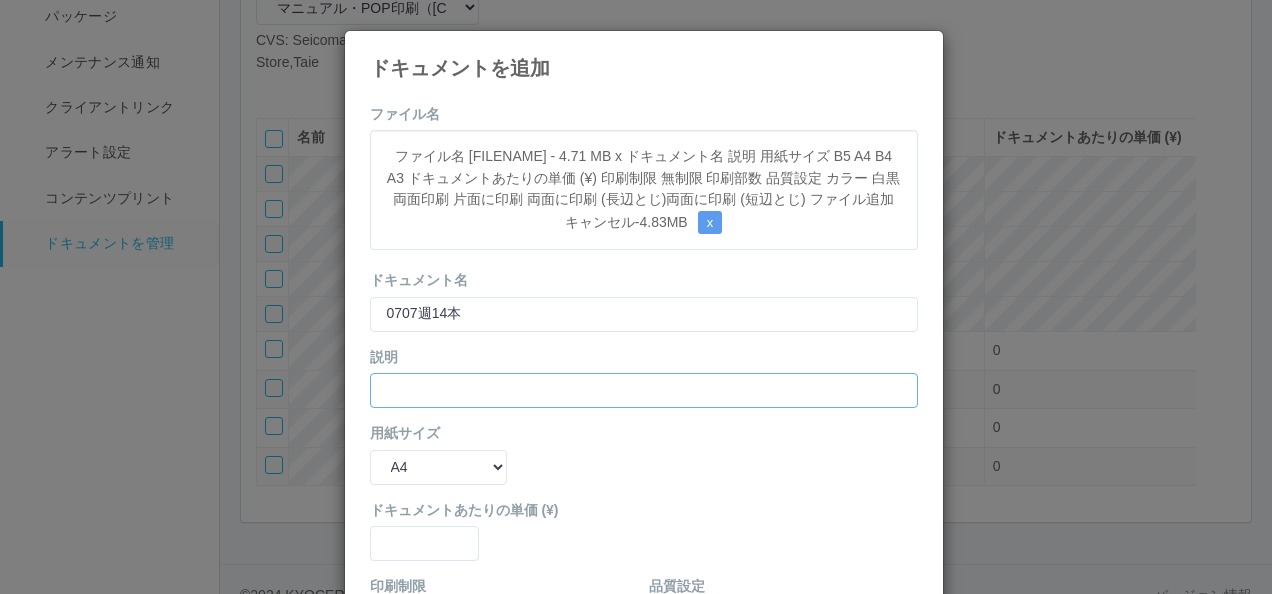 paste on "0707週14本" 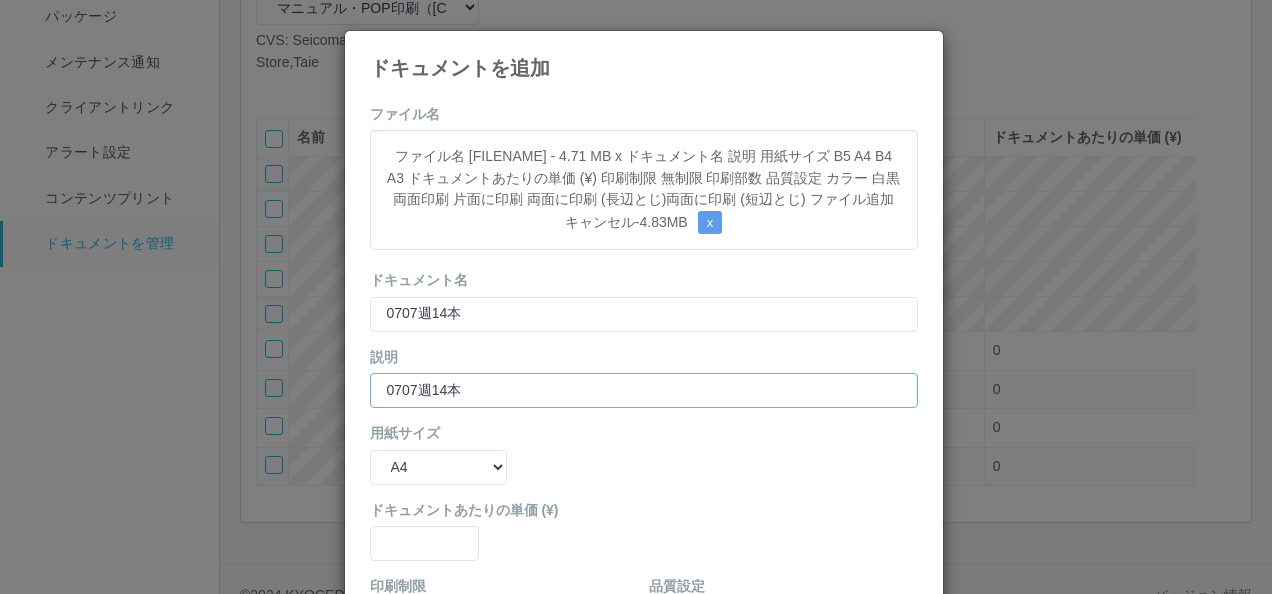 type on "0707週14本" 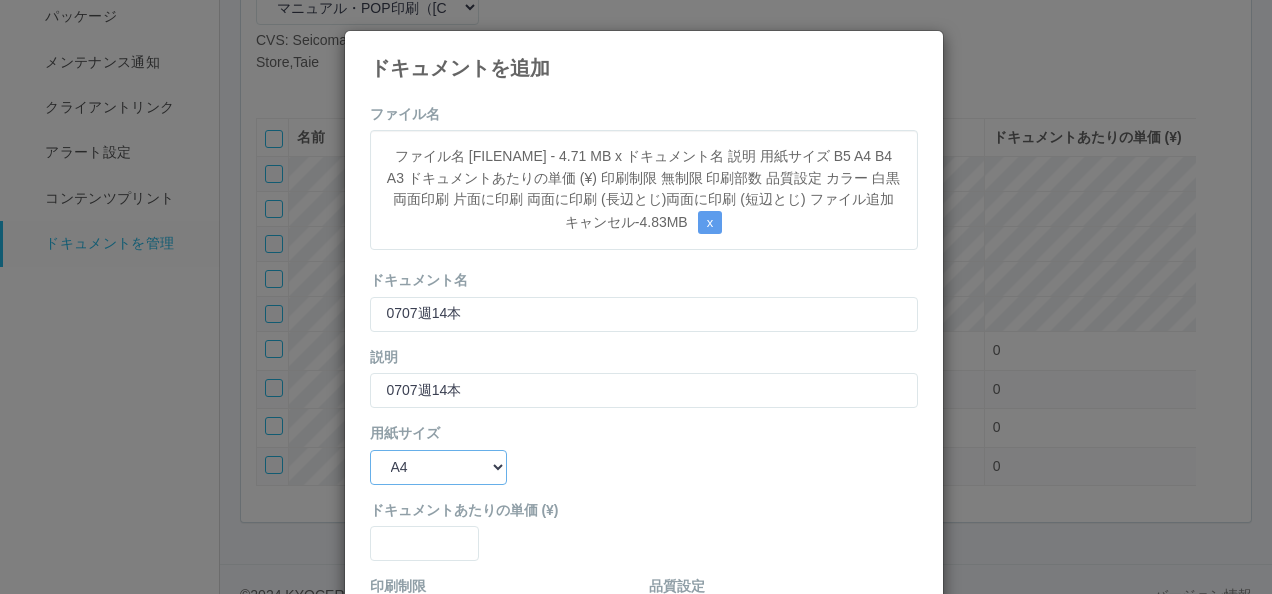 click on "B5 A4 B4 A3" at bounding box center [438, 467] 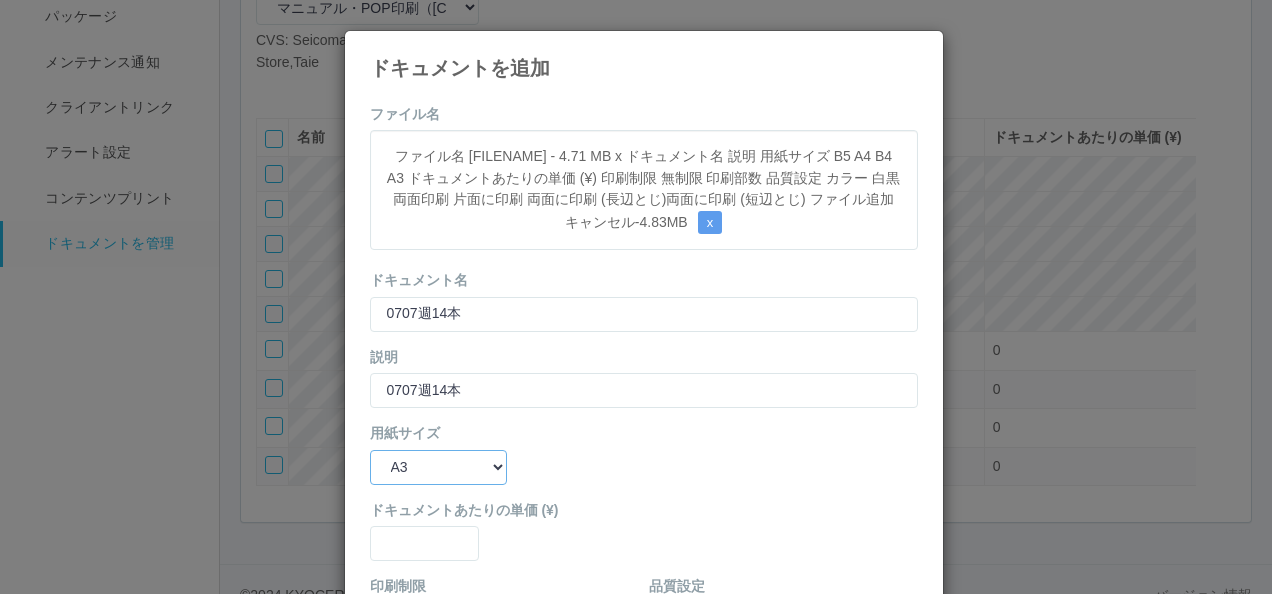 click on "B5 A4 B4 A3" at bounding box center [438, 467] 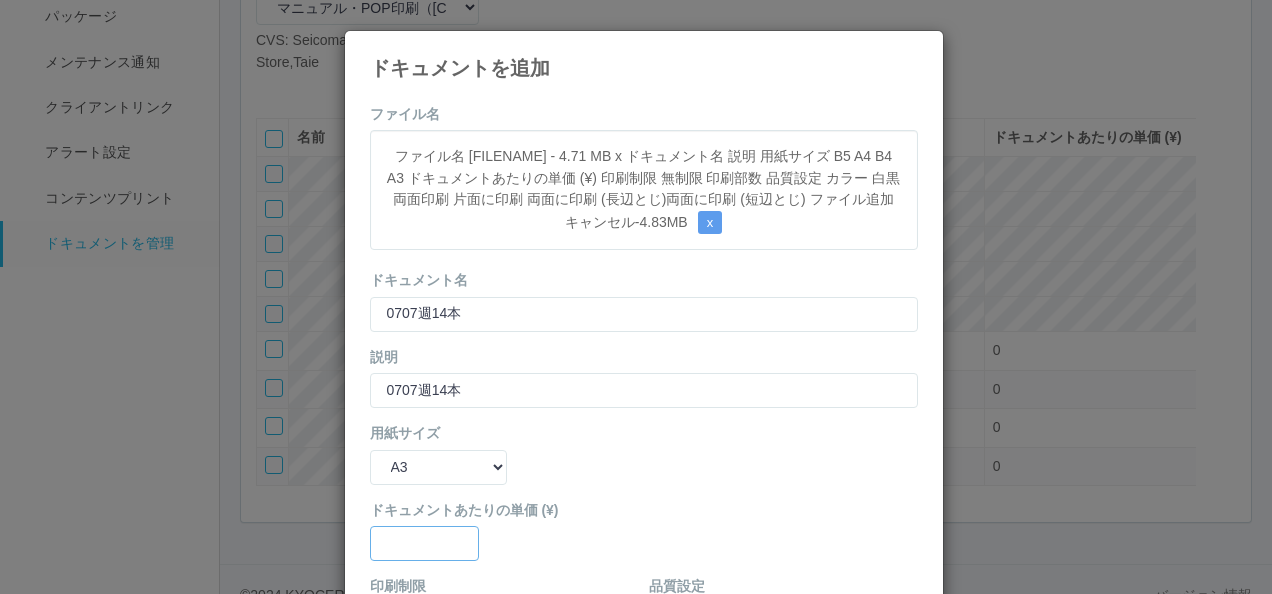 click at bounding box center (644, 314) 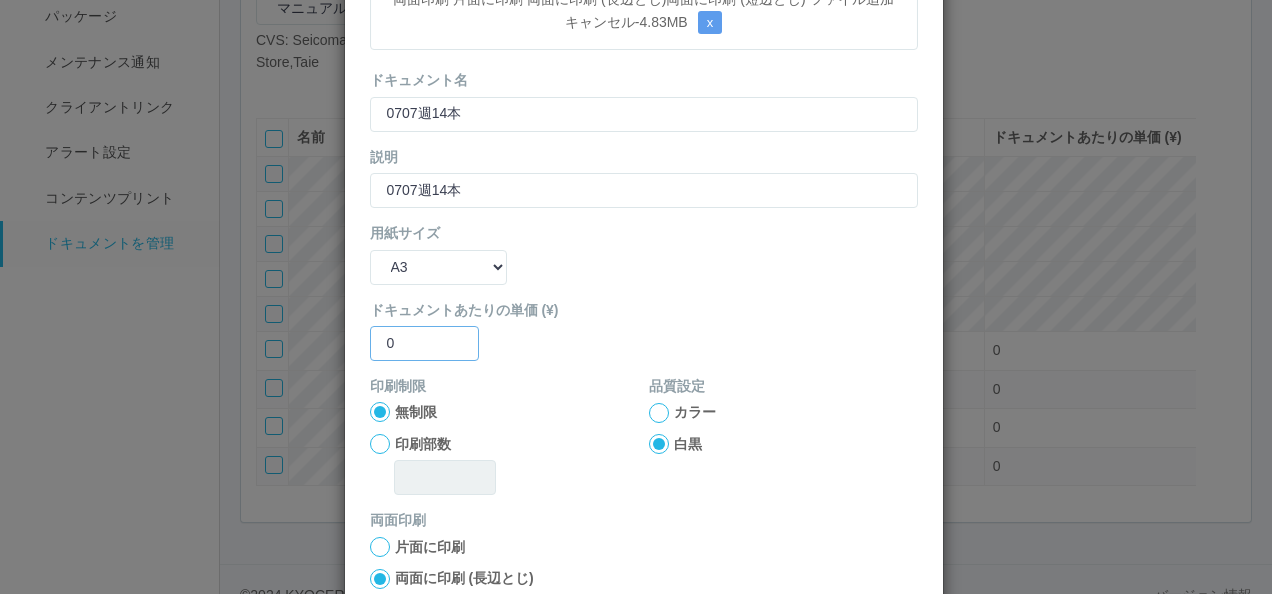 type on "0" 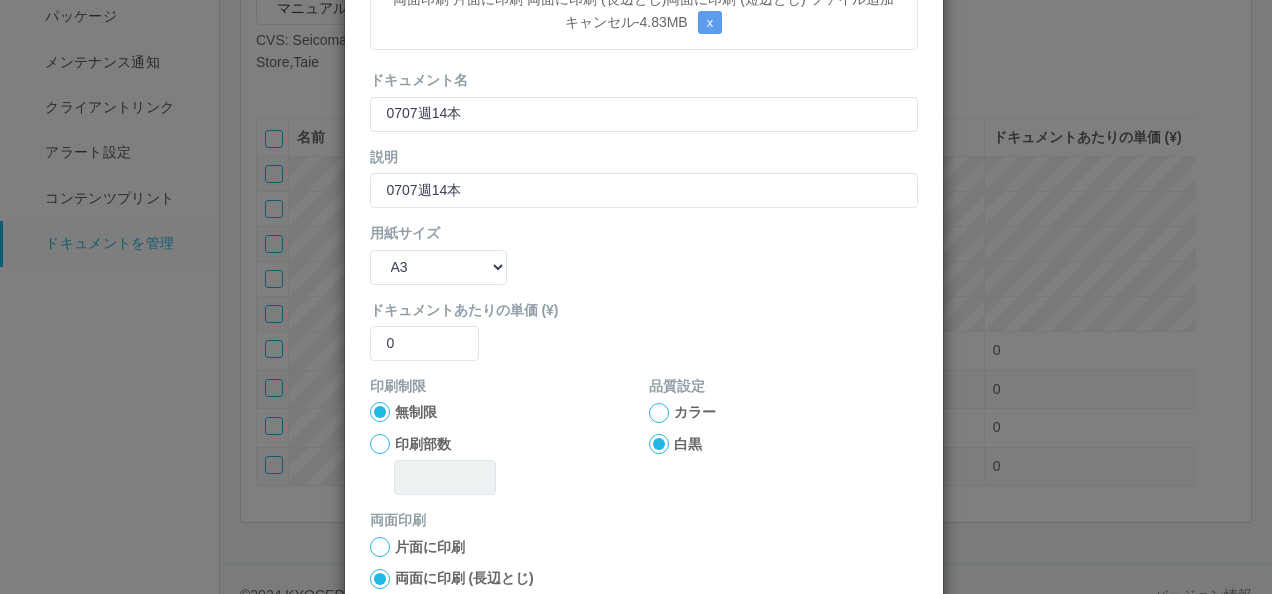 click at bounding box center [380, 412] 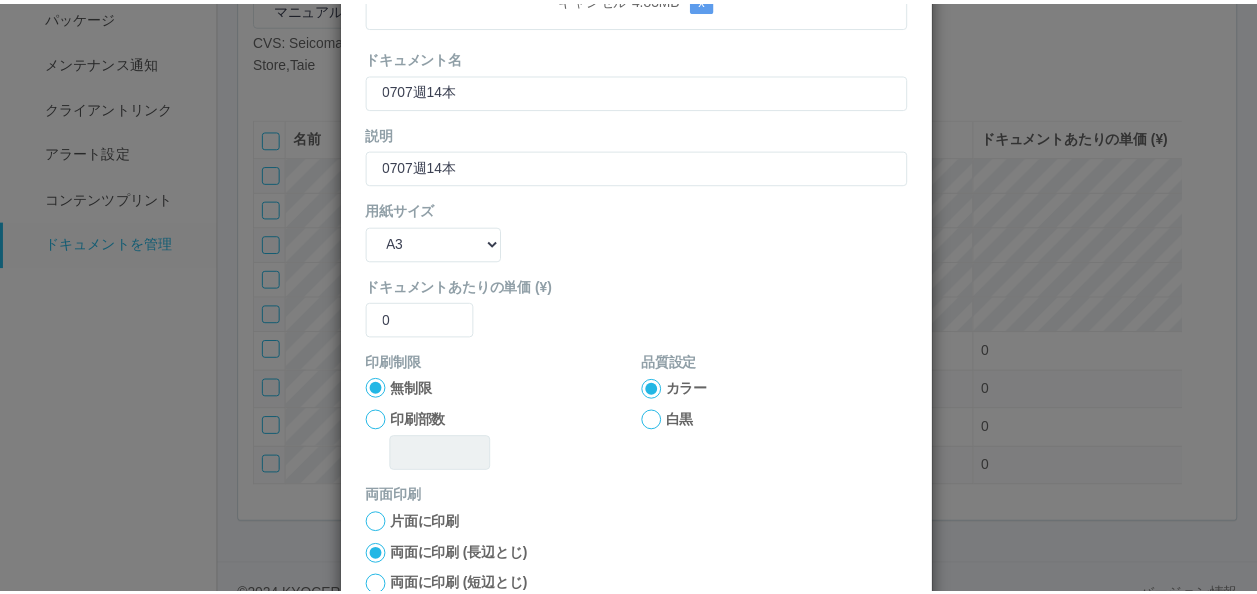 scroll, scrollTop: 264, scrollLeft: 0, axis: vertical 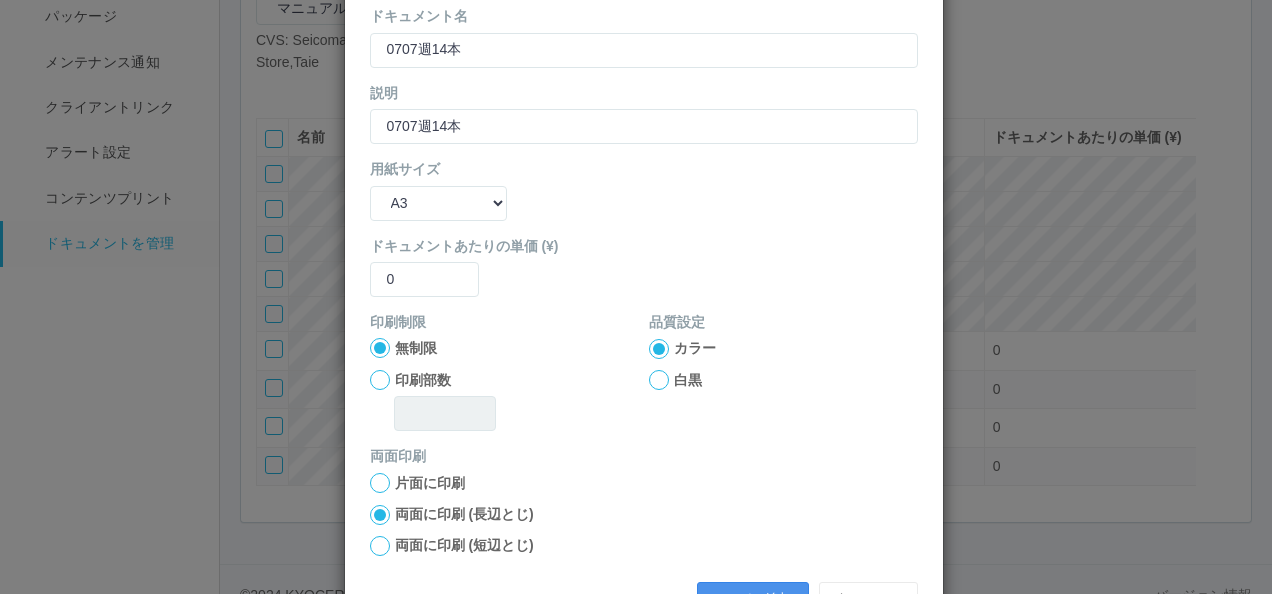 click on "ファイル追加" at bounding box center (753, 599) 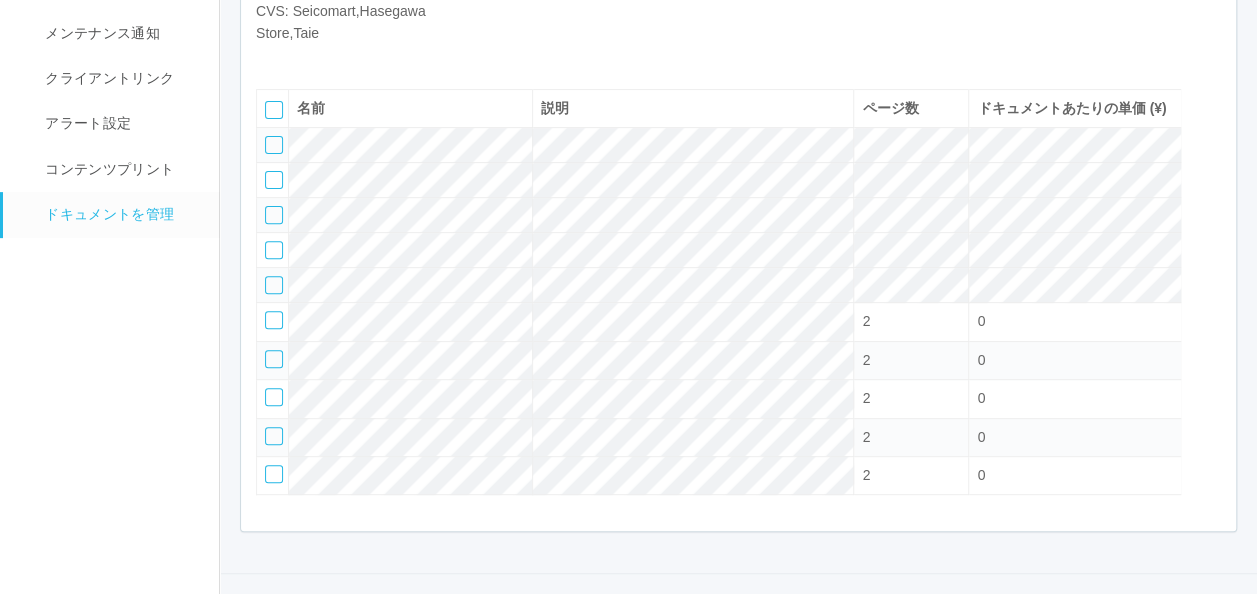 scroll, scrollTop: 234, scrollLeft: 0, axis: vertical 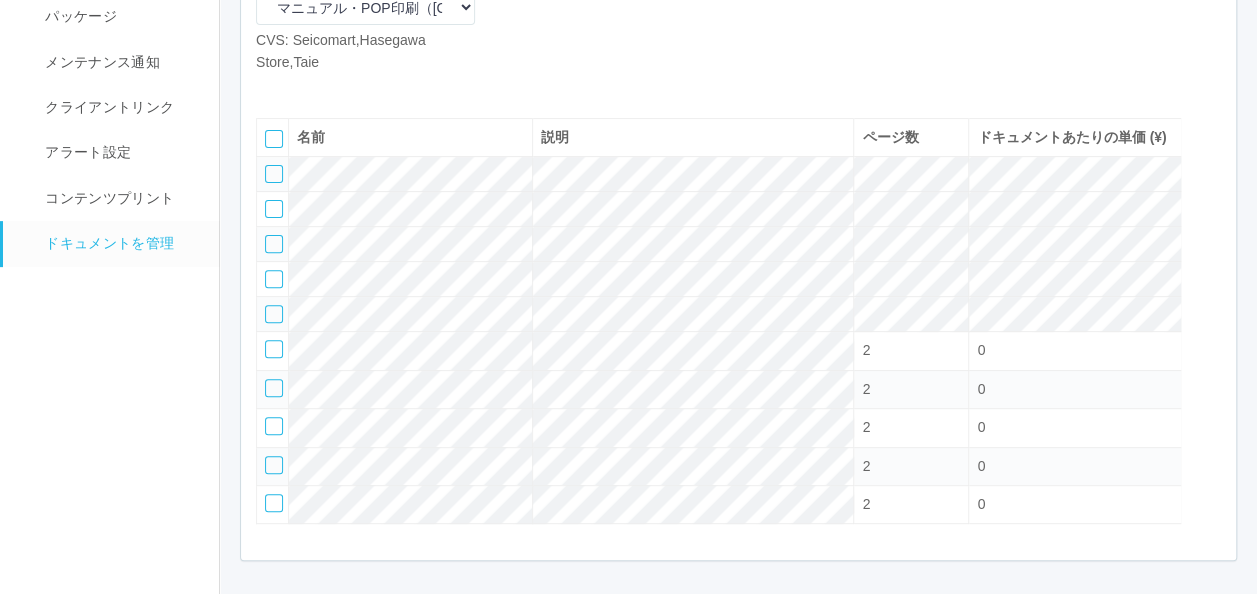 click at bounding box center [301, 88] 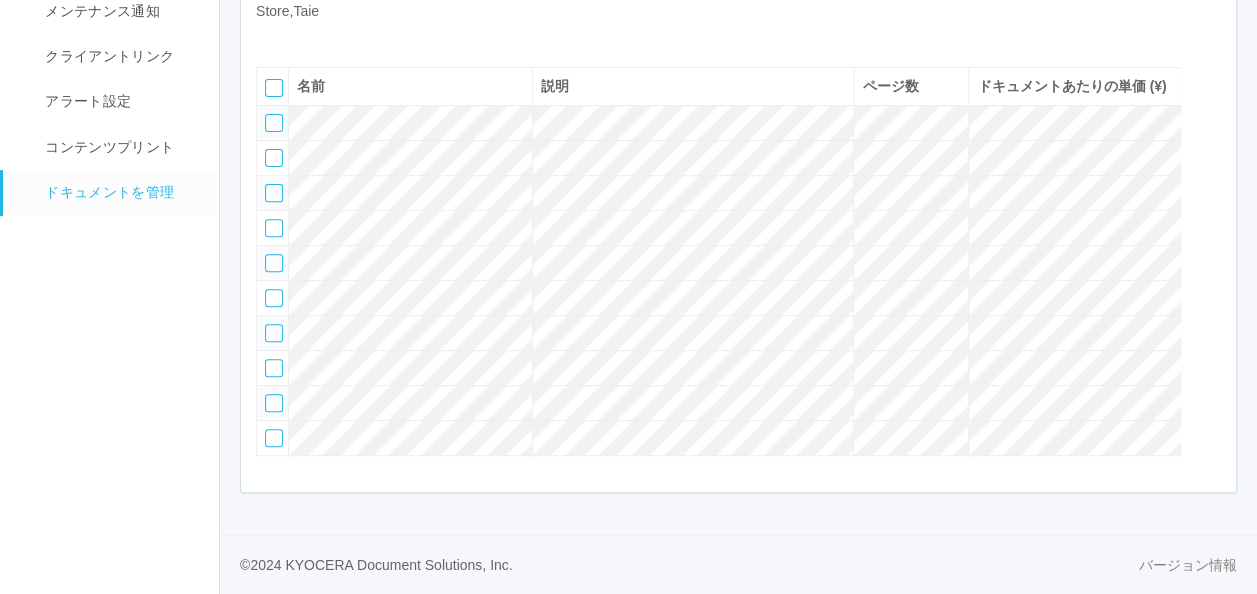 scroll, scrollTop: 234, scrollLeft: 0, axis: vertical 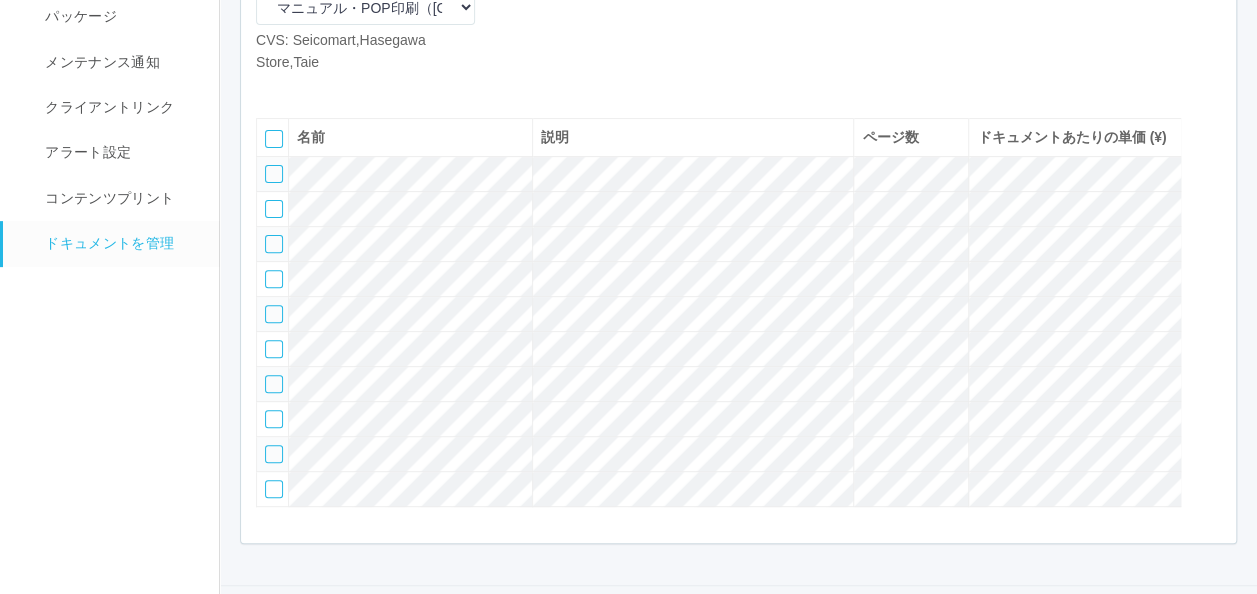 click at bounding box center [301, 88] 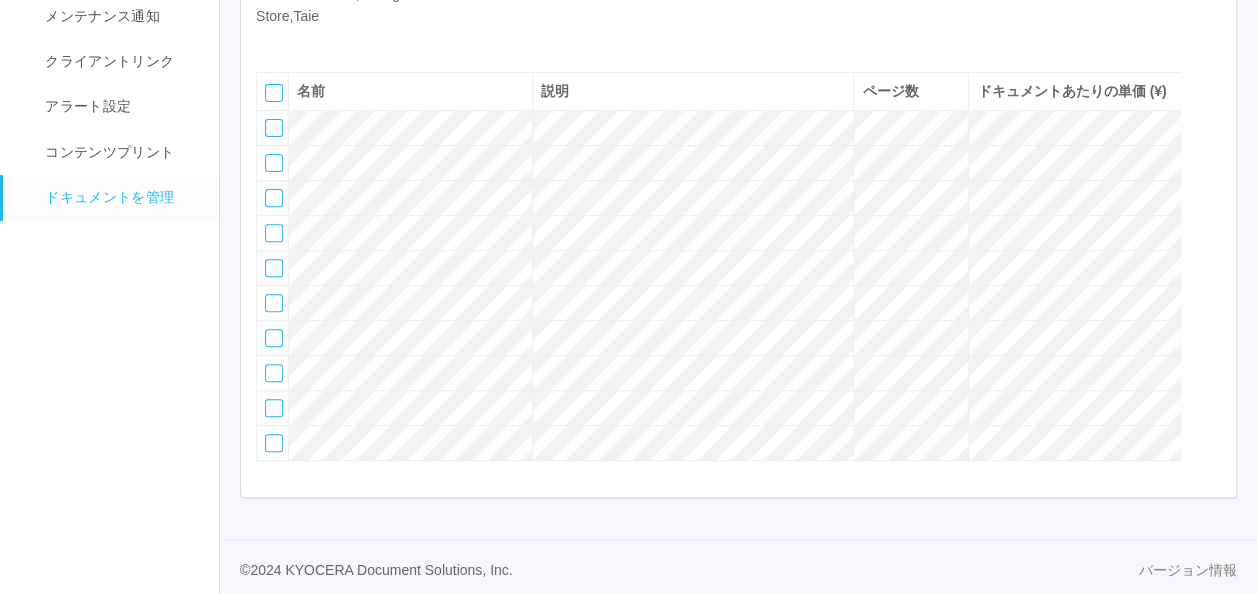 scroll, scrollTop: 248, scrollLeft: 0, axis: vertical 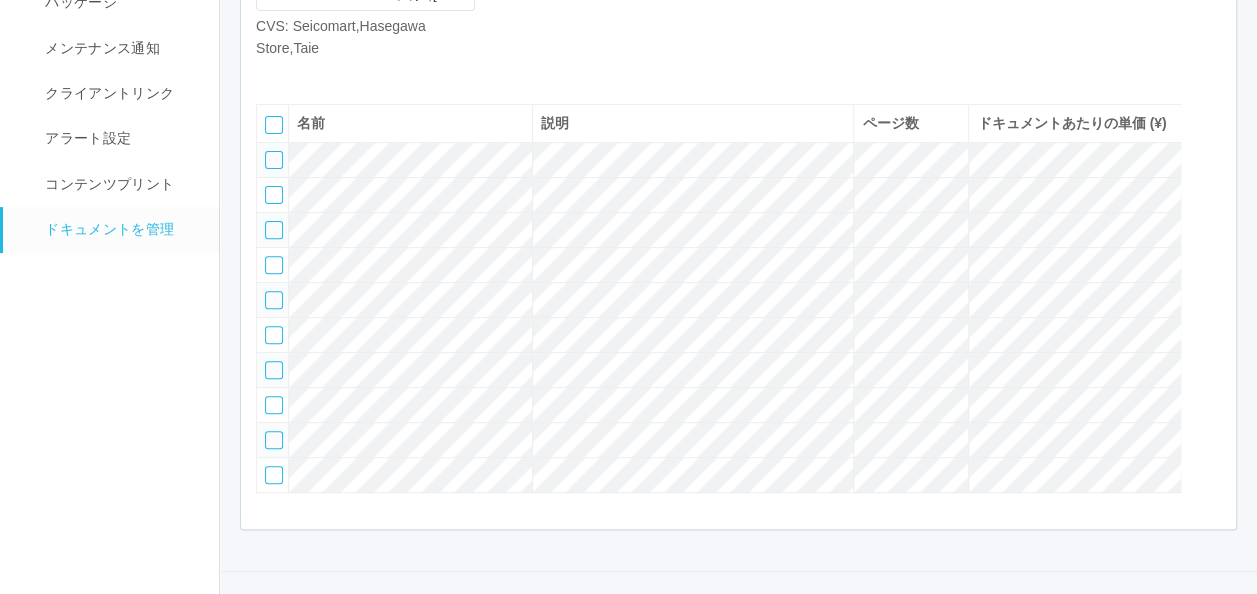 click at bounding box center (301, 74) 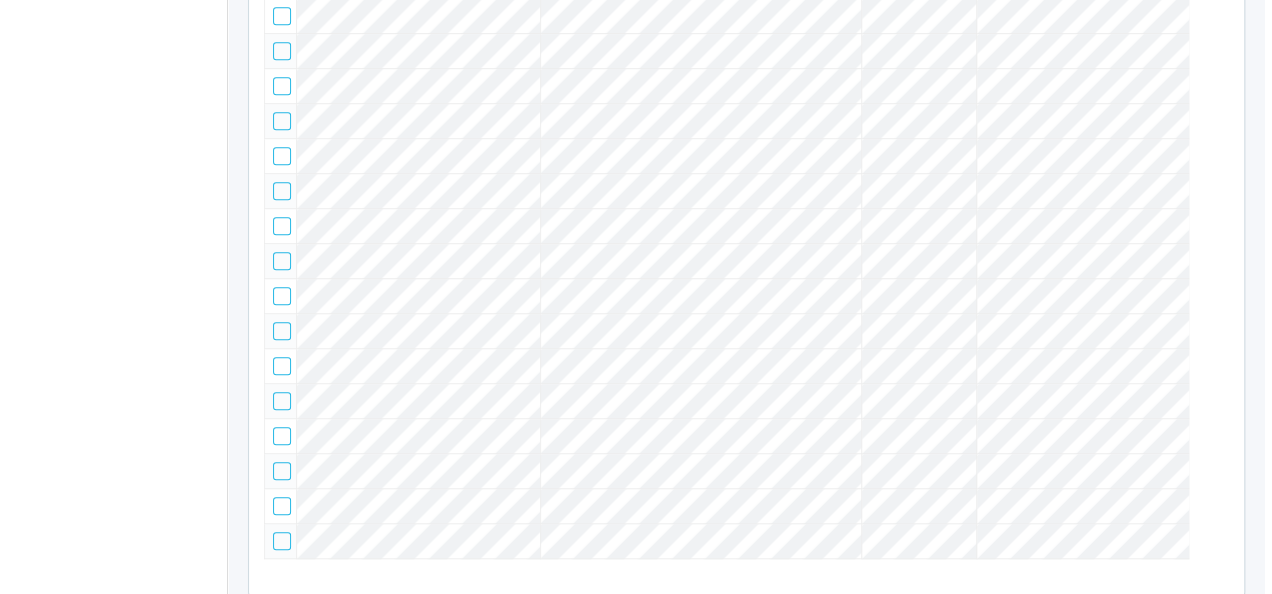 scroll, scrollTop: 196, scrollLeft: 0, axis: vertical 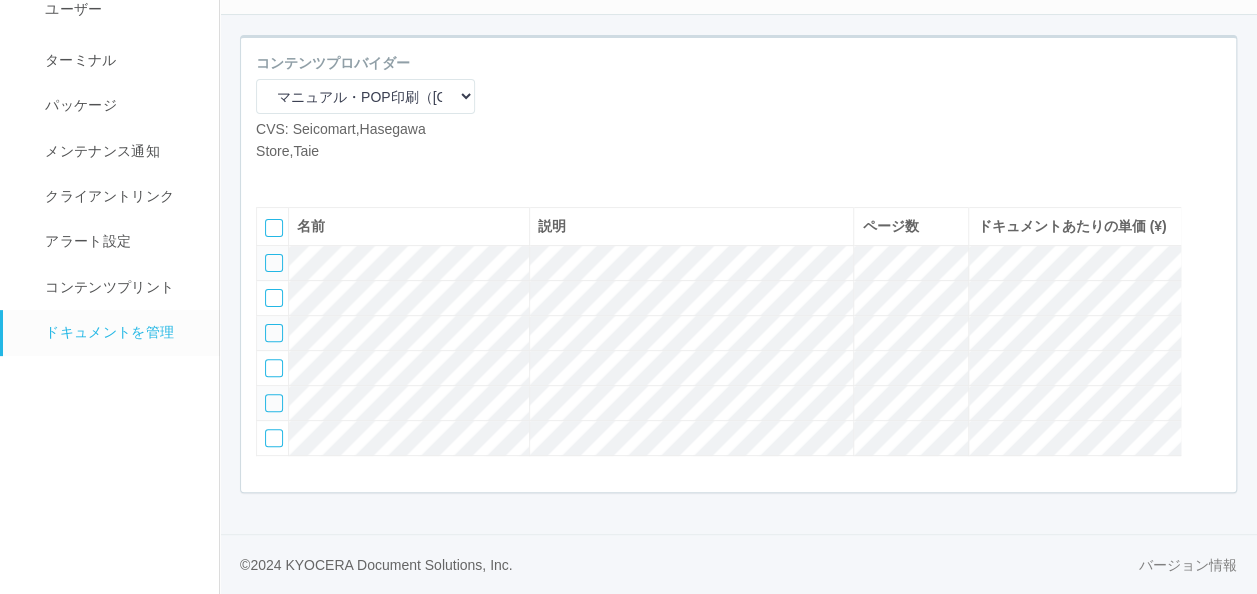 click on "コンテンツプロバイダー マニュアル・POP印刷（[COMPANY]） マニュアル・POP印刷（DY） マニュアル・POP印刷（共通） マニュアル・POP印刷（セコマ） マニュアル・POP印刷（セコマフォルダ） 北海道学力コンクール CVS: [COMPANY], [COMPANY], [COMPANY]" at bounding box center [738, 115] 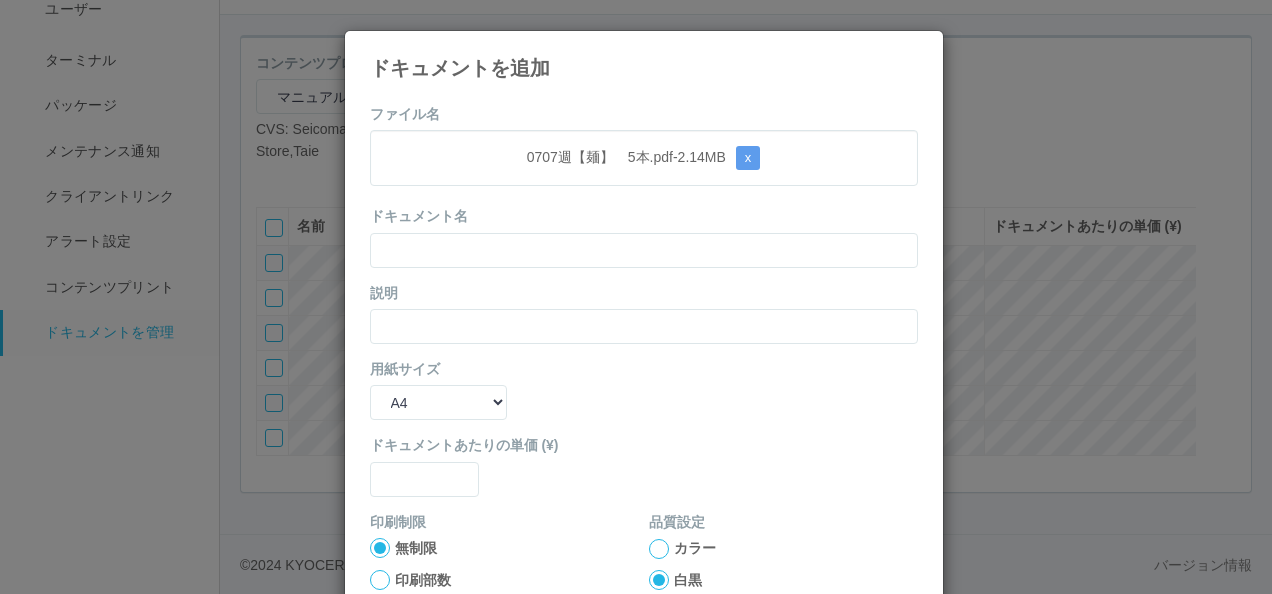click on "[FILENAME]  -  2.14  MB x" at bounding box center (644, 158) 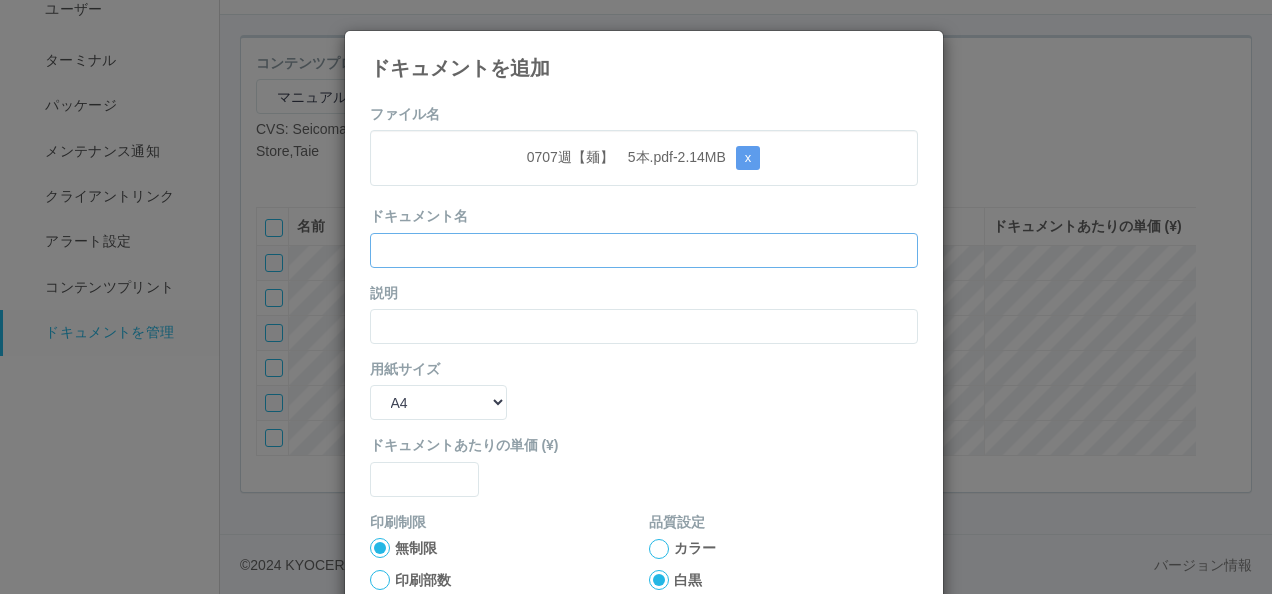 click at bounding box center (644, 250) 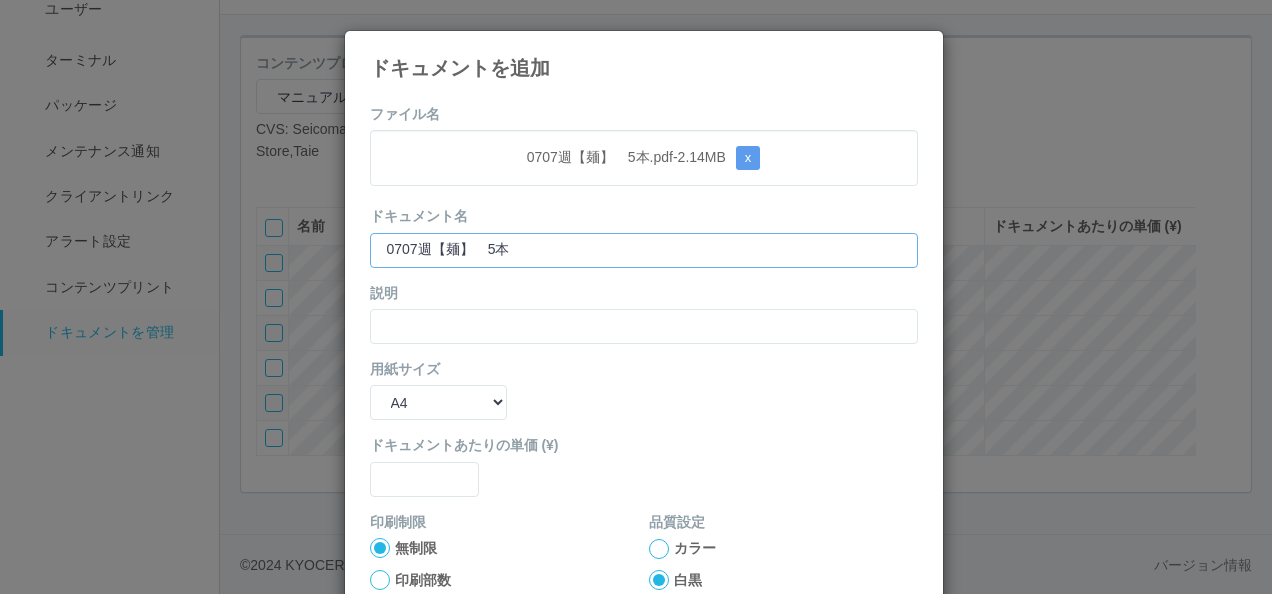 type on "0707週【麺】　5本" 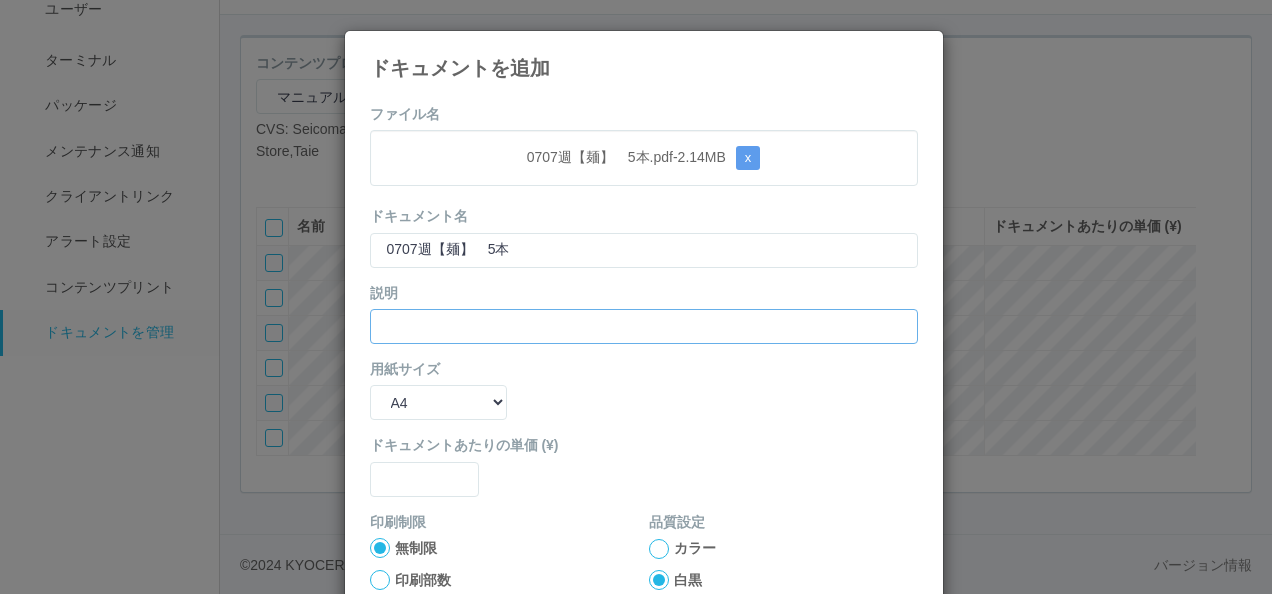 click at bounding box center [644, 326] 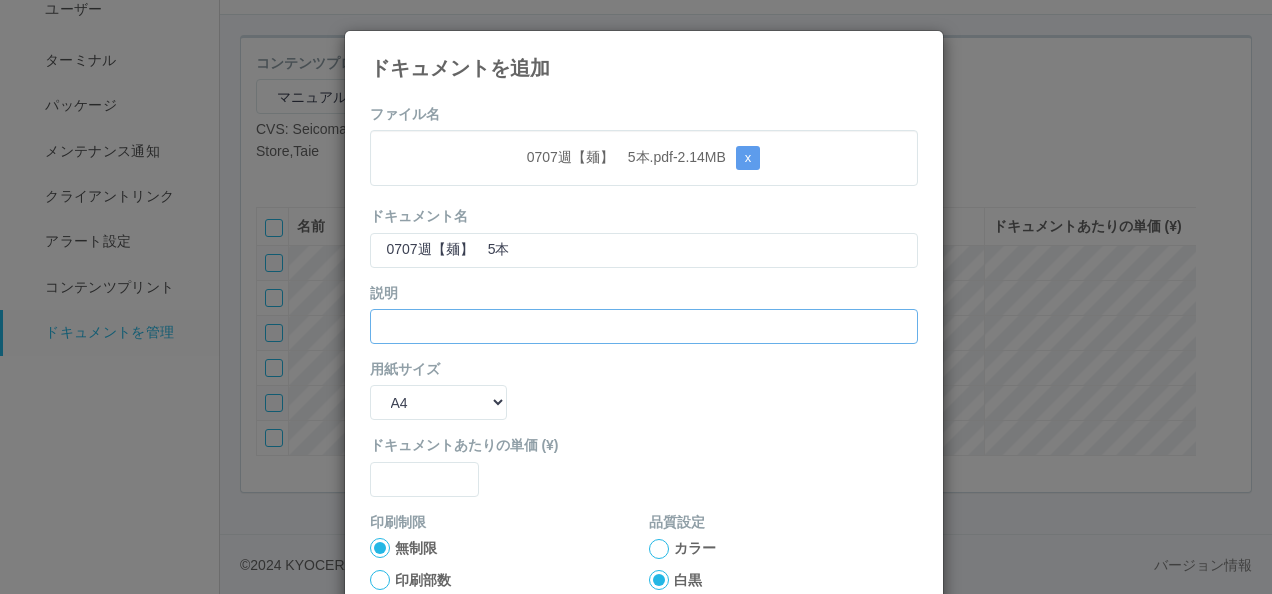 paste on "0707週【麺】　5本" 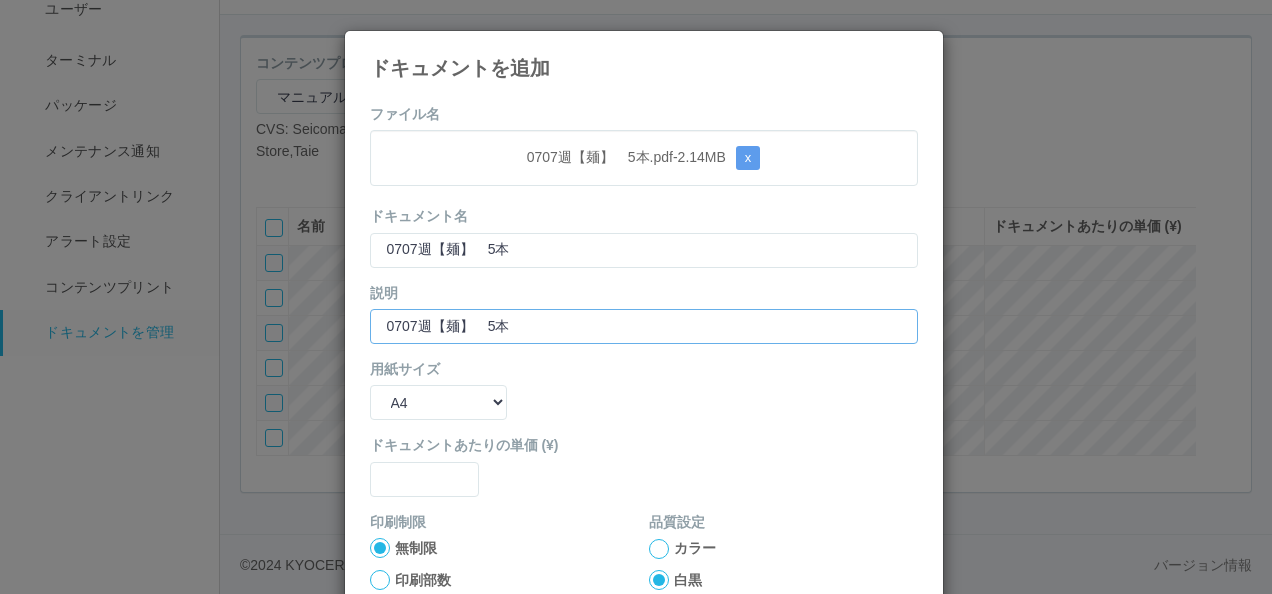 type on "0707週【麺】　5本" 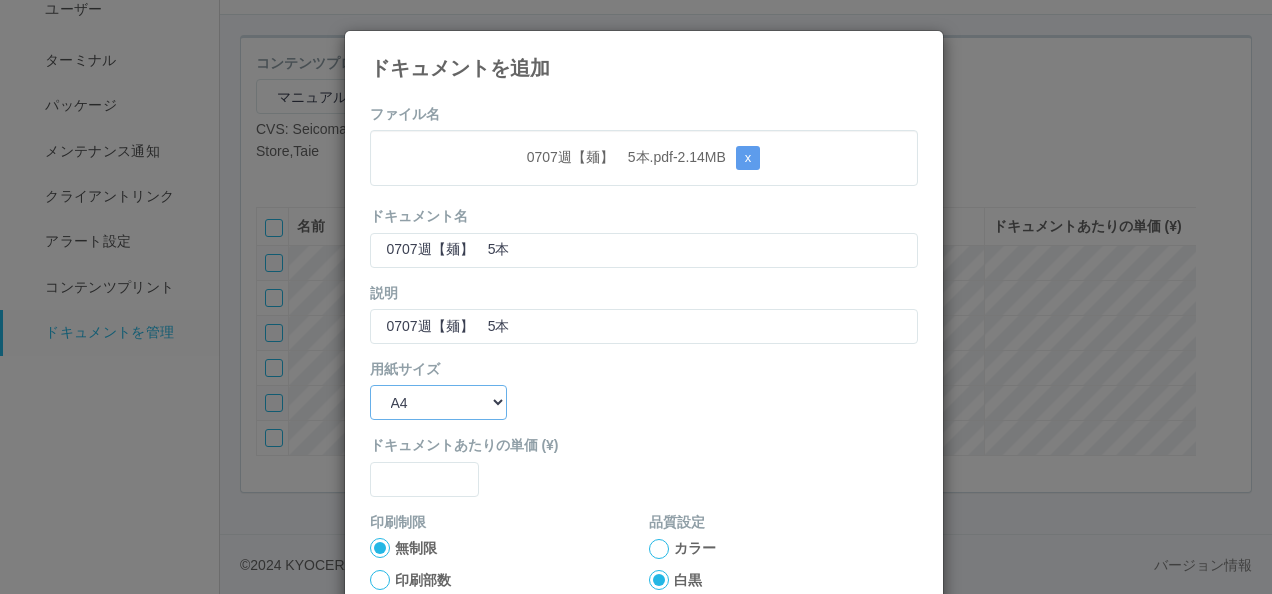 click on "B5 A4 B4 A3" at bounding box center [438, 402] 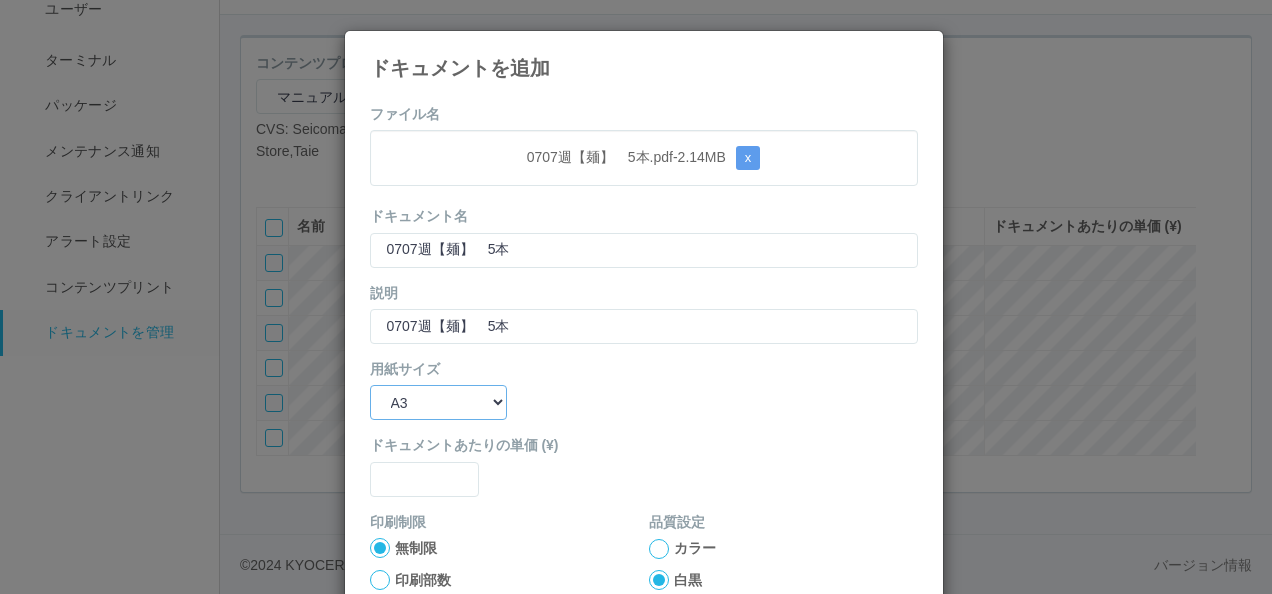 click on "B5 A4 B4 A3" at bounding box center (438, 402) 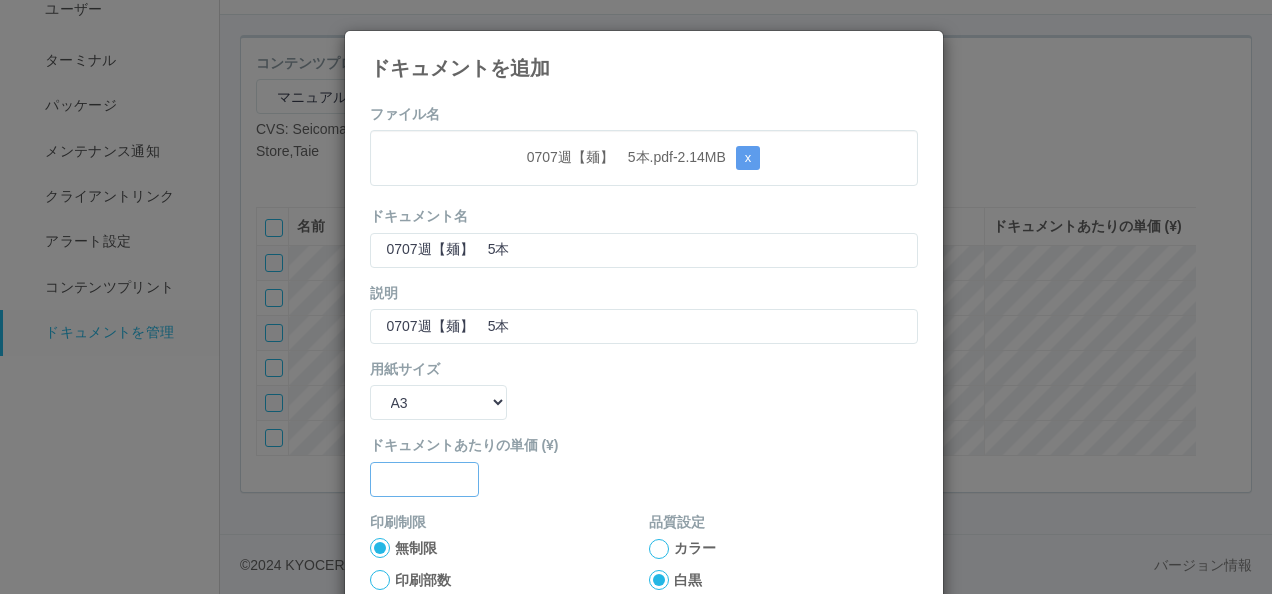 click at bounding box center [644, 250] 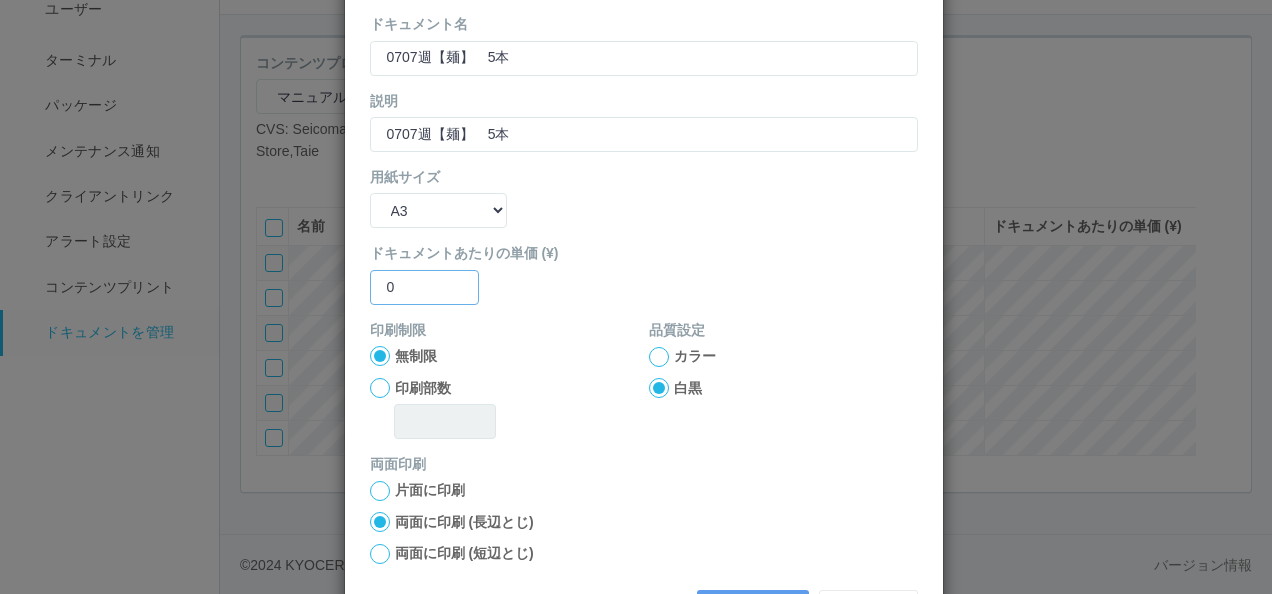 scroll, scrollTop: 200, scrollLeft: 0, axis: vertical 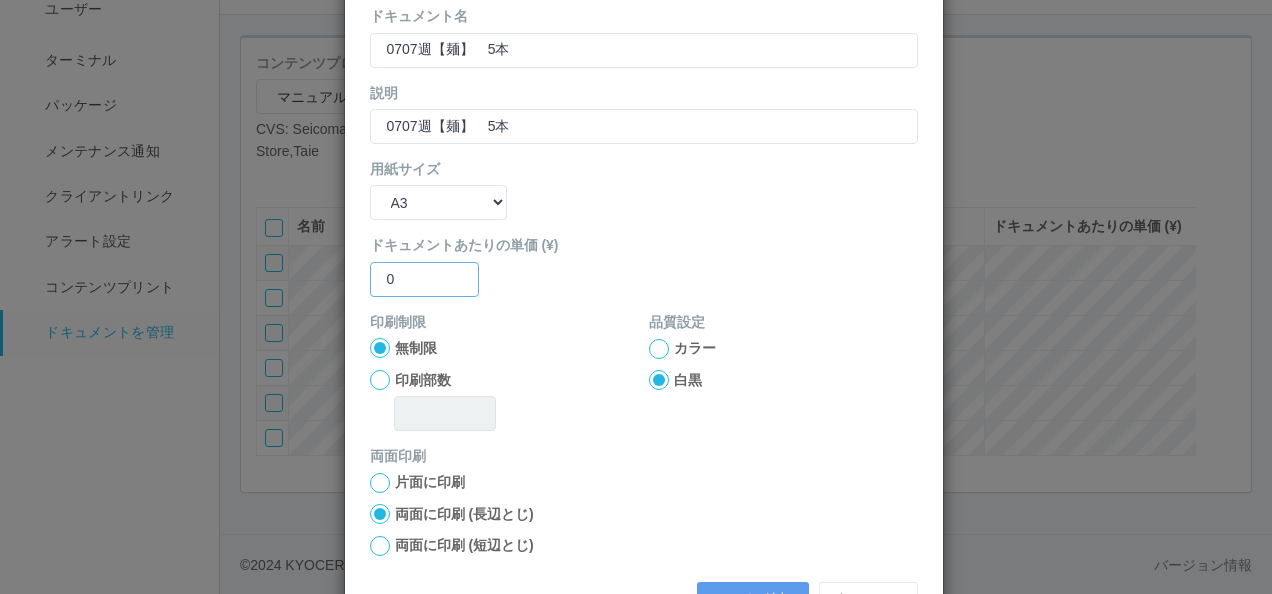 type on "0" 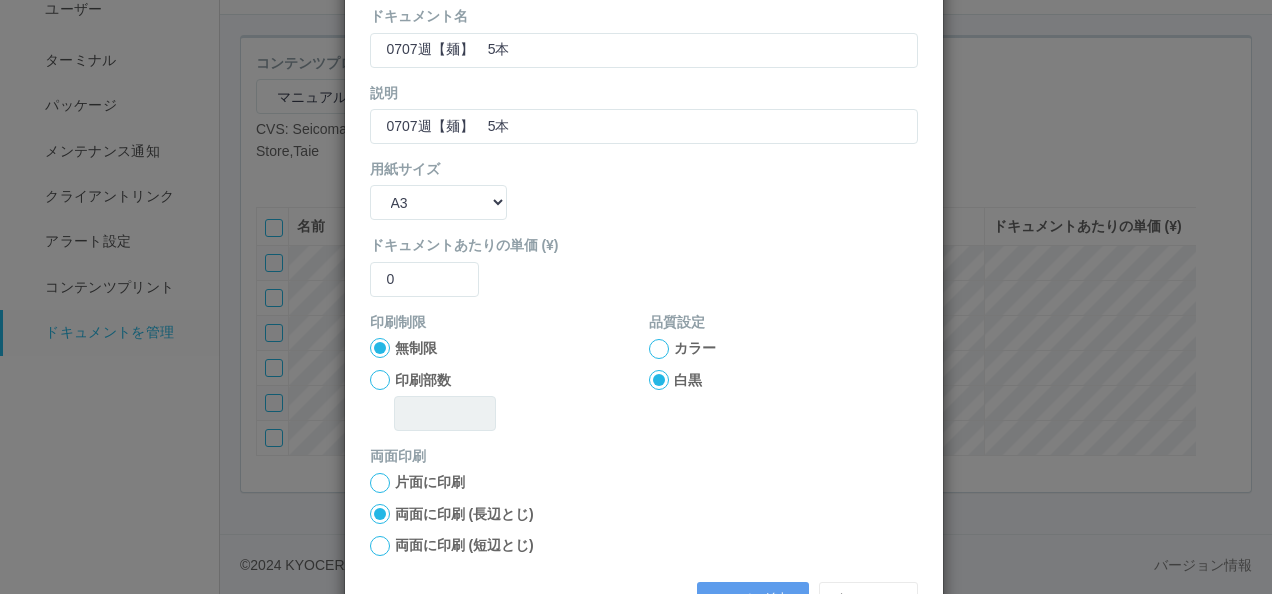click at bounding box center [380, 348] 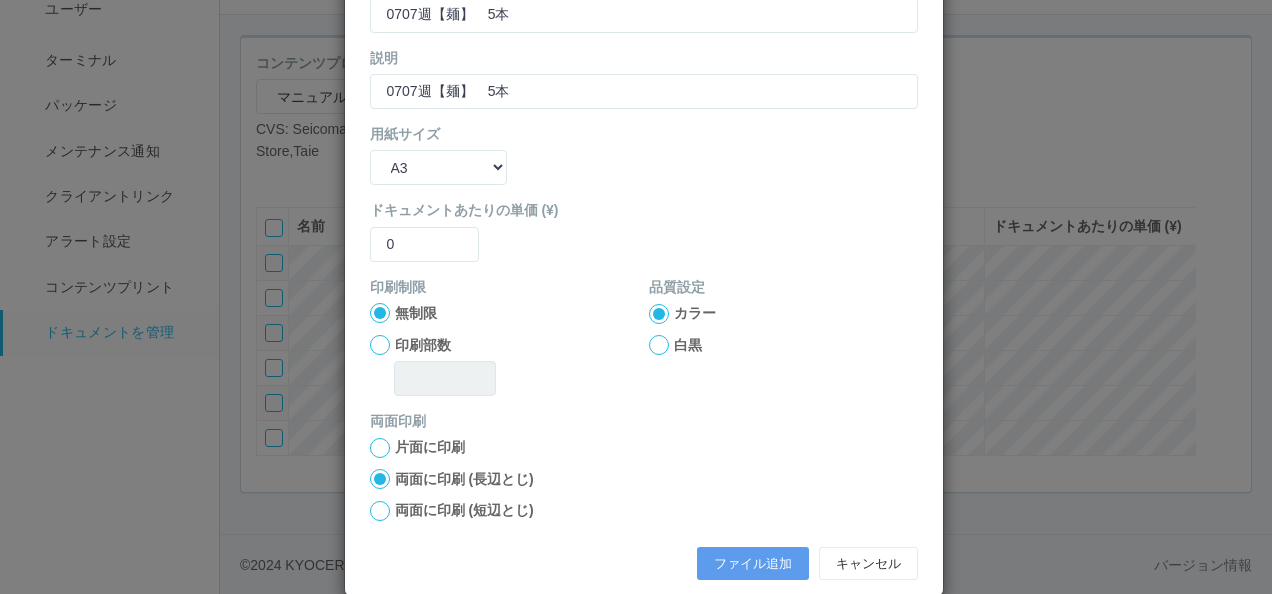 scroll, scrollTop: 264, scrollLeft: 0, axis: vertical 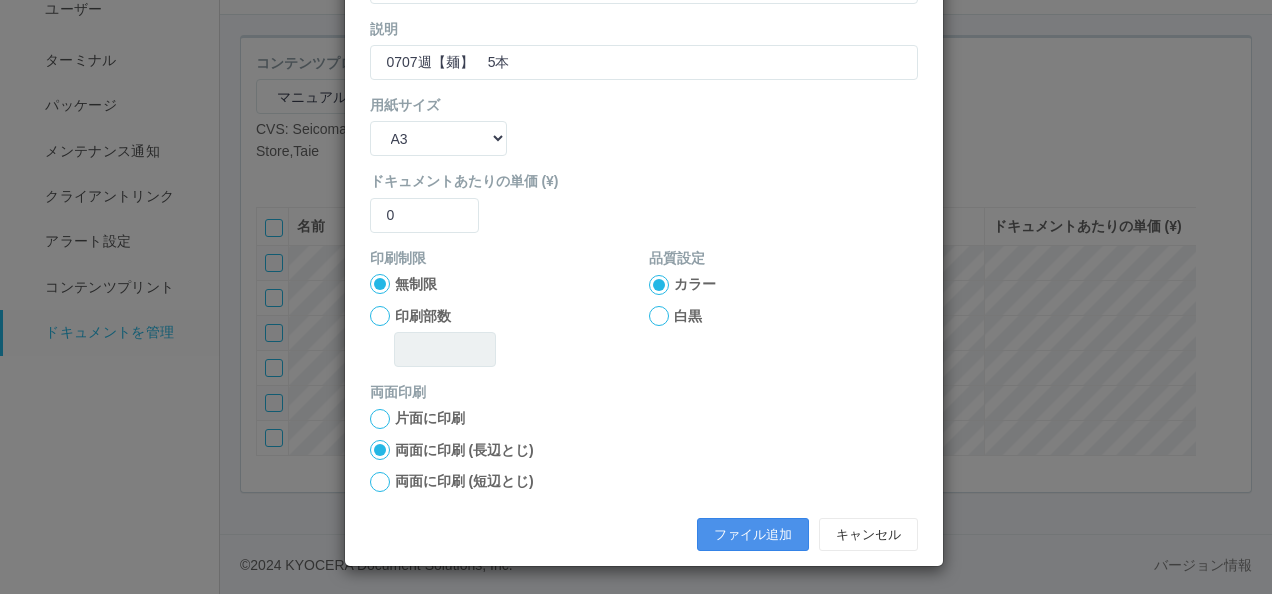 click on "ファイル追加" at bounding box center (753, 535) 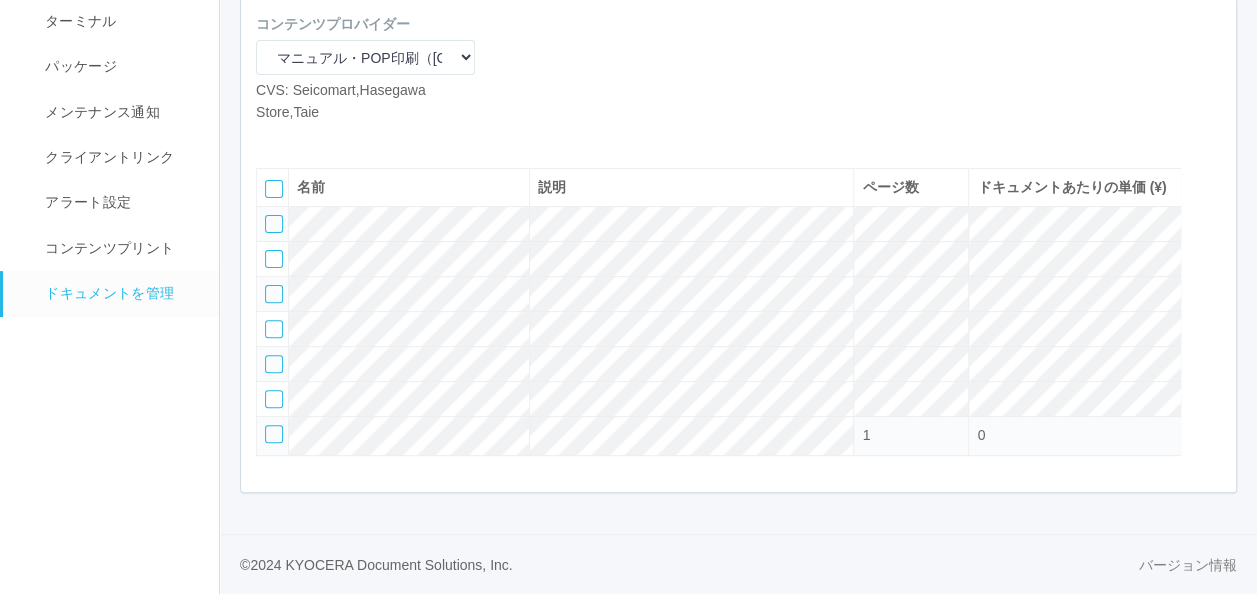 click at bounding box center [271, 138] 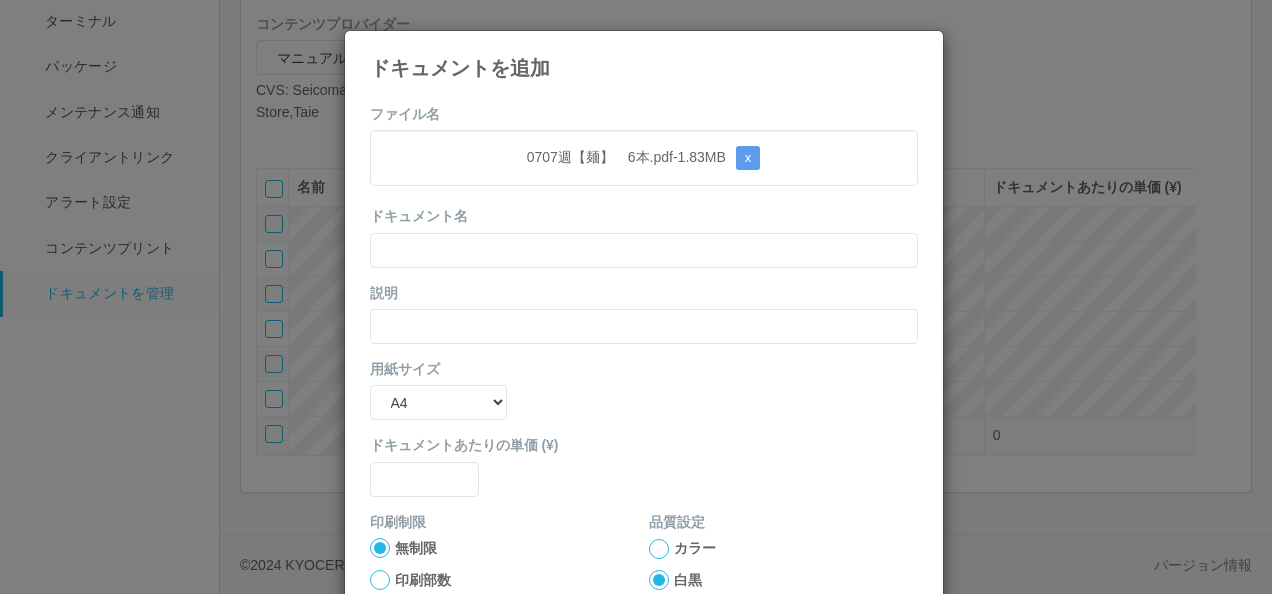 click on "ファイル名 [FILENAME]  -  1.83  MB x ドキュメント名 説明 用紙サイズ B5 A4 B4 A3 ドキュメントあたりの単価 (¥) 印刷制限 無制限 印刷部数 品質設定 カラー 白黒 両面印刷 片面に印刷 両面に印刷 (長辺とじ)両面に印刷 (短辺とじ) ファイル追加 キャンセル" at bounding box center (644, 464) 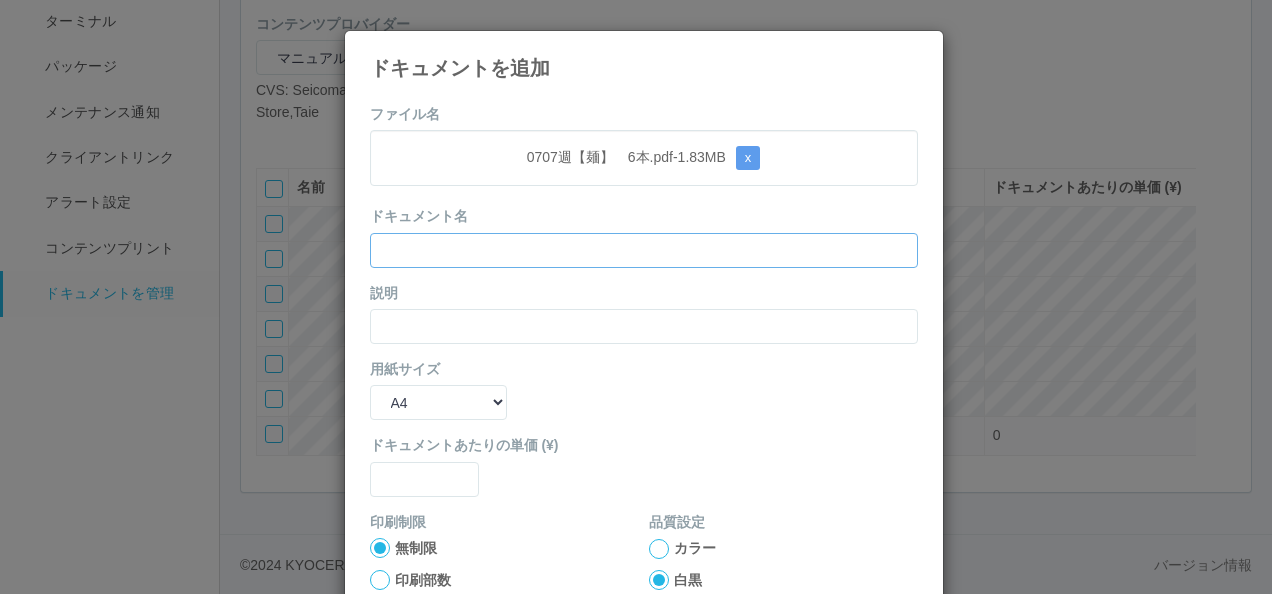 click at bounding box center [644, 250] 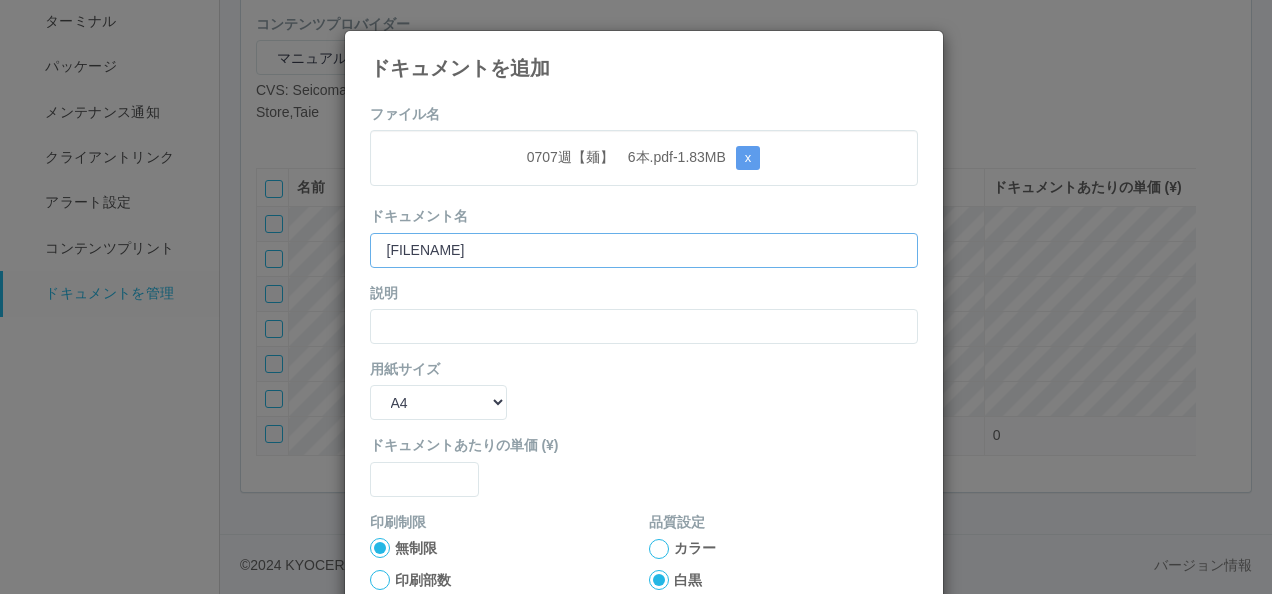 type on "[FILENAME]" 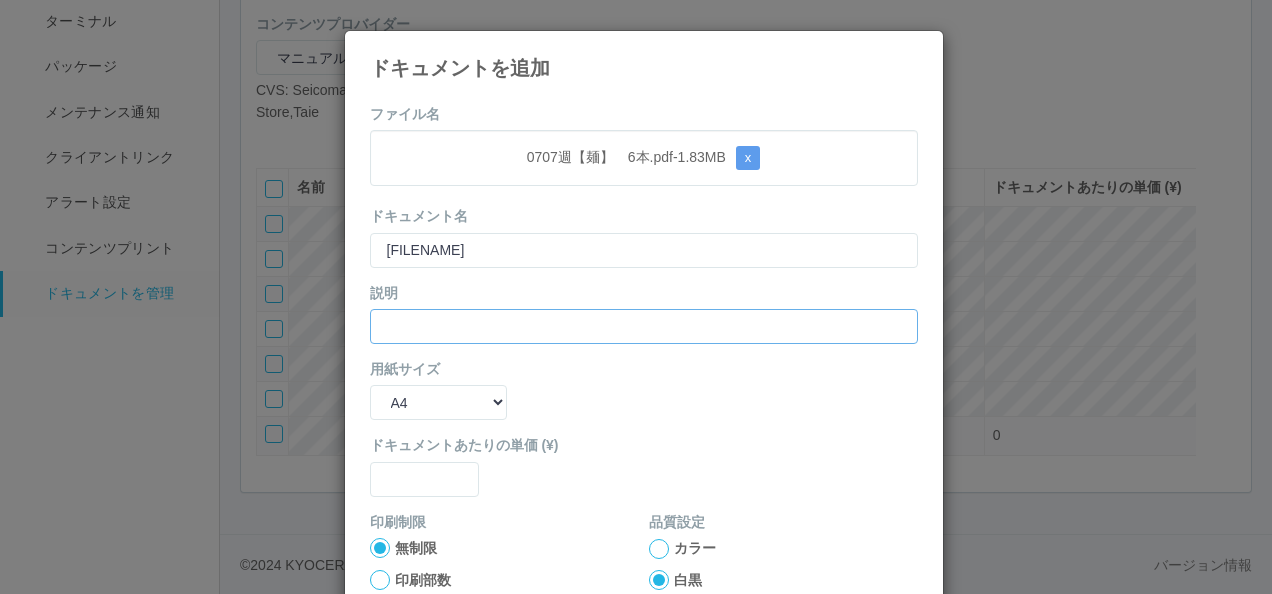click at bounding box center (644, 326) 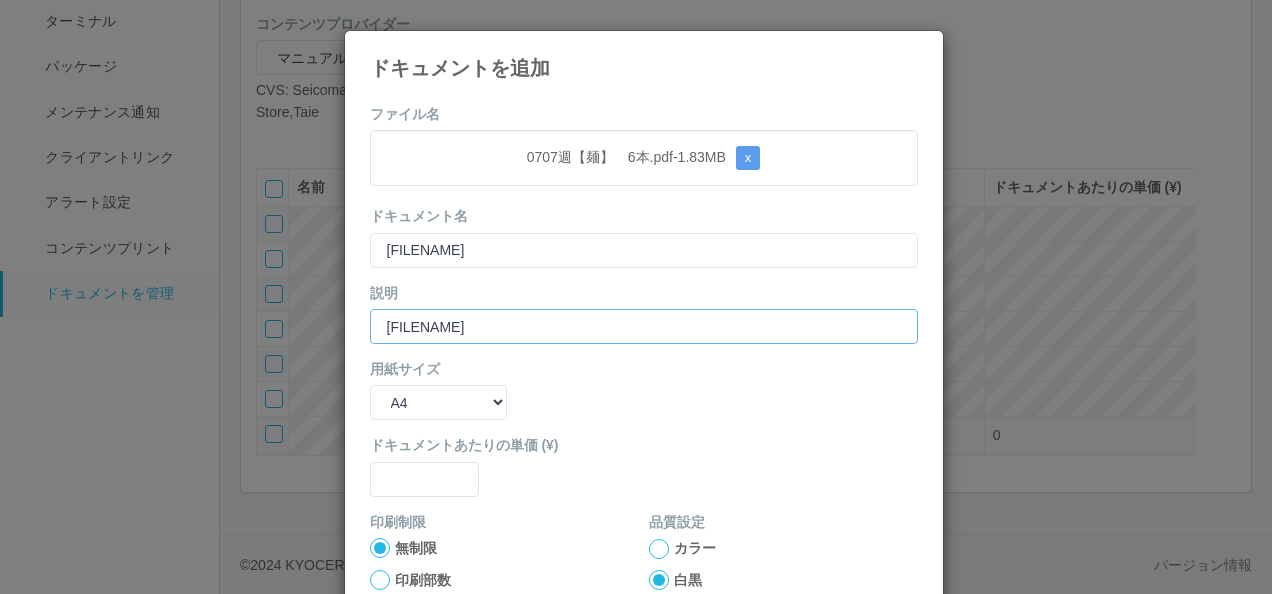type on "[FILENAME]" 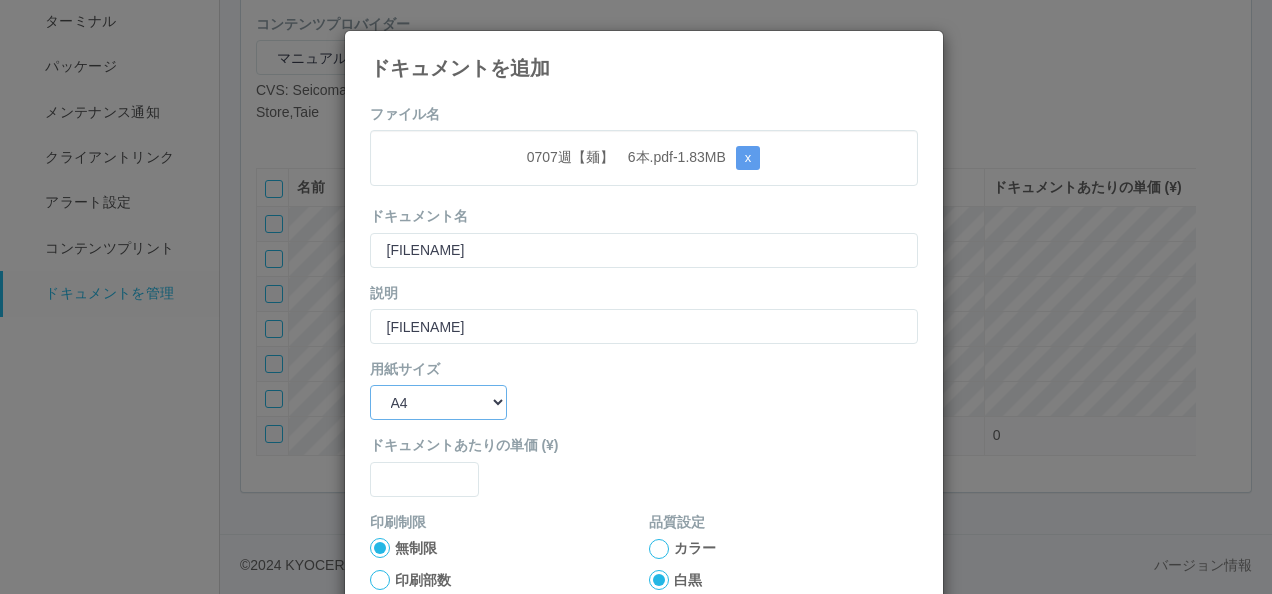click on "B5 A4 B4 A3" at bounding box center (438, 402) 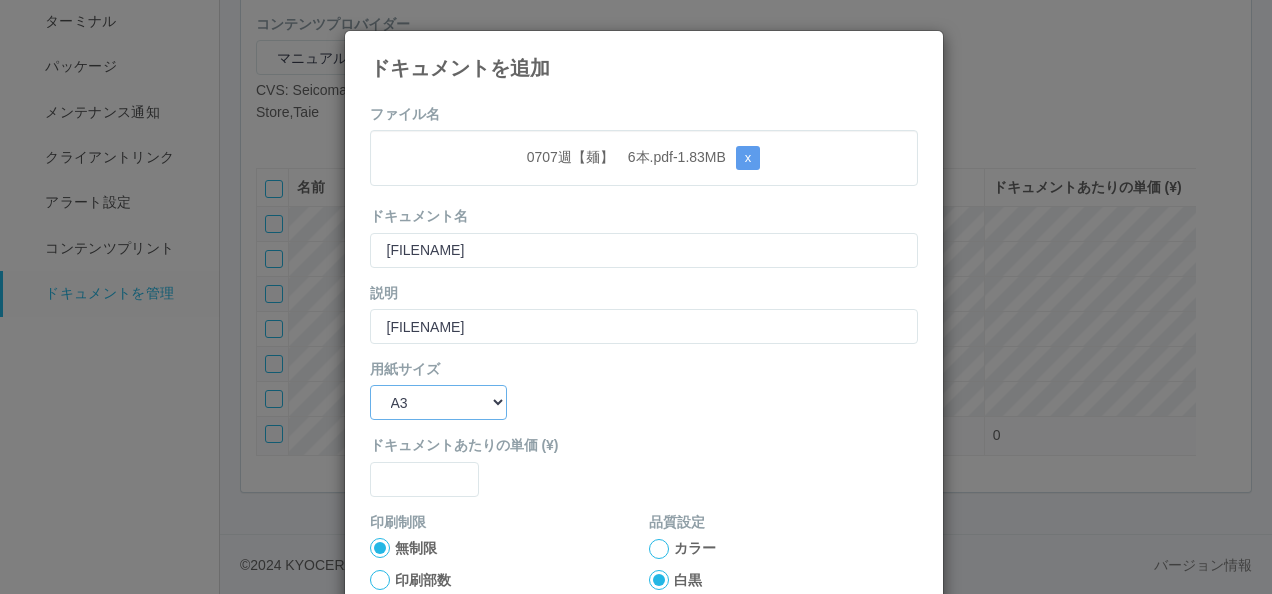 click on "B5 A4 B4 A3" at bounding box center [438, 402] 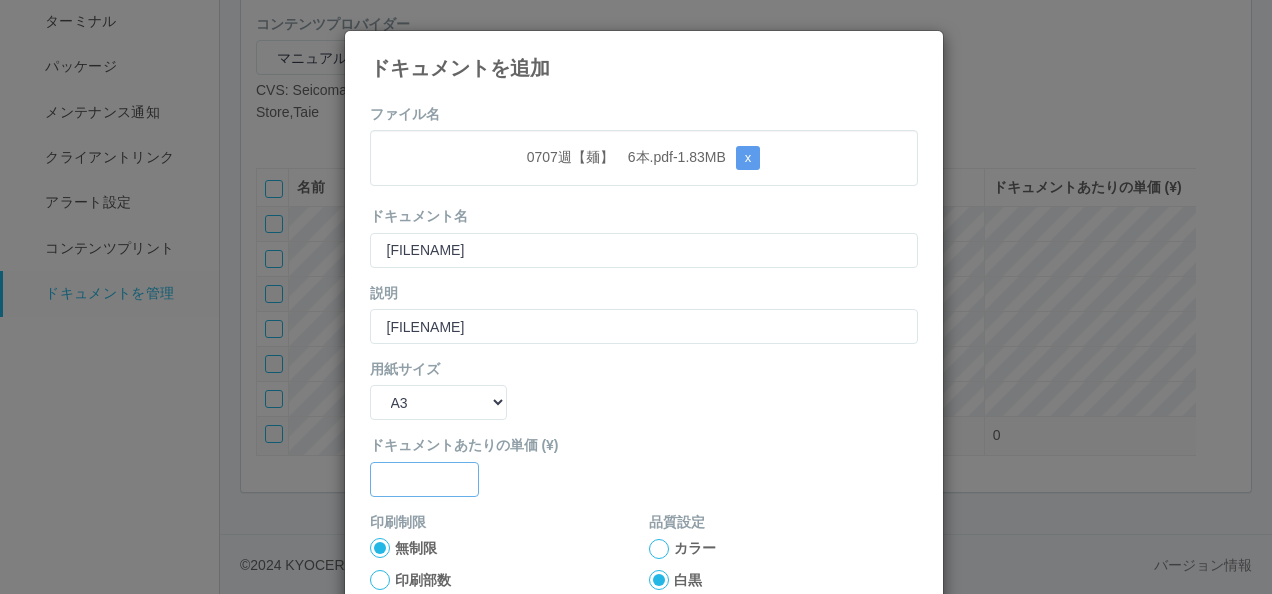 click at bounding box center [644, 250] 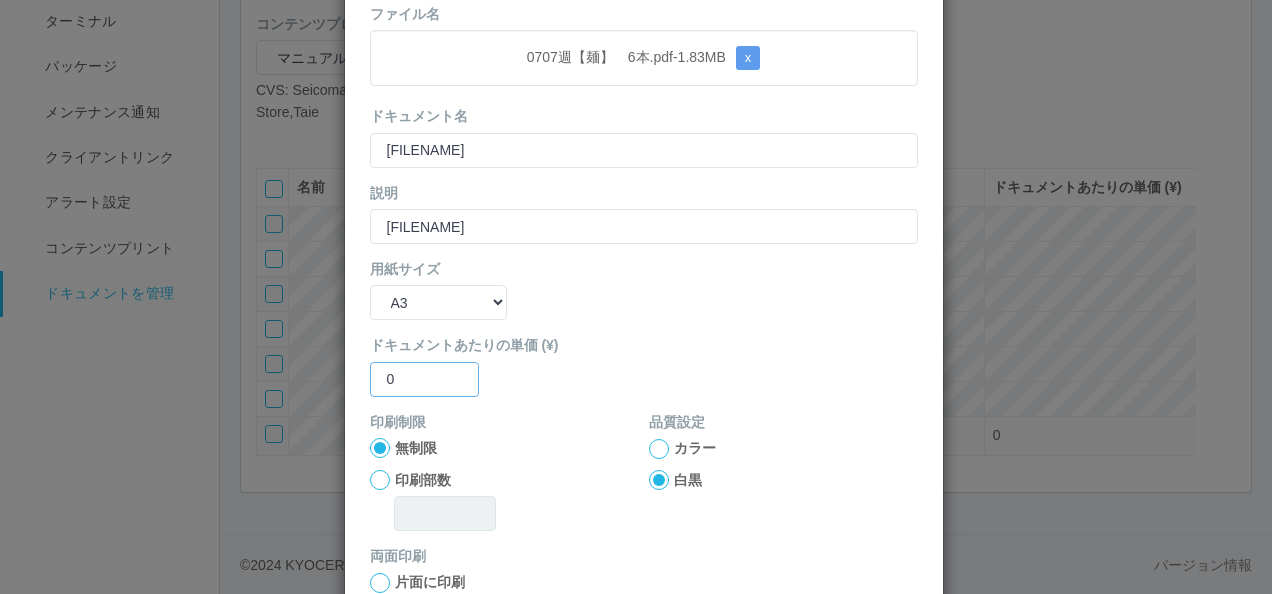 type on "0" 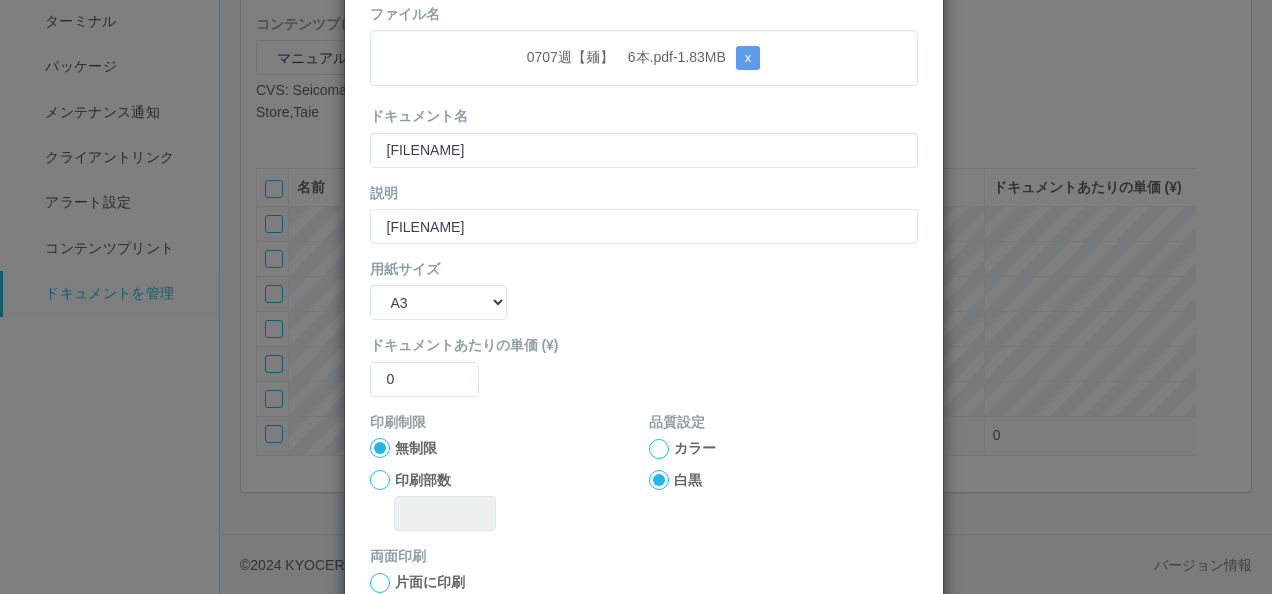 click at bounding box center [380, 448] 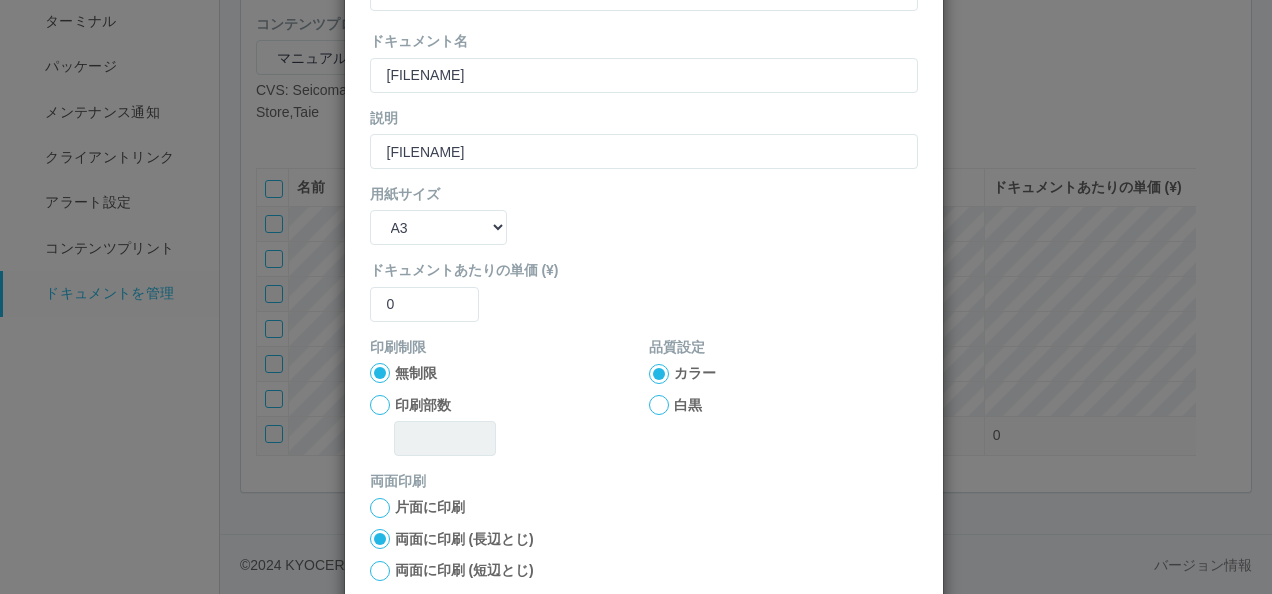 scroll, scrollTop: 264, scrollLeft: 0, axis: vertical 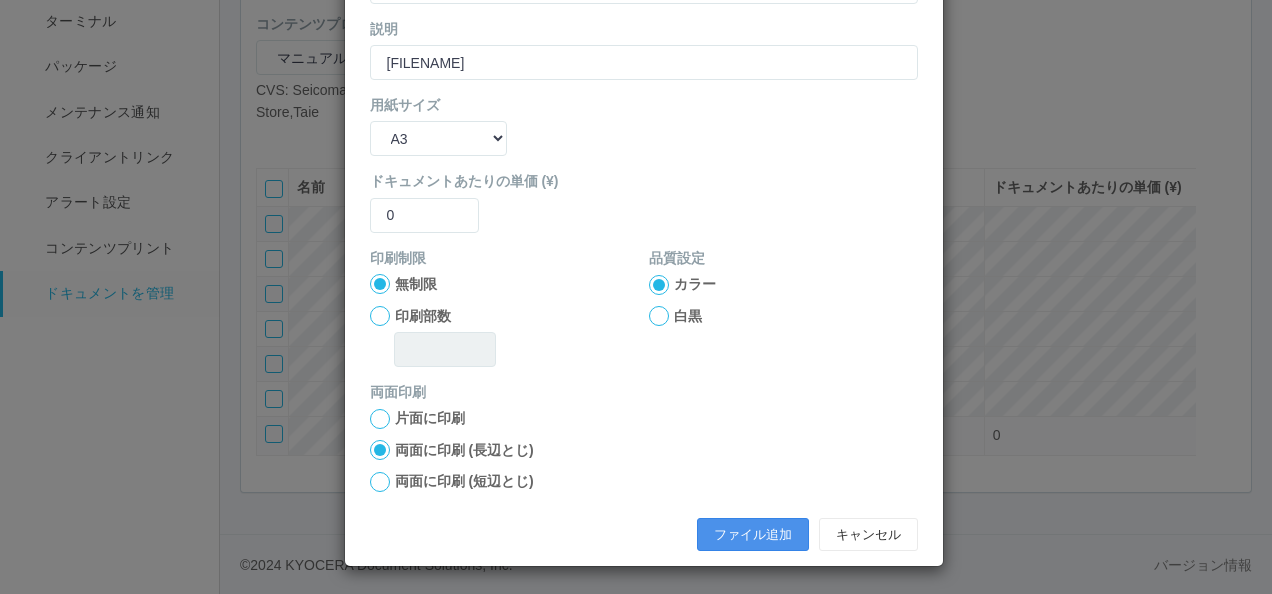 click on "ファイル追加" at bounding box center [753, 535] 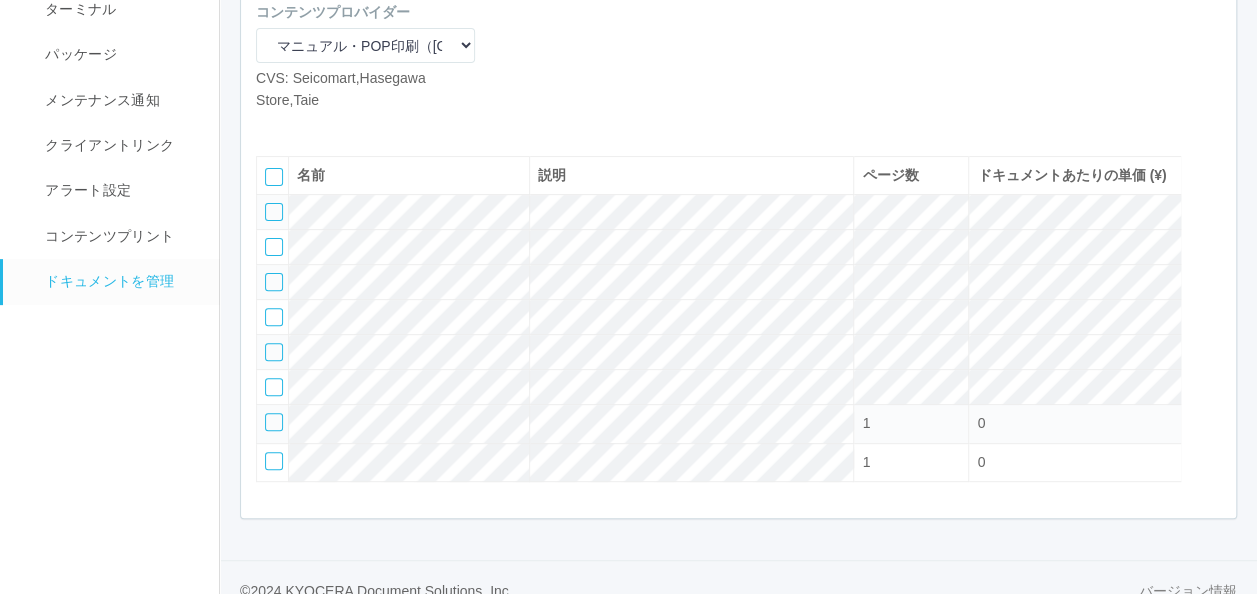 click at bounding box center (271, 126) 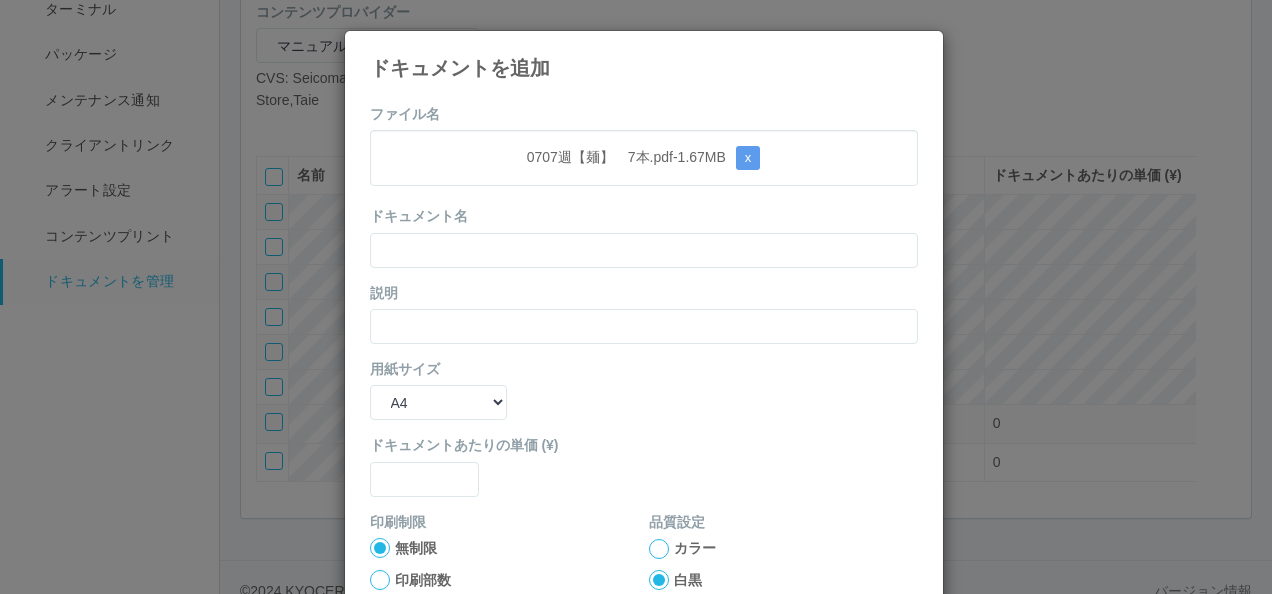 click on "ファイル名 [FILENAME]  -  1.67  MB x" at bounding box center (644, 158) 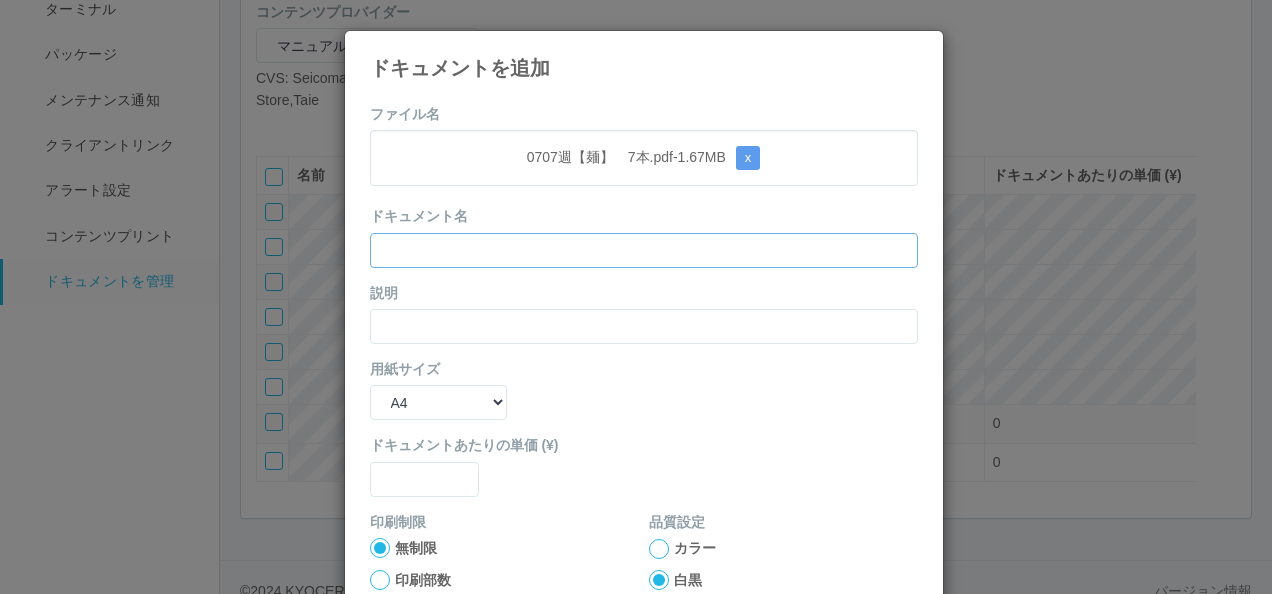 click at bounding box center [644, 250] 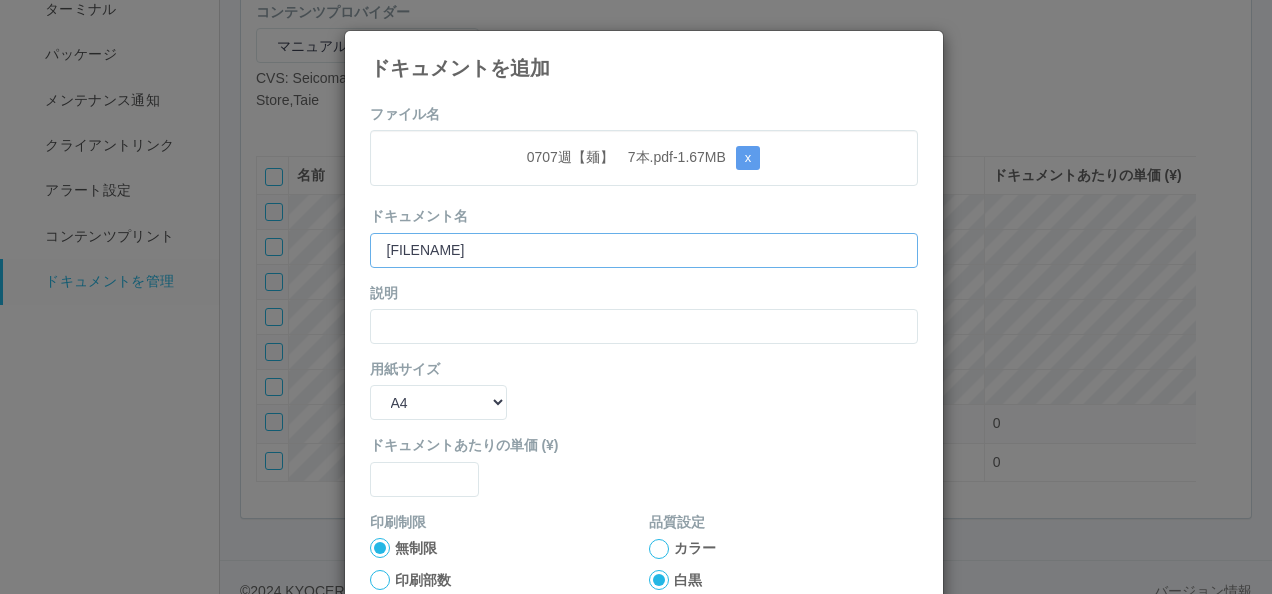 type on "[FILENAME]" 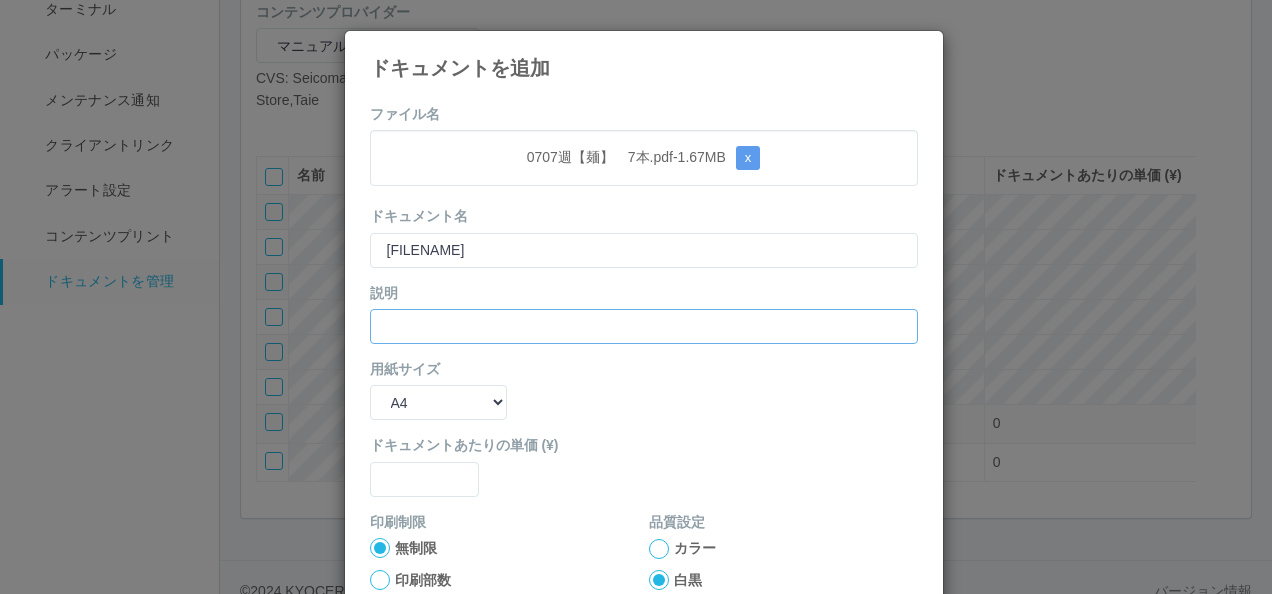 click at bounding box center (644, 326) 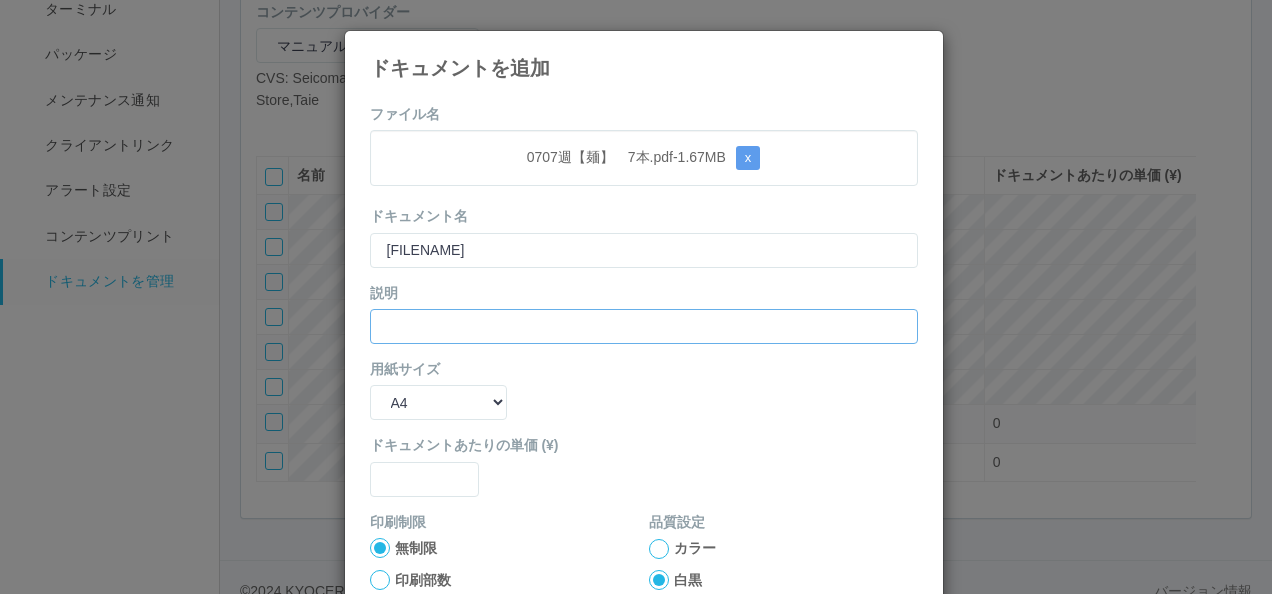 paste on "[FILENAME]" 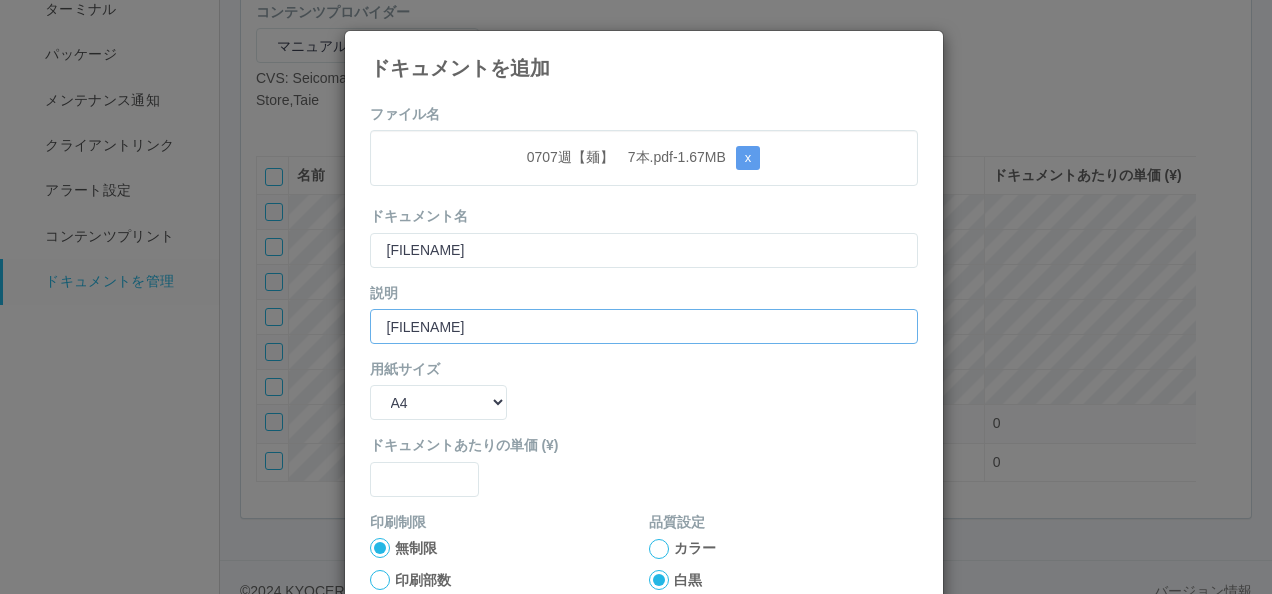 type on "[FILENAME]" 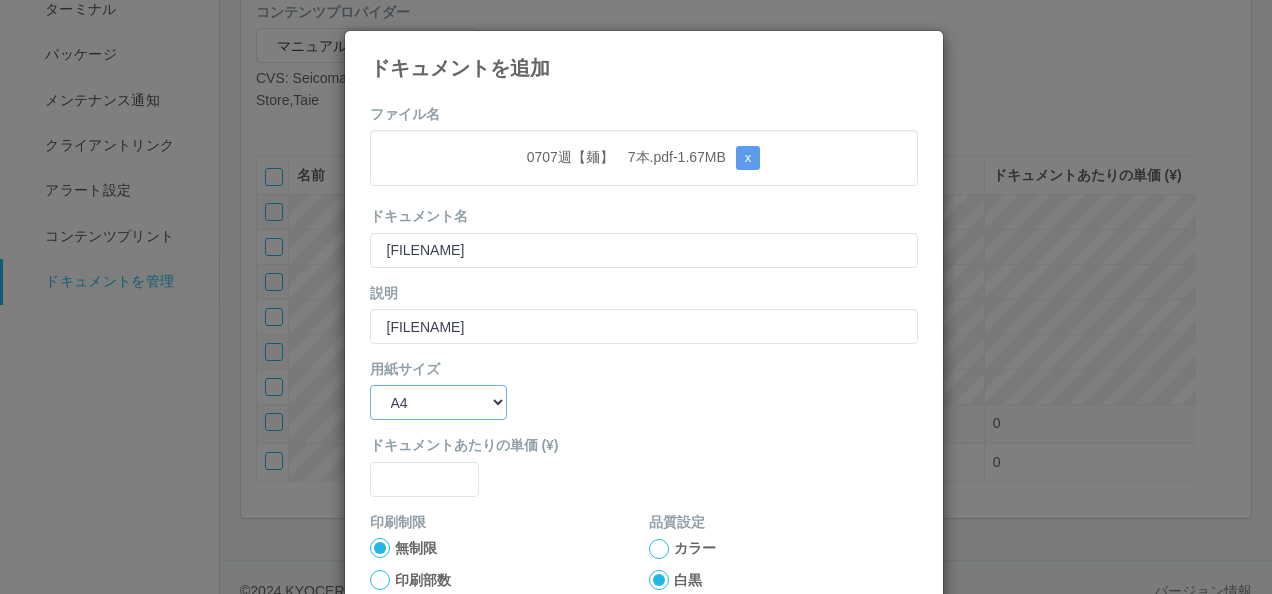 drag, startPoint x: 446, startPoint y: 400, endPoint x: 447, endPoint y: 418, distance: 18.027756 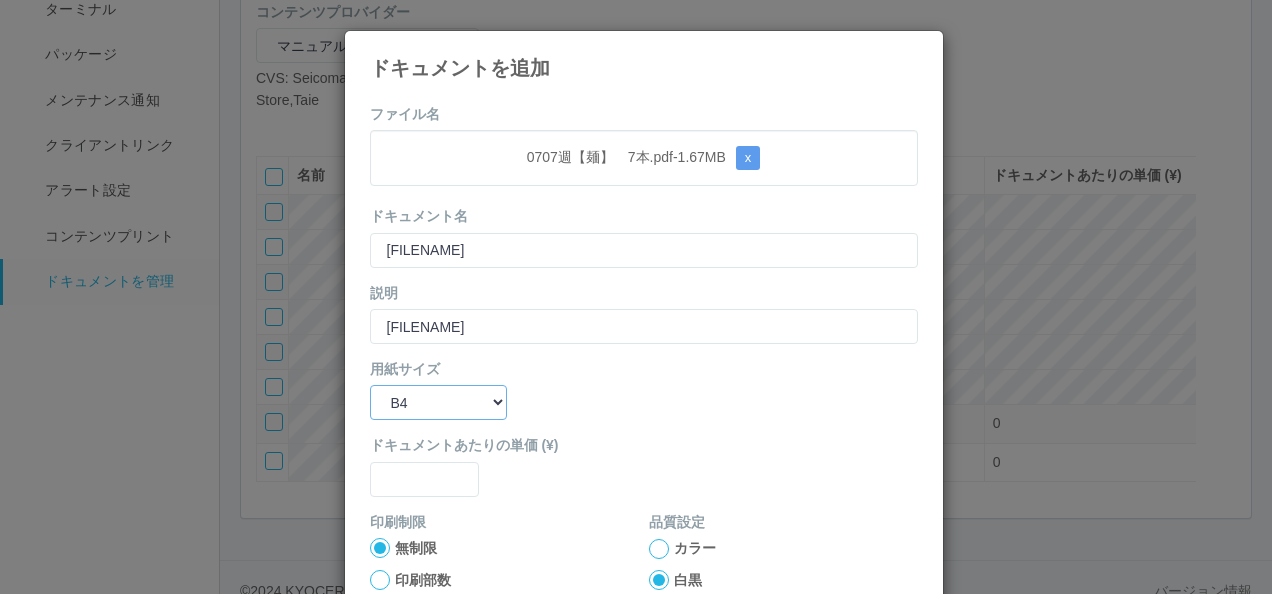 click on "B5 A4 B4 A3" at bounding box center (438, 402) 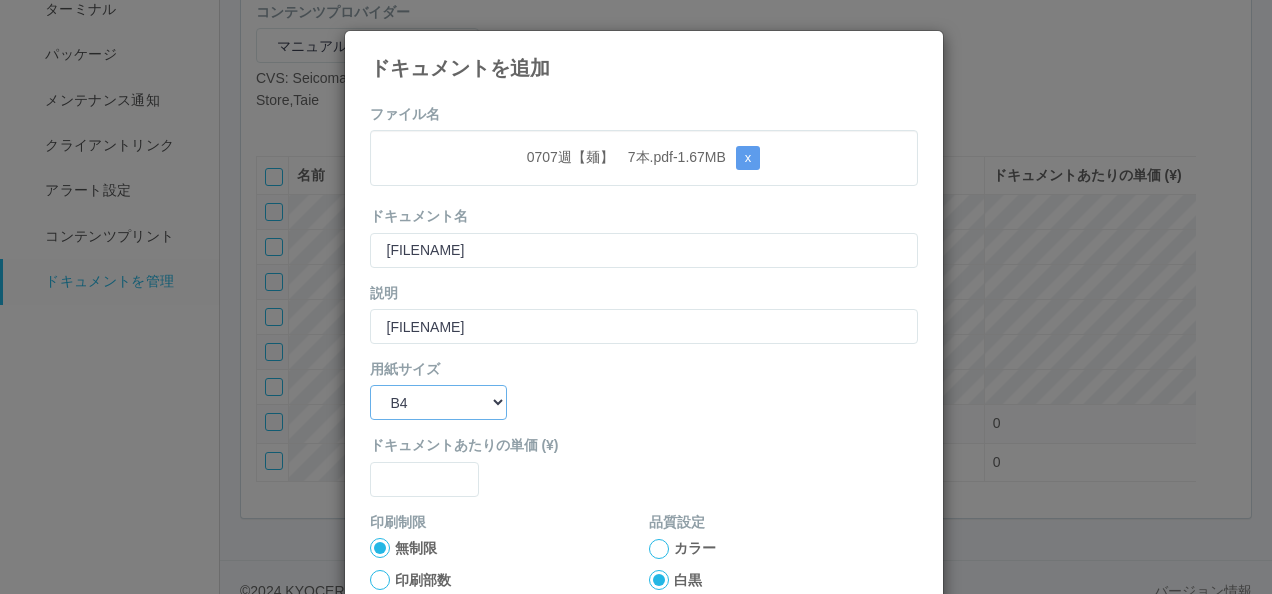 click on "B5 A4 B4 A3" at bounding box center (438, 402) 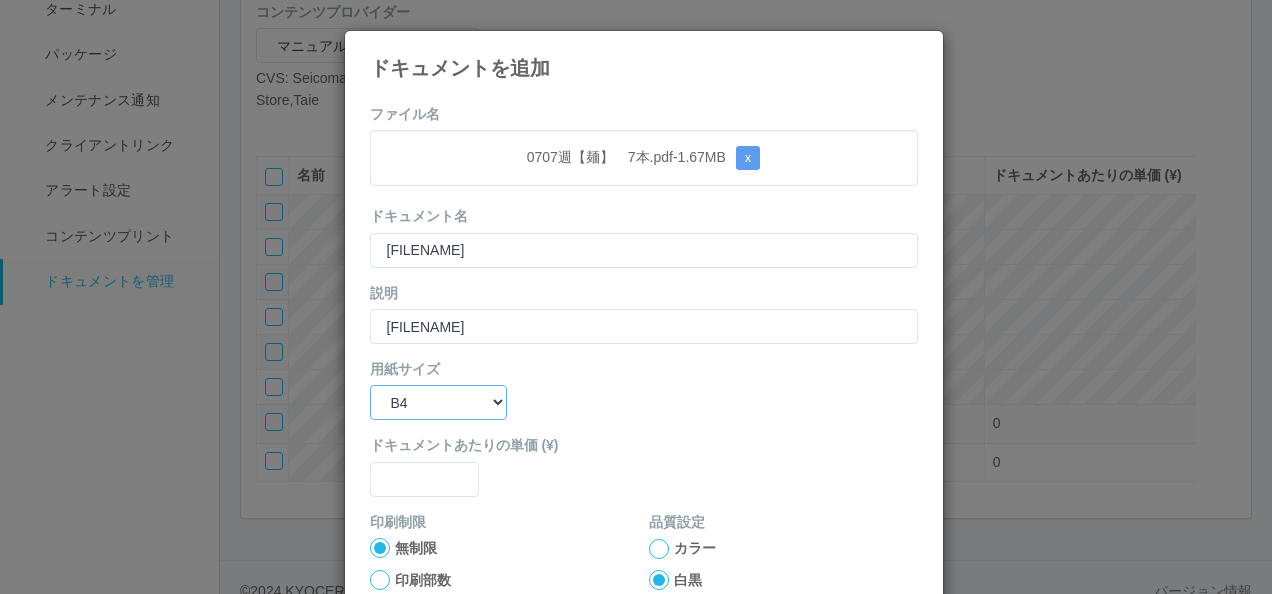 select on "A3" 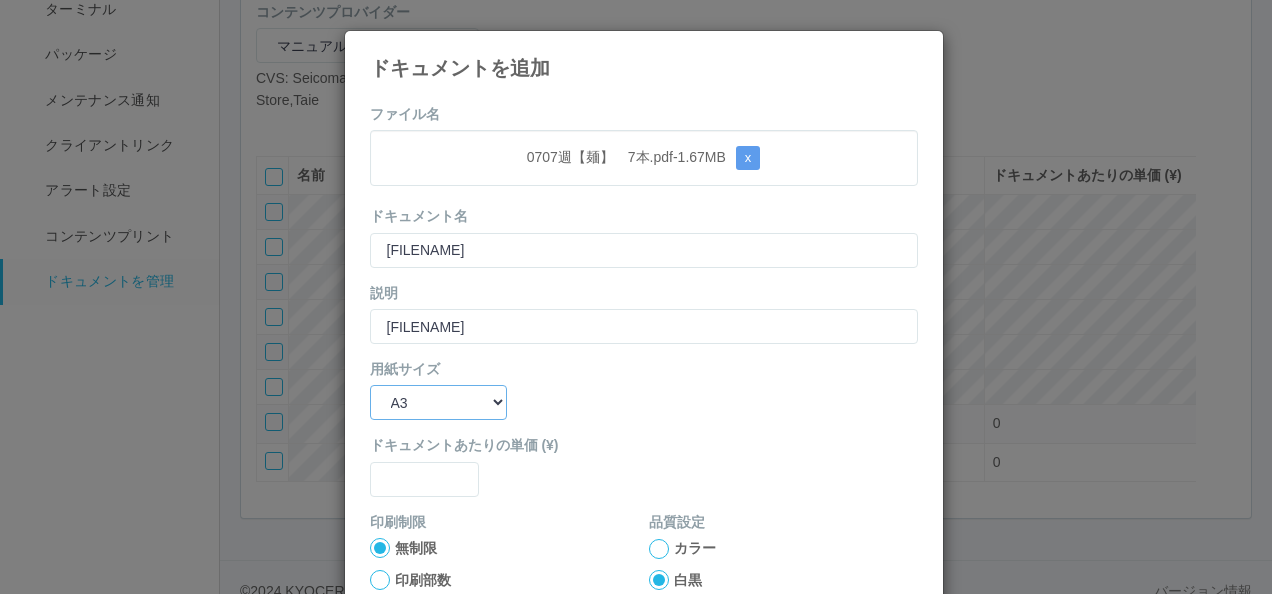click on "B5 A4 B4 A3" at bounding box center (438, 402) 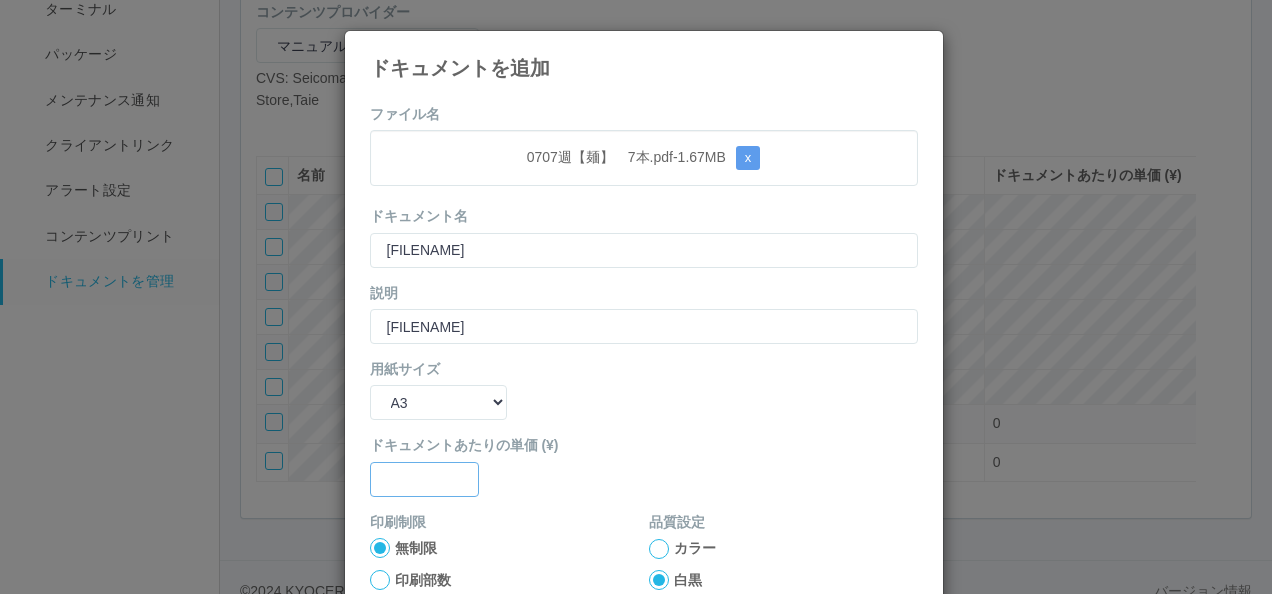 click at bounding box center (644, 250) 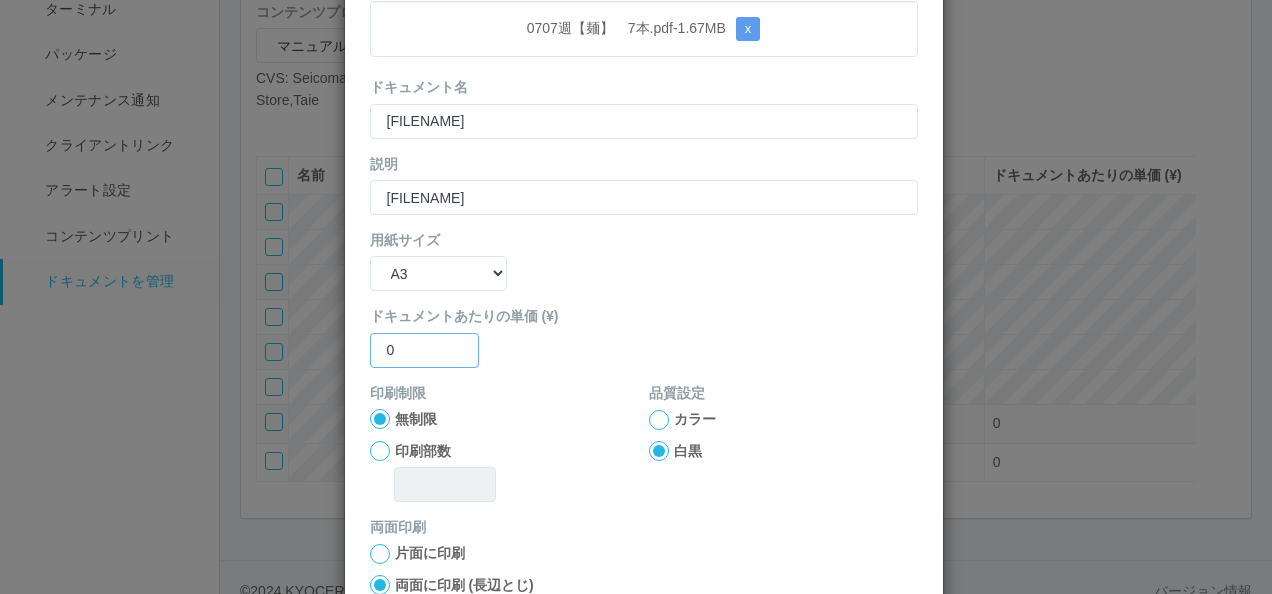 scroll, scrollTop: 200, scrollLeft: 0, axis: vertical 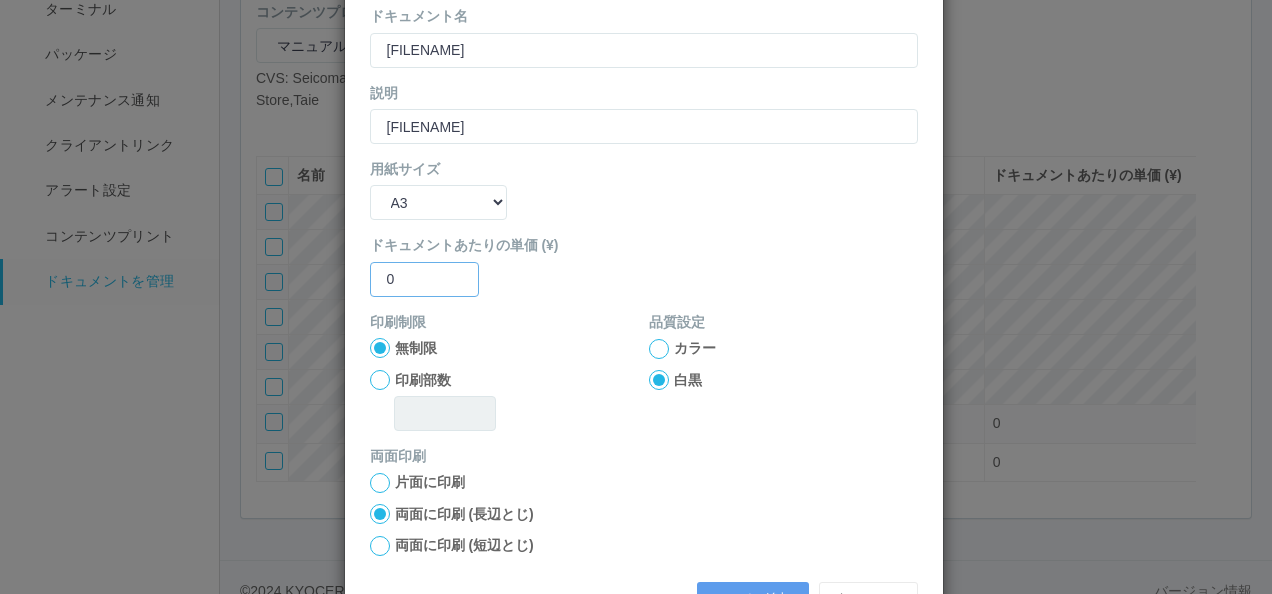 type on "0" 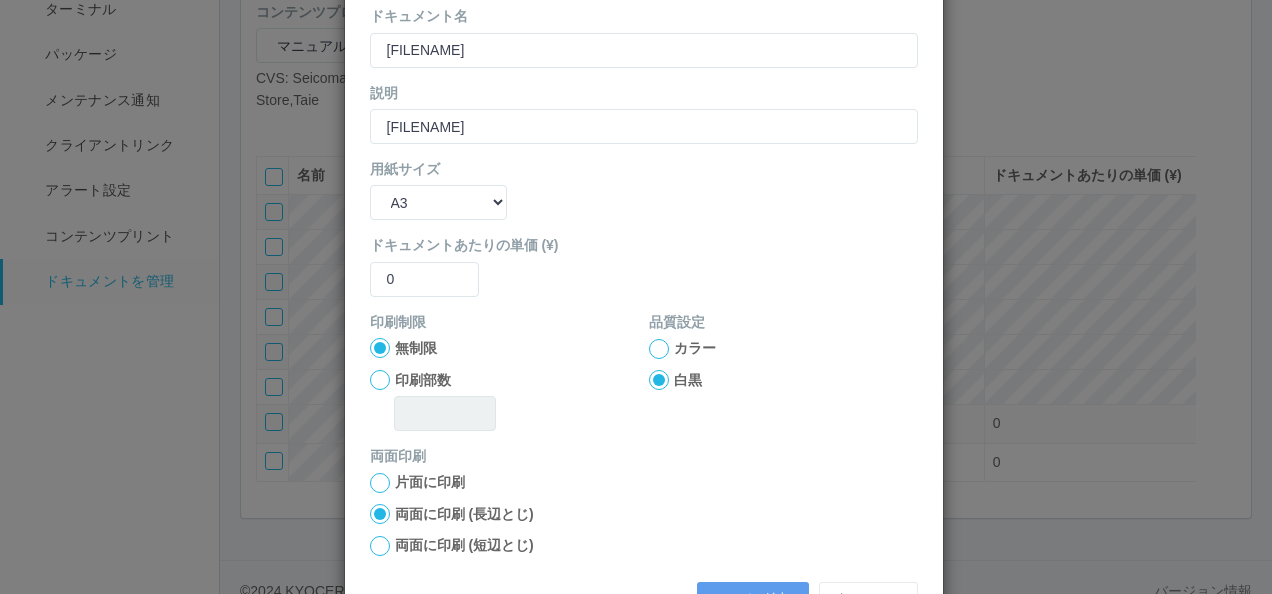 click at bounding box center (380, 348) 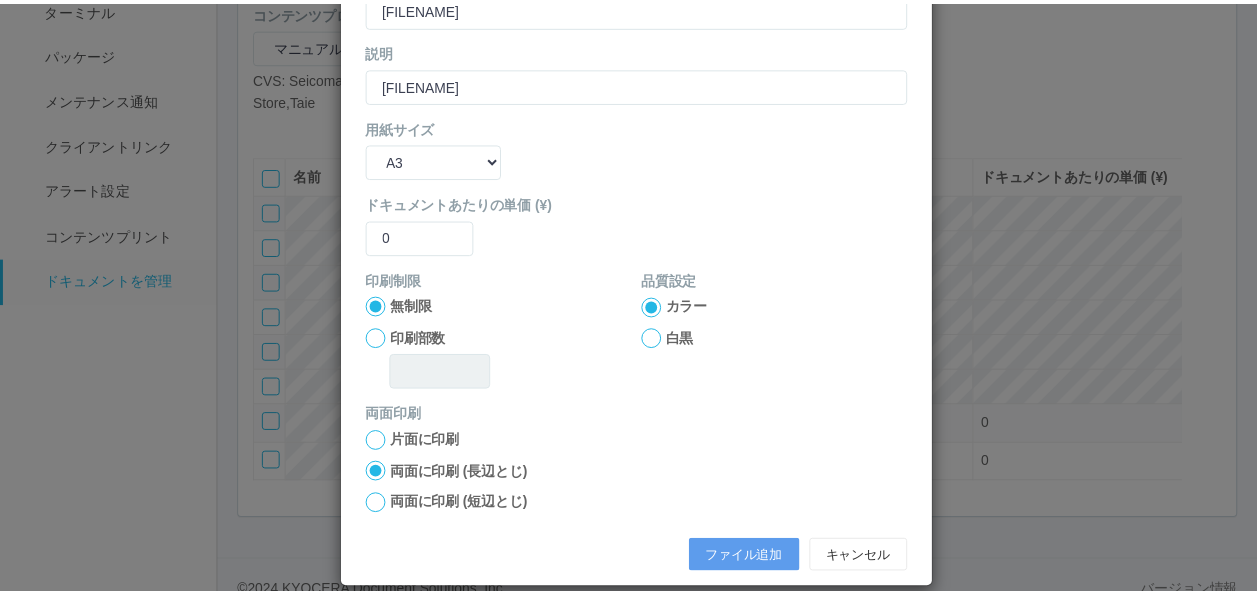 scroll, scrollTop: 264, scrollLeft: 0, axis: vertical 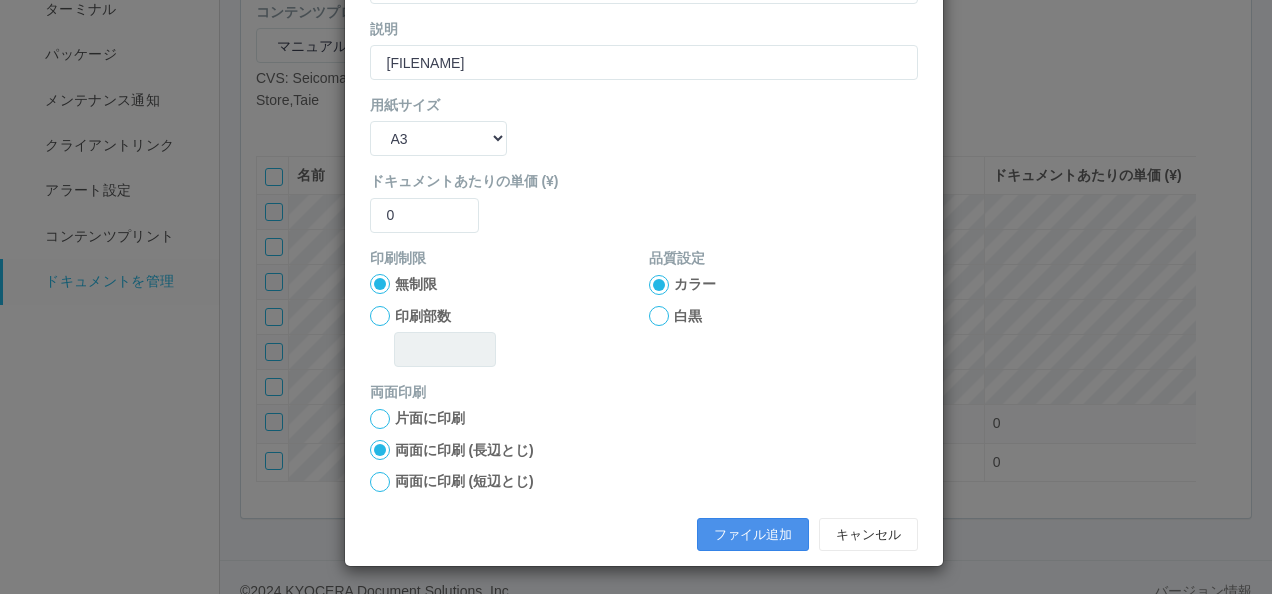 click on "ファイル追加" at bounding box center (753, 535) 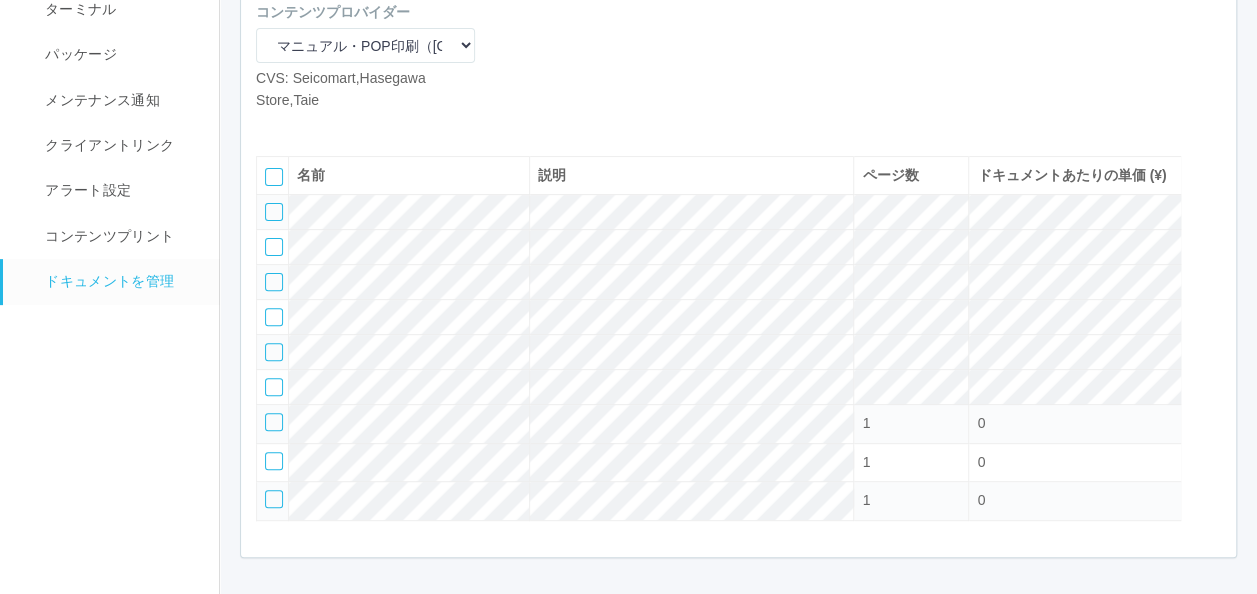 click at bounding box center [301, 126] 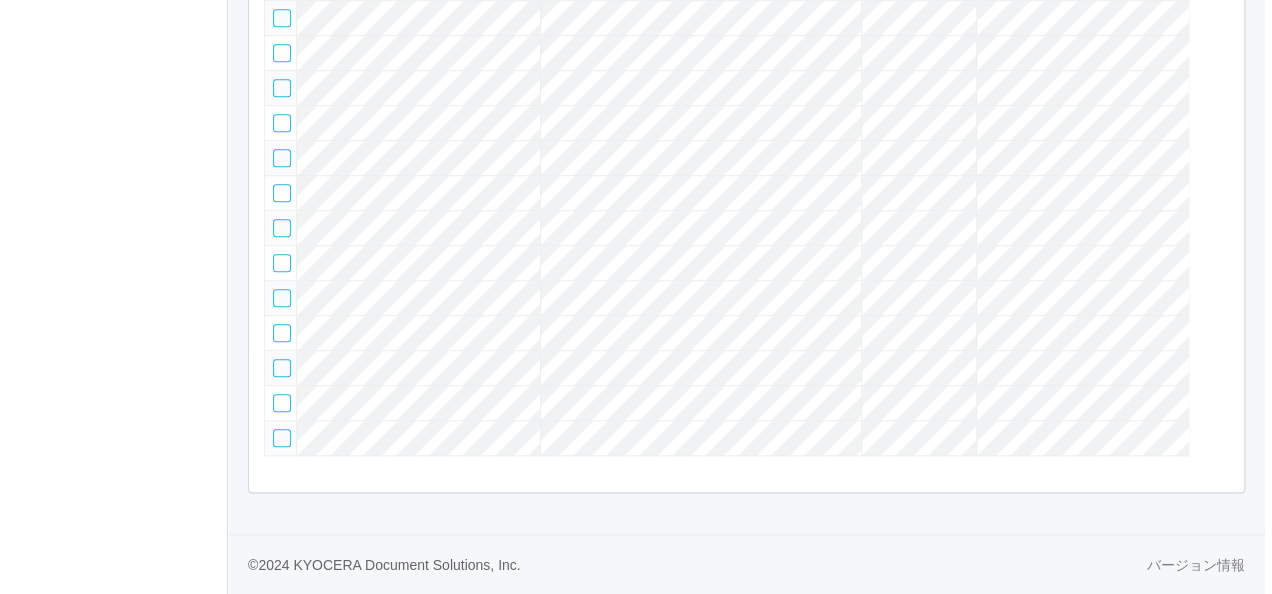 scroll, scrollTop: 120, scrollLeft: 0, axis: vertical 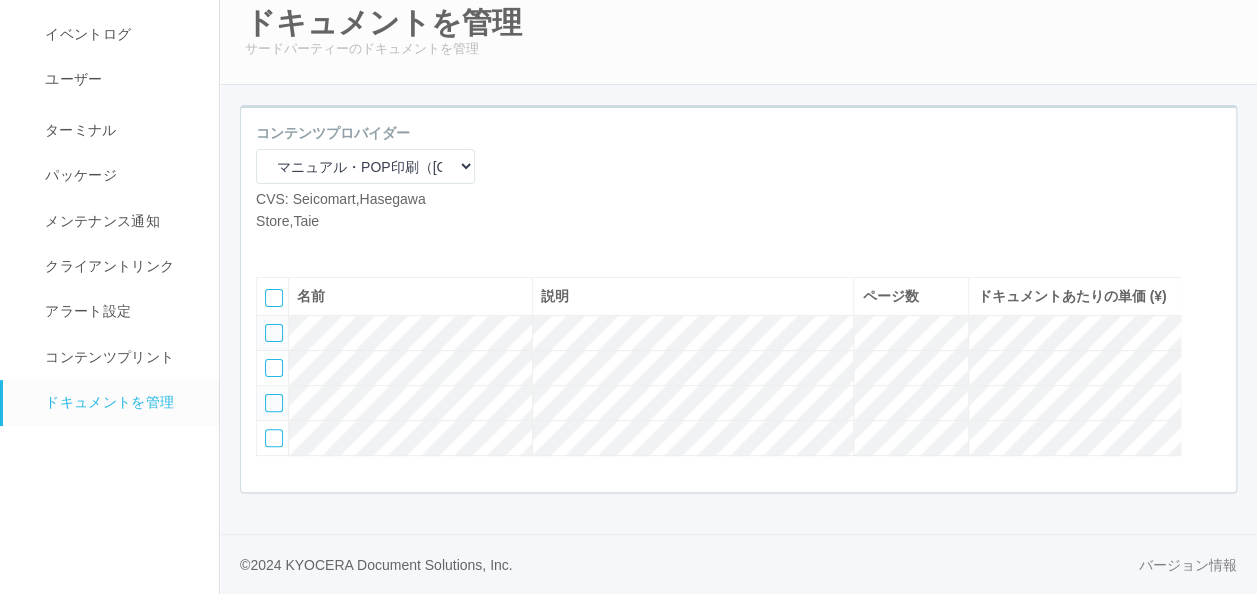 click at bounding box center (271, 247) 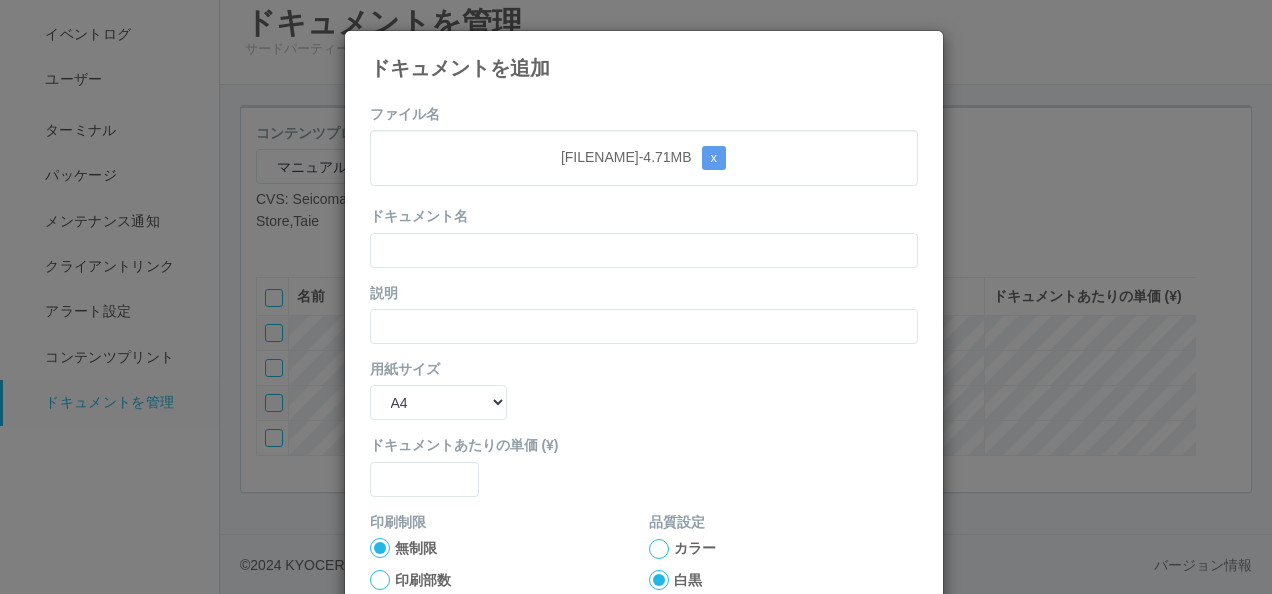 click on "[FILENAME]  -  4.71  MB x" at bounding box center (644, 158) 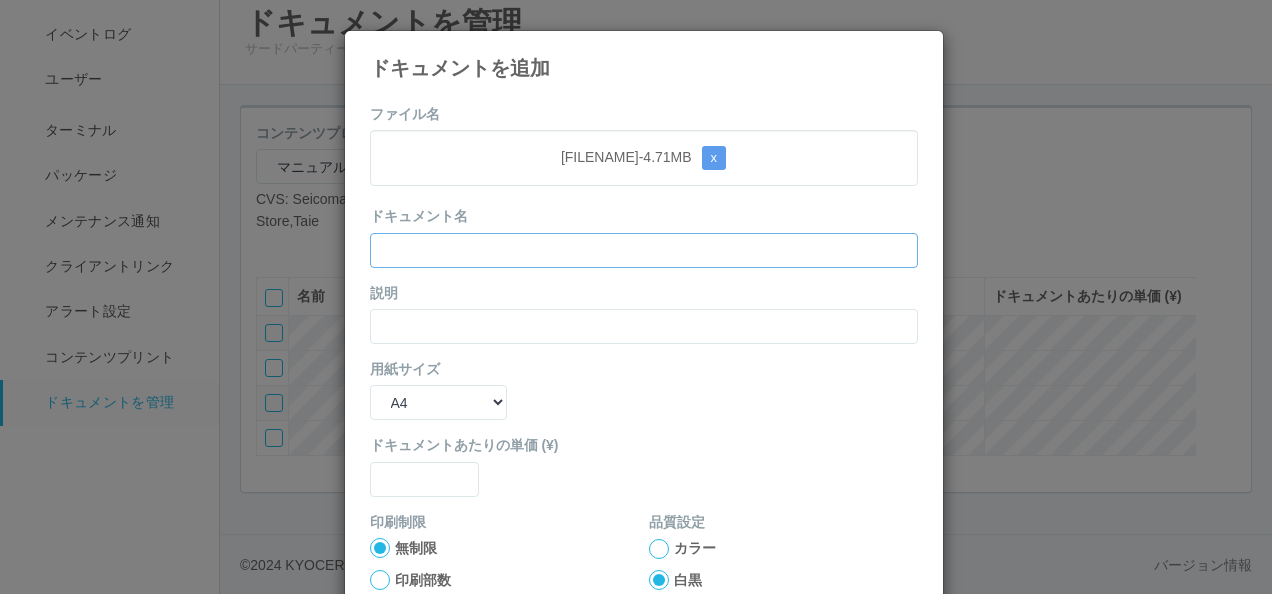 click at bounding box center [644, 250] 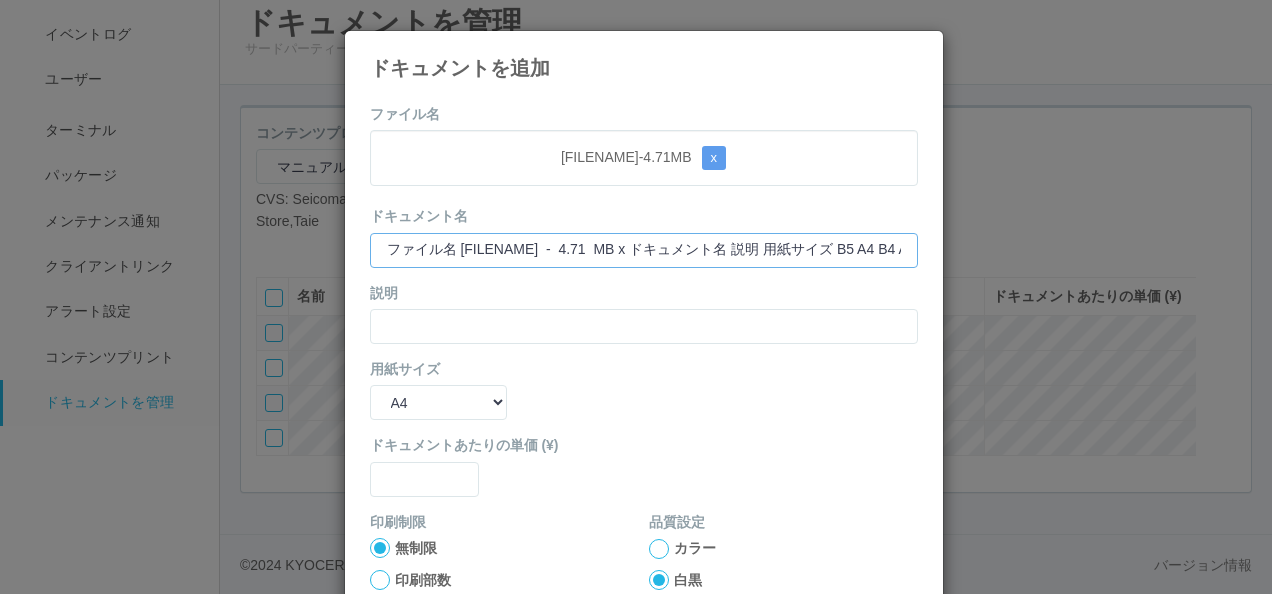 type on "ファイル名 [FILENAME]  -  4.71  MB x ドキュメント名 説明 用紙サイズ B5 A4 B4 A3 ドキュメントあたりの単価 (¥) 印刷制限 無制限 印刷部数 品質設定 カラー 白黒 両面印刷 片面に印刷 両面に印刷 (長辺とじ)両面に印刷 (短辺とじ) ファイル追加 キャンセル" 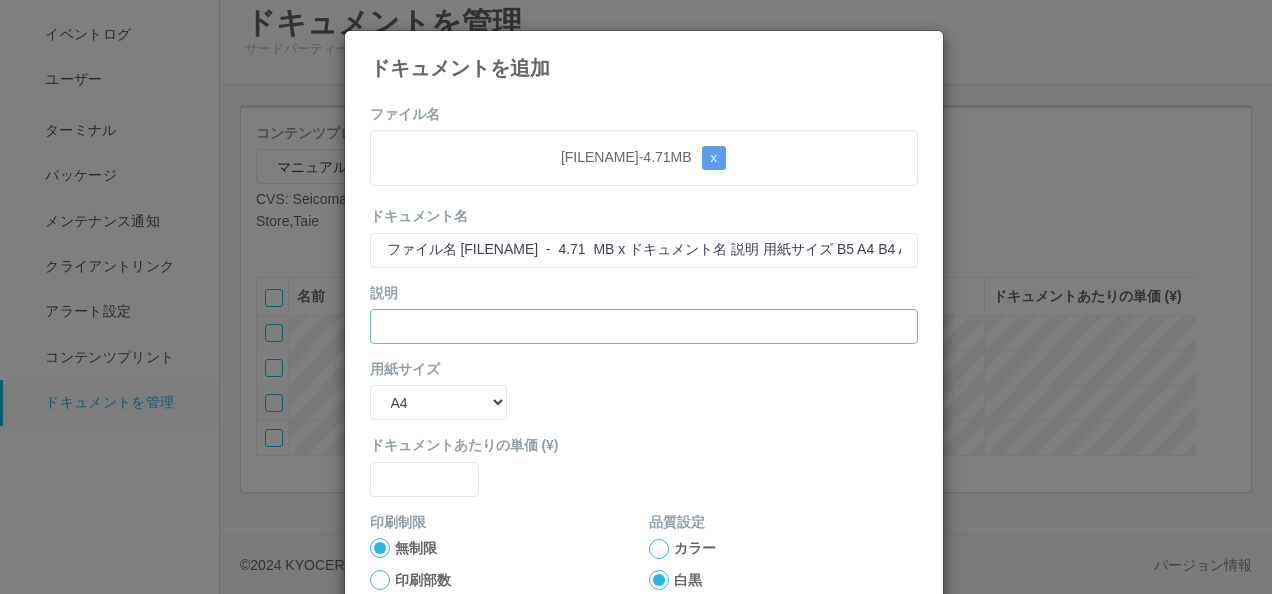 click at bounding box center (644, 326) 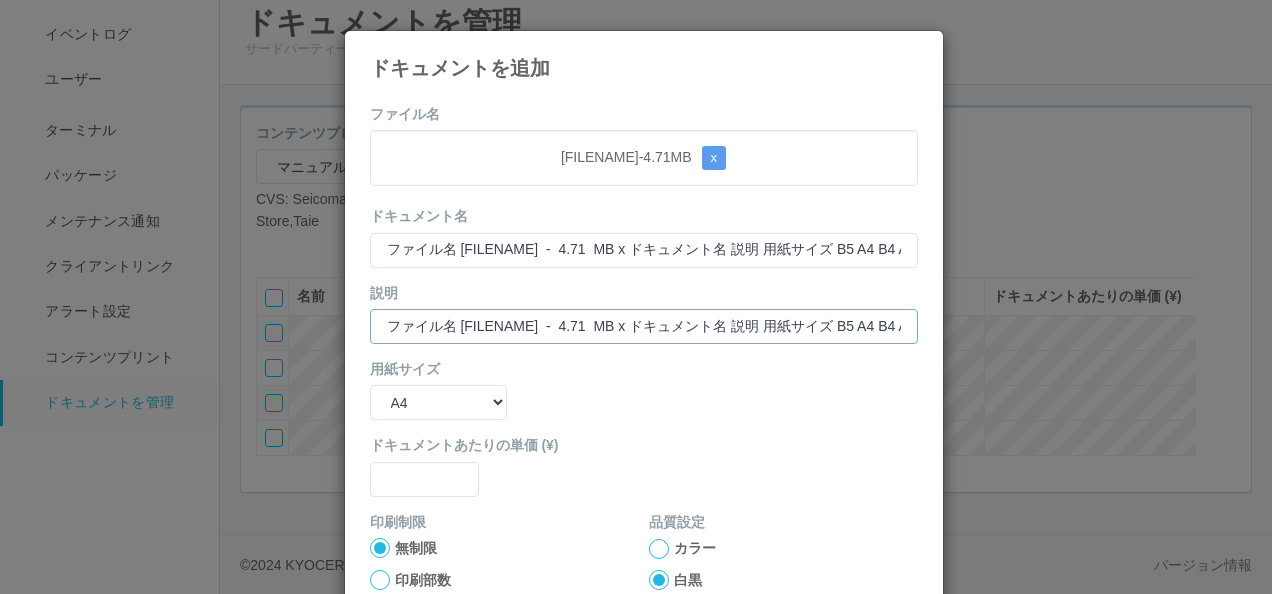 type on "ファイル名 [FILENAME]  -  4.71  MB x ドキュメント名 説明 用紙サイズ B5 A4 B4 A3 ドキュメントあたりの単価 (¥) 印刷制限 無制限 印刷部数 品質設定 カラー 白黒 両面印刷 片面に印刷 両面に印刷 (長辺とじ)両面に印刷 (短辺とじ) ファイル追加 キャンセル" 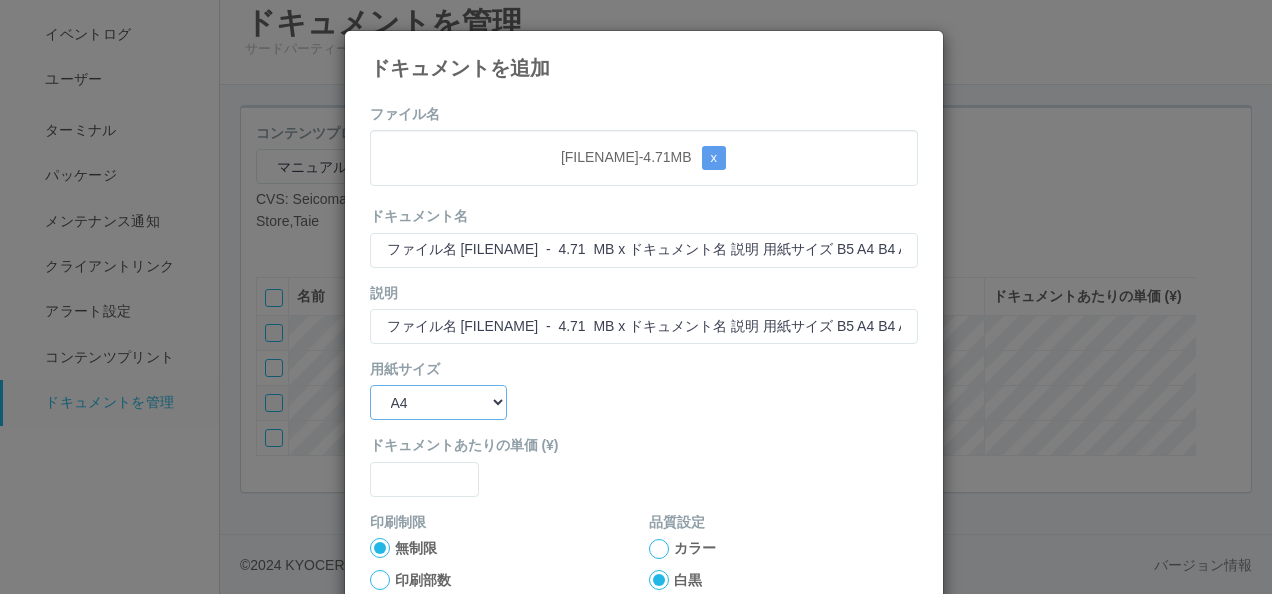click on "B5 A4 B4 A3" at bounding box center (438, 402) 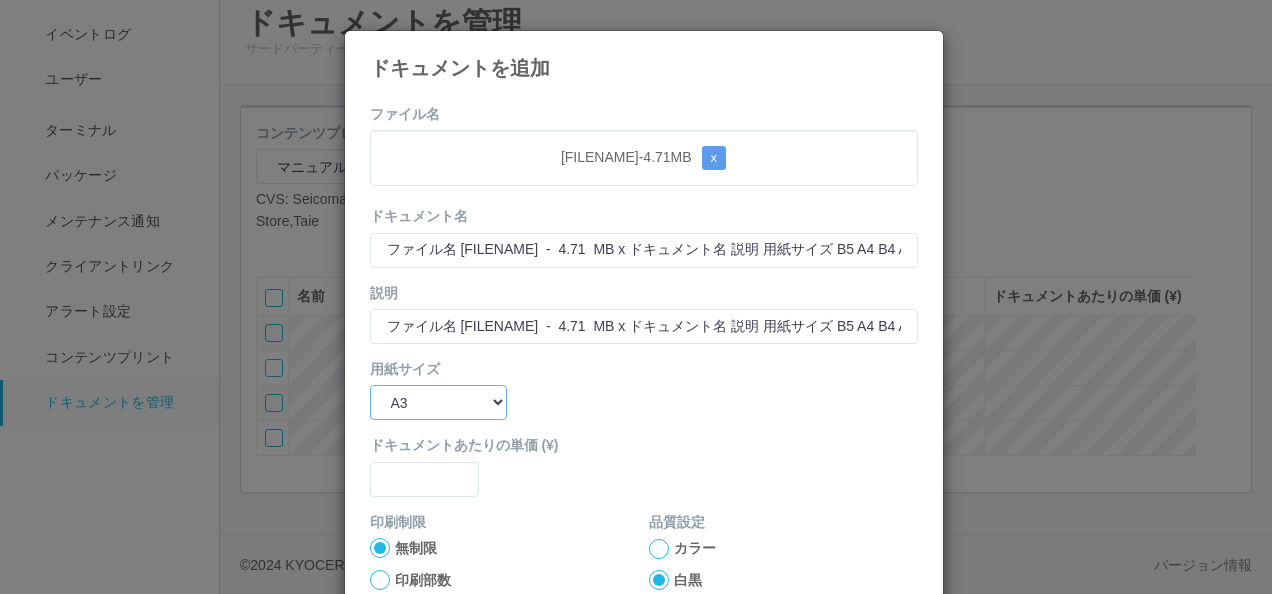 click on "B5 A4 B4 A3" at bounding box center [438, 402] 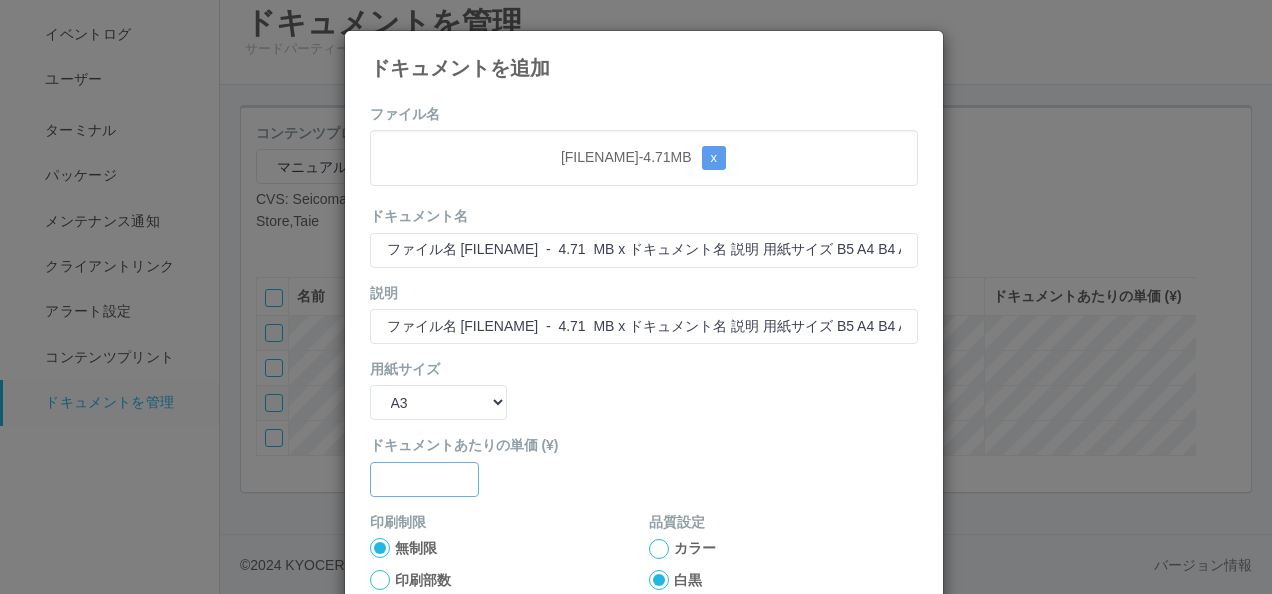 click at bounding box center (644, 250) 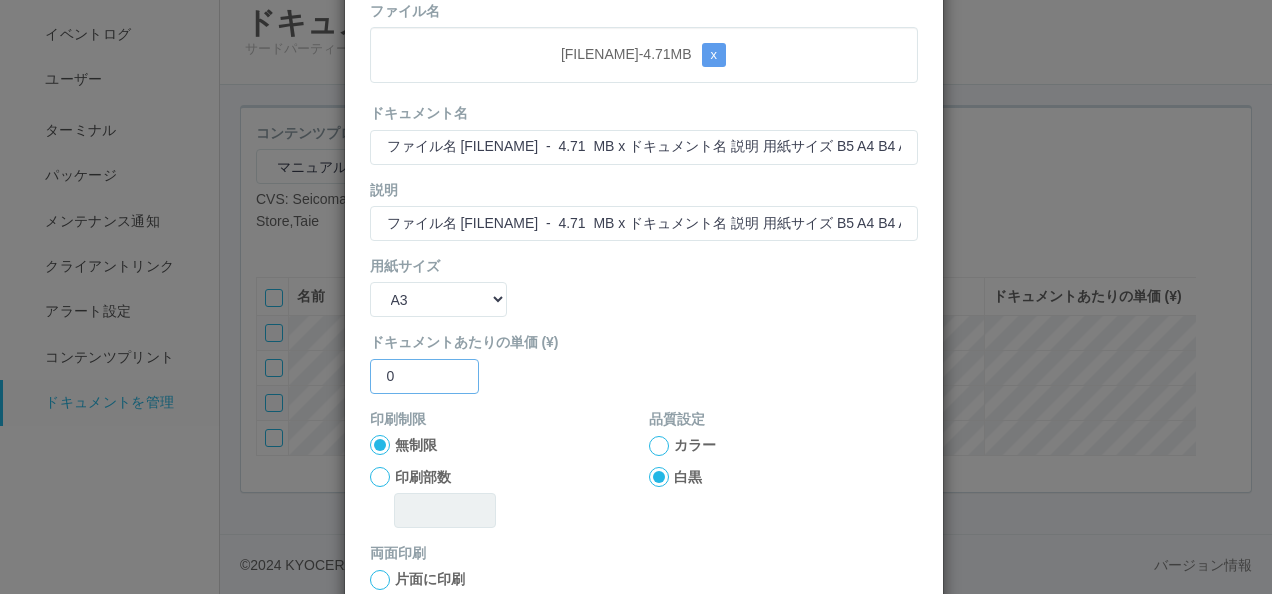 scroll, scrollTop: 200, scrollLeft: 0, axis: vertical 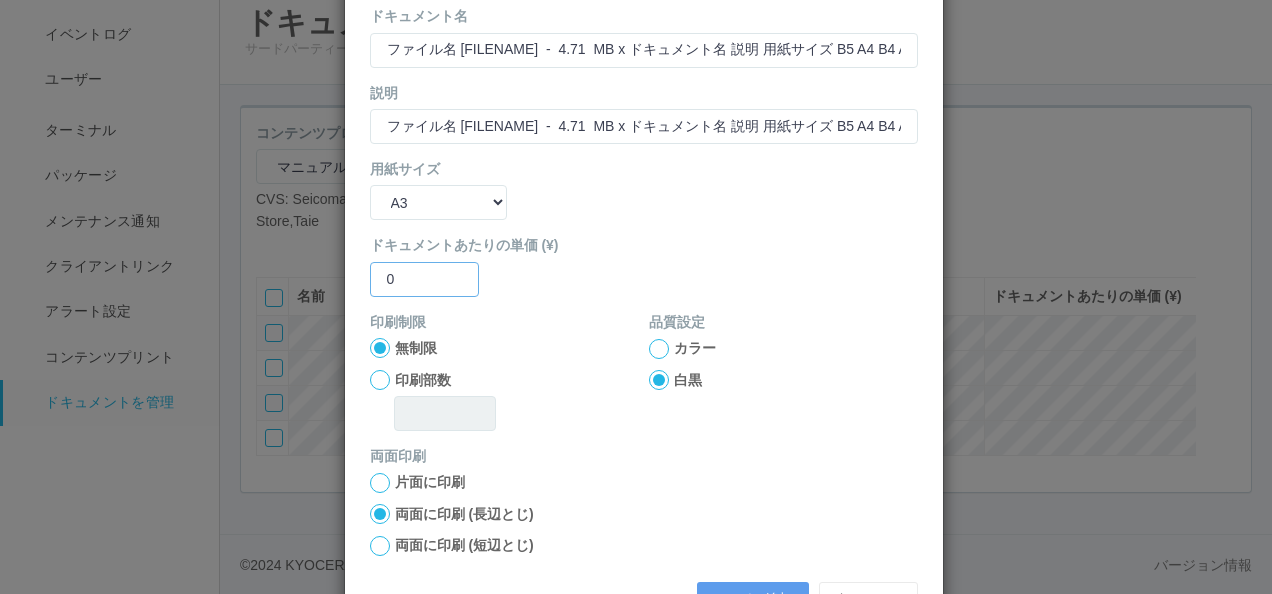 type on "0" 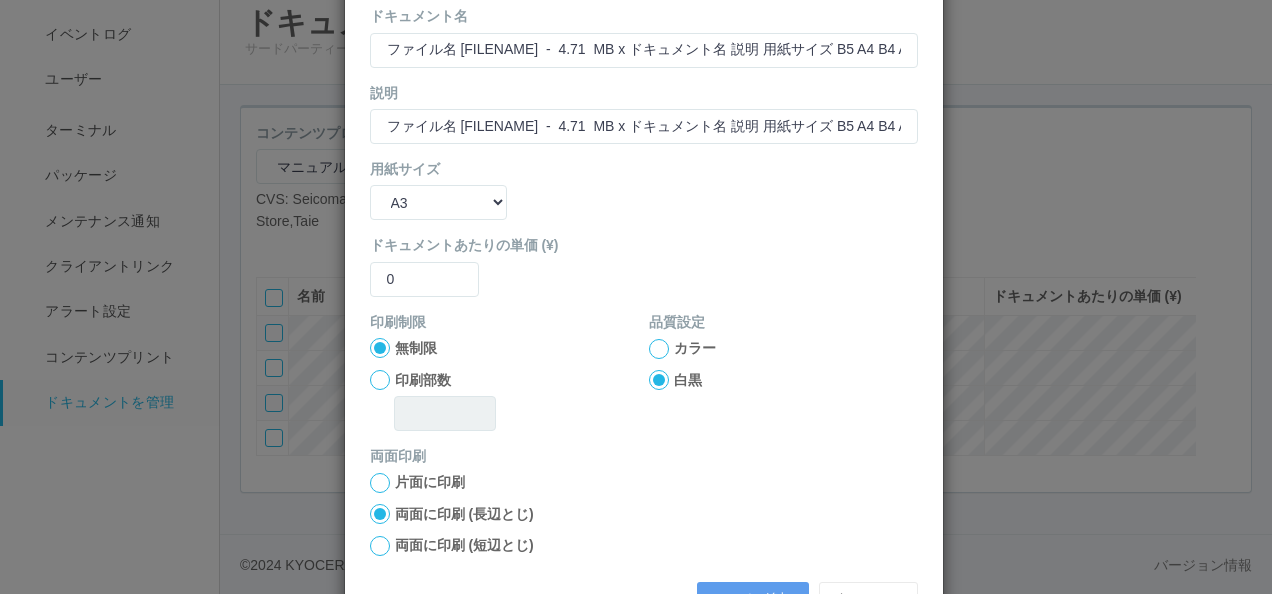 click at bounding box center (380, 348) 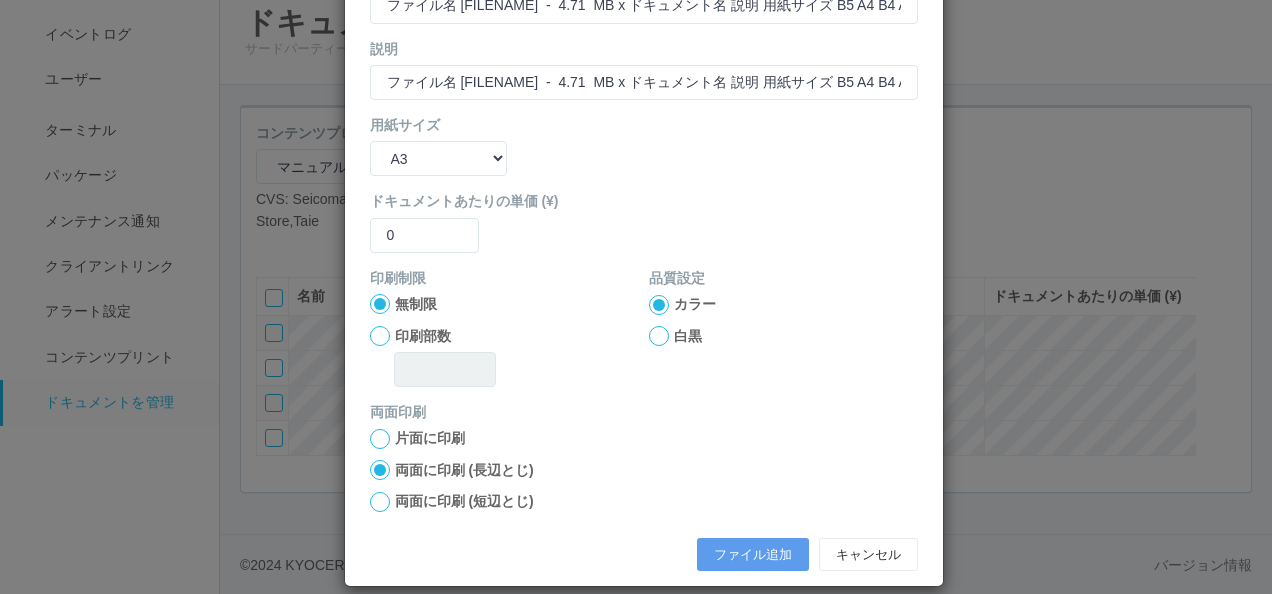 scroll, scrollTop: 264, scrollLeft: 0, axis: vertical 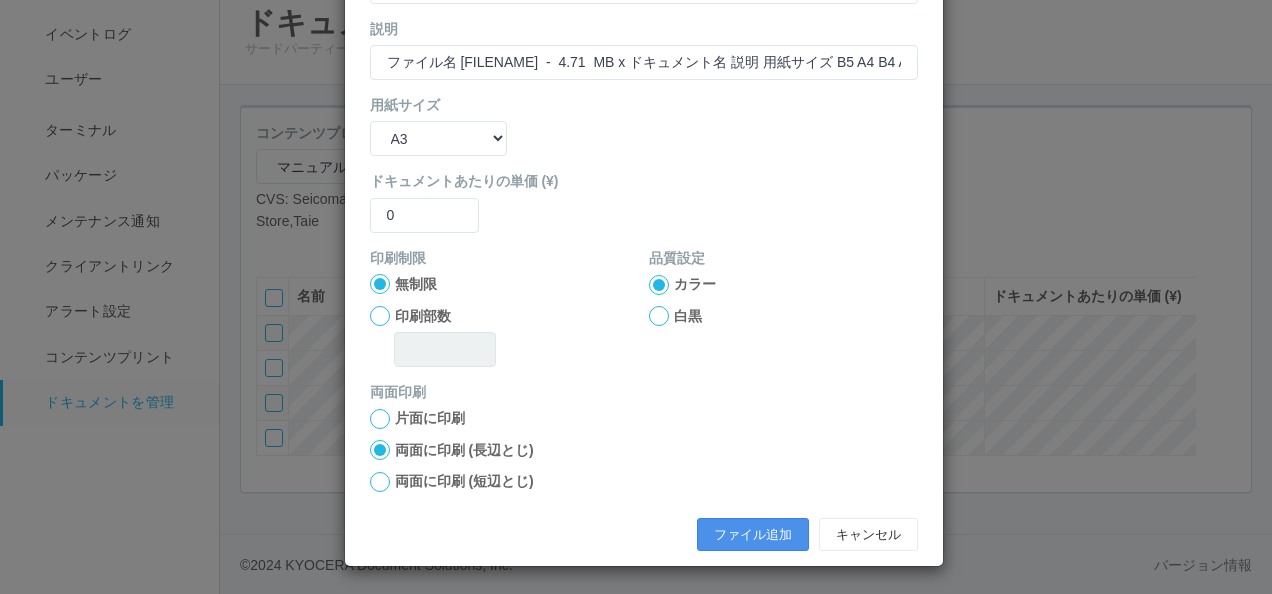 click on "ファイル追加" at bounding box center [753, 535] 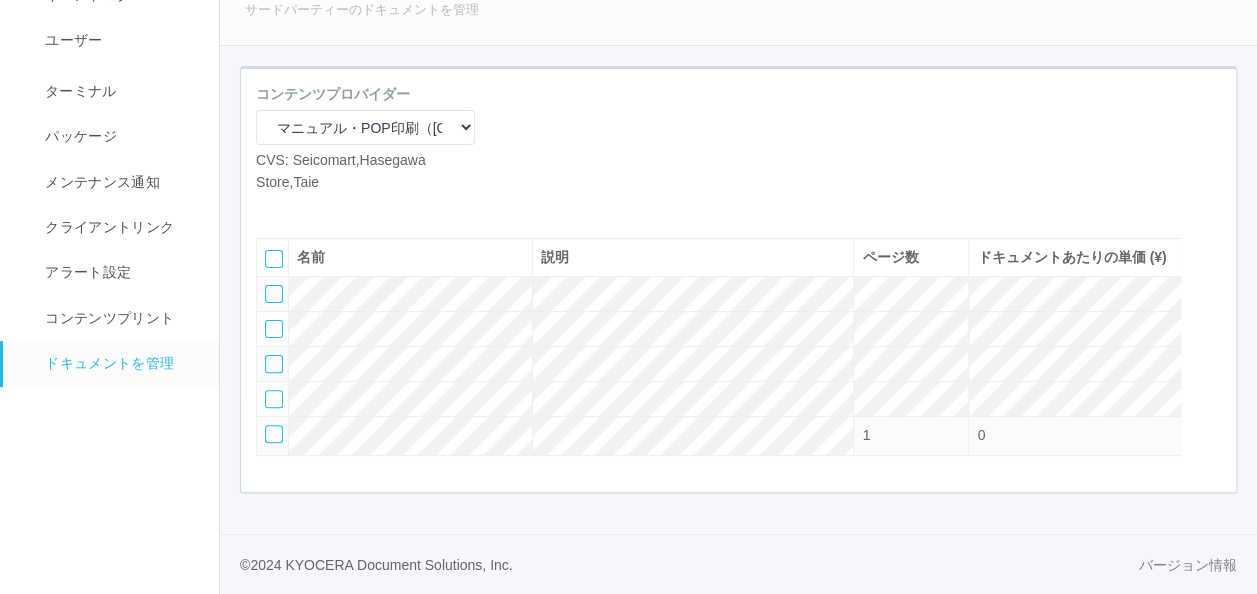 click at bounding box center [271, 208] 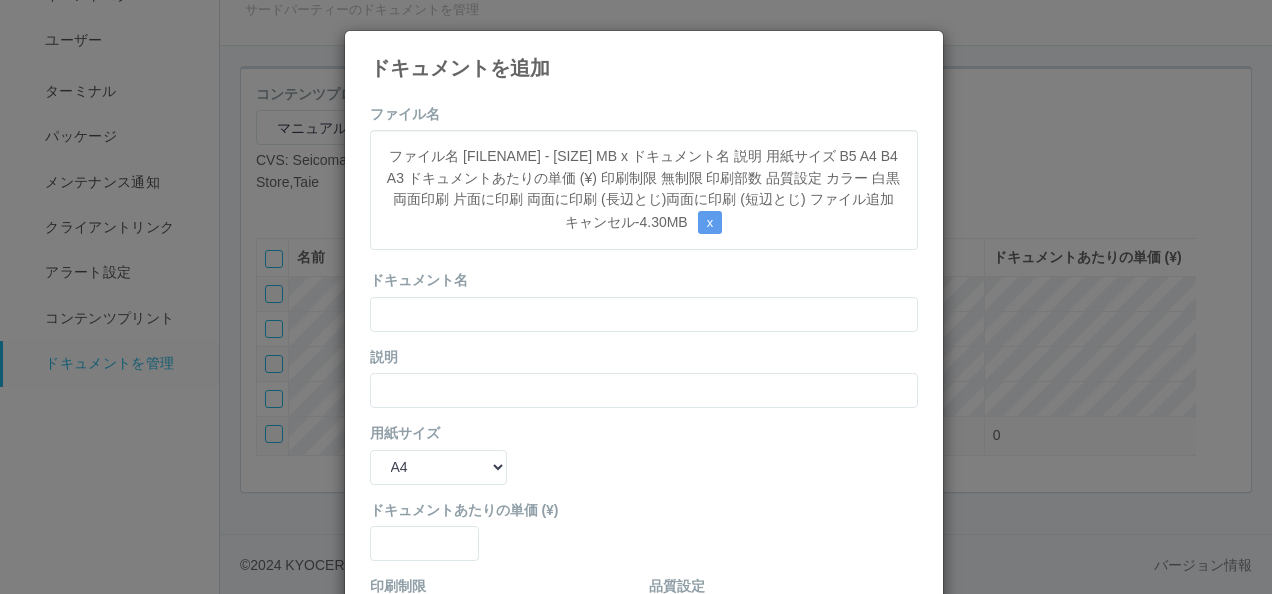 click on "0707週【飲料】5枚（03）.pdf  -  4.30  MB x" at bounding box center (644, 190) 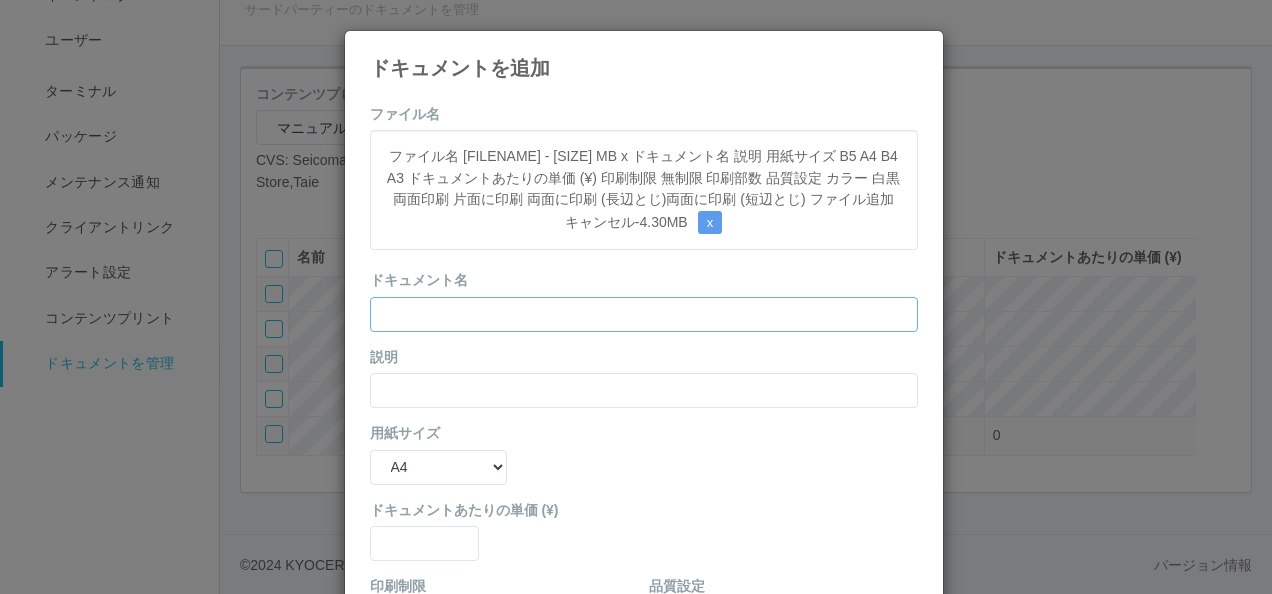 click at bounding box center [644, 314] 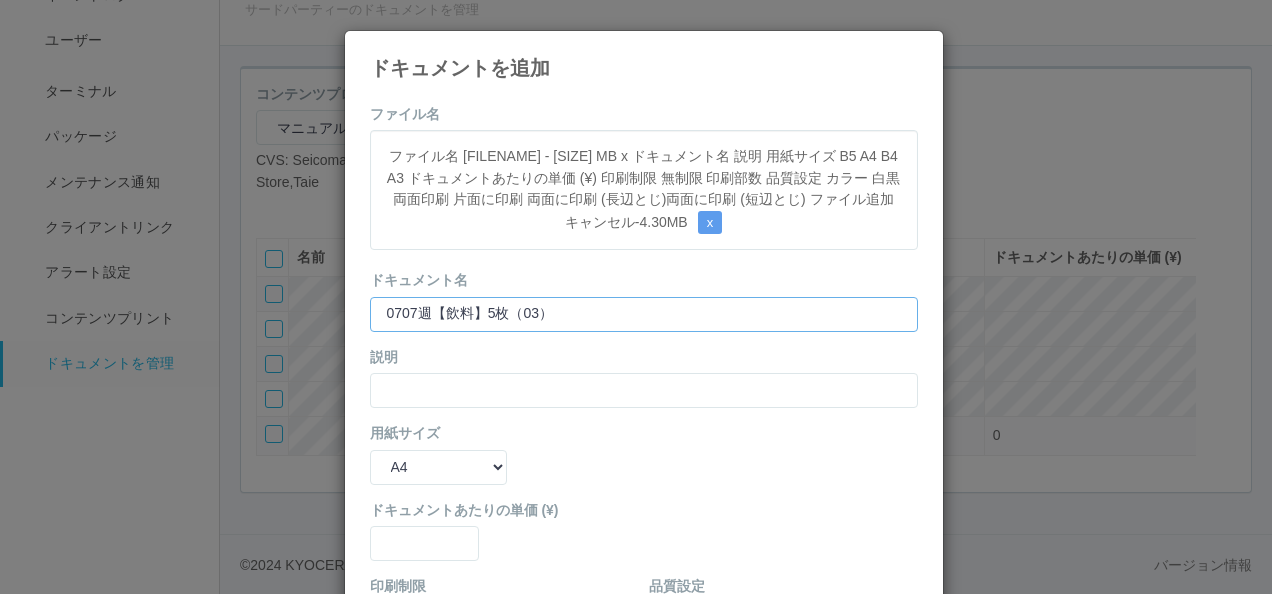 type on "0707週【飲料】5枚（03）" 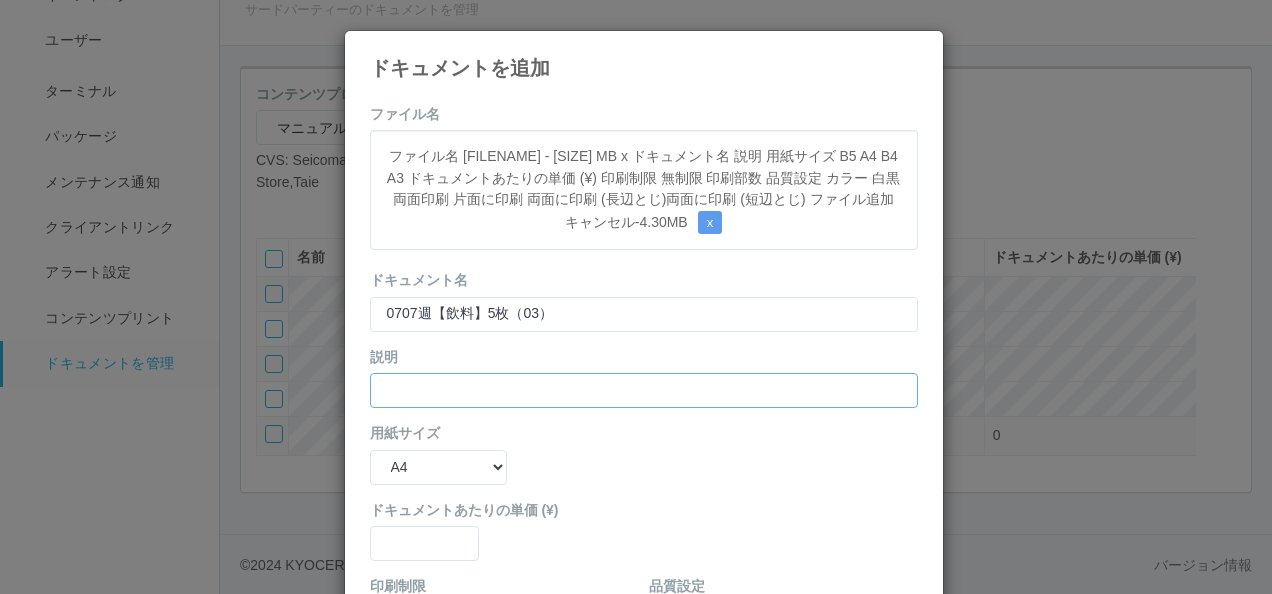 click at bounding box center (644, 390) 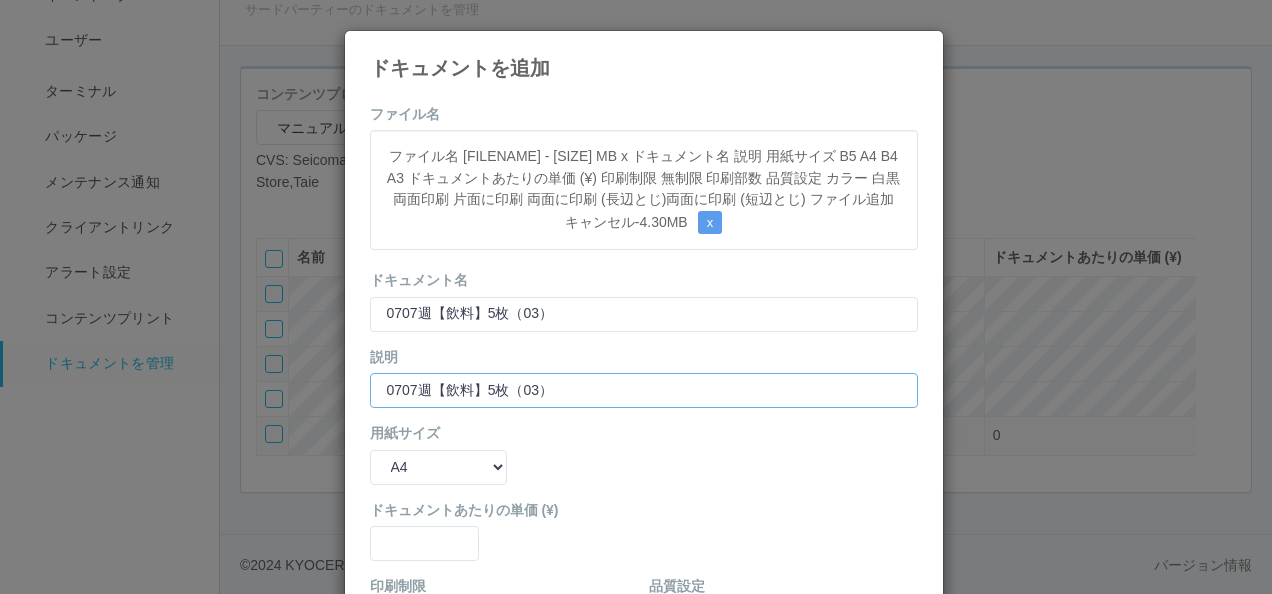 type on "0707週【飲料】5枚（03）" 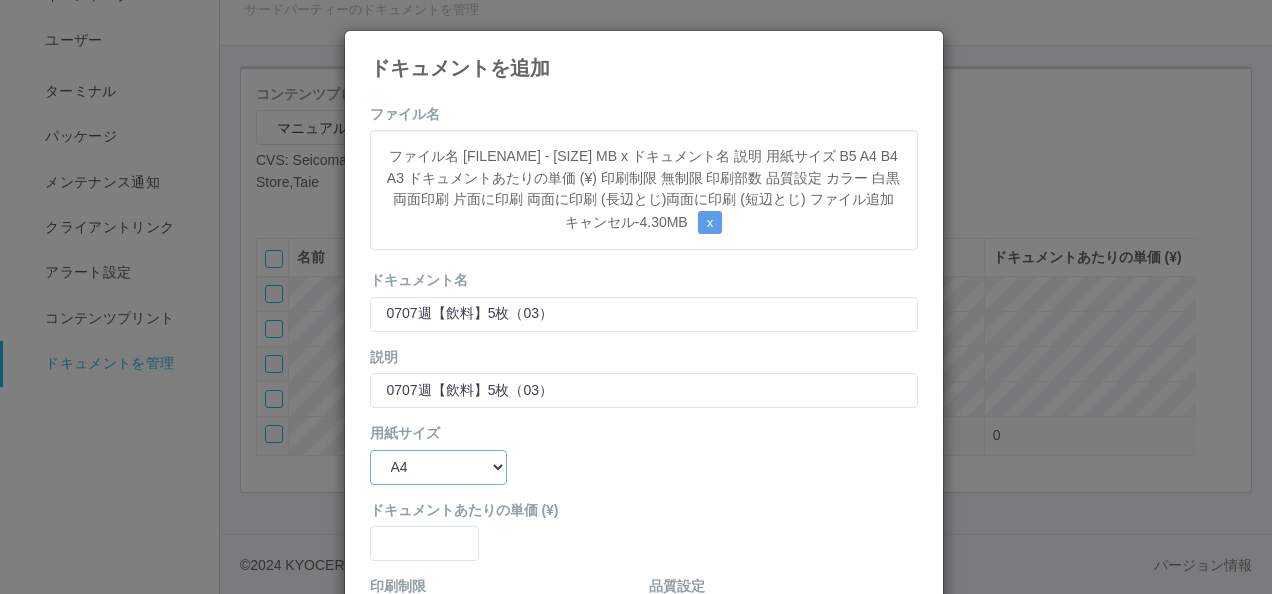 click on "B5 A4 B4 A3" at bounding box center (438, 467) 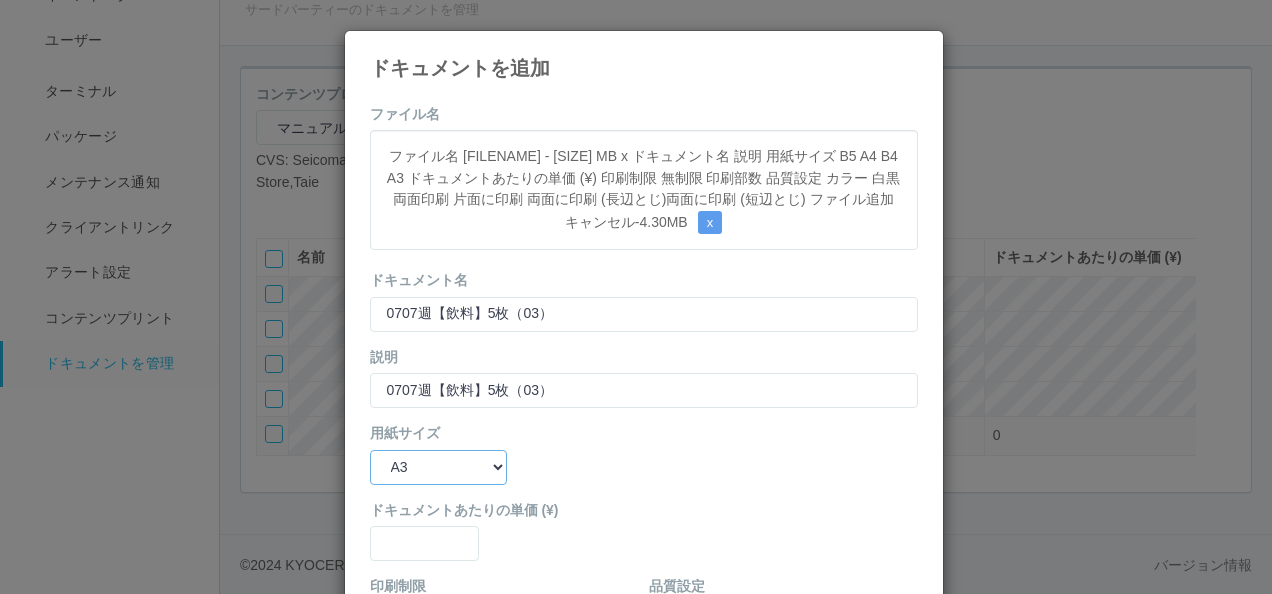 click on "B5 A4 B4 A3" at bounding box center [438, 467] 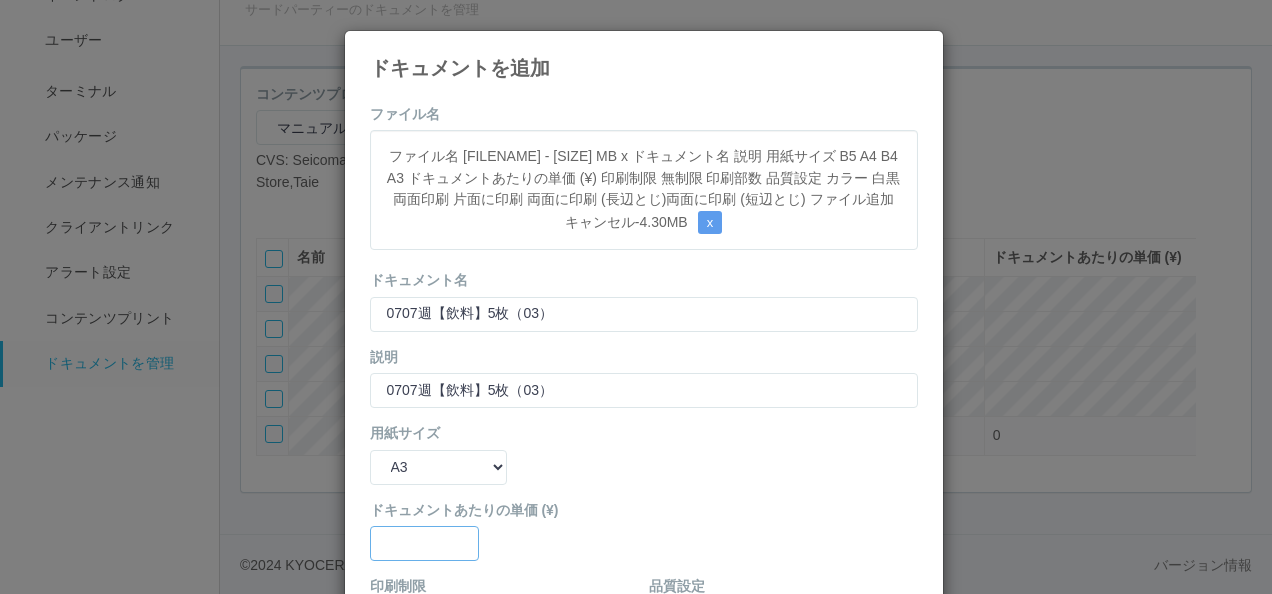 click at bounding box center (644, 314) 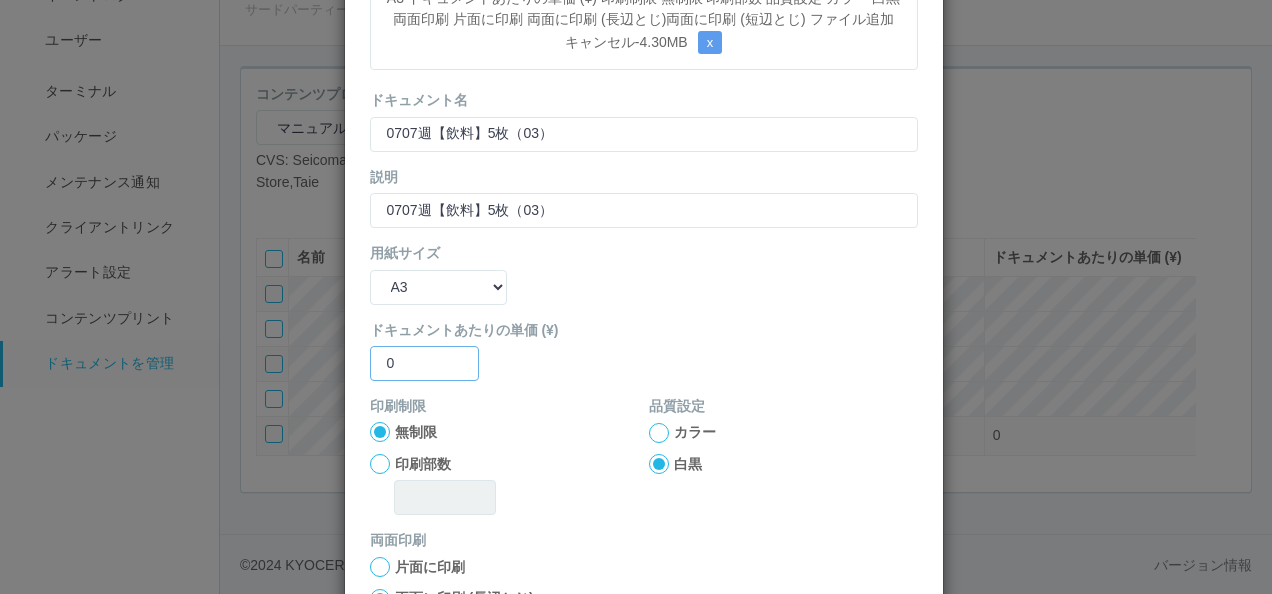 scroll, scrollTop: 200, scrollLeft: 0, axis: vertical 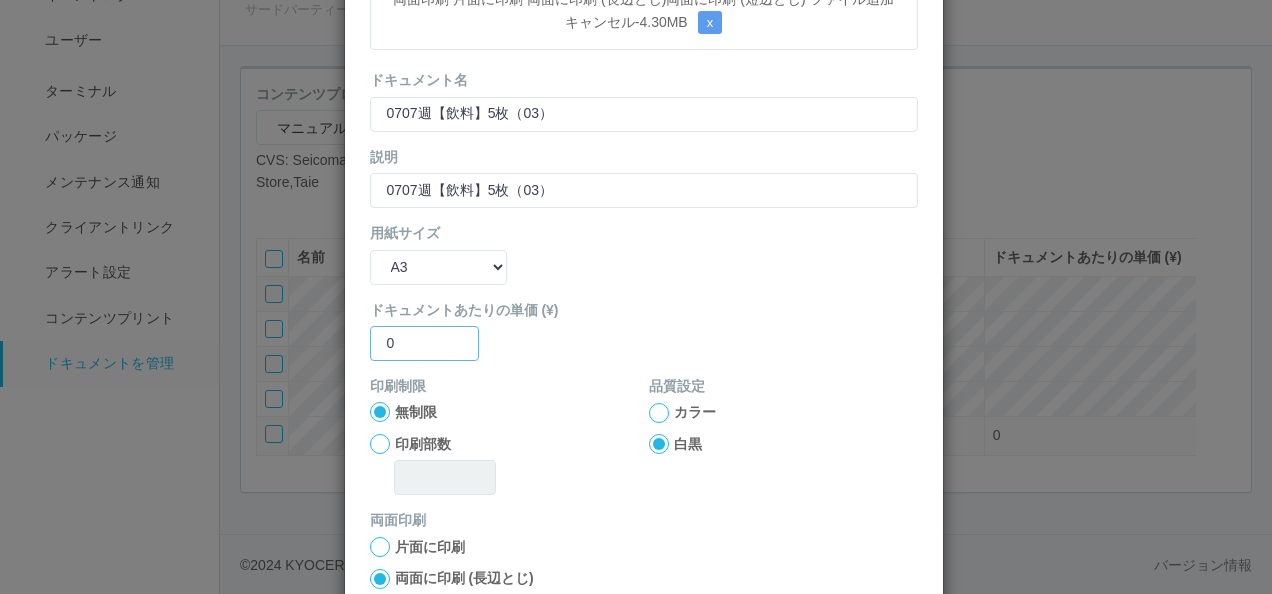 type on "0" 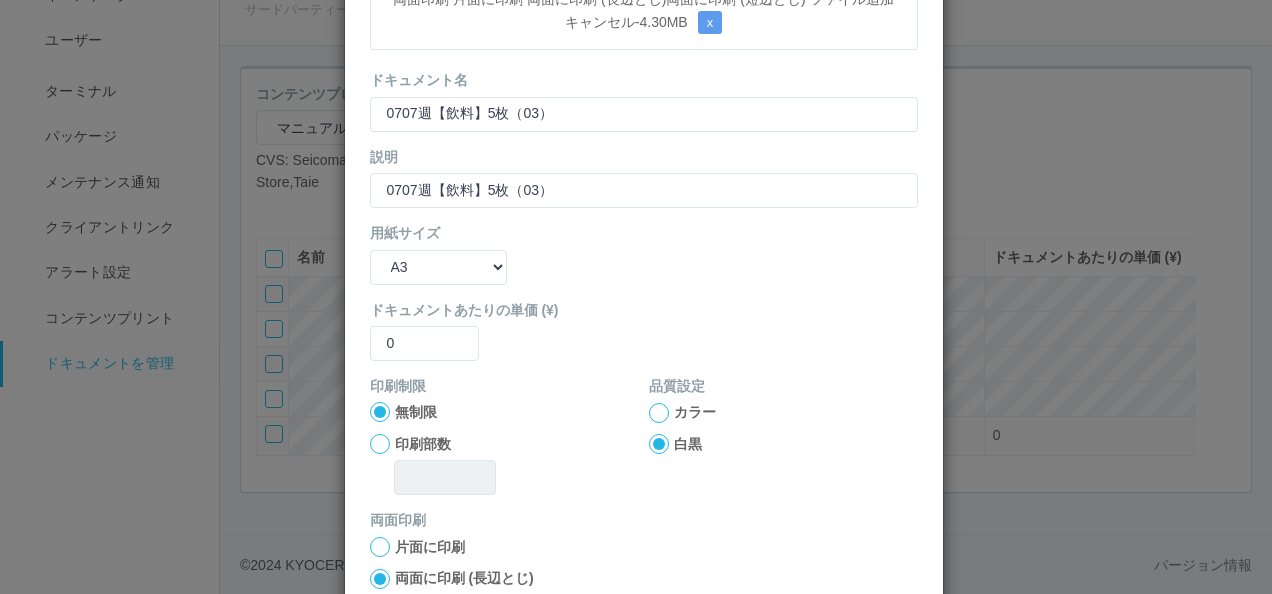 click at bounding box center (380, 412) 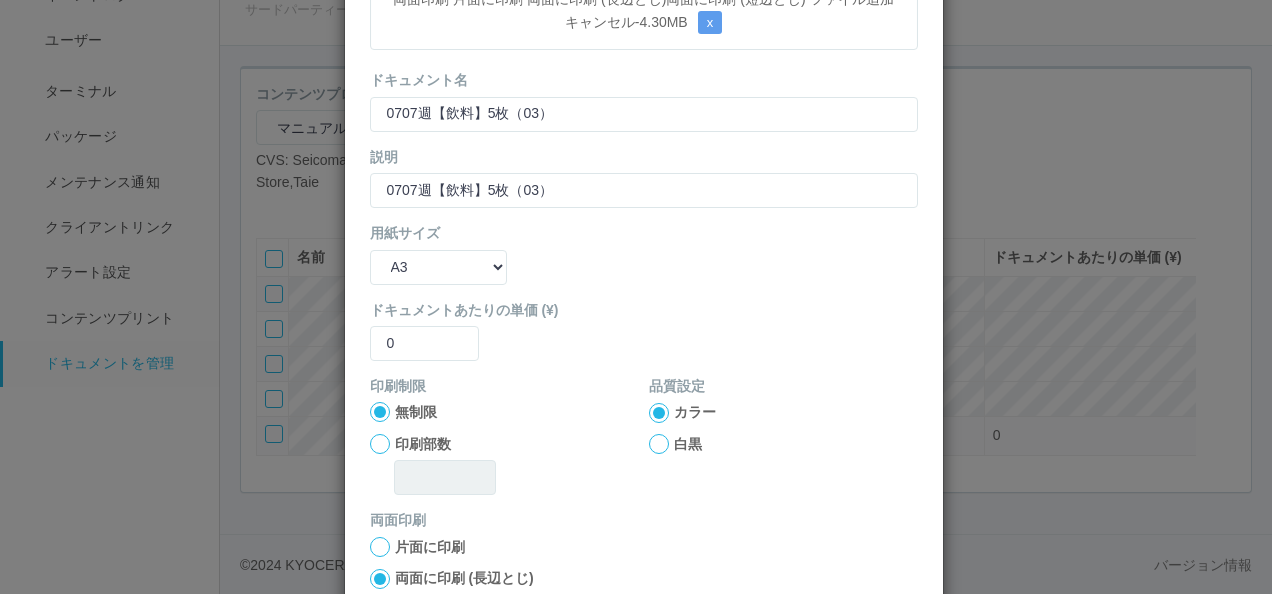scroll, scrollTop: 264, scrollLeft: 0, axis: vertical 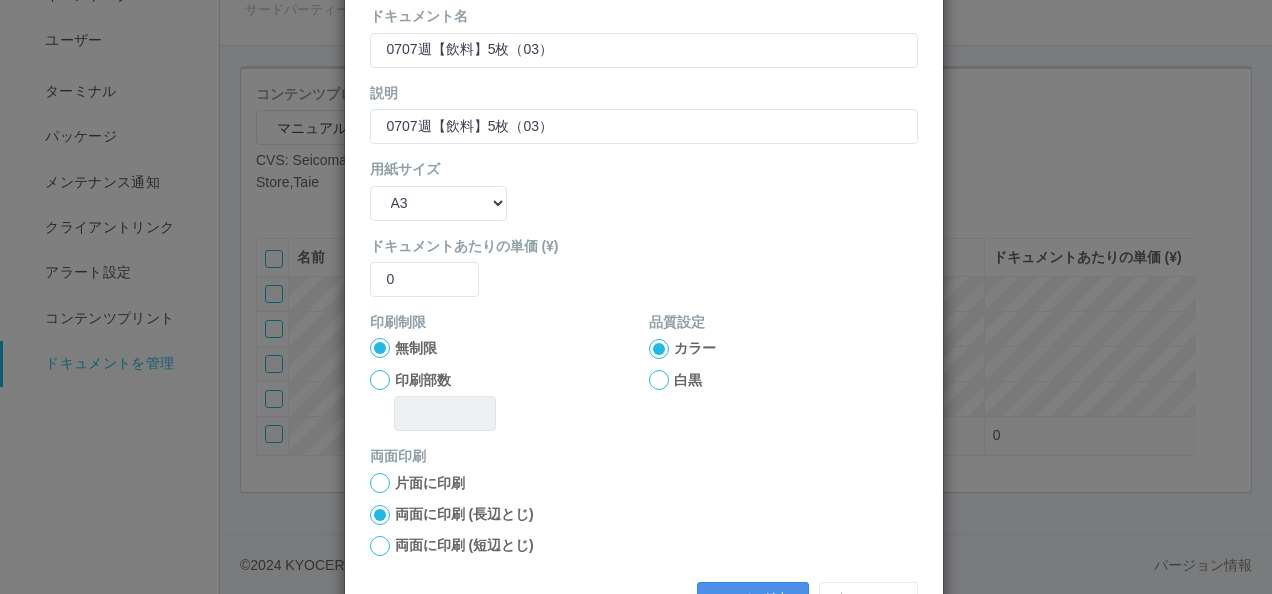 click on "ファイル追加" at bounding box center [753, 599] 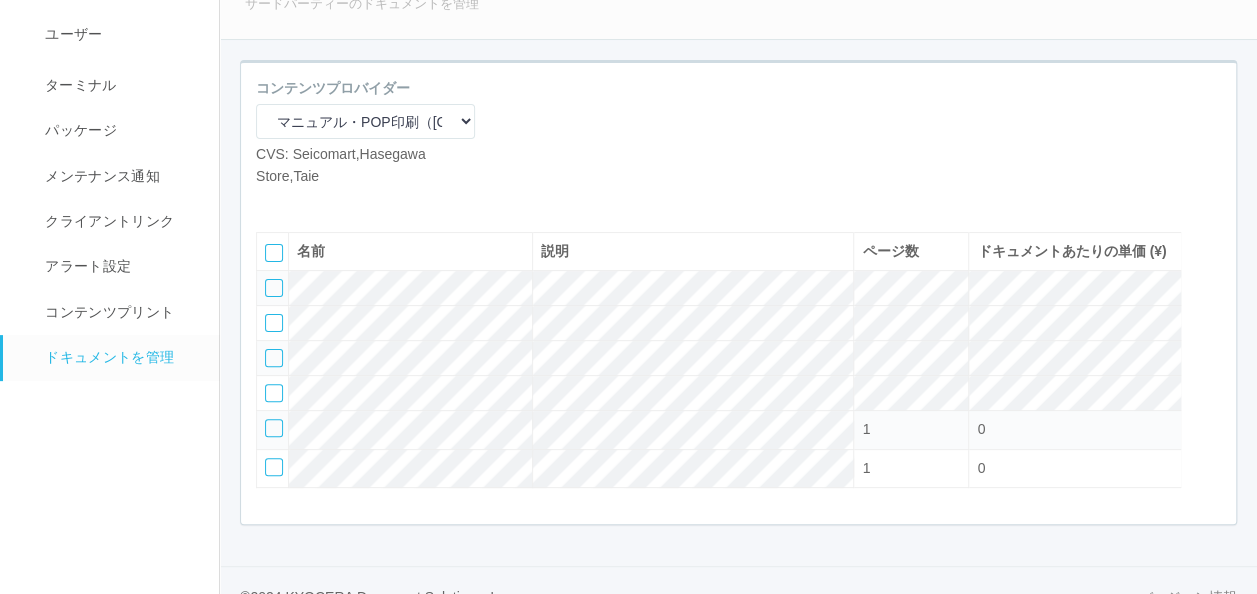 click at bounding box center (271, 202) 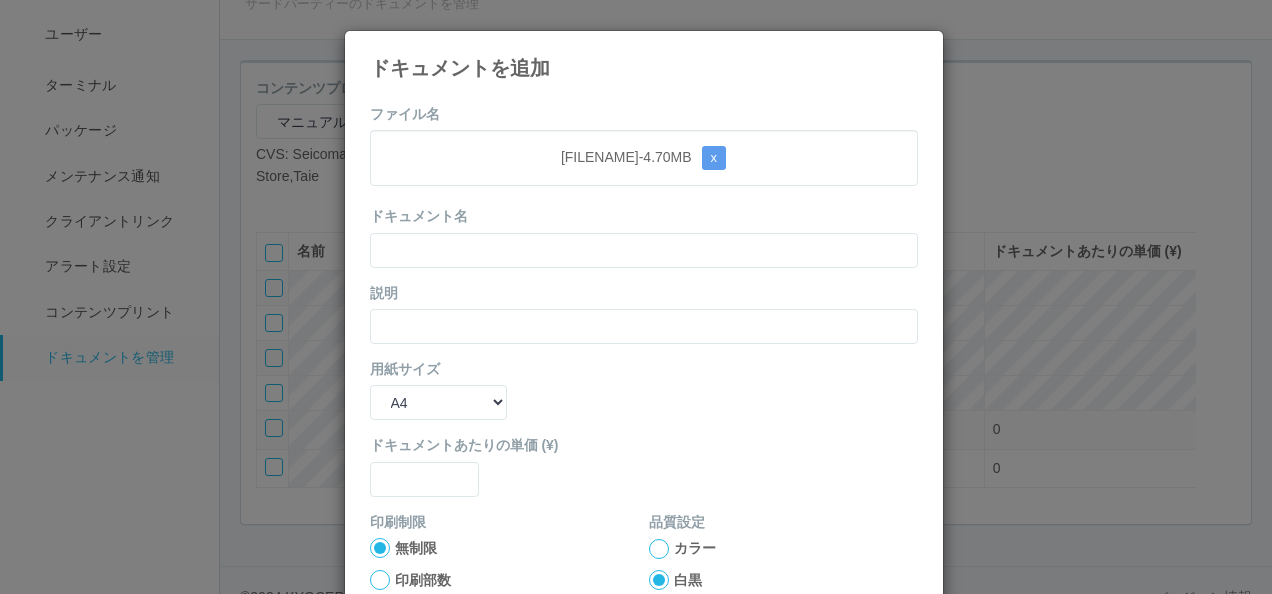 drag, startPoint x: 620, startPoint y: 69, endPoint x: 593, endPoint y: 111, distance: 49.92995 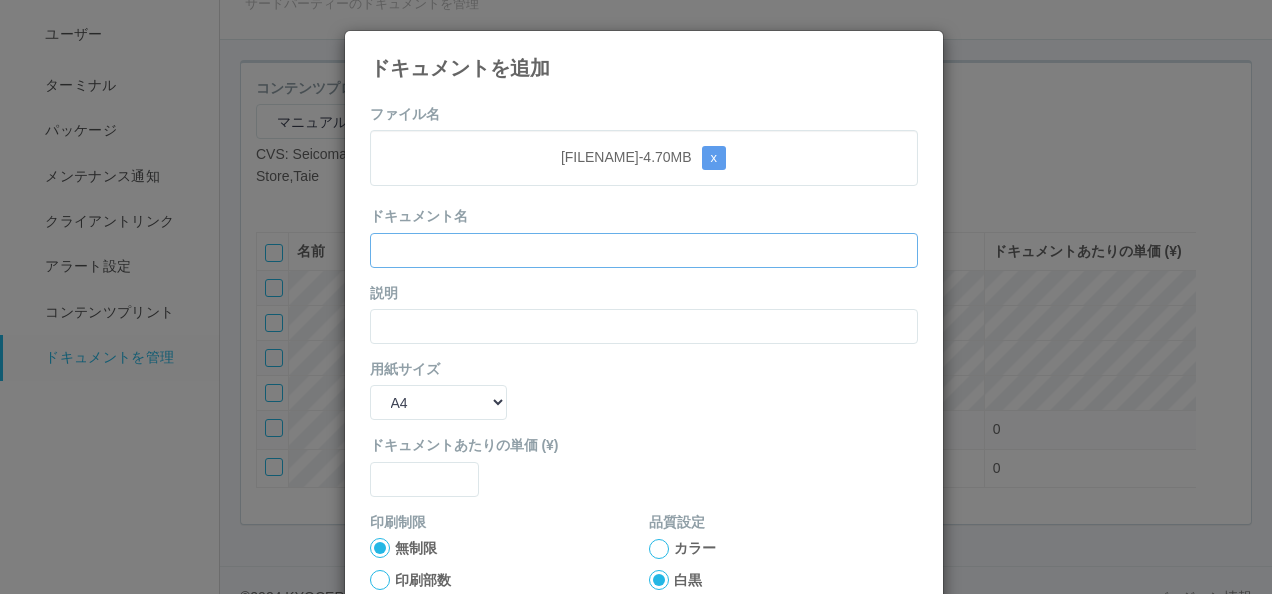 click at bounding box center (644, 250) 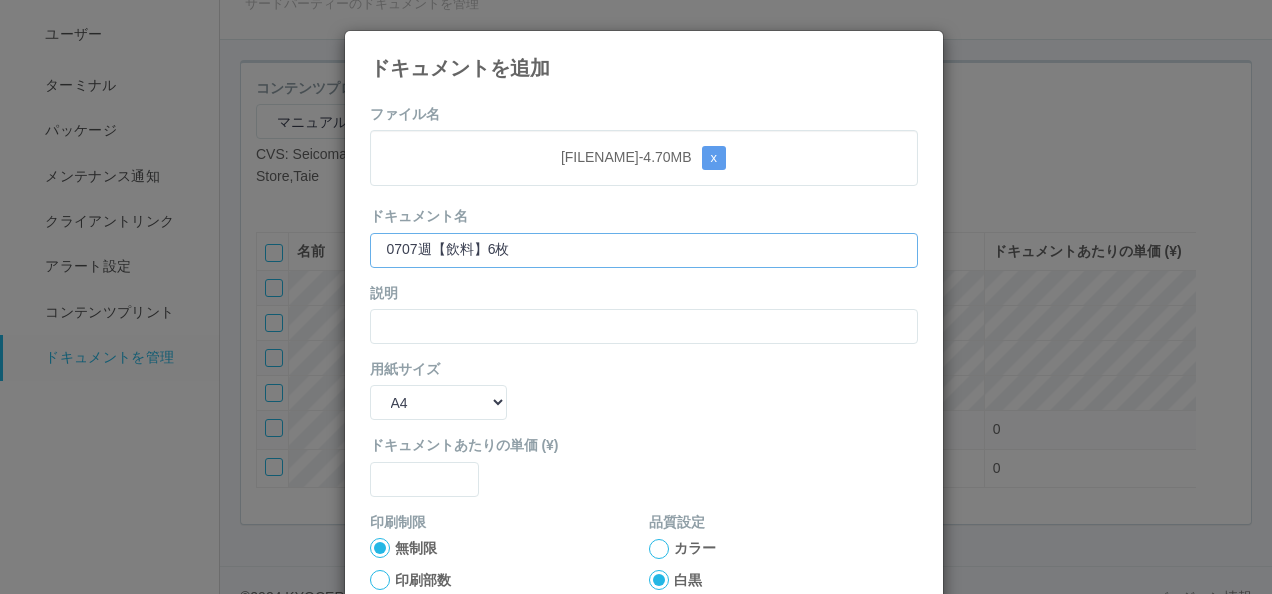 type on "0707週【飲料】6枚" 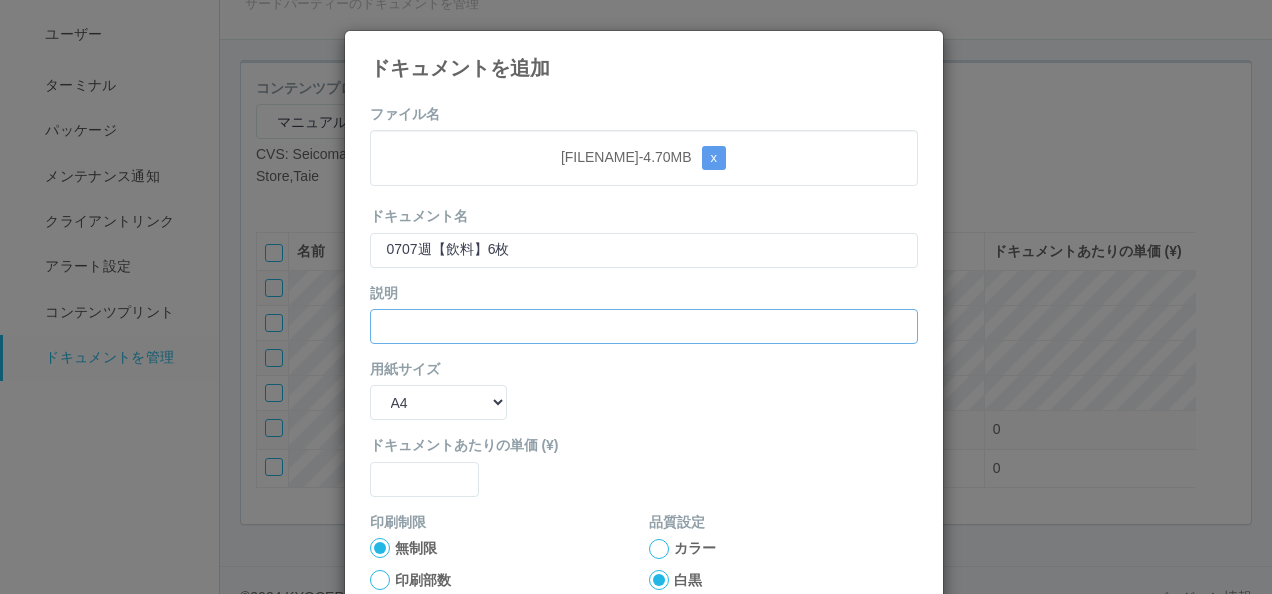 click at bounding box center [644, 326] 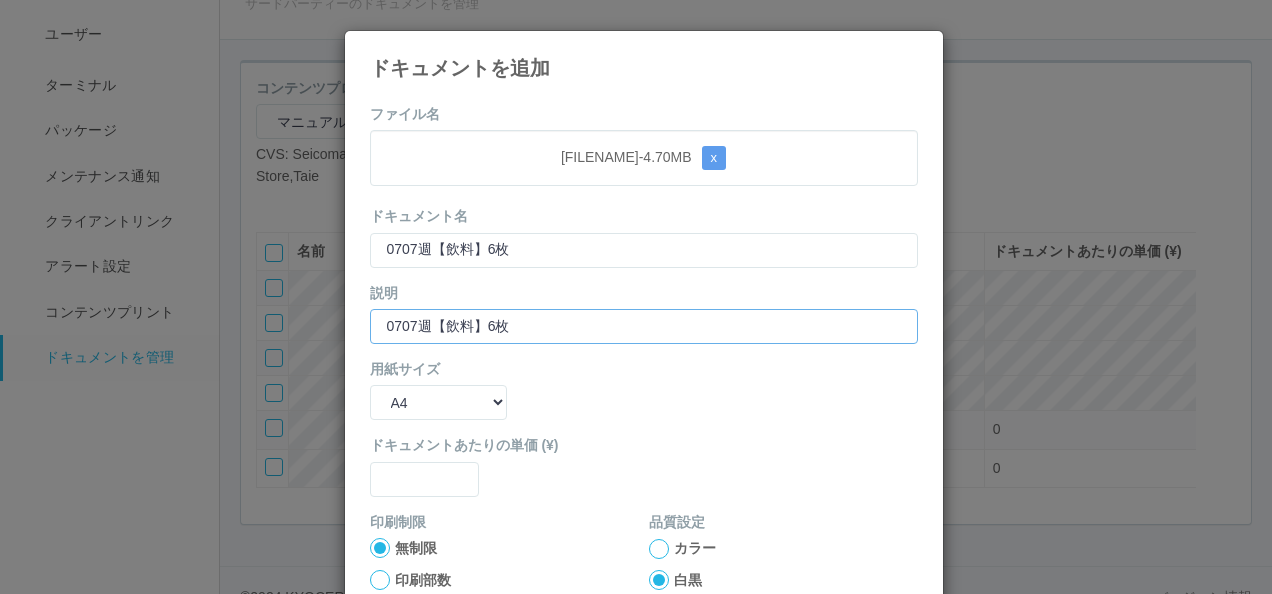 type on "0707週【飲料】6枚" 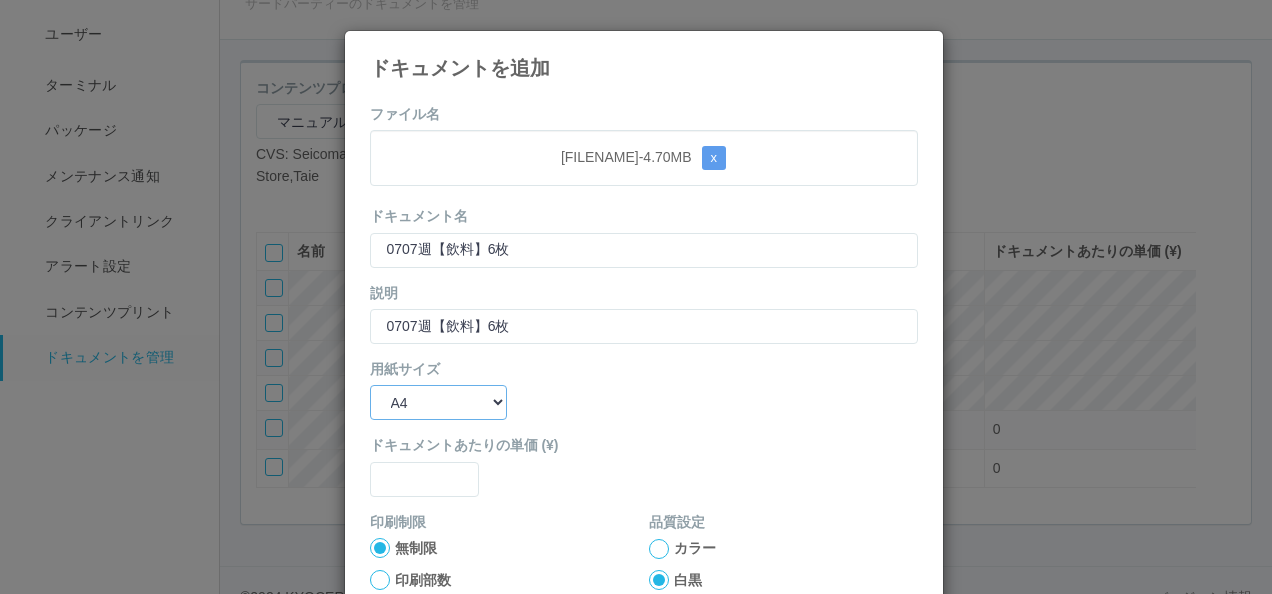 click on "B5 A4 B4 A3" at bounding box center (438, 402) 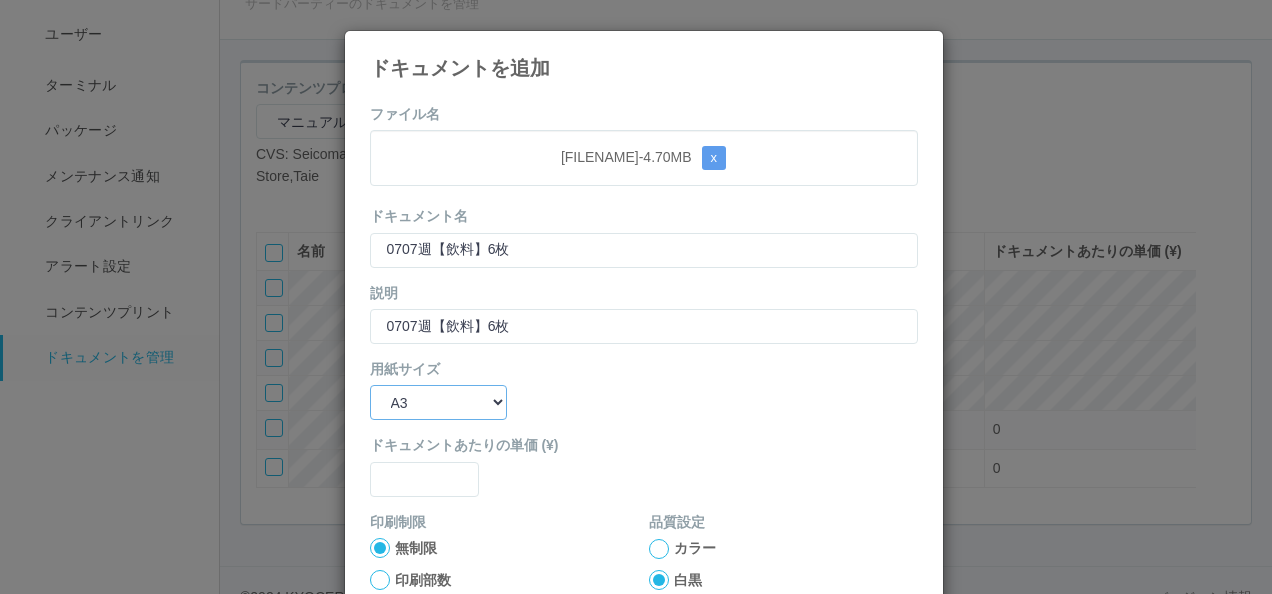 click on "B5 A4 B4 A3" at bounding box center [438, 402] 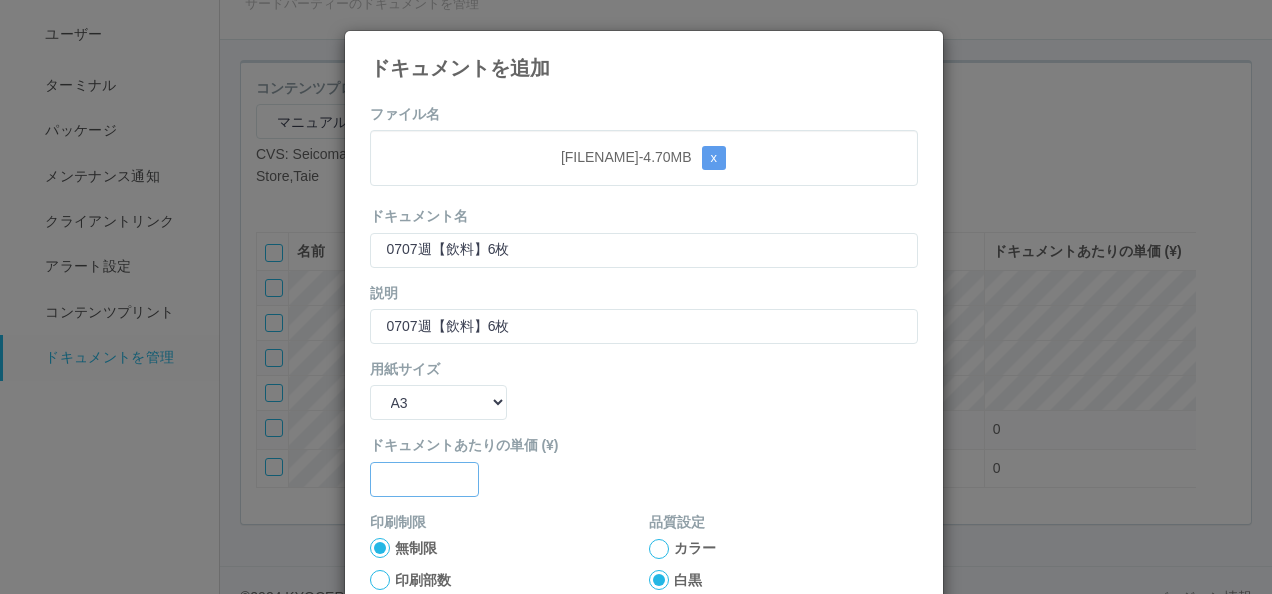click at bounding box center (644, 250) 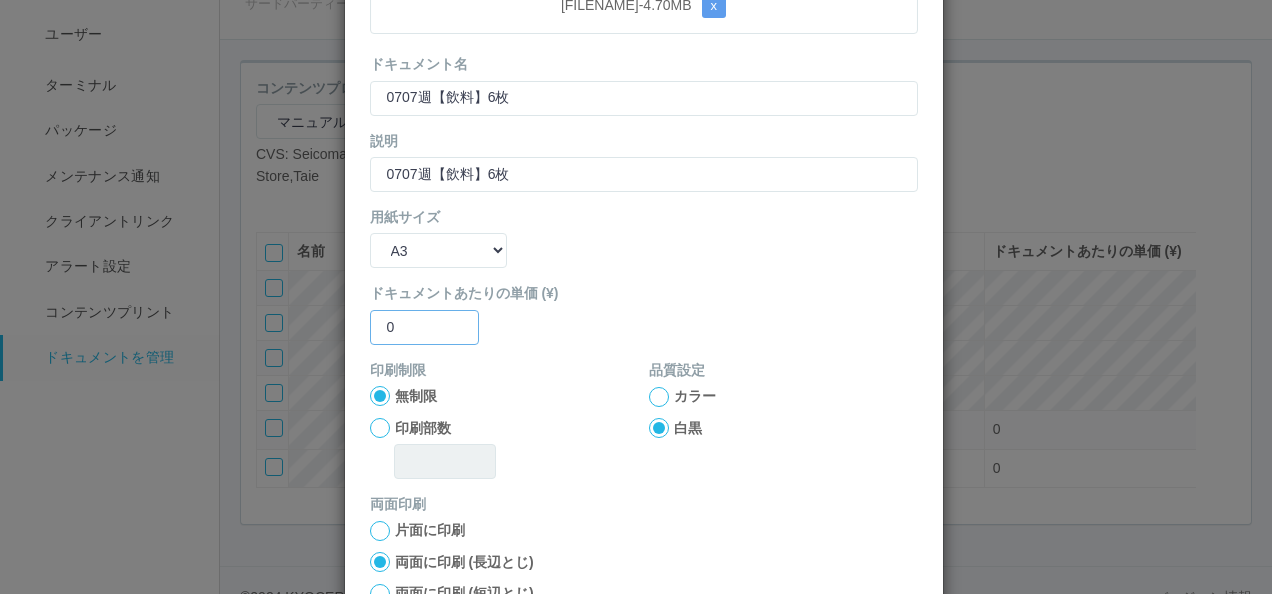 scroll, scrollTop: 200, scrollLeft: 0, axis: vertical 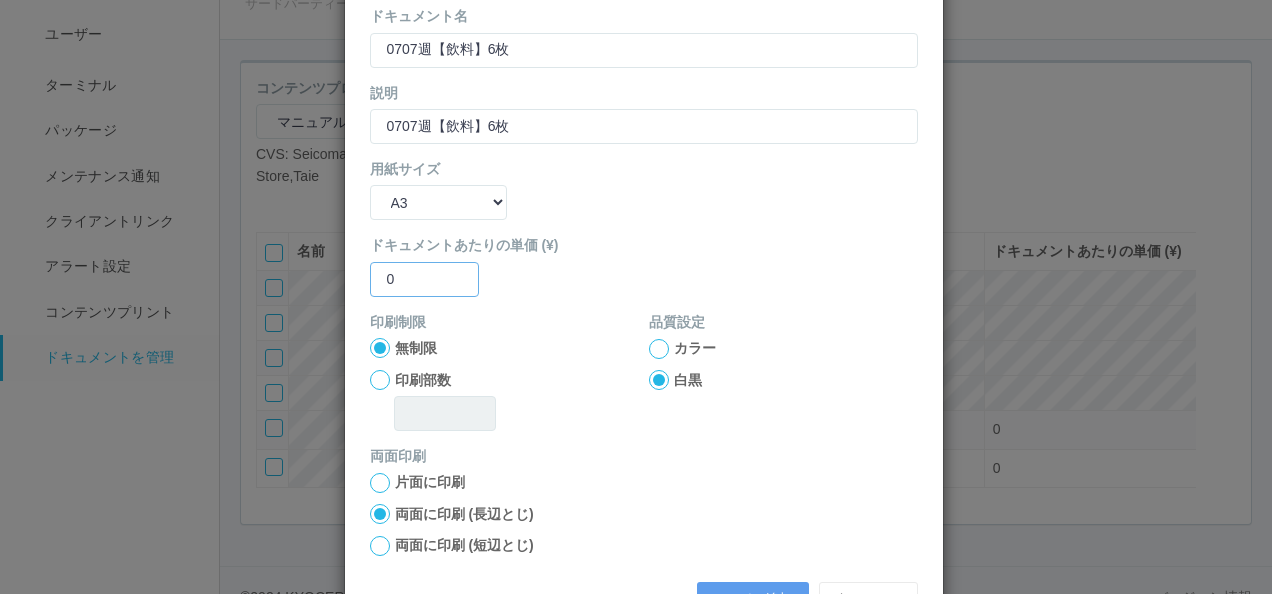 type on "0" 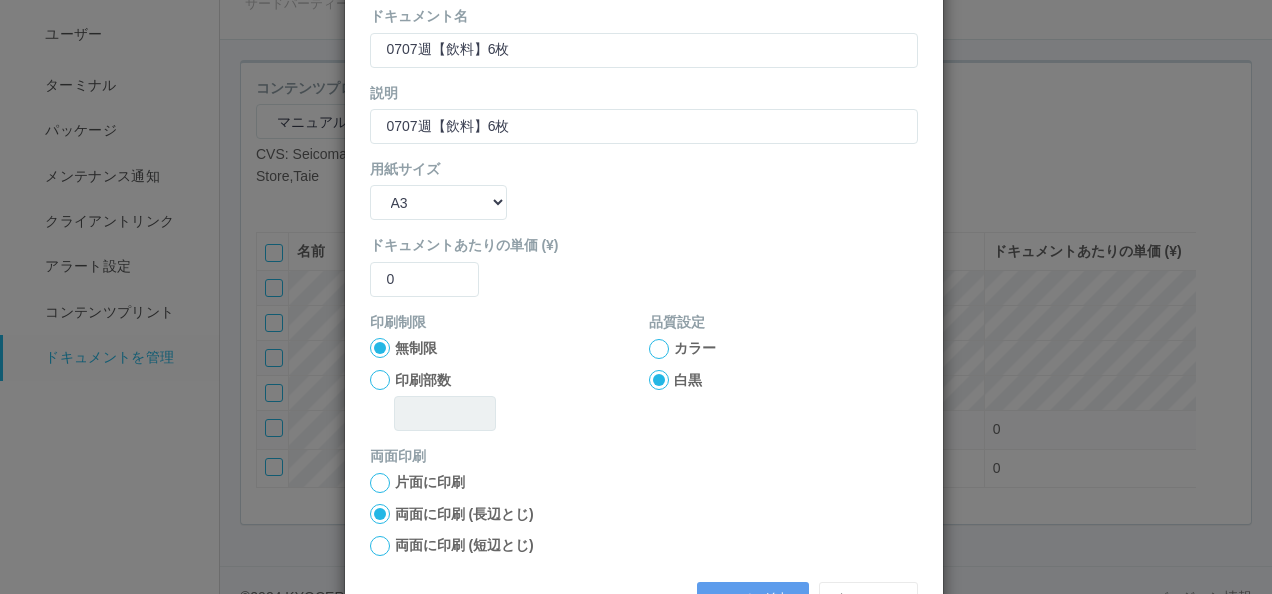 click at bounding box center [380, 348] 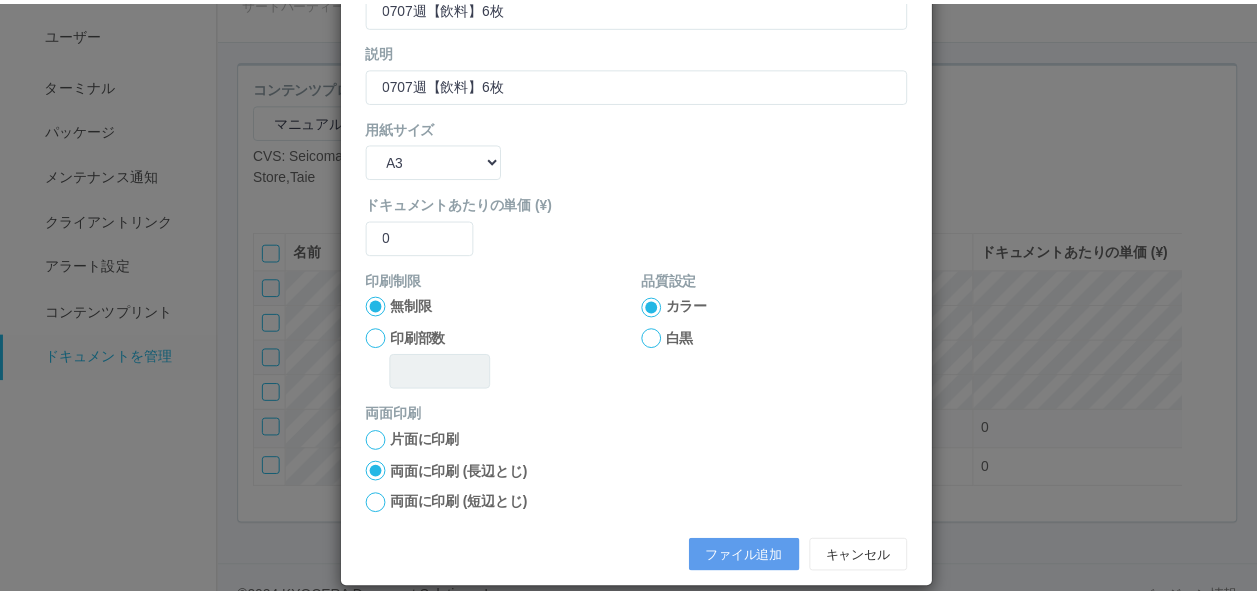 scroll, scrollTop: 264, scrollLeft: 0, axis: vertical 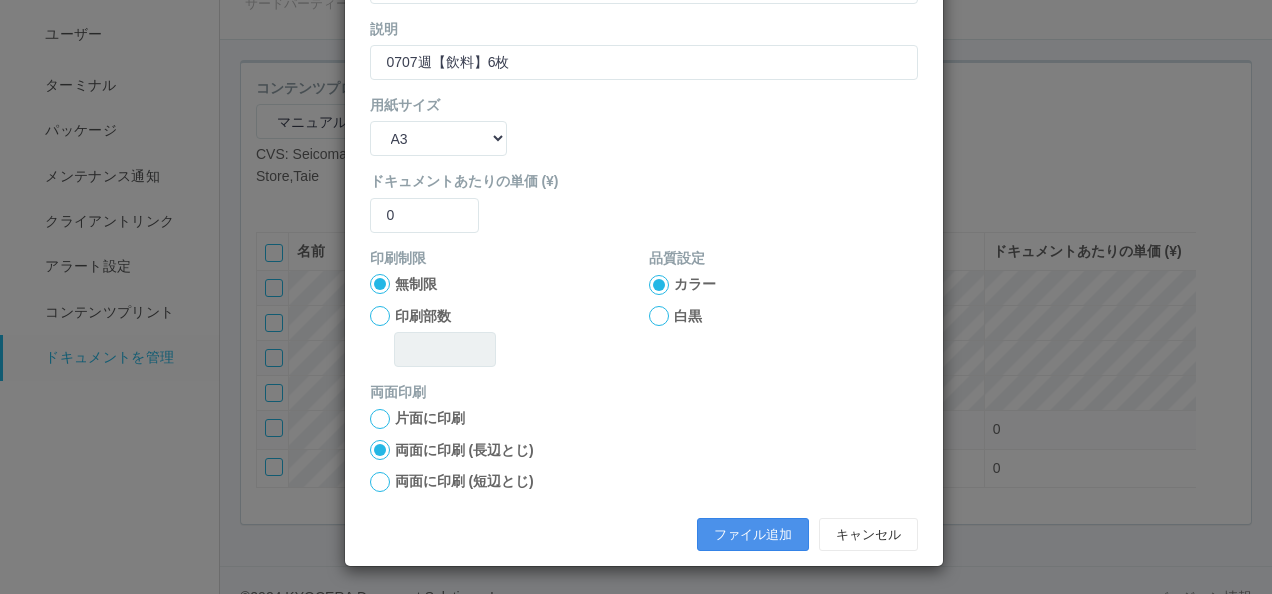 click on "ファイル追加" at bounding box center (753, 535) 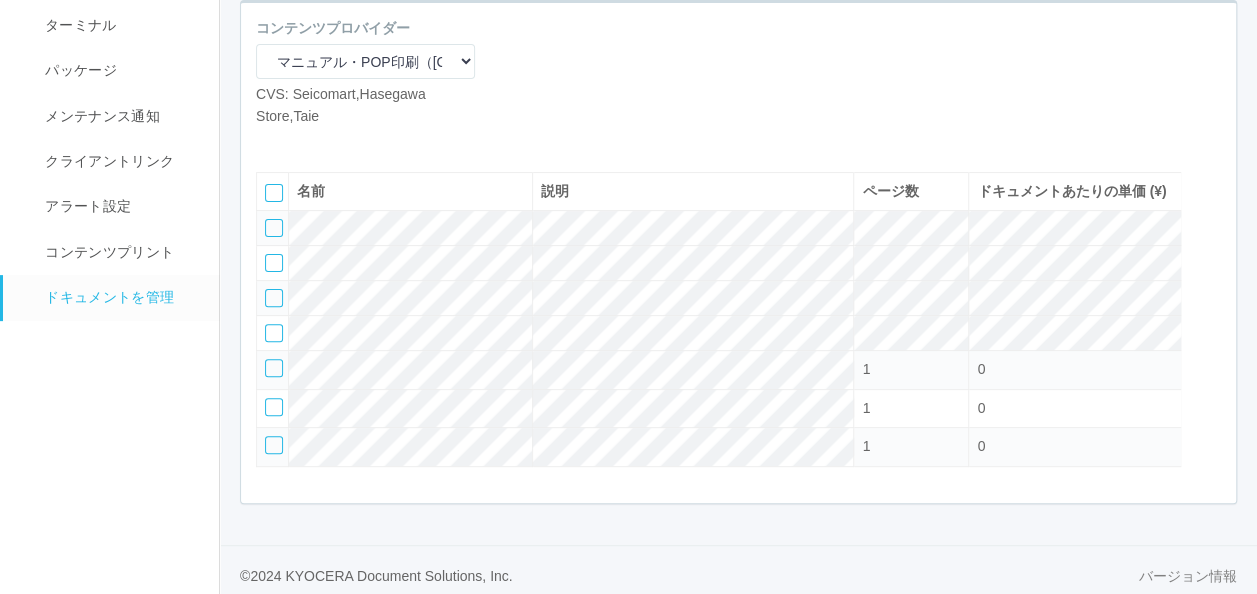 scroll, scrollTop: 220, scrollLeft: 0, axis: vertical 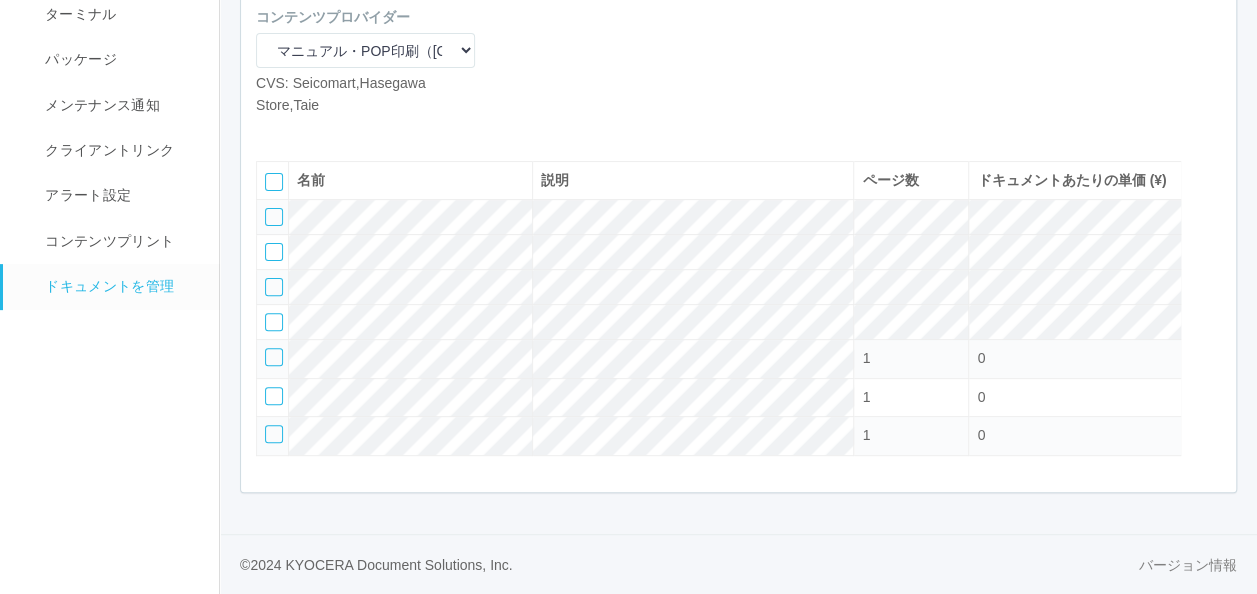 click at bounding box center (301, 131) 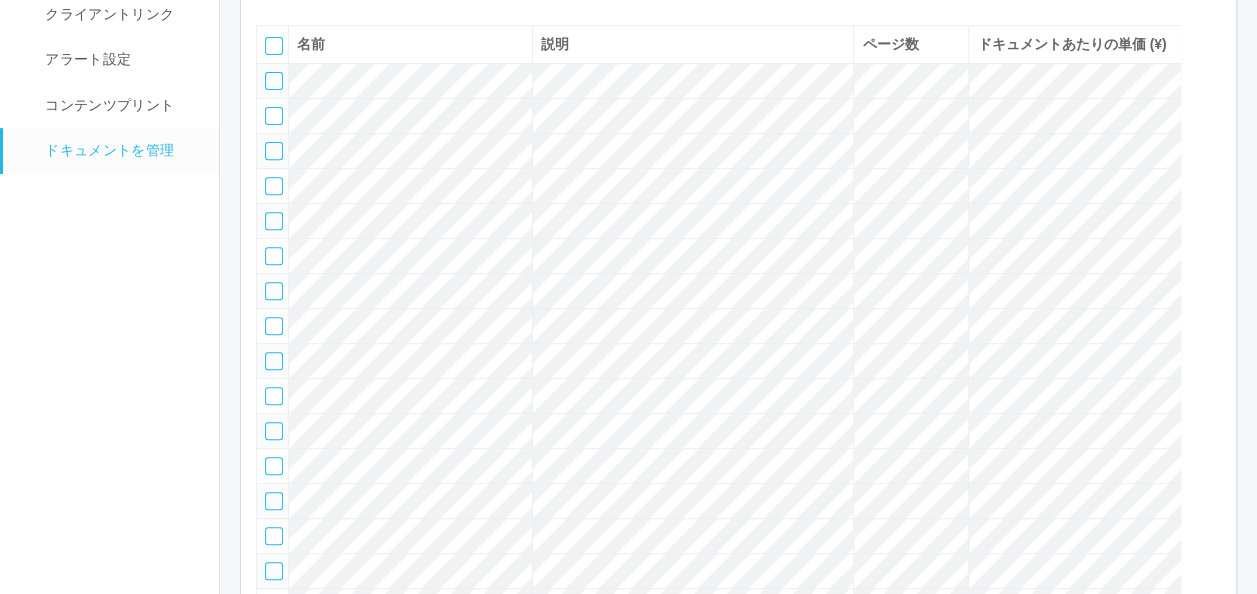 scroll, scrollTop: 200, scrollLeft: 0, axis: vertical 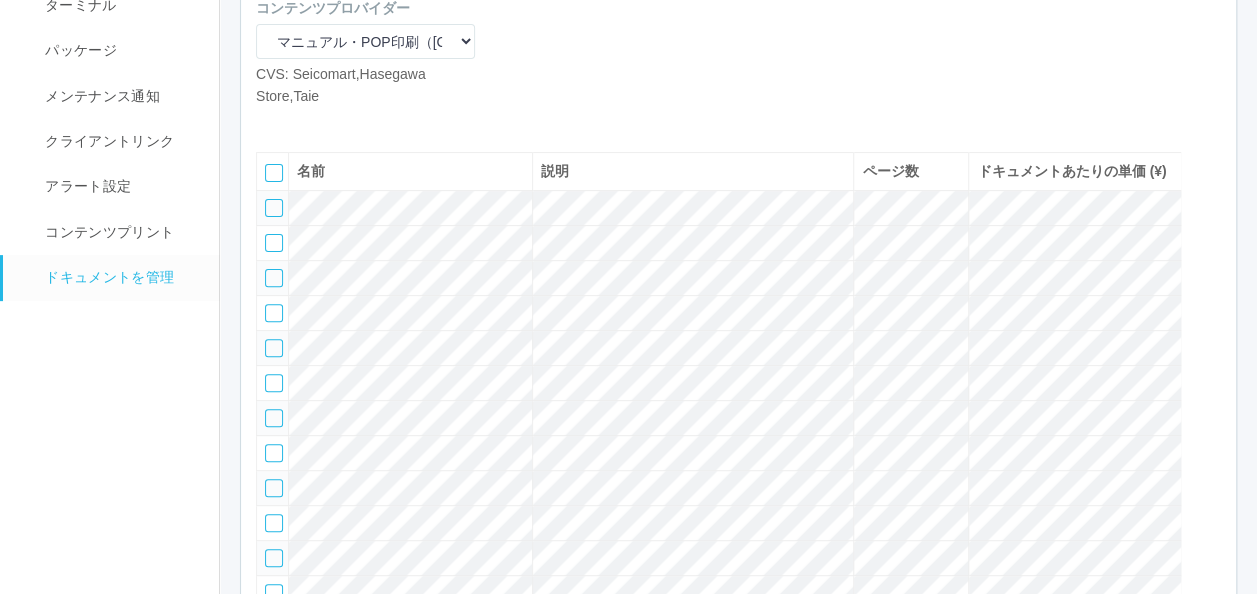 click at bounding box center [301, 122] 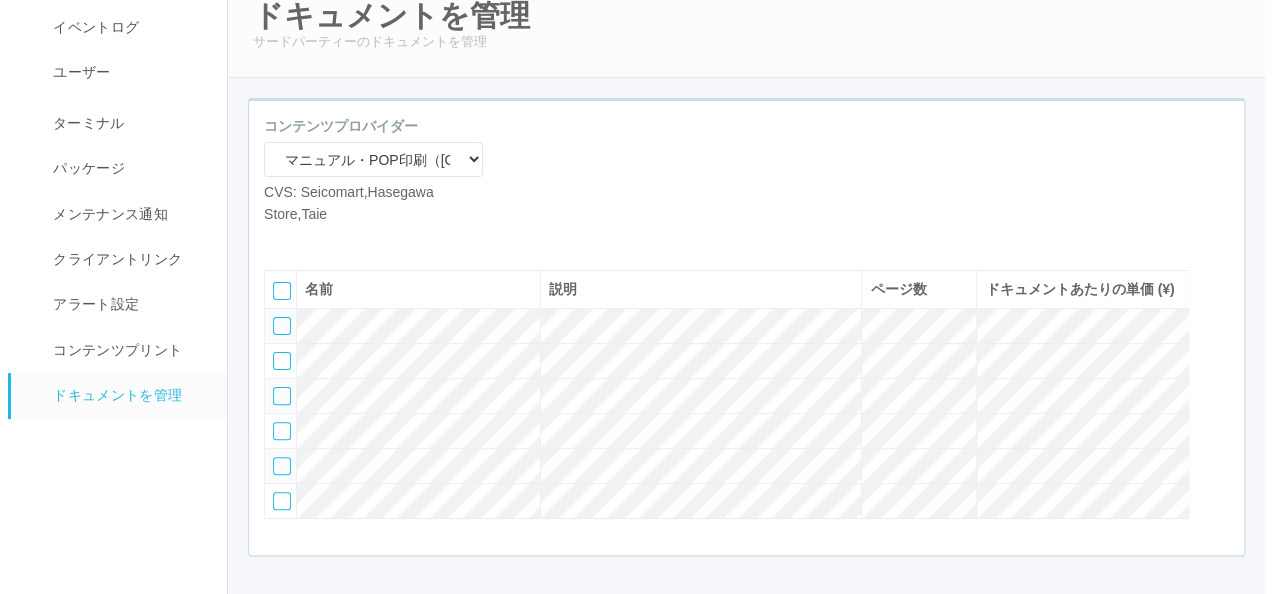 scroll, scrollTop: 0, scrollLeft: 0, axis: both 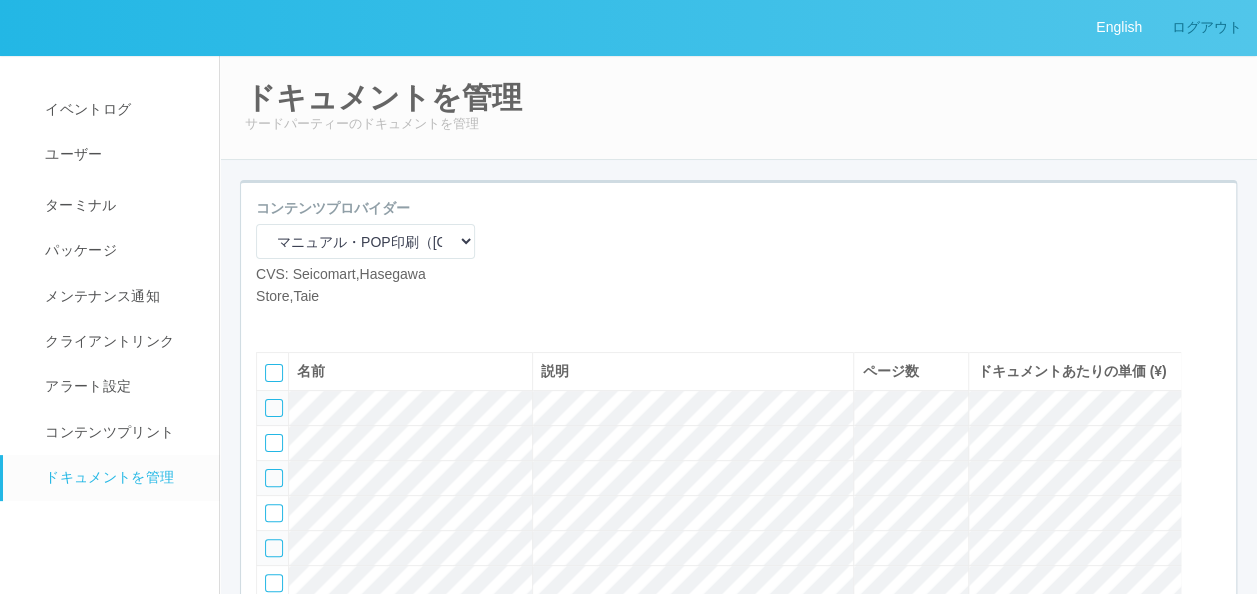 click on "ログアウト" at bounding box center [1119, 27] 